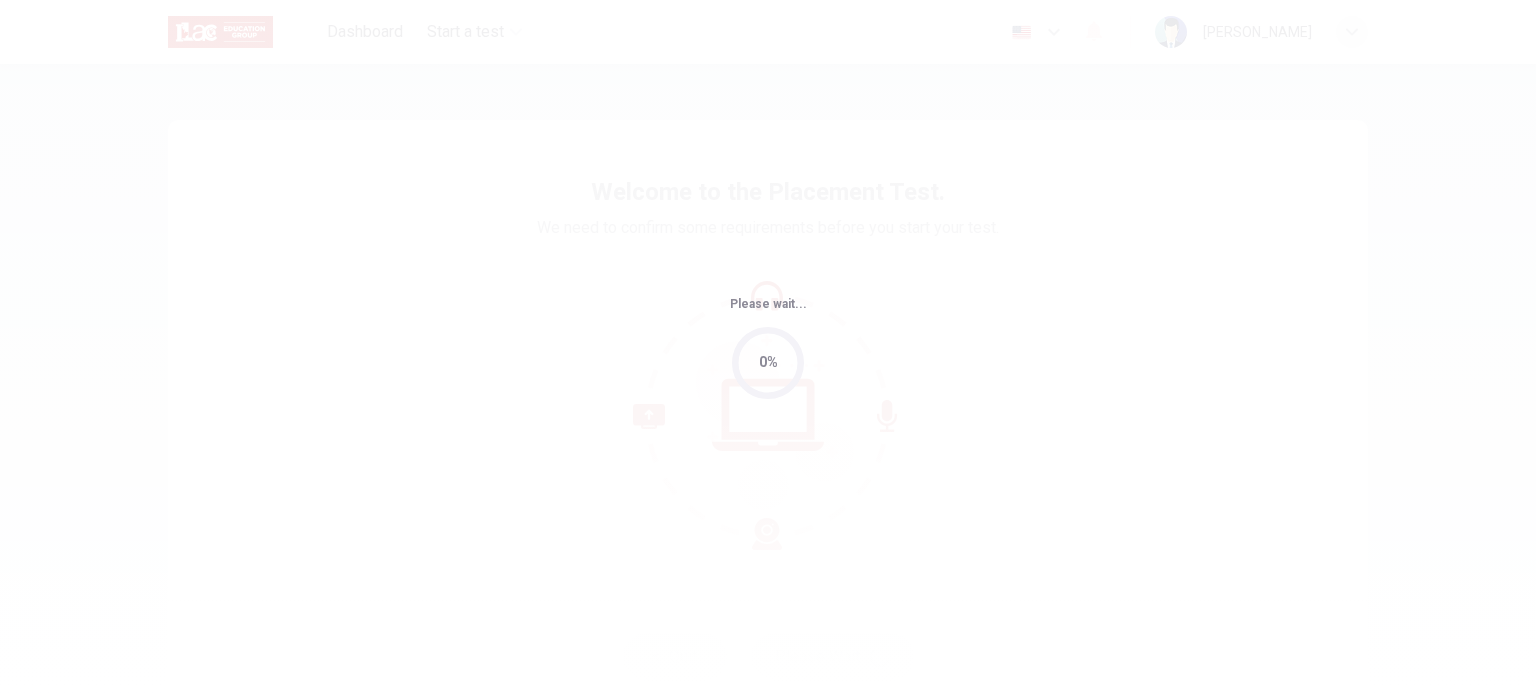 scroll, scrollTop: 0, scrollLeft: 0, axis: both 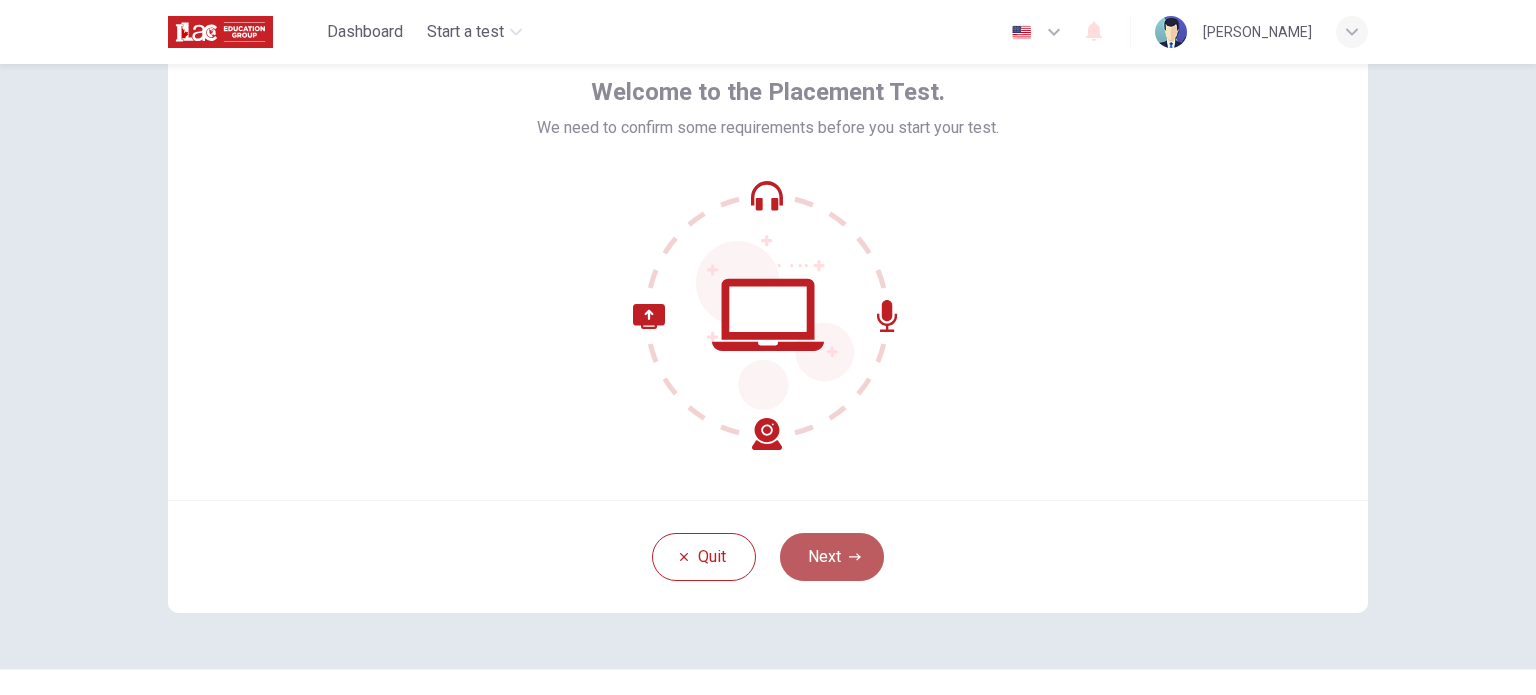 click on "Next" at bounding box center (832, 557) 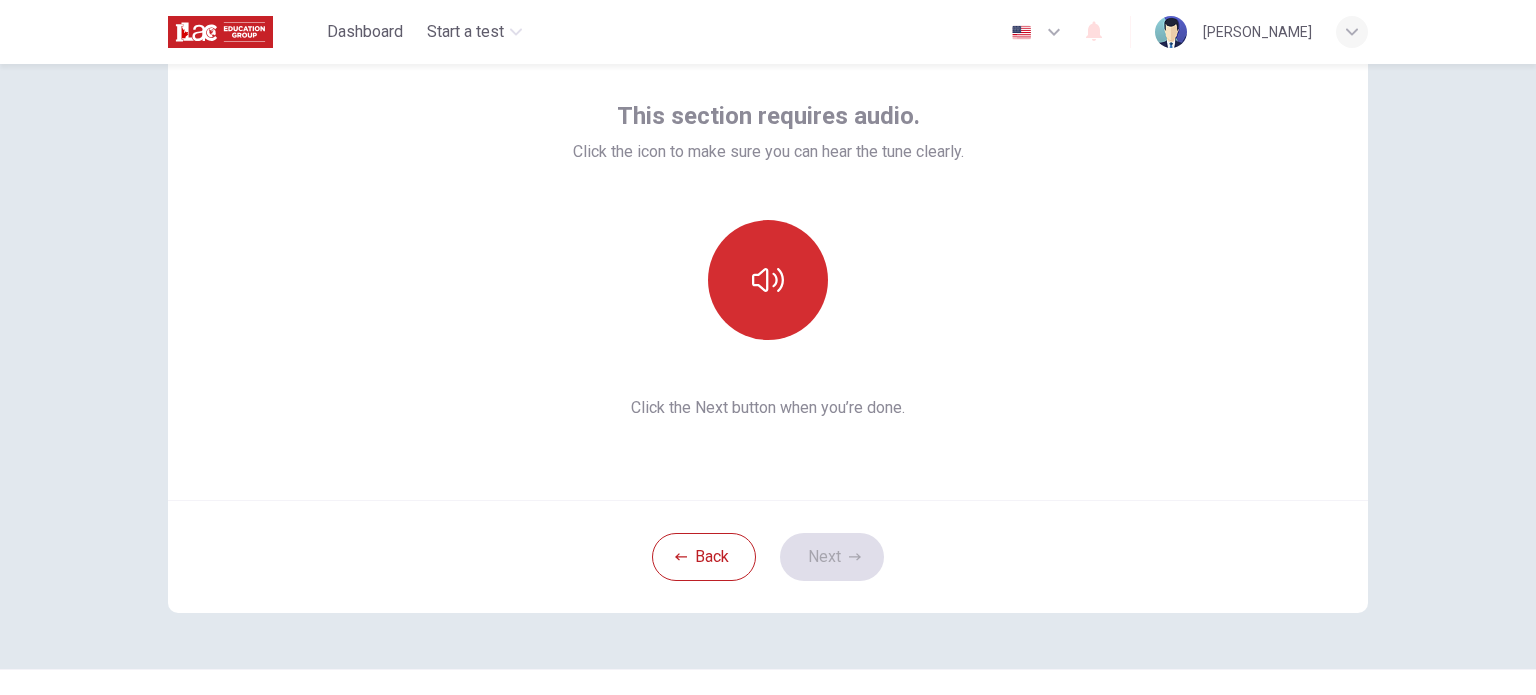 click at bounding box center (768, 280) 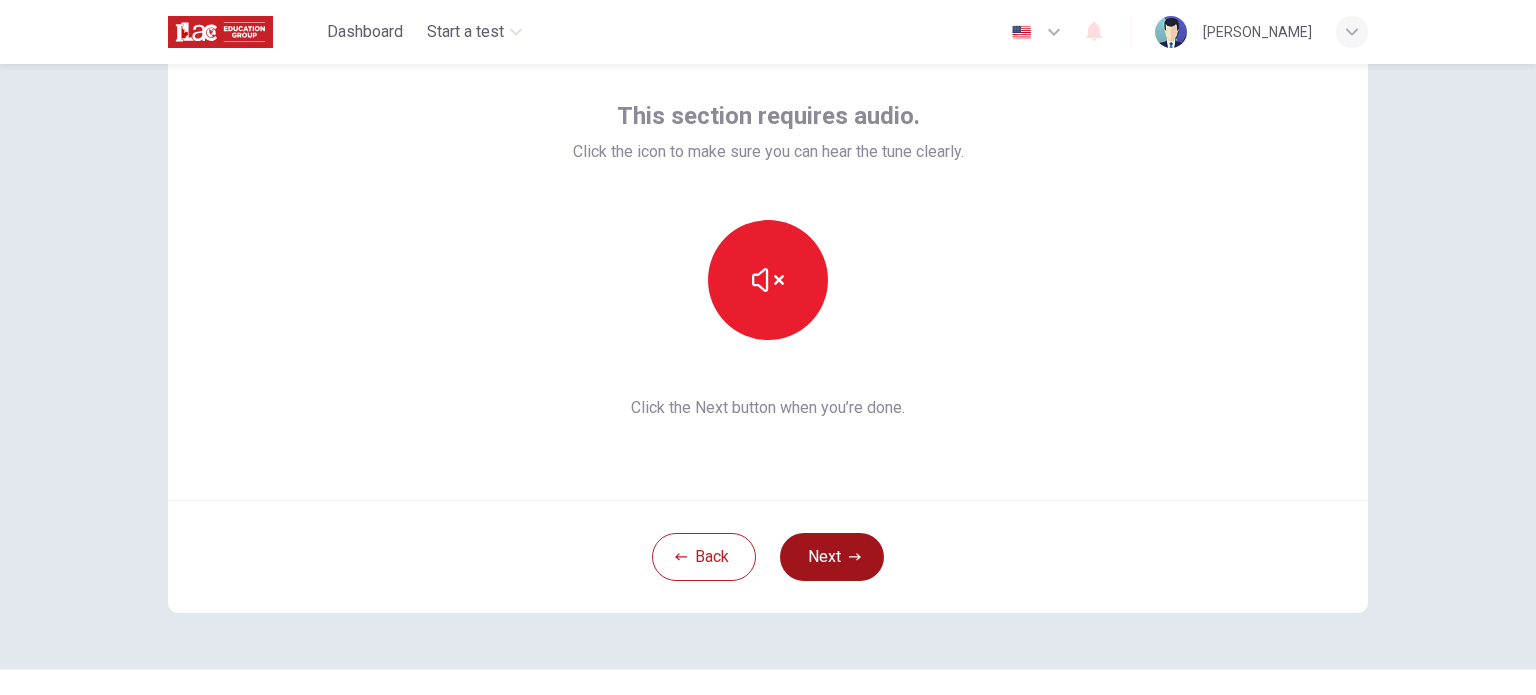 click on "Next" at bounding box center (832, 557) 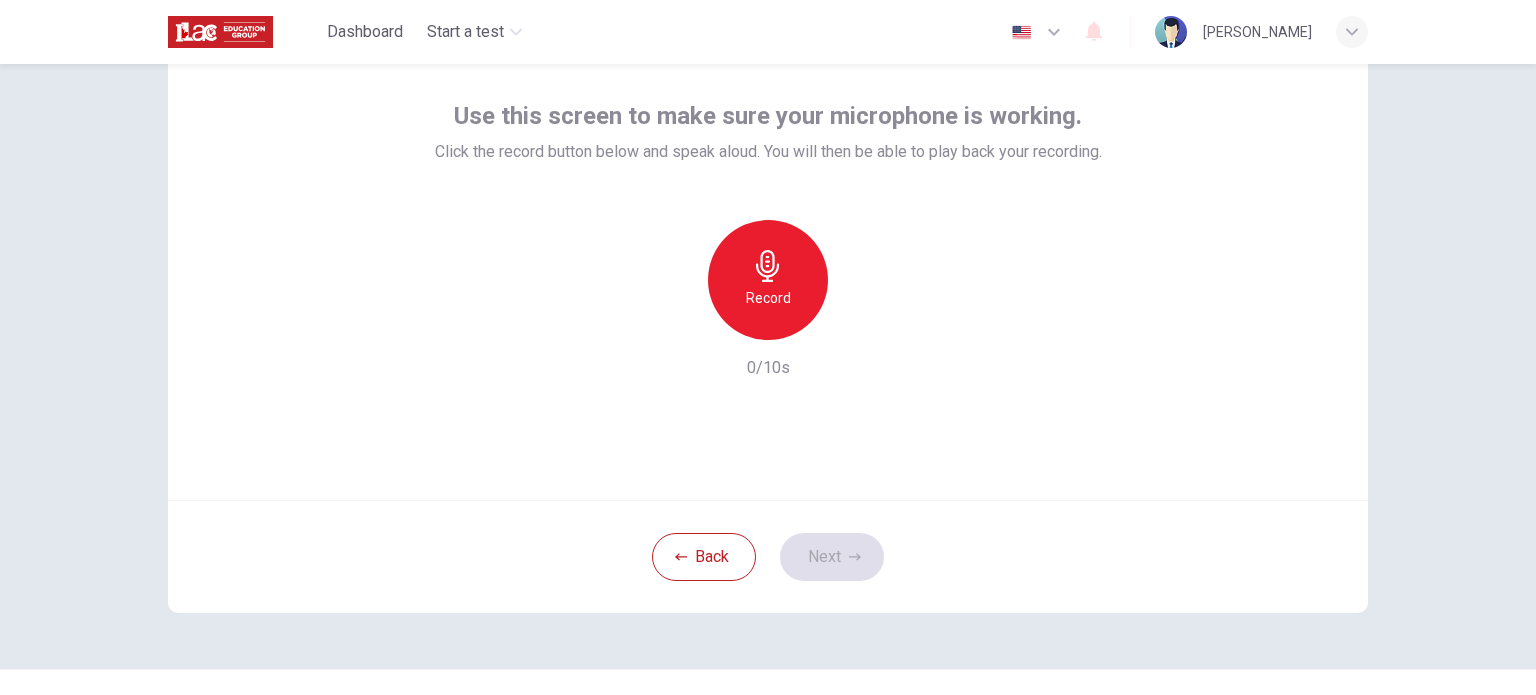 click on "Record" at bounding box center [768, 280] 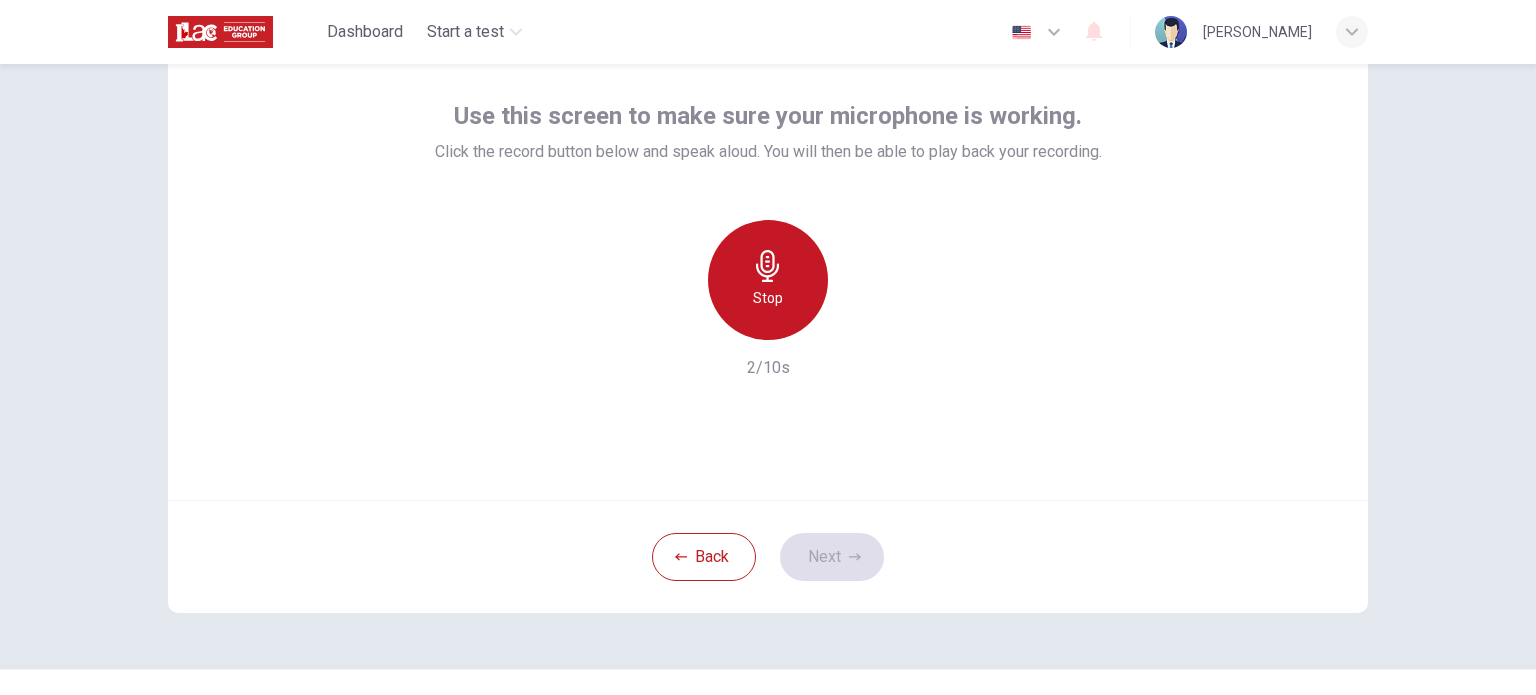 click 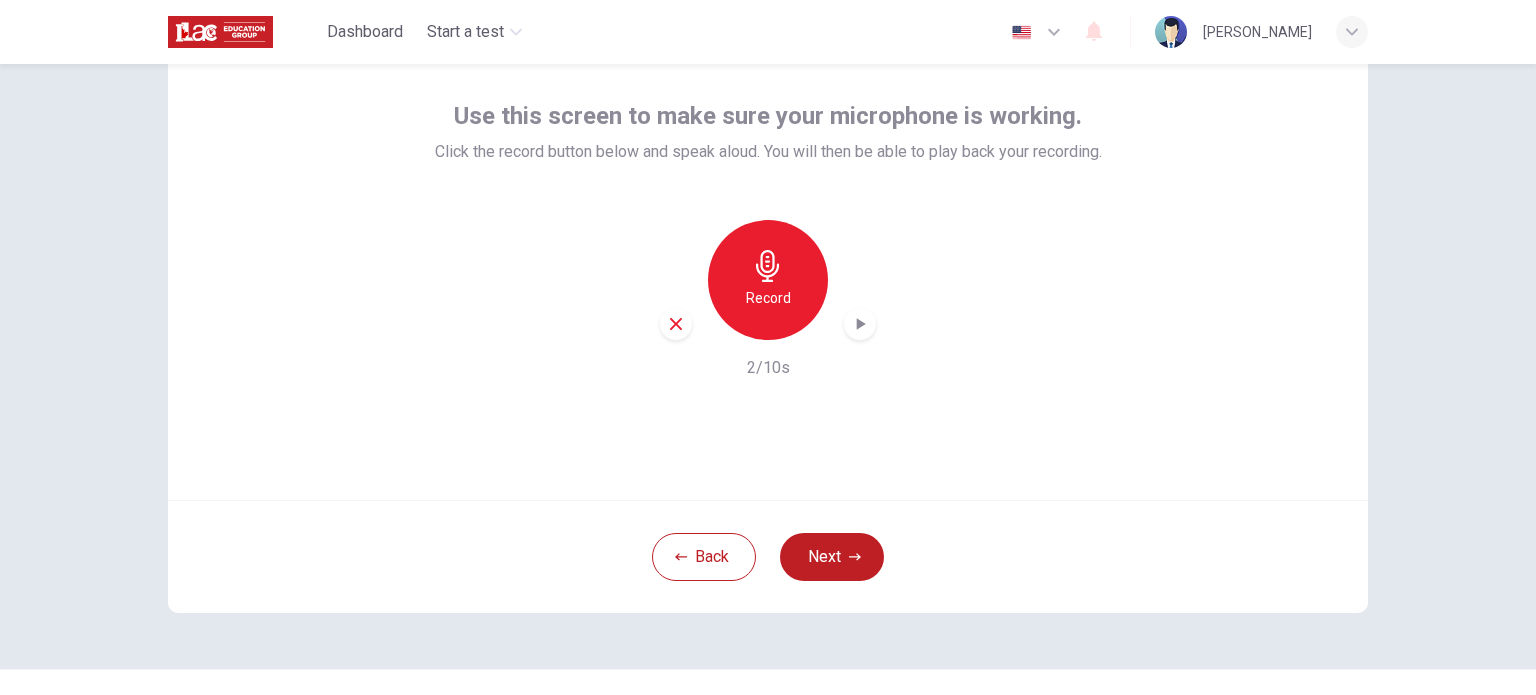 click at bounding box center (860, 324) 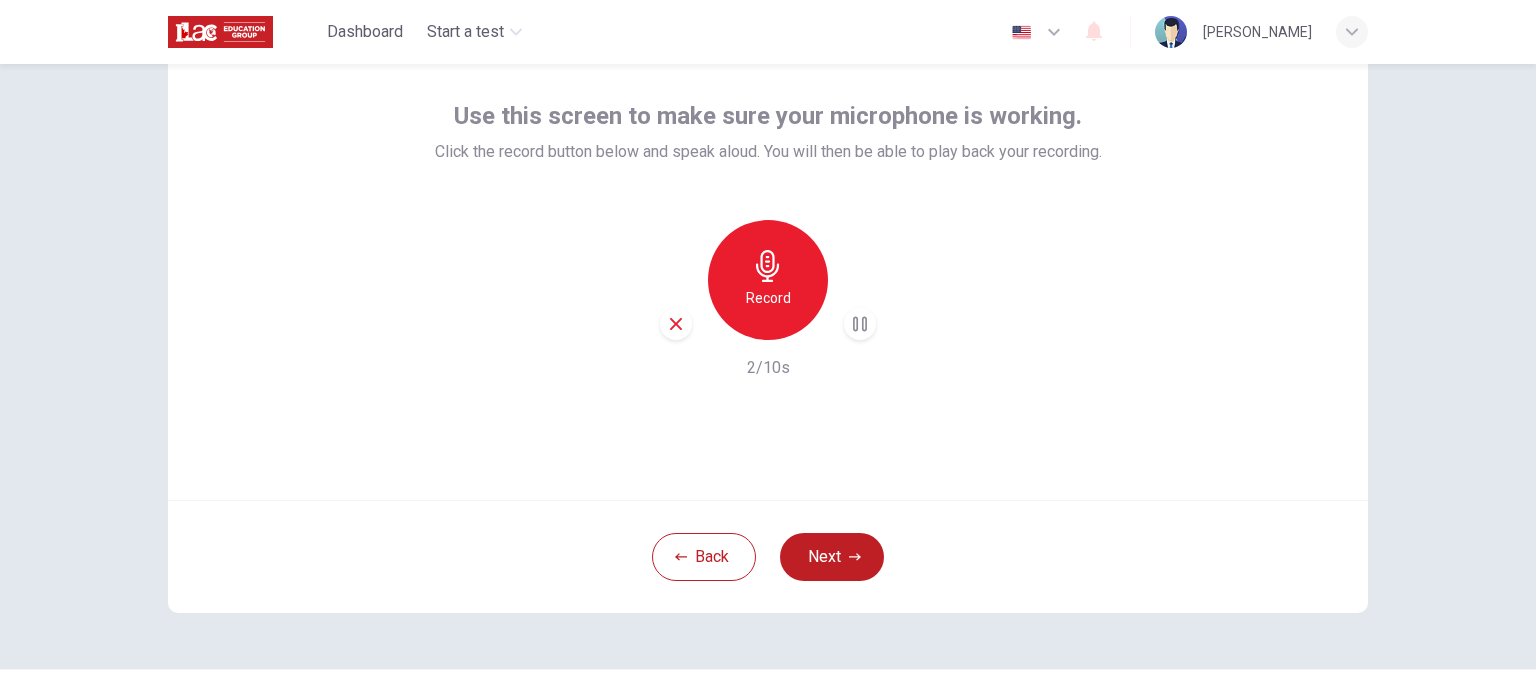 type 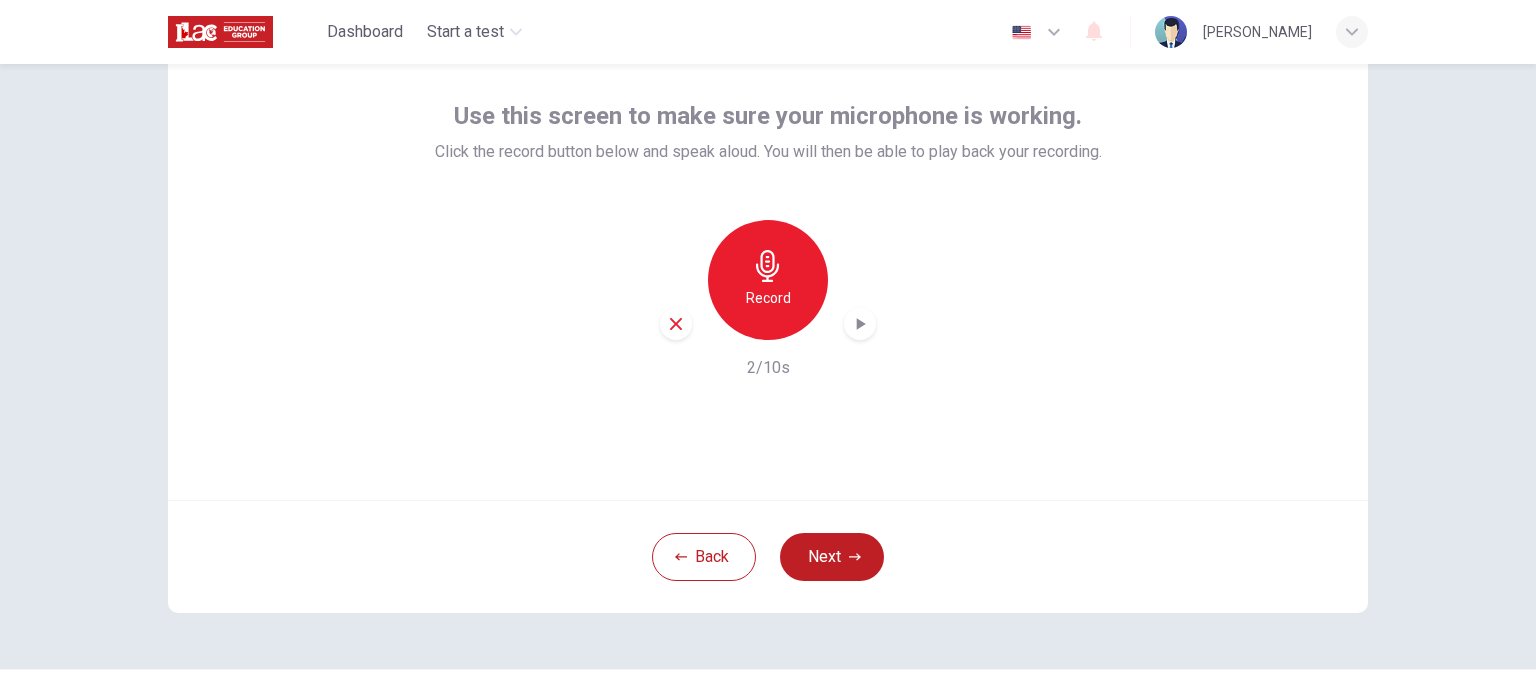 click 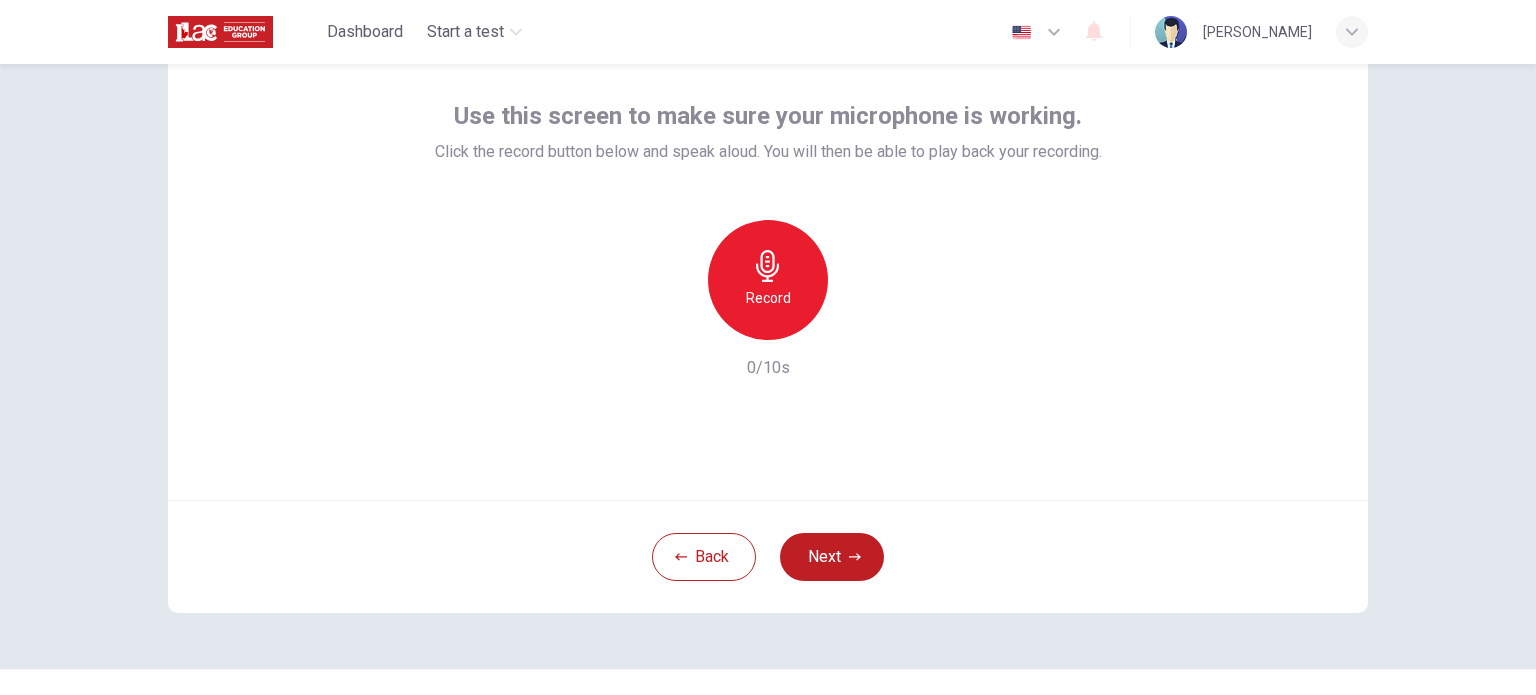 click on "Record" at bounding box center [768, 298] 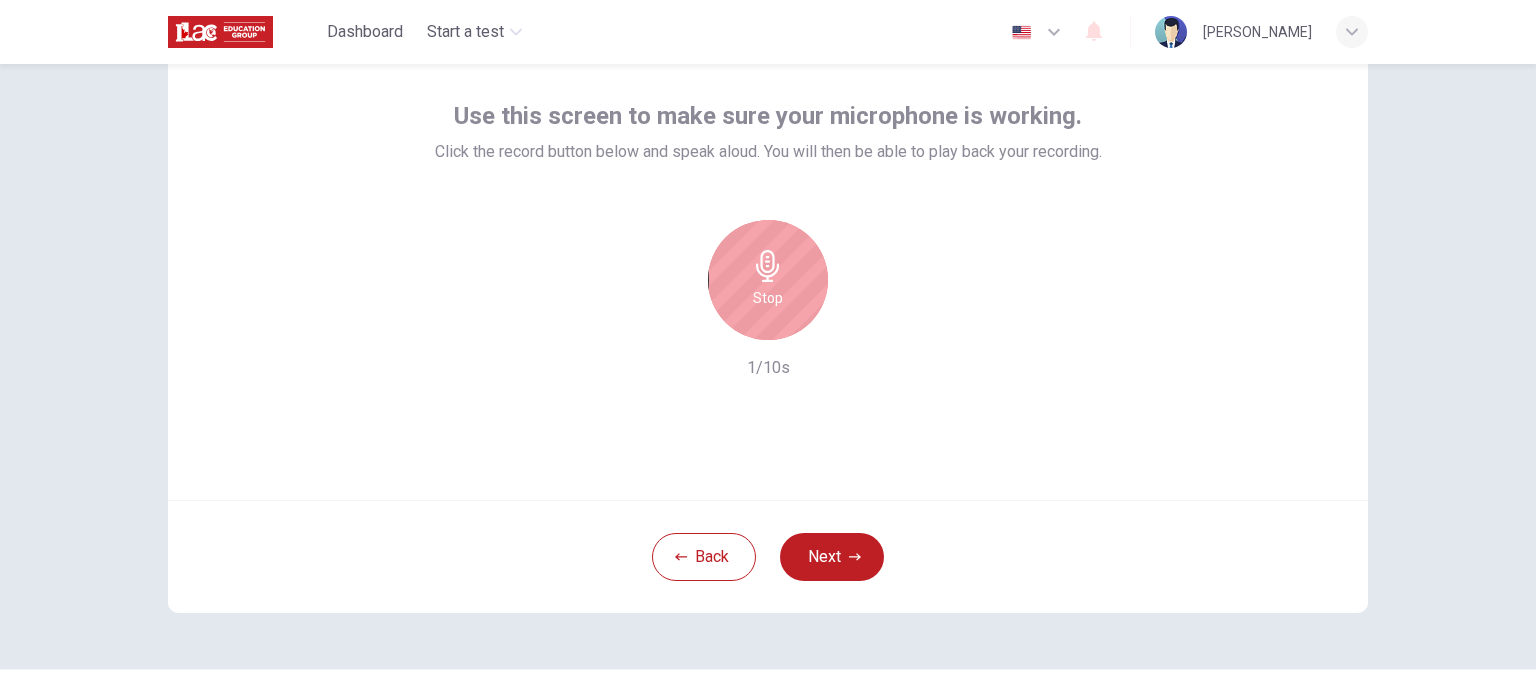 click on "Stop" at bounding box center (768, 280) 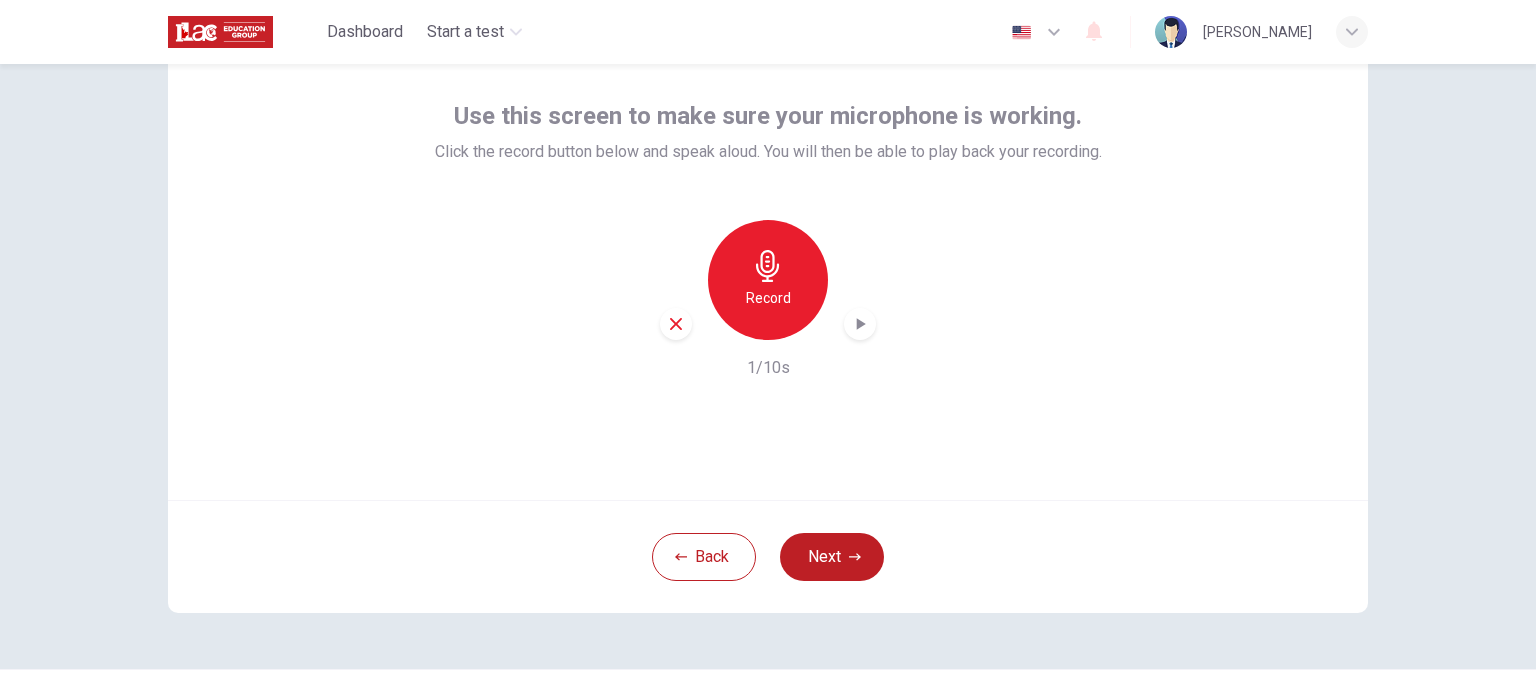 click at bounding box center [860, 324] 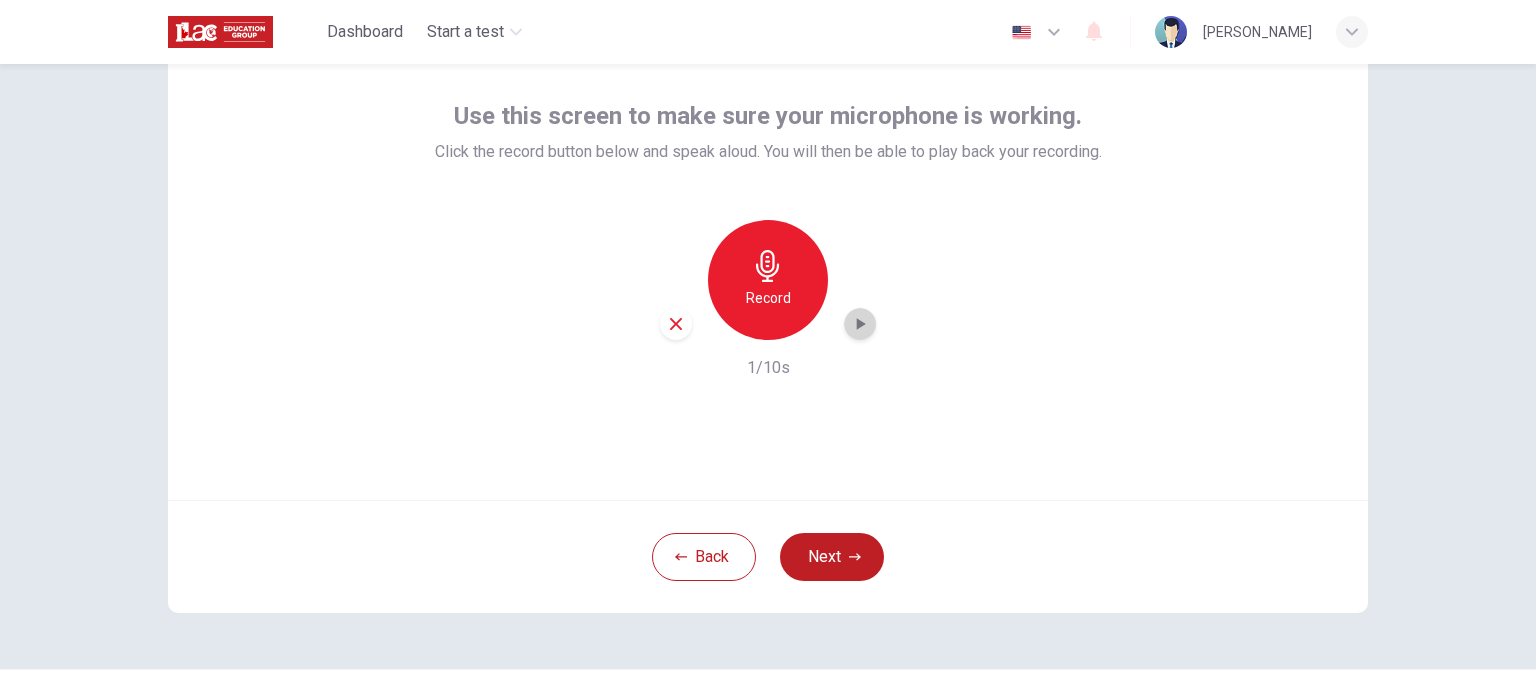 click 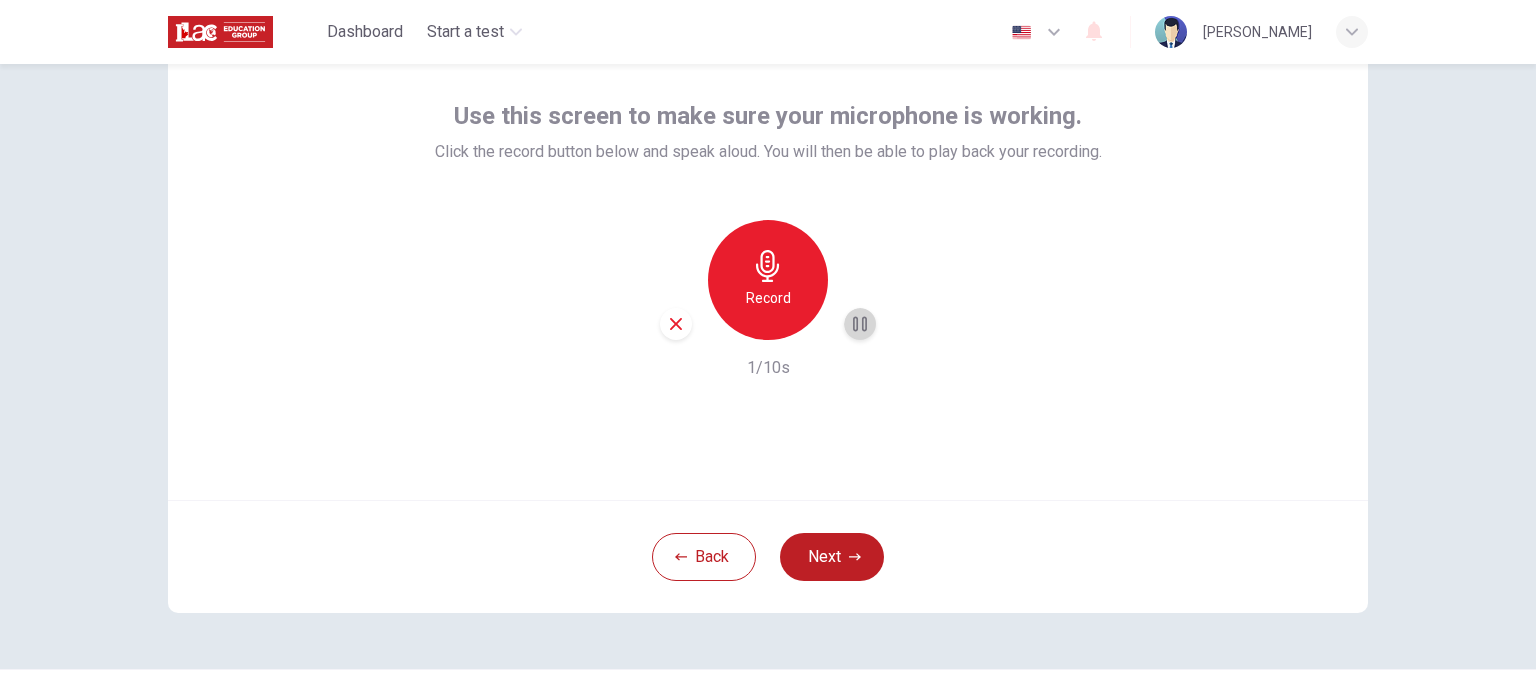 click 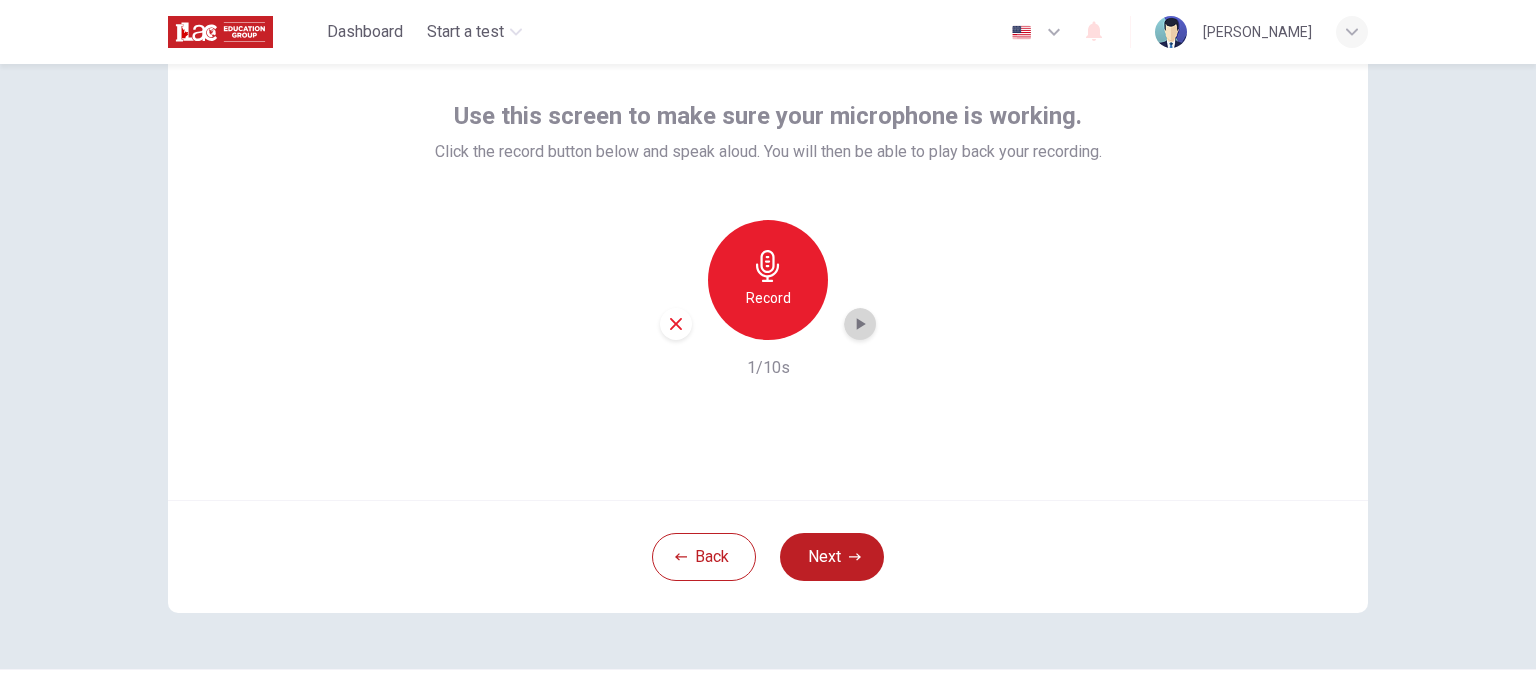 click 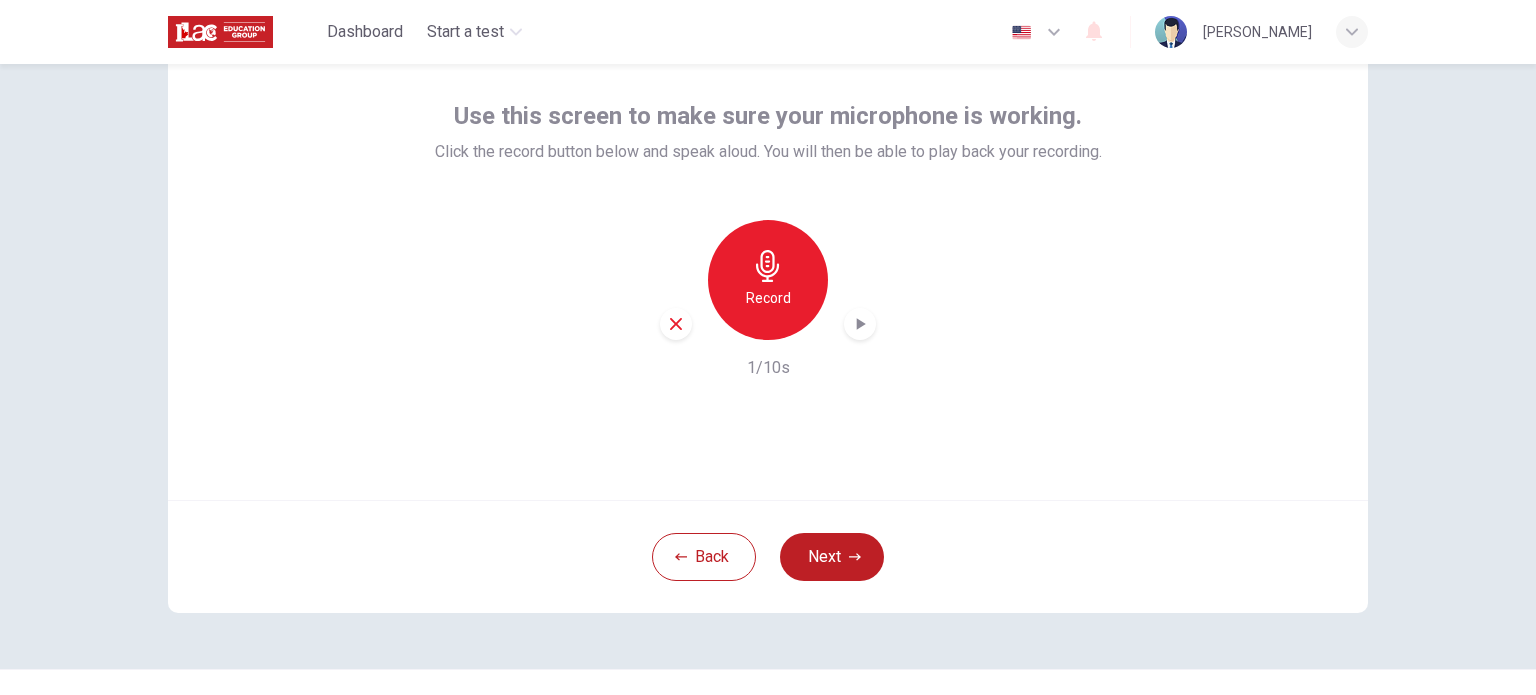 click 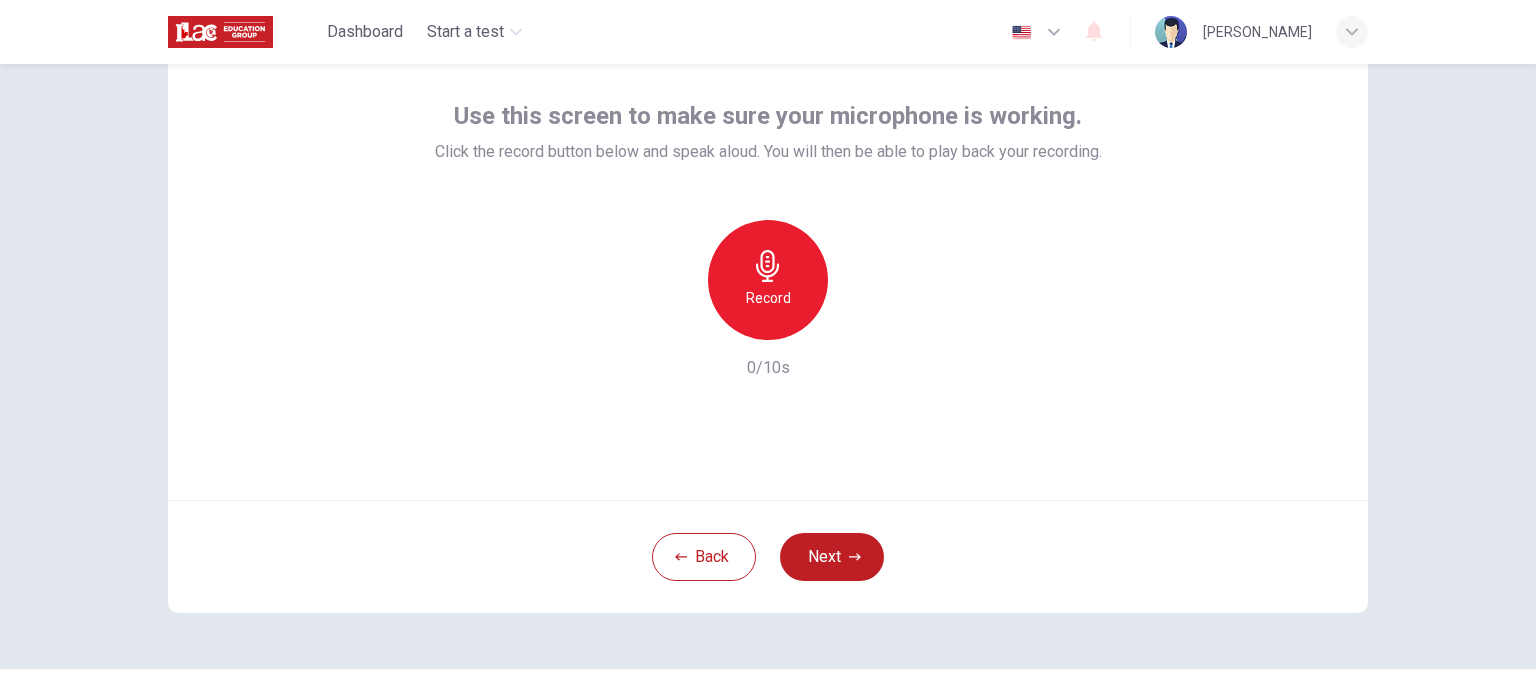click on "Record" at bounding box center (768, 298) 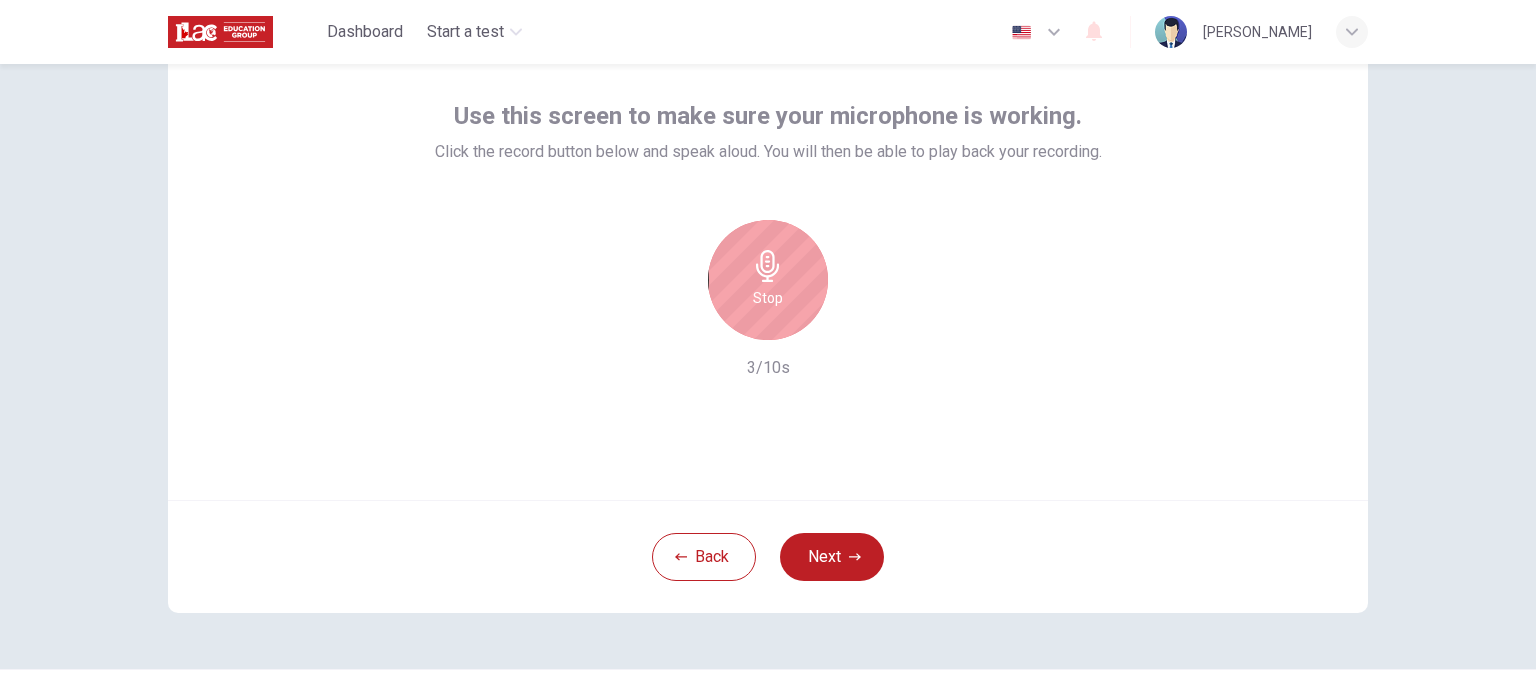 click on "Stop" at bounding box center (768, 298) 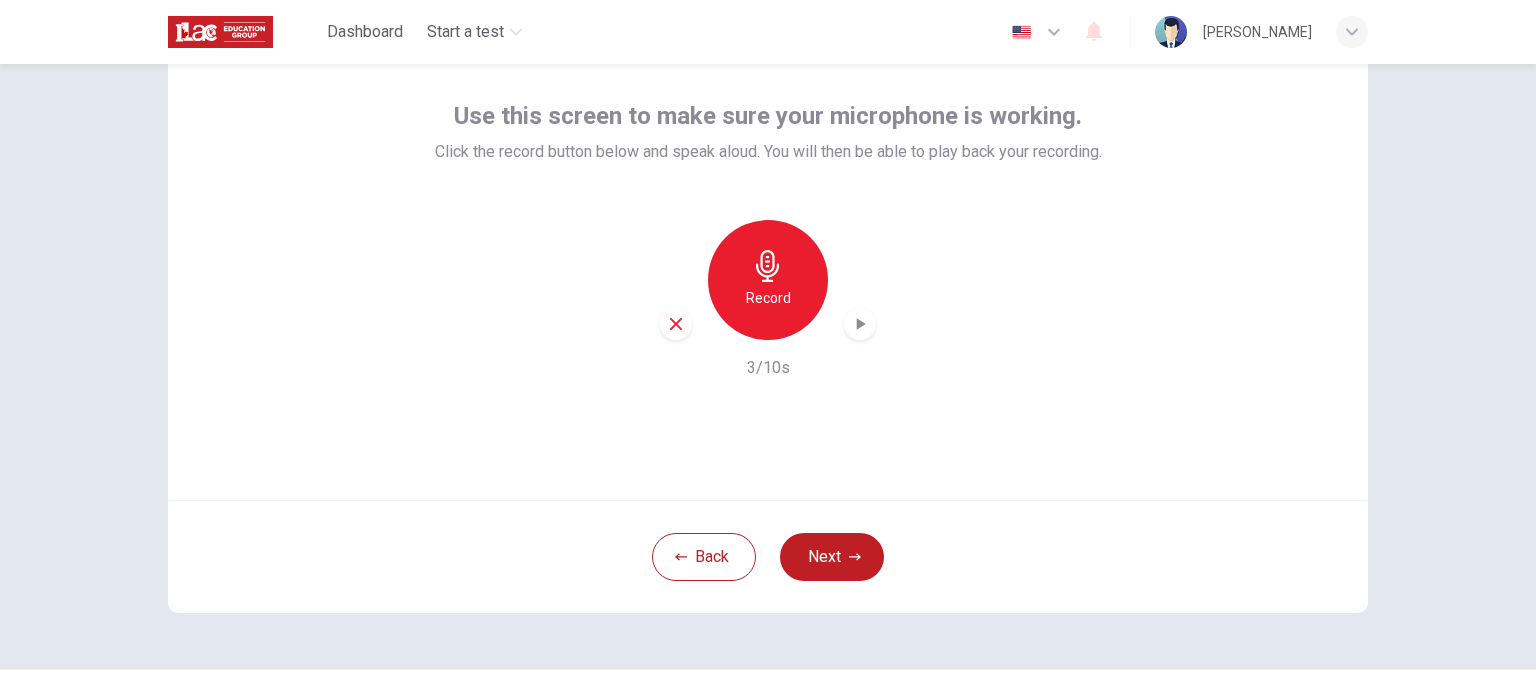 click 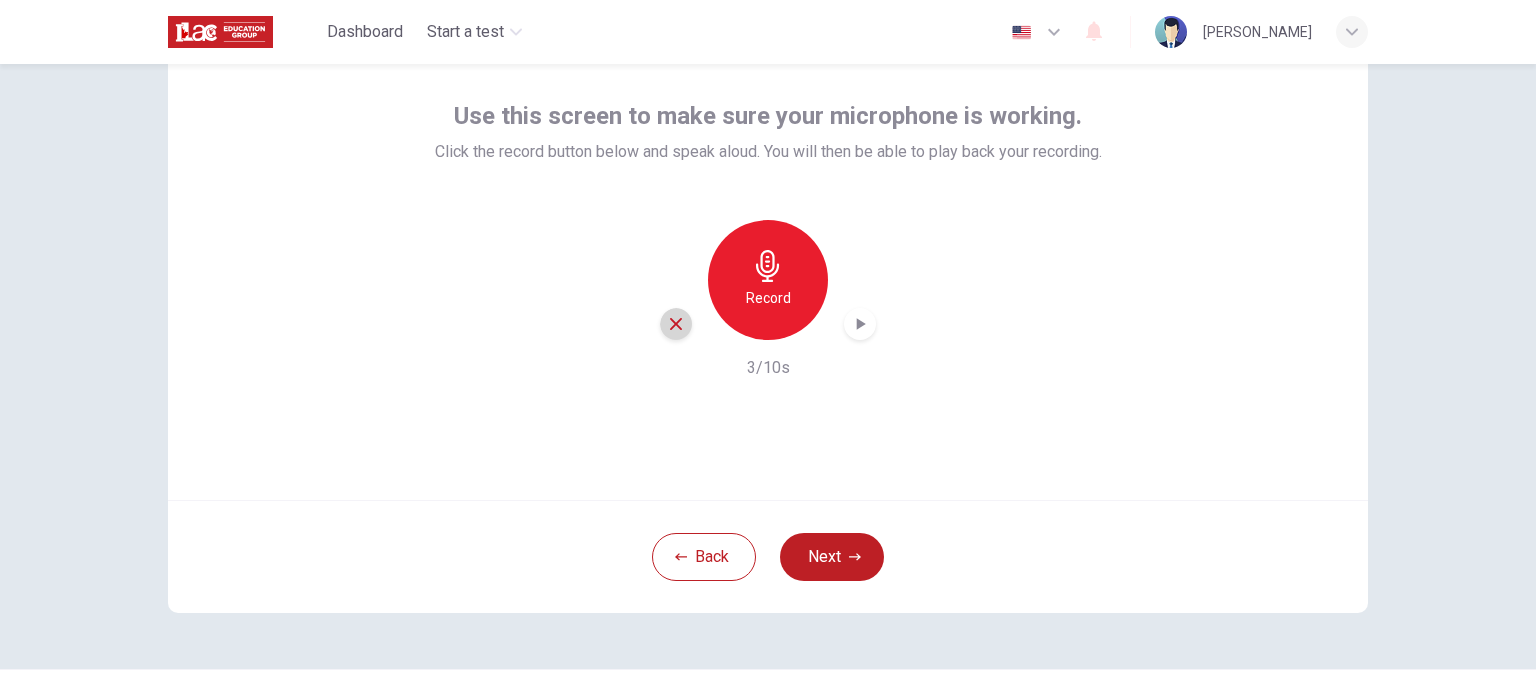 click 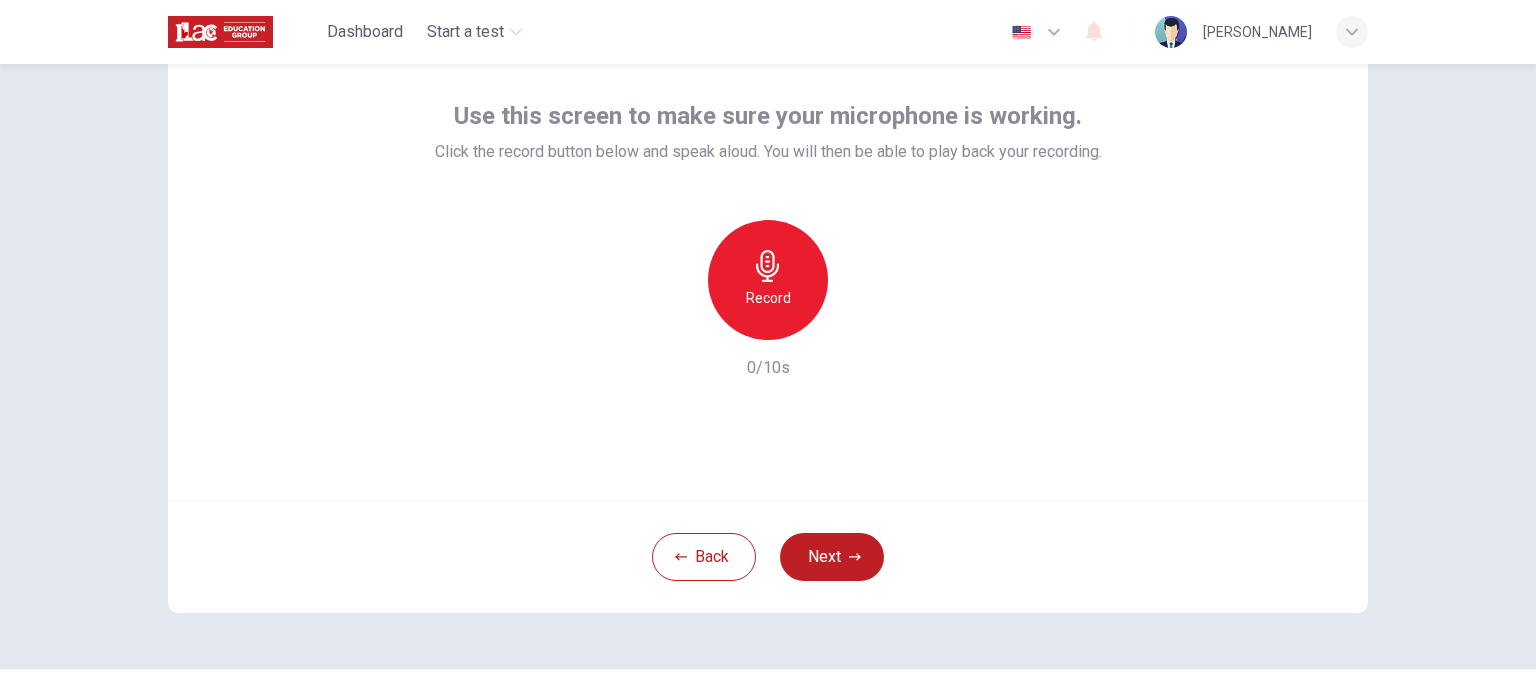 click on "Record" at bounding box center [768, 280] 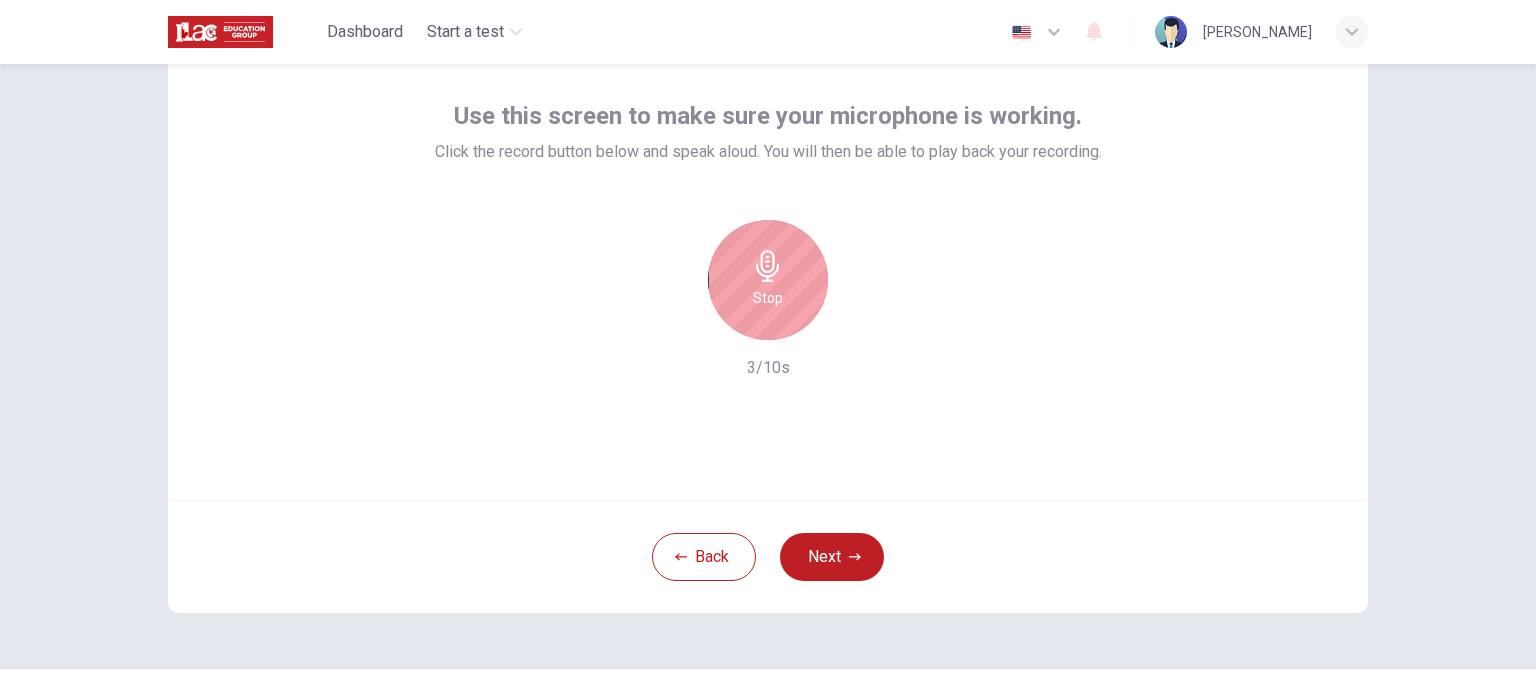 click on "Stop" at bounding box center [768, 280] 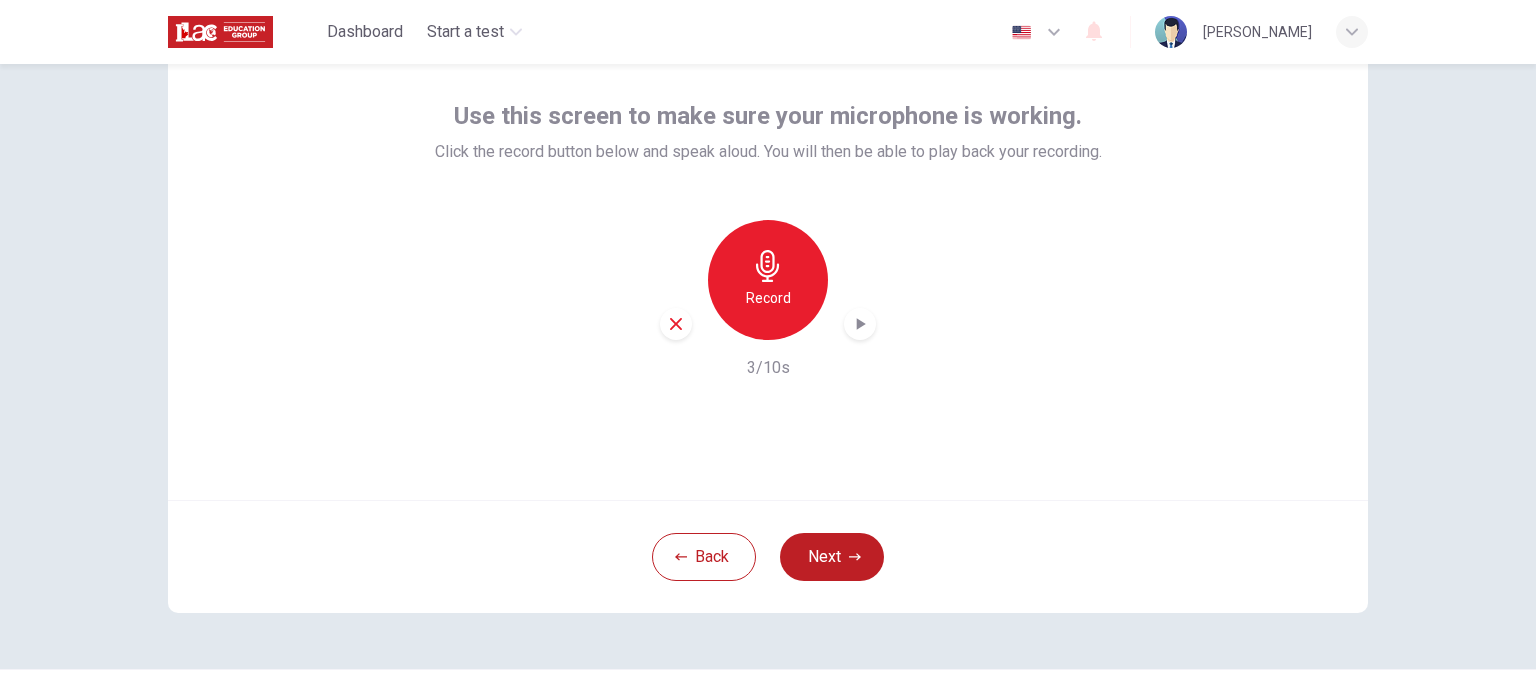 click on "Record 3/10s" at bounding box center [768, 300] 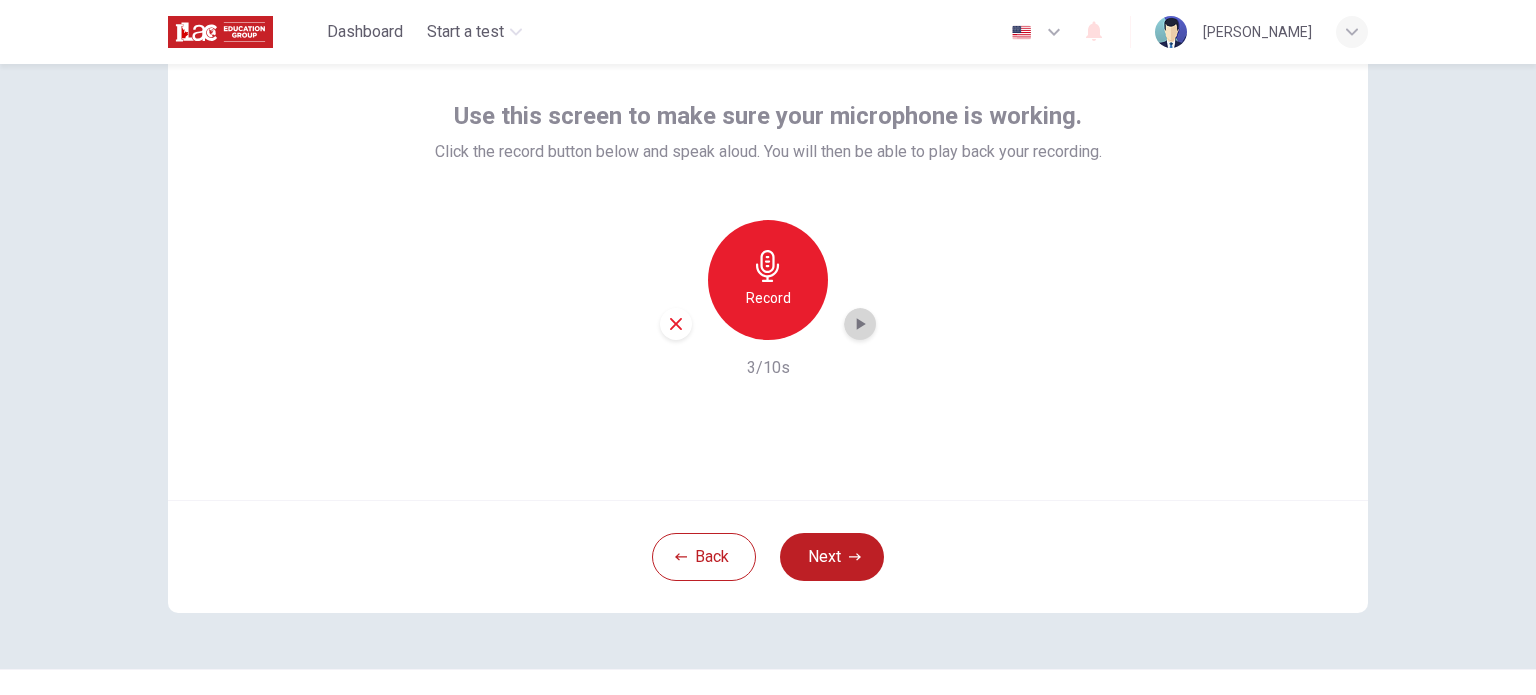 click 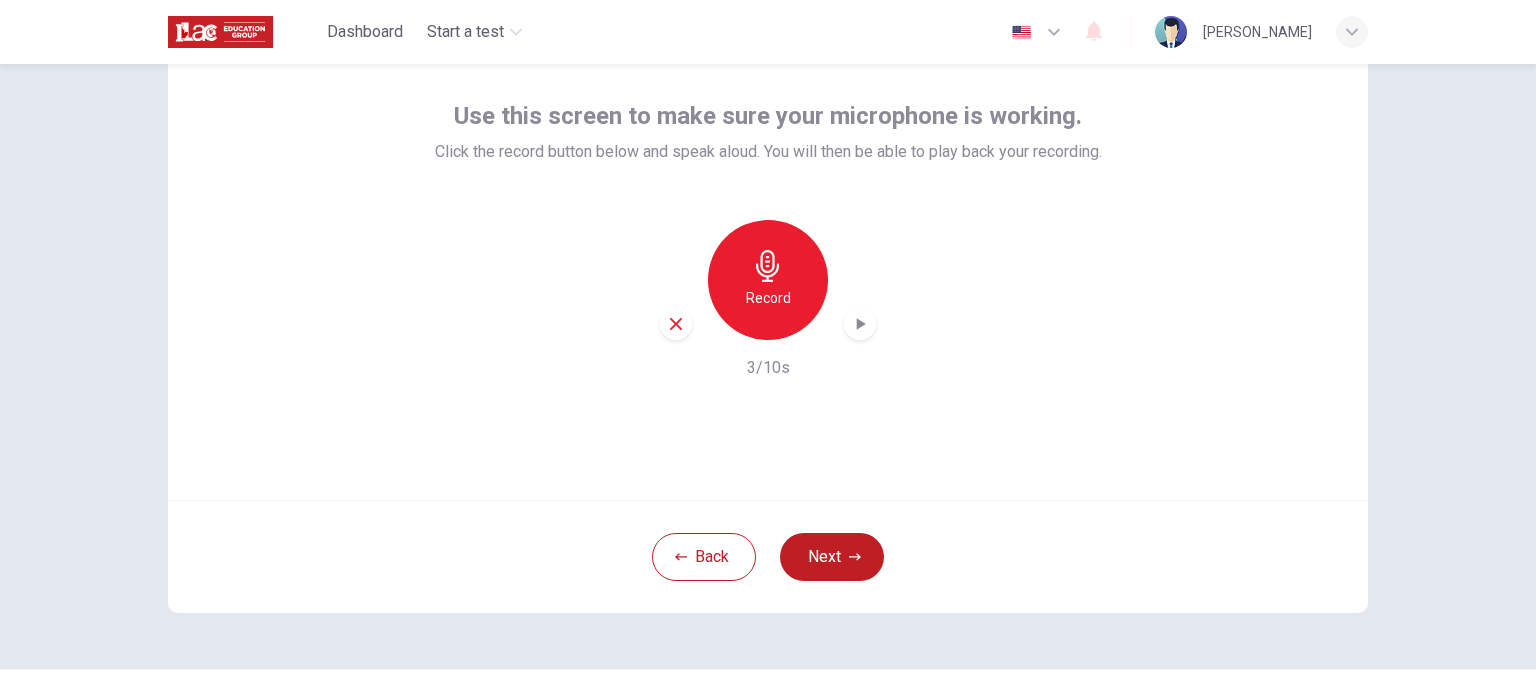 click 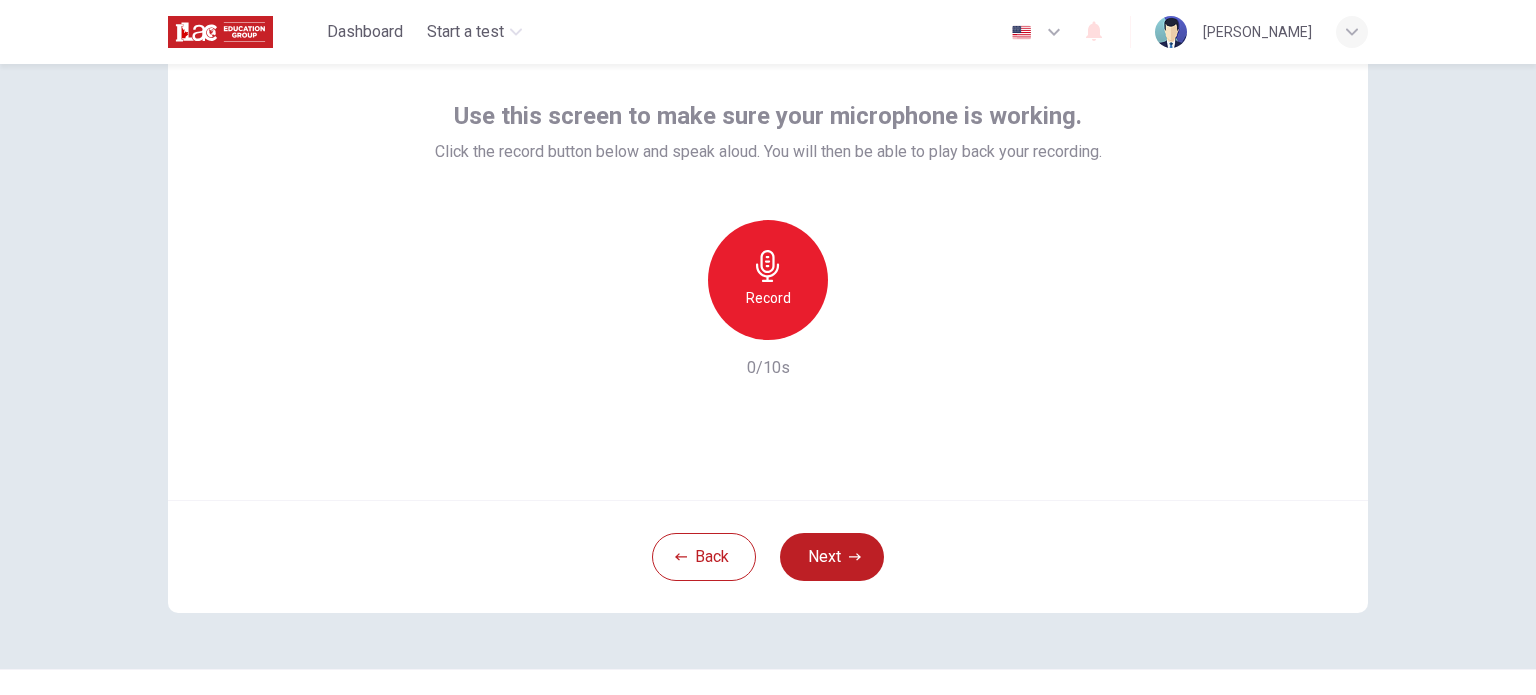 click on "Record" at bounding box center [768, 298] 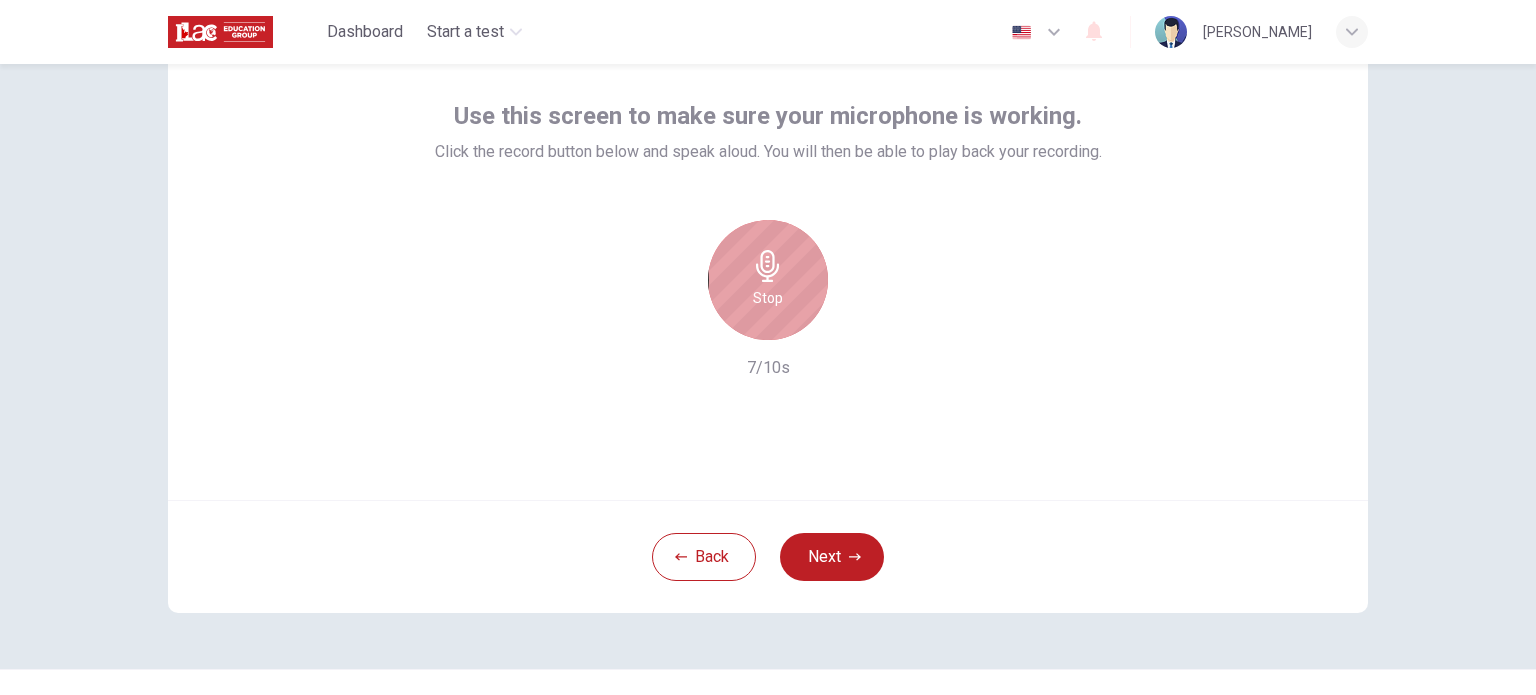 click on "Stop" at bounding box center [768, 280] 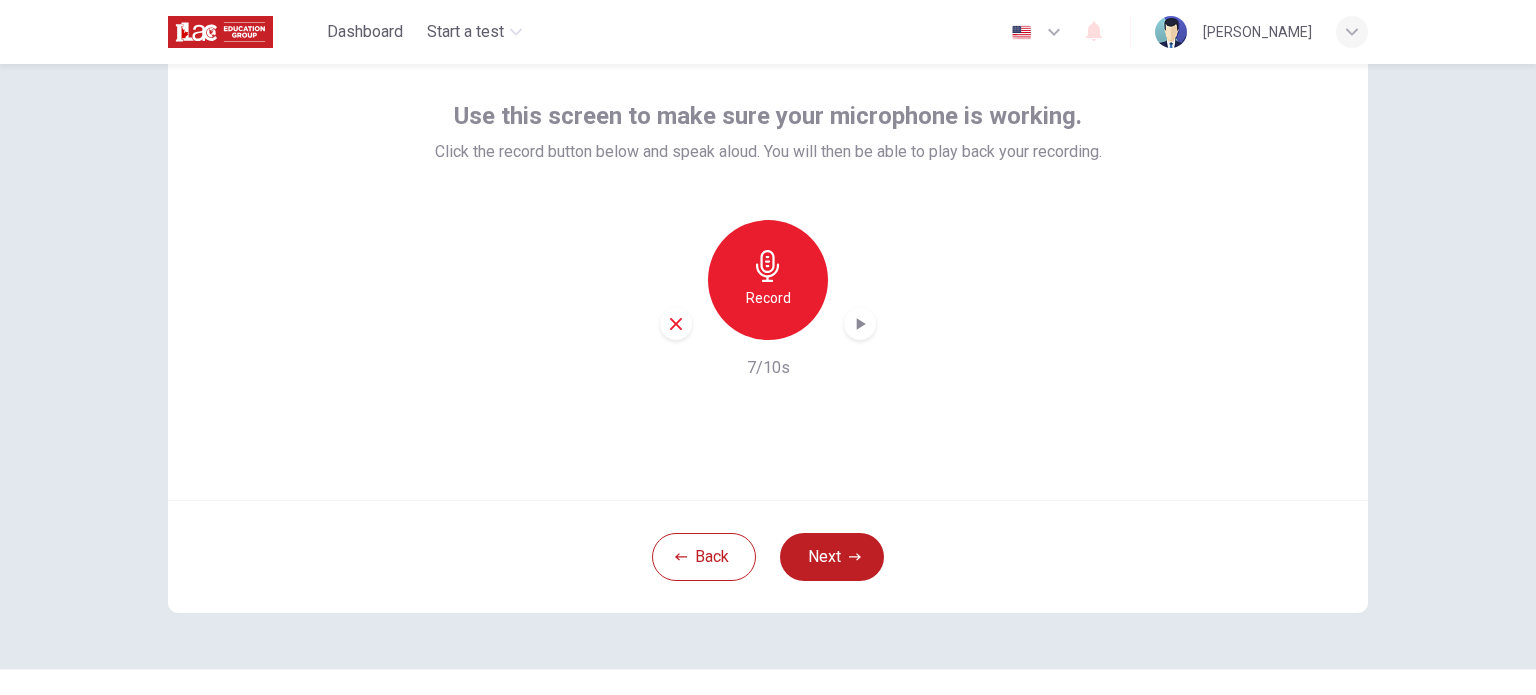 click 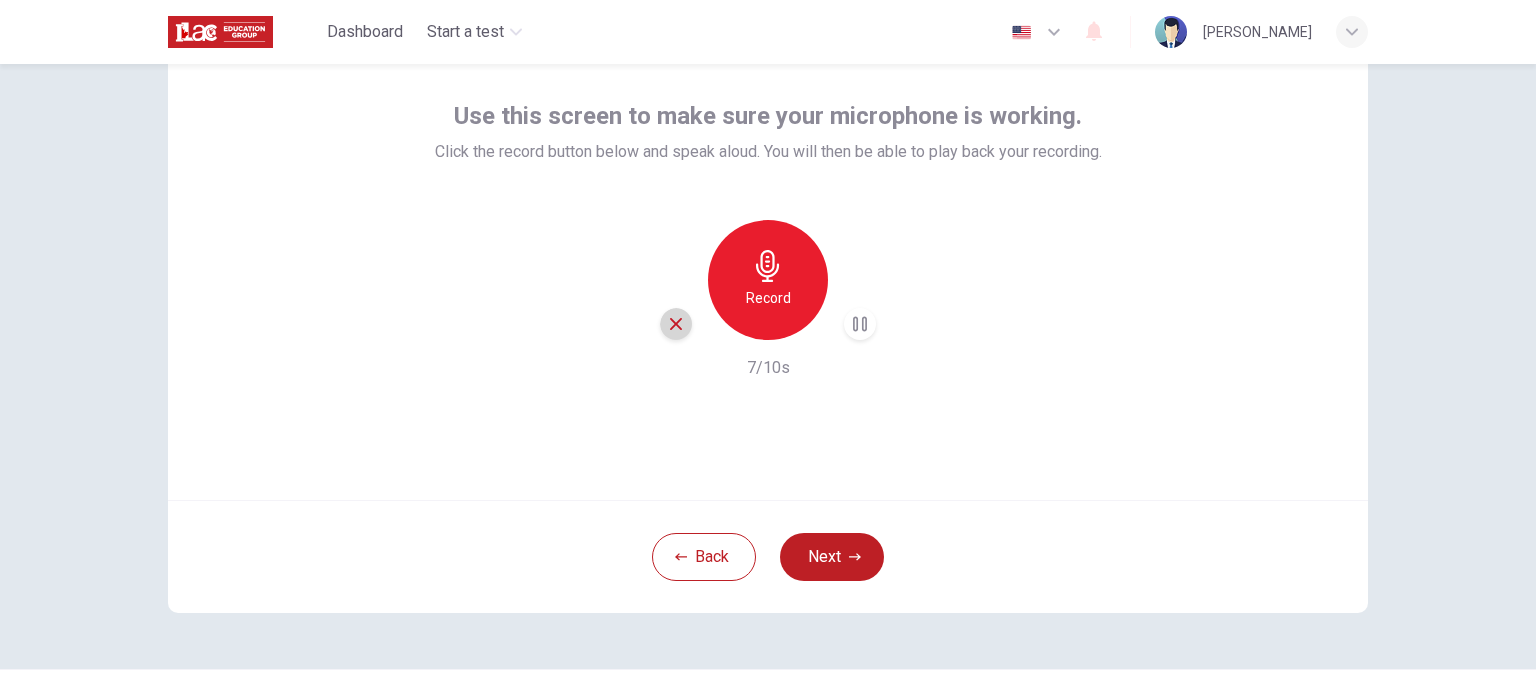 click 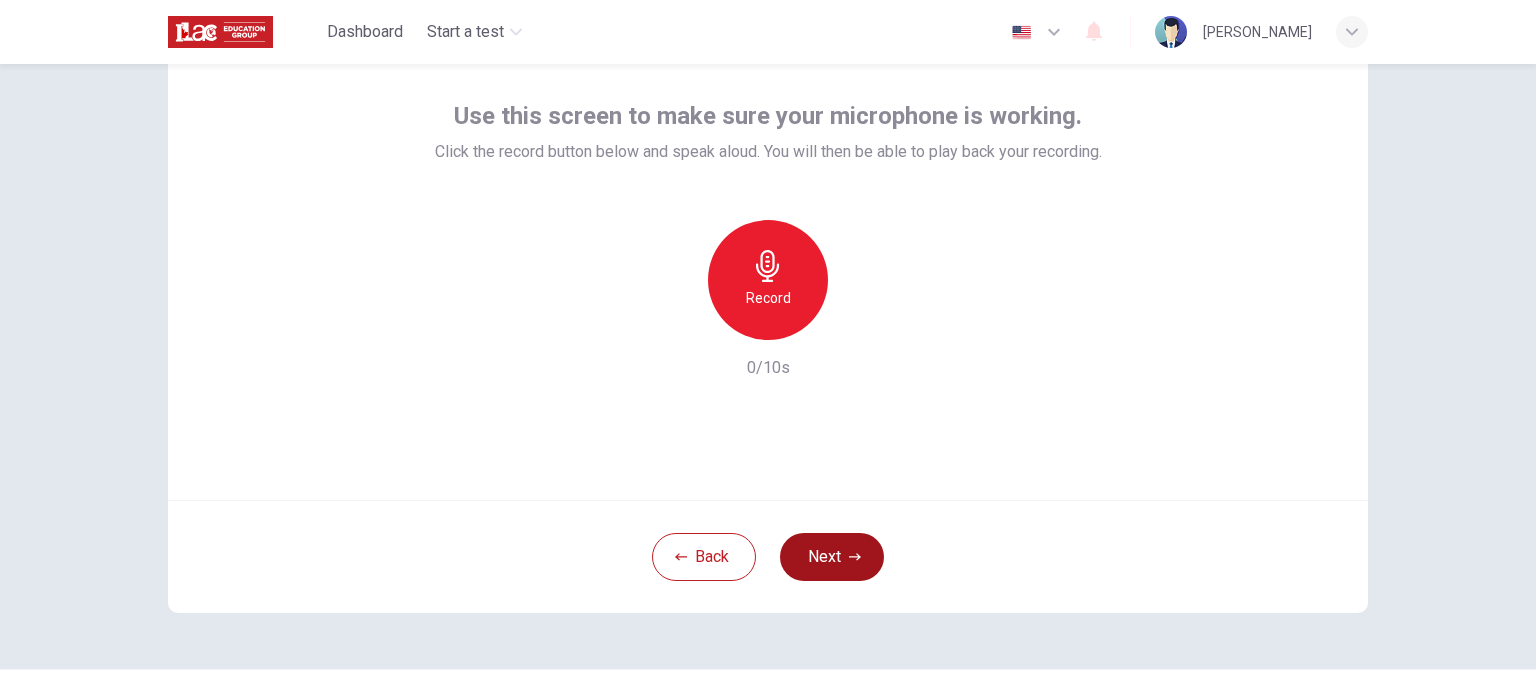 click on "Next" at bounding box center [832, 557] 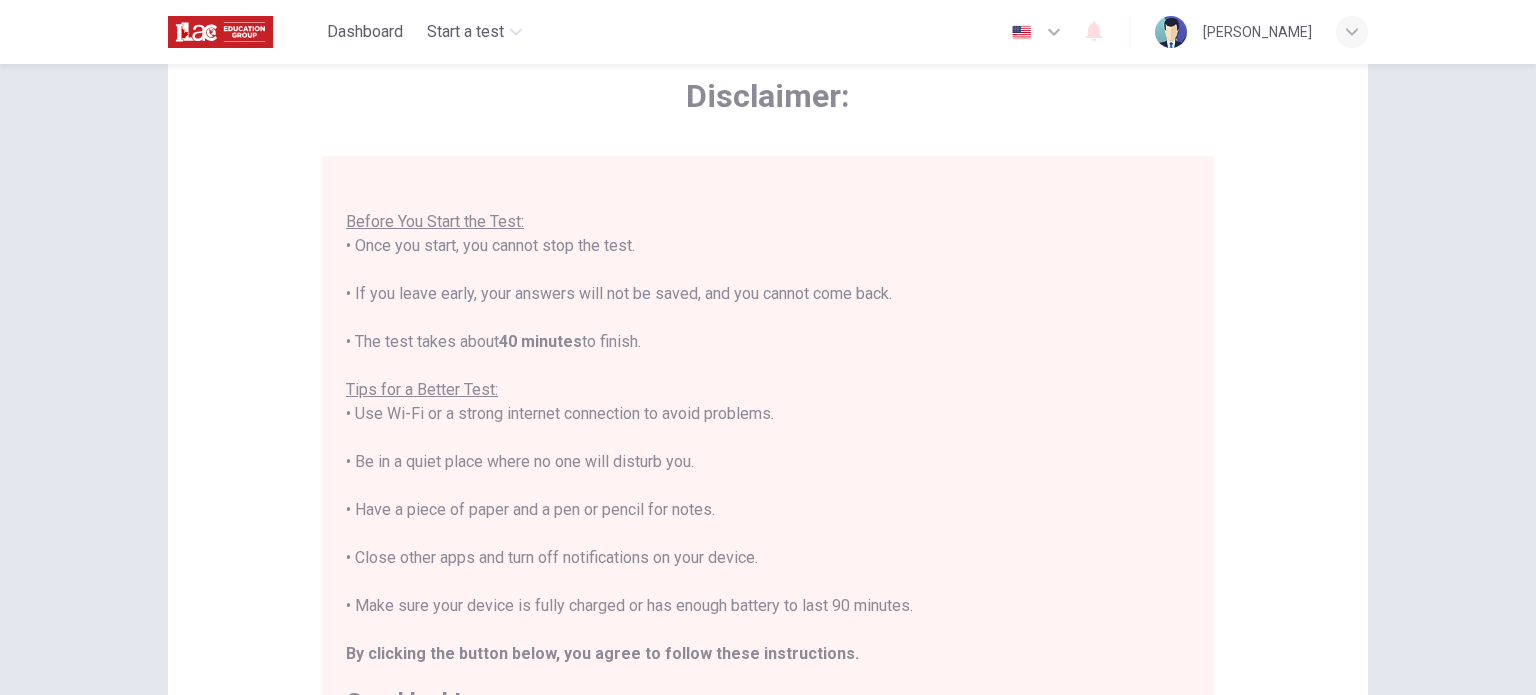scroll, scrollTop: 23, scrollLeft: 0, axis: vertical 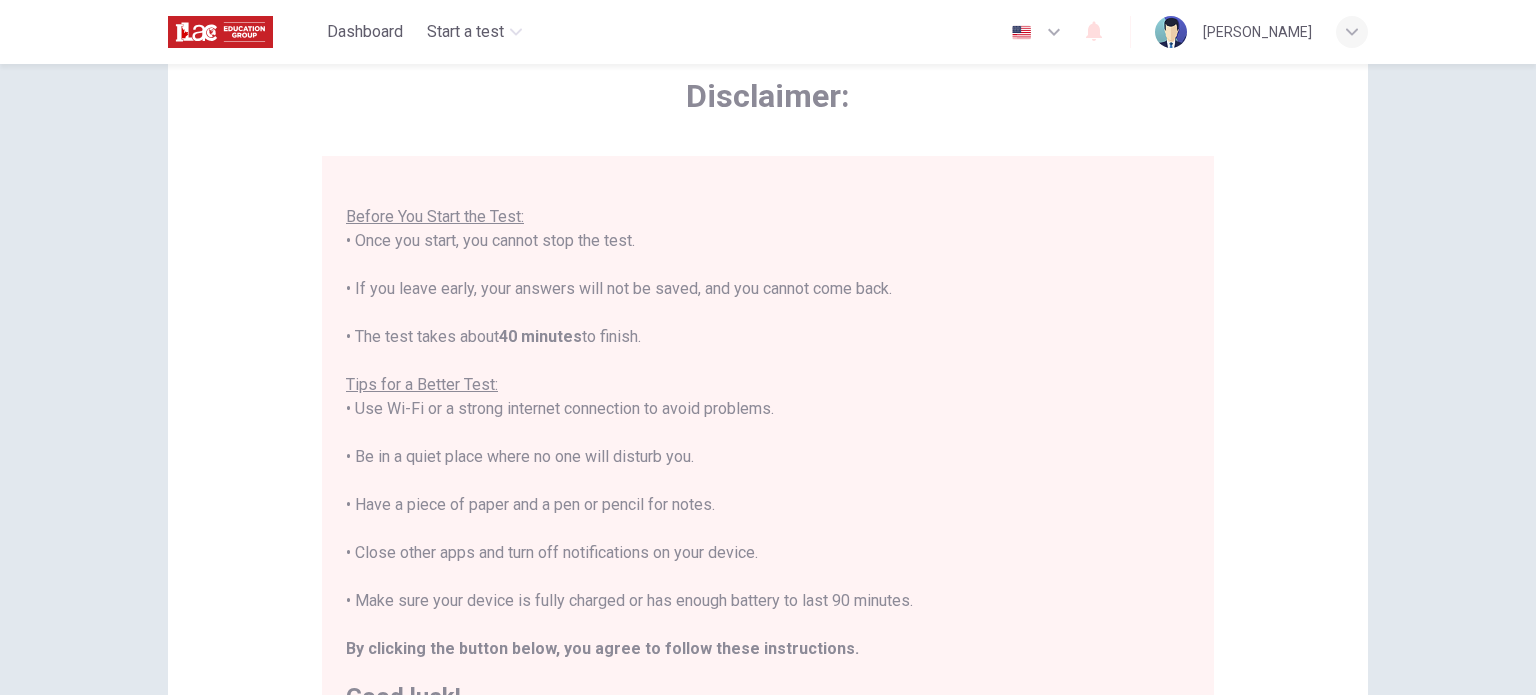 drag, startPoint x: 951, startPoint y: 371, endPoint x: 883, endPoint y: 368, distance: 68.06615 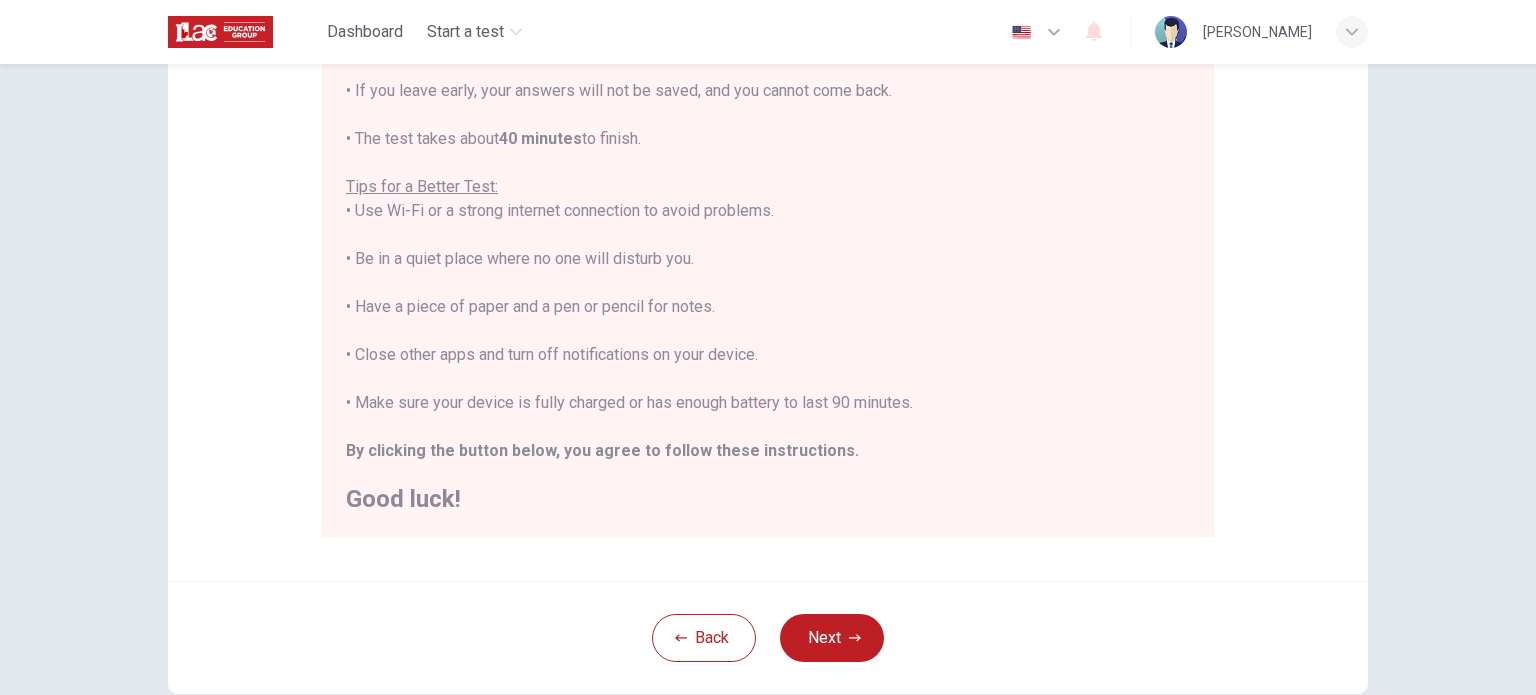 scroll, scrollTop: 300, scrollLeft: 0, axis: vertical 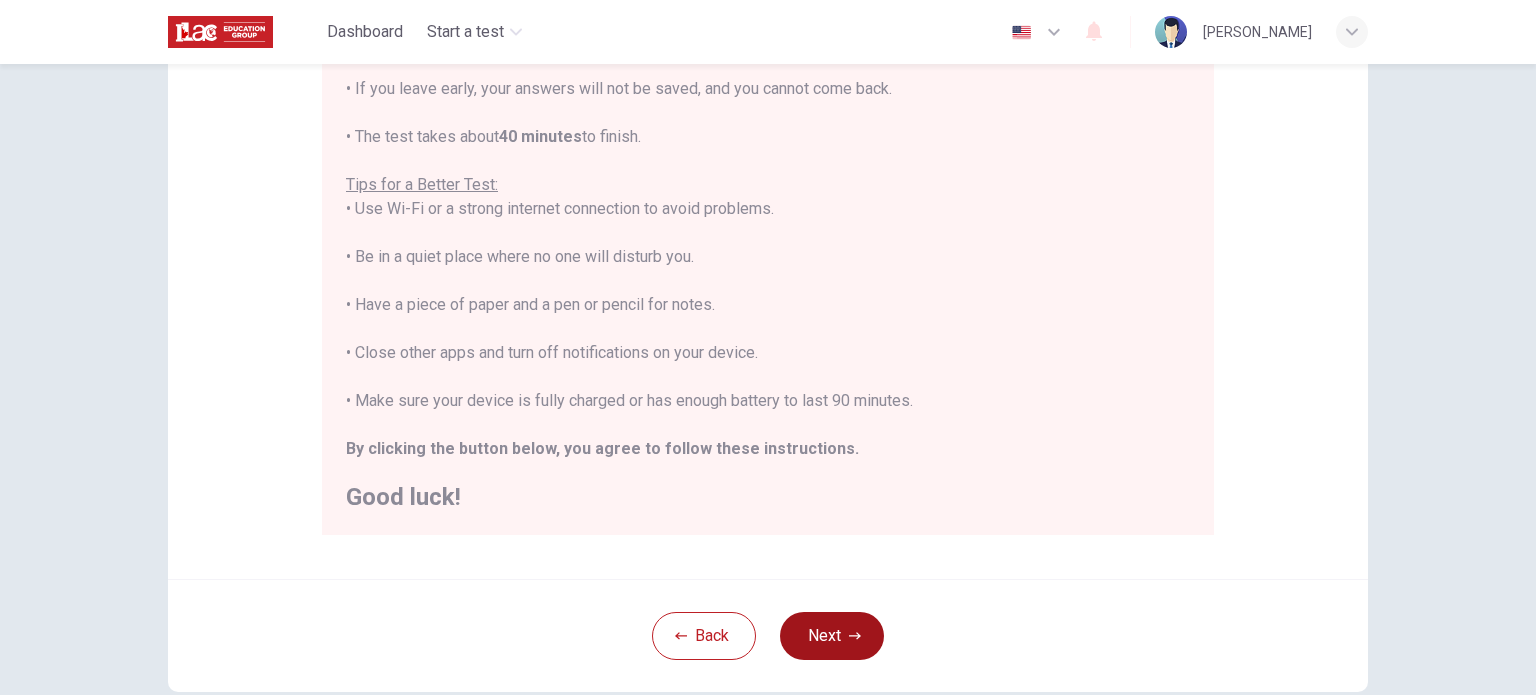 click on "Next" at bounding box center [832, 636] 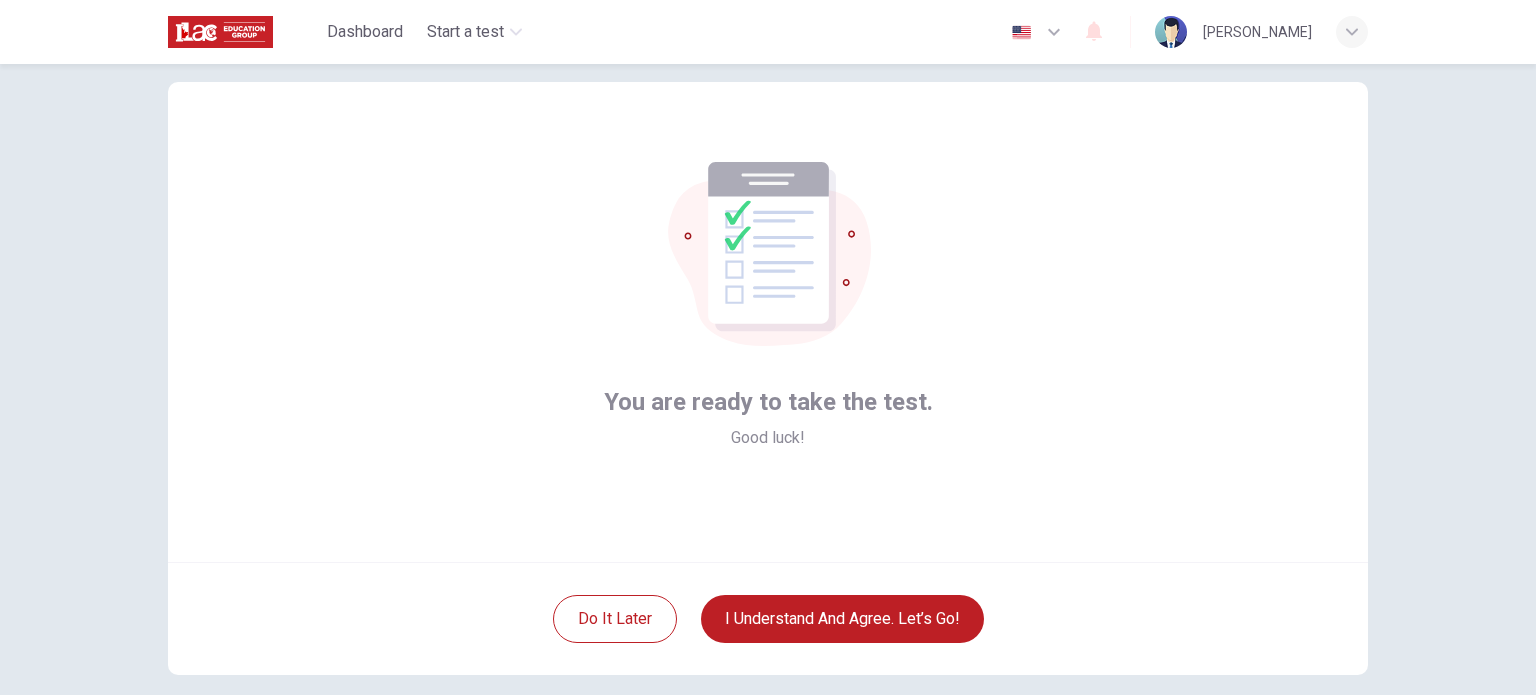 scroll, scrollTop: 37, scrollLeft: 0, axis: vertical 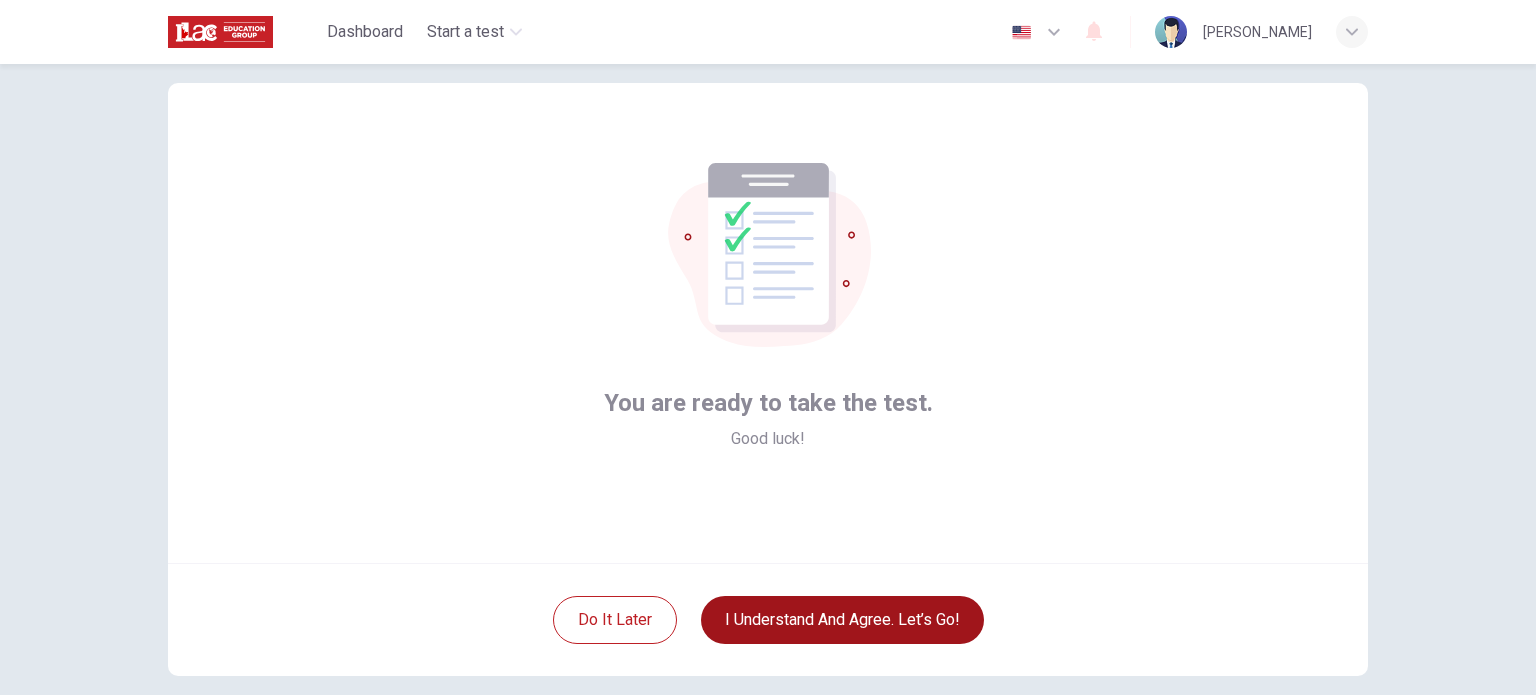 click on "I understand and agree. Let’s go!" at bounding box center [842, 620] 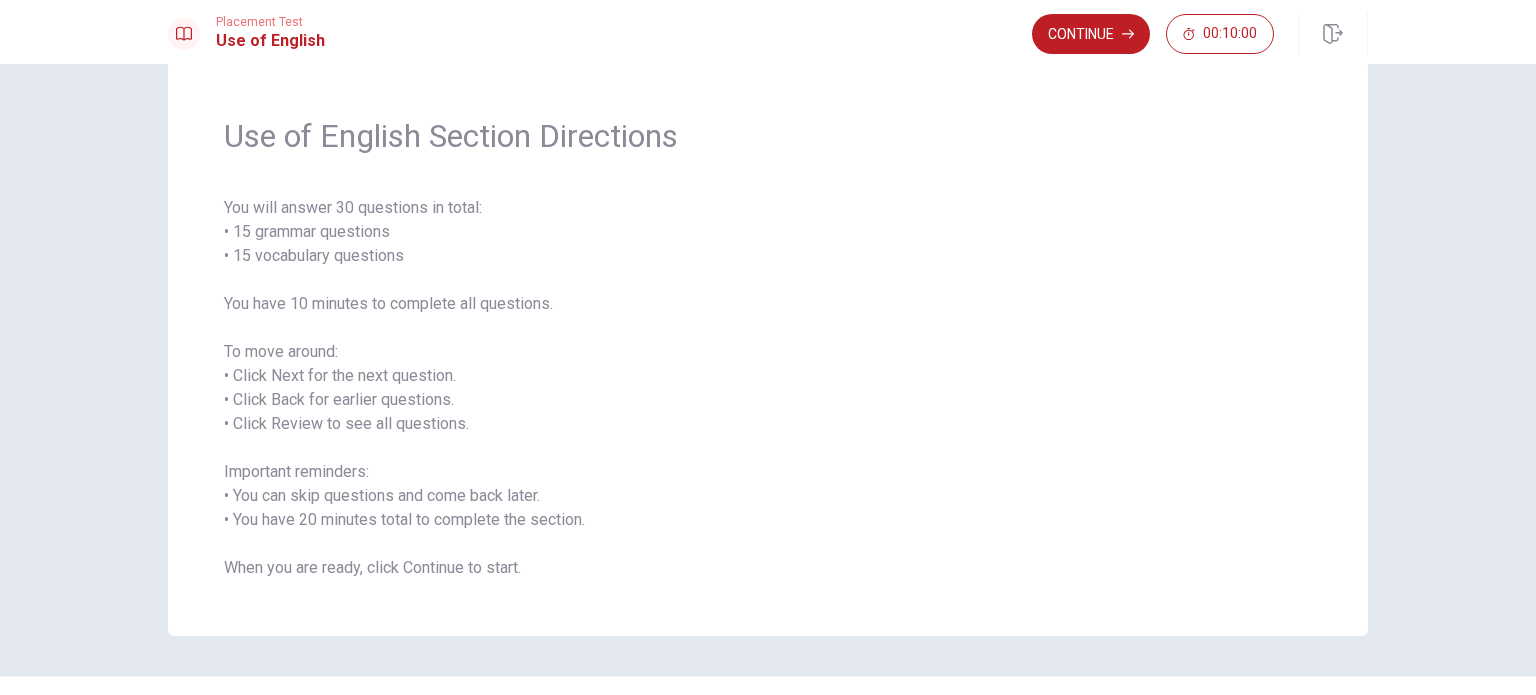 scroll, scrollTop: 0, scrollLeft: 0, axis: both 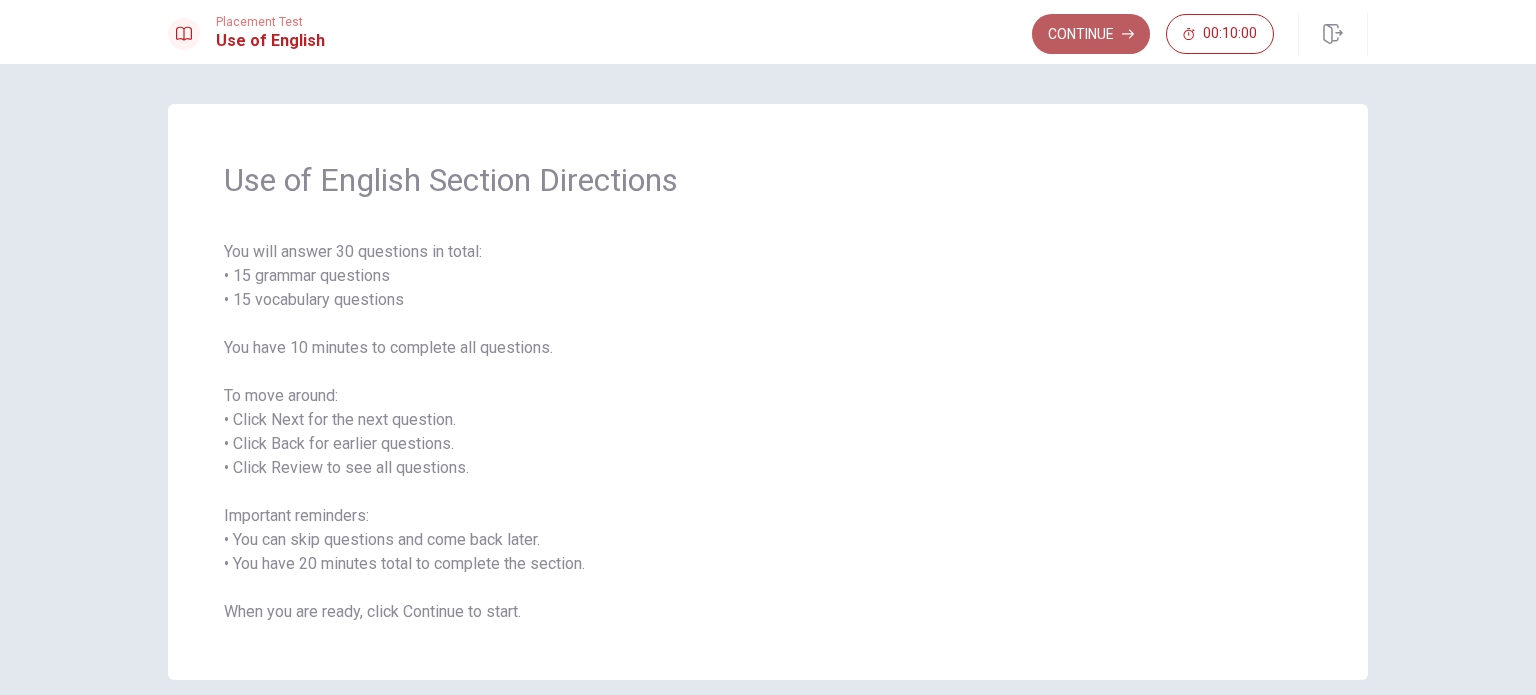 click on "Continue" at bounding box center (1091, 34) 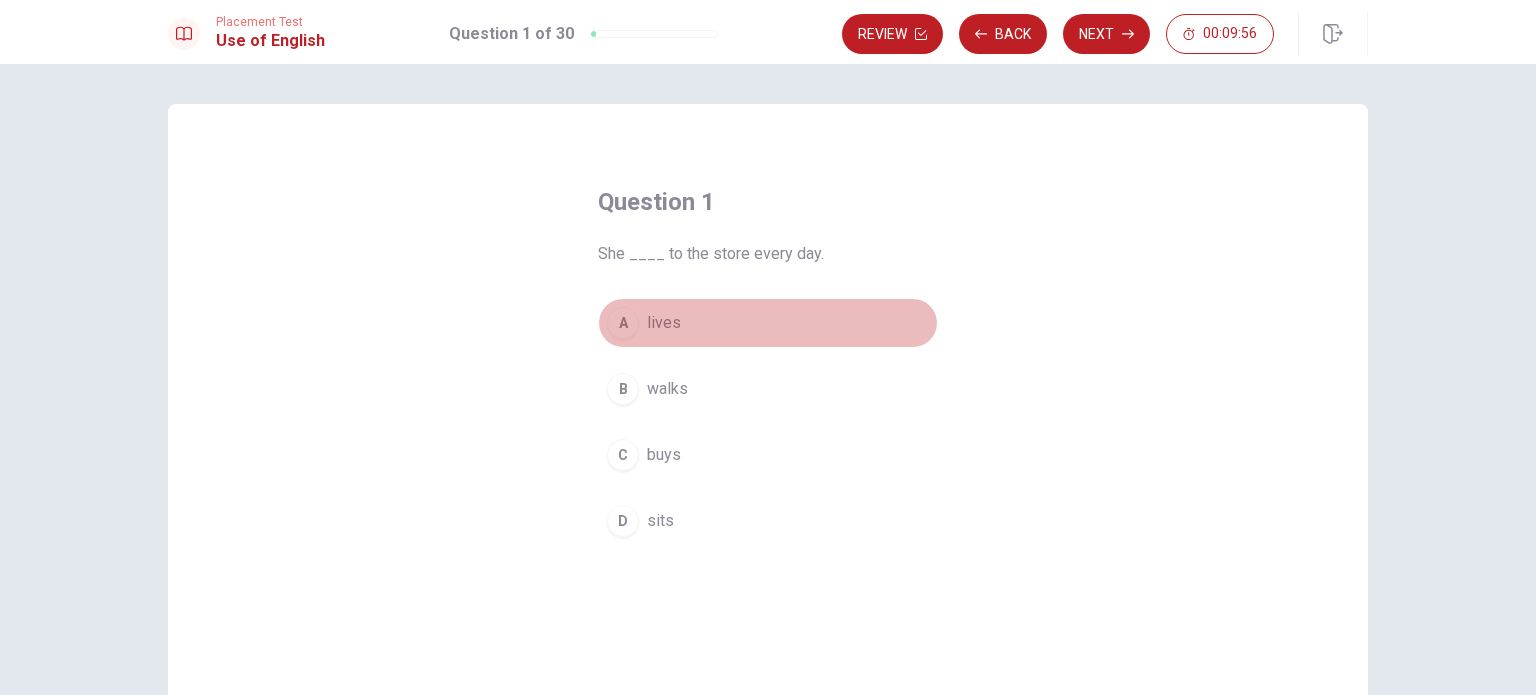 click on "A lives" at bounding box center [768, 323] 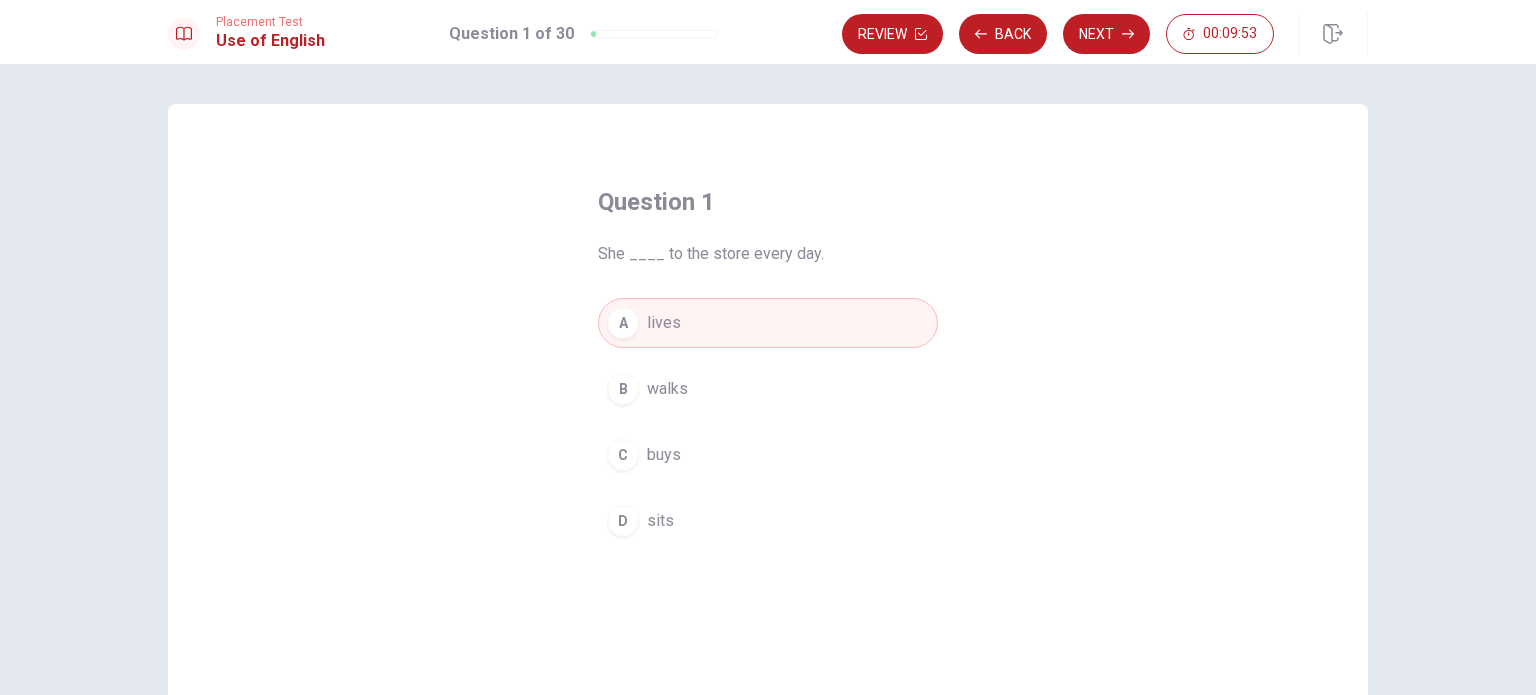 click on "walks" at bounding box center (667, 389) 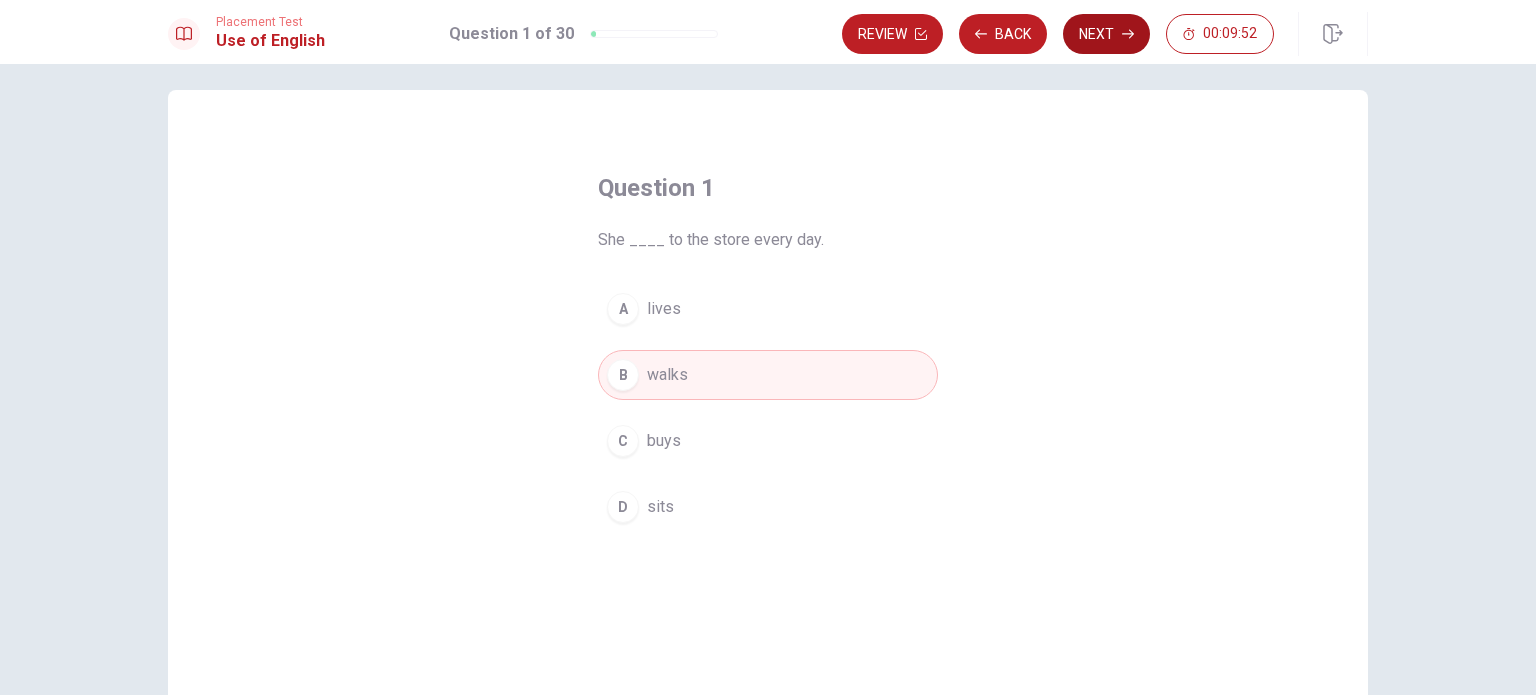 scroll, scrollTop: 0, scrollLeft: 0, axis: both 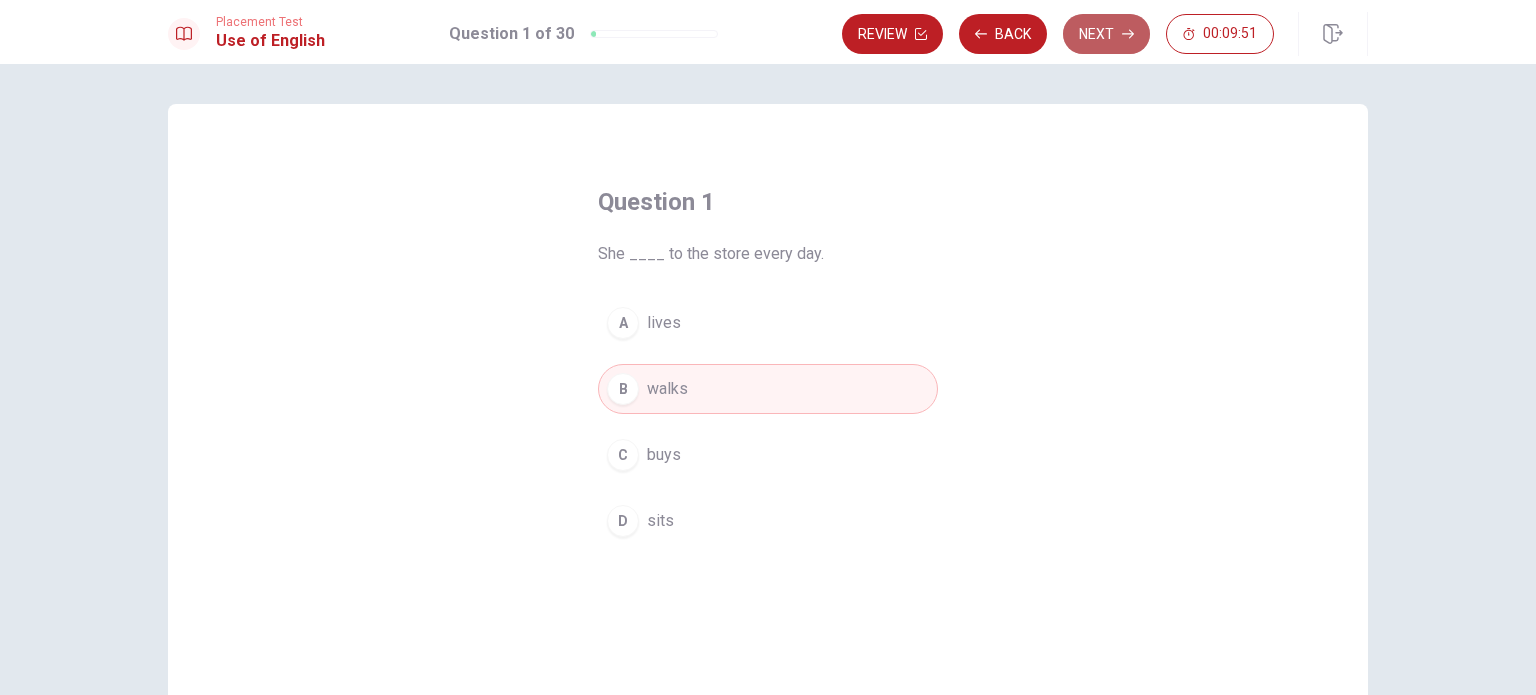 click on "Next" at bounding box center (1106, 34) 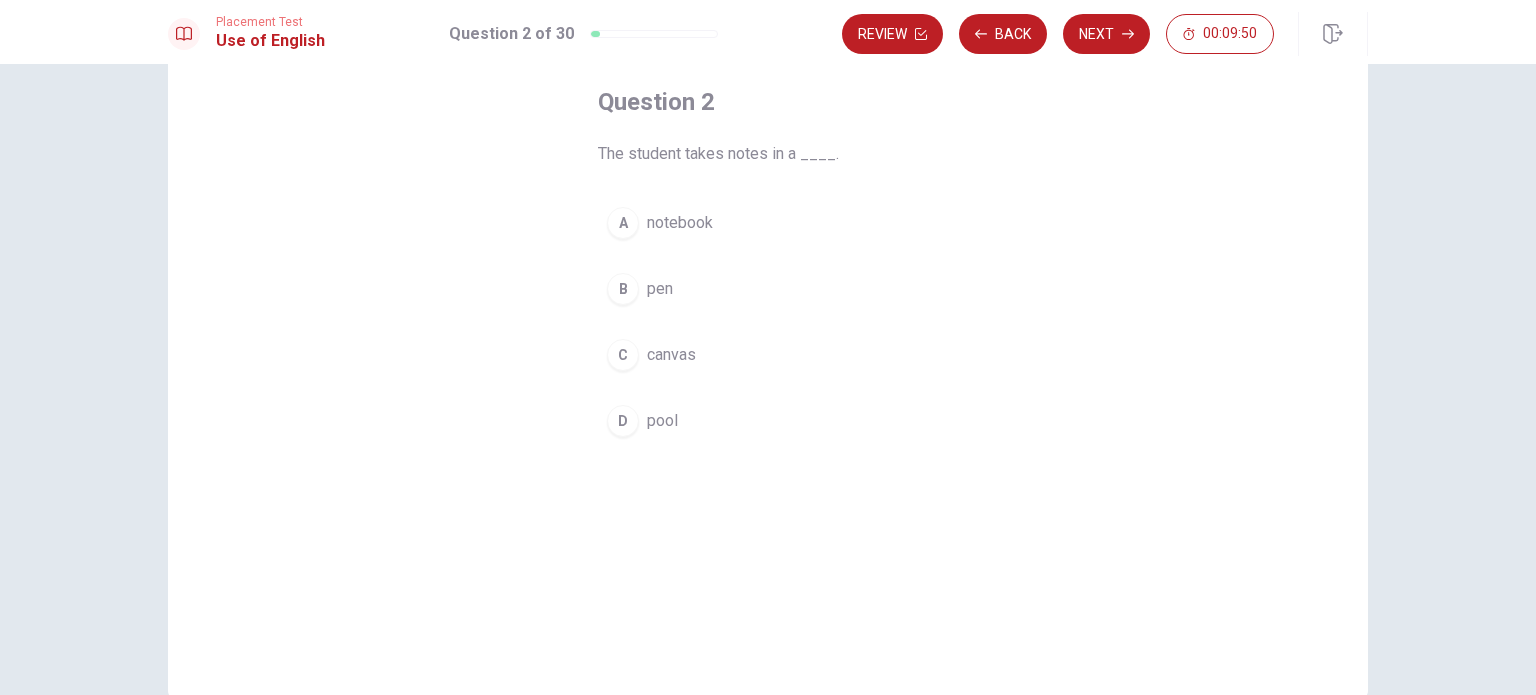 scroll, scrollTop: 0, scrollLeft: 0, axis: both 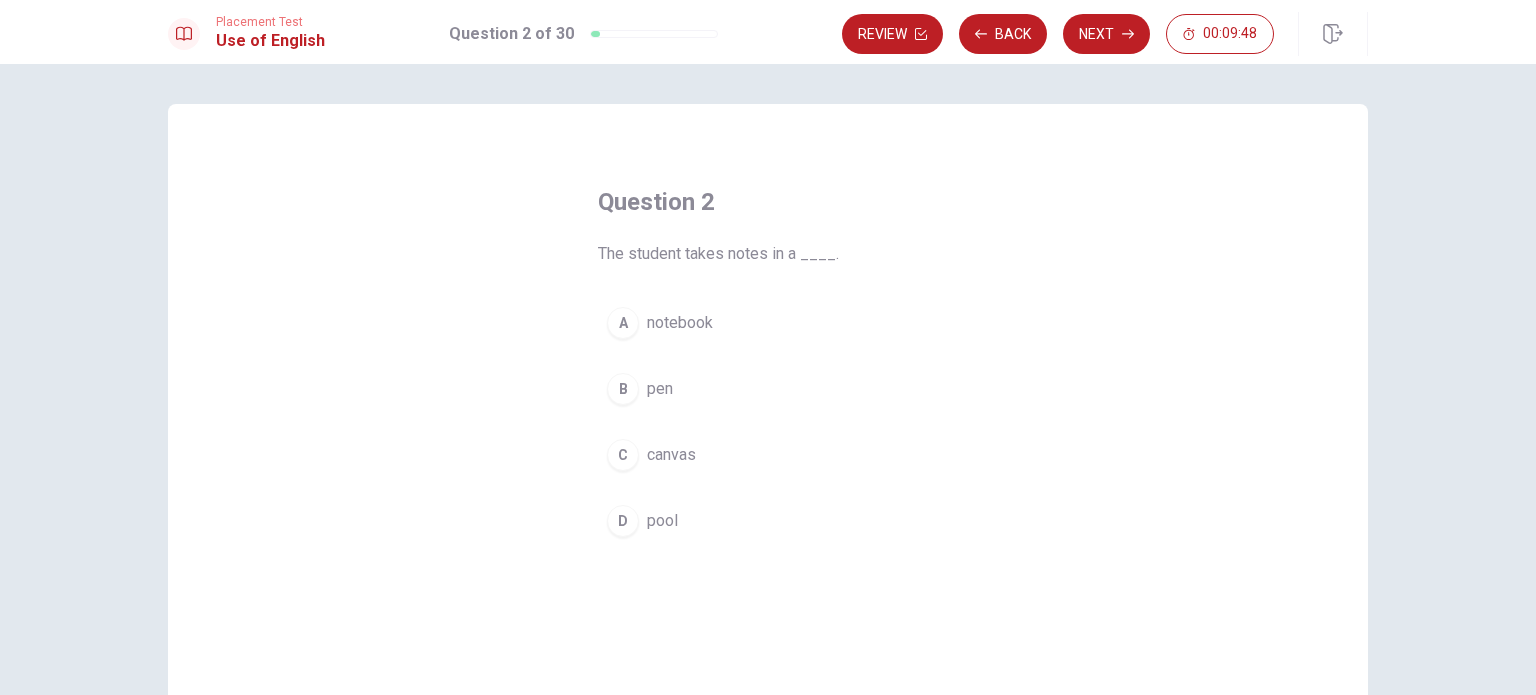 click on "A" at bounding box center (623, 323) 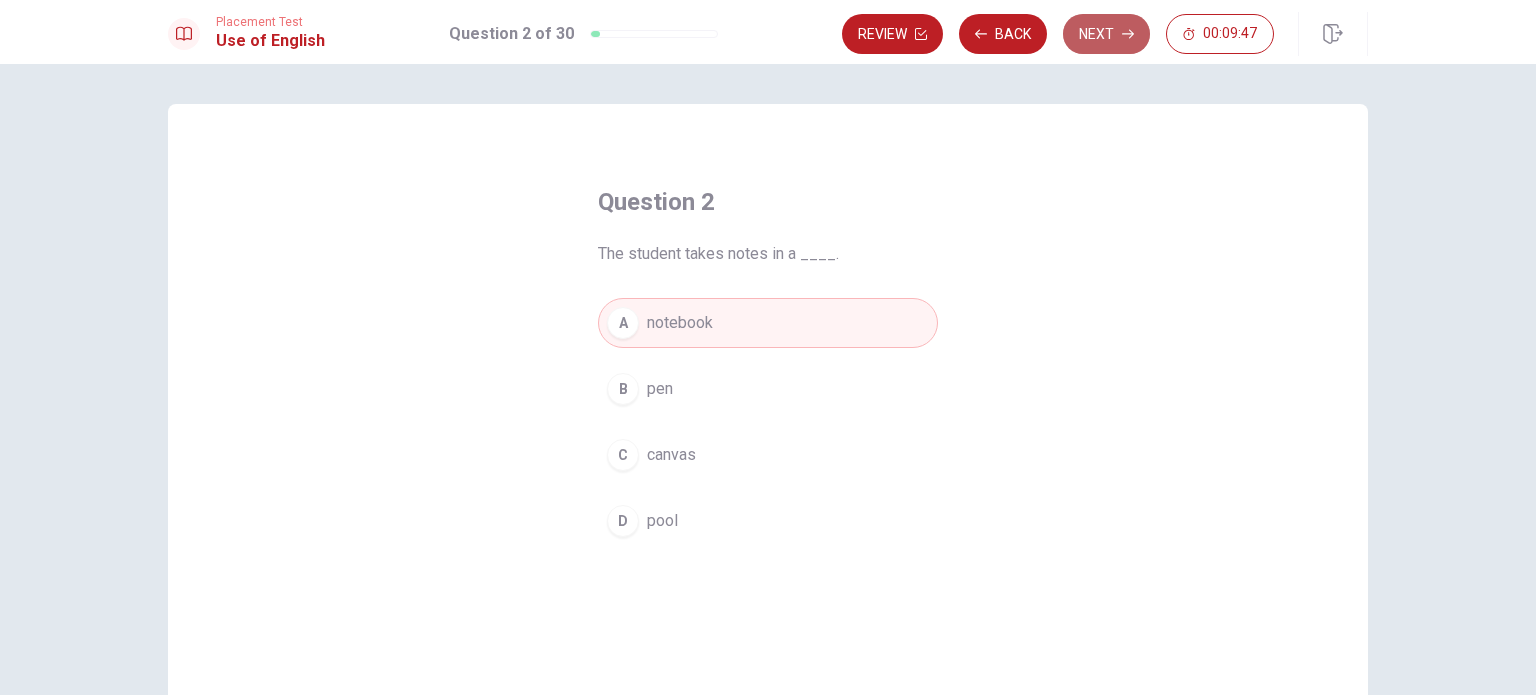 click on "Next" at bounding box center (1106, 34) 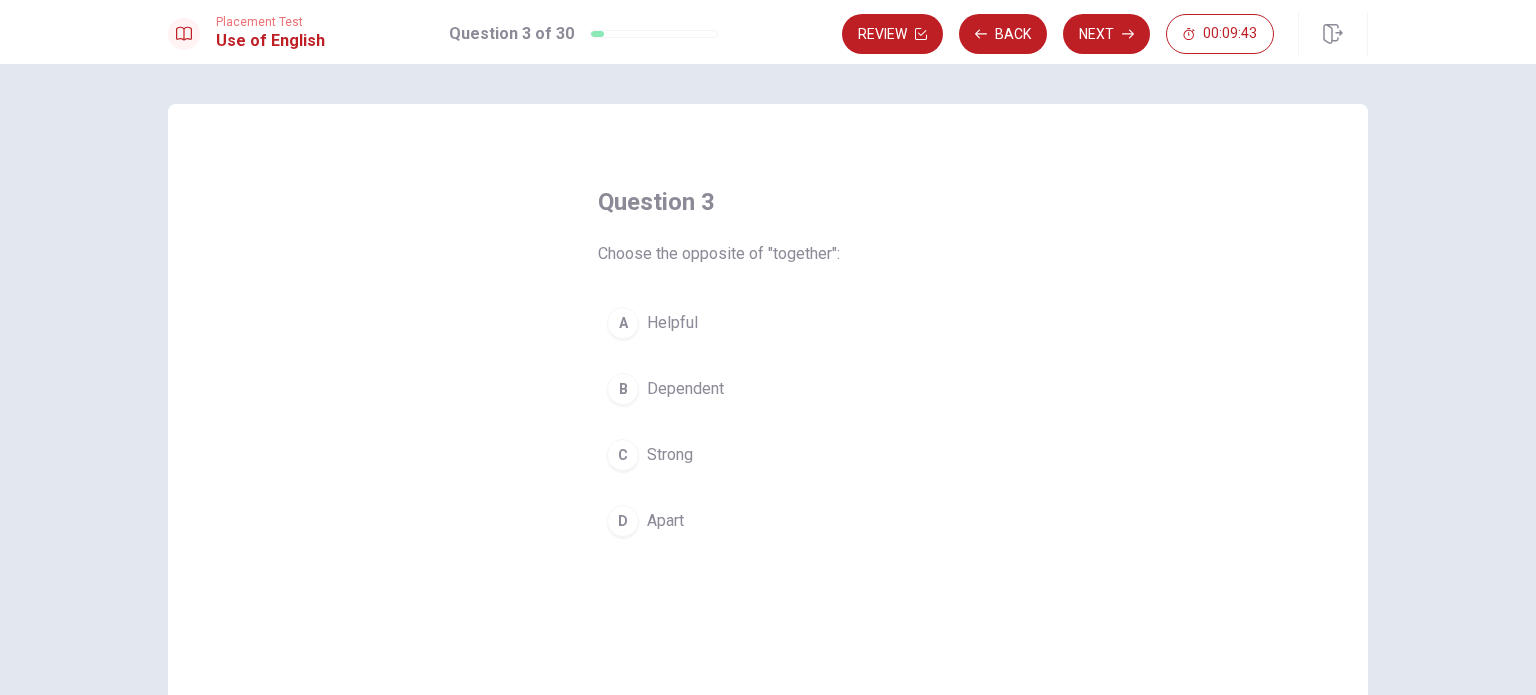 click on "D" at bounding box center [623, 521] 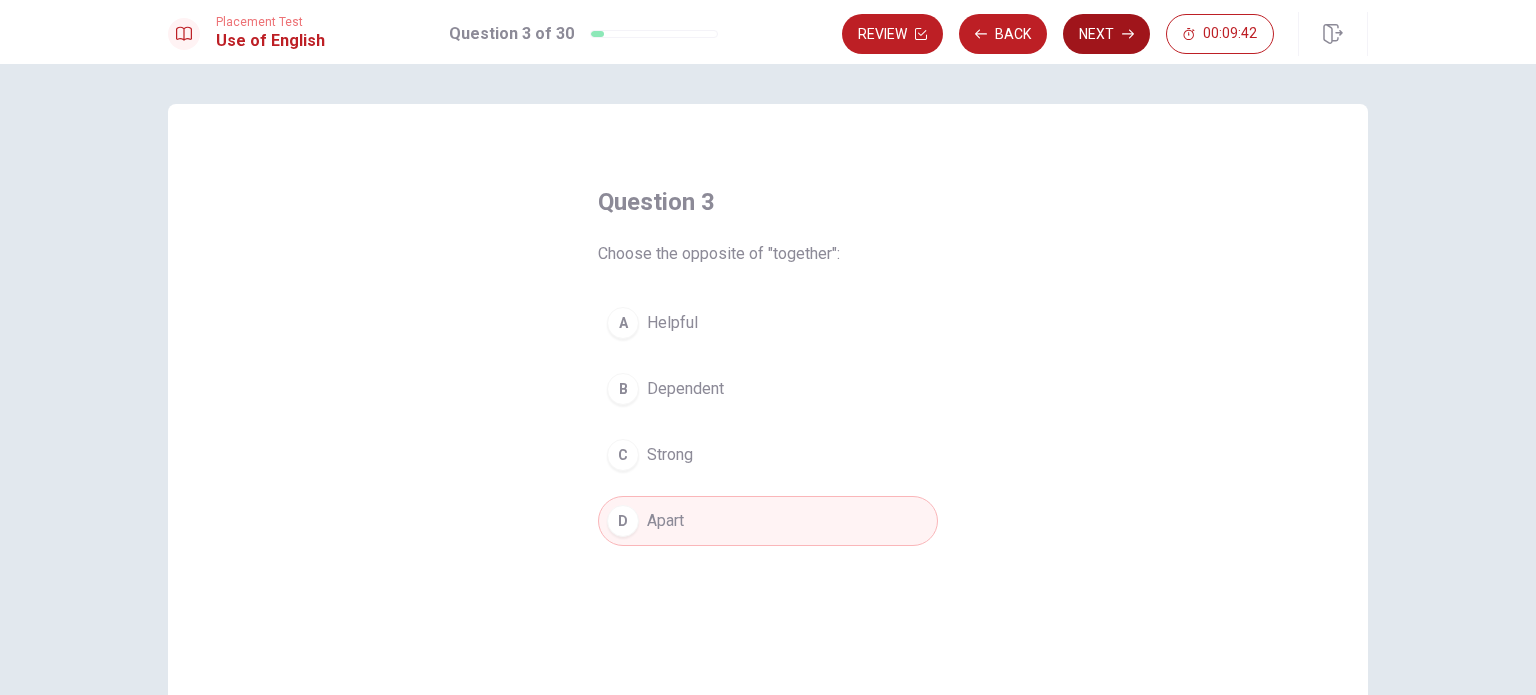 click on "Next" at bounding box center (1106, 34) 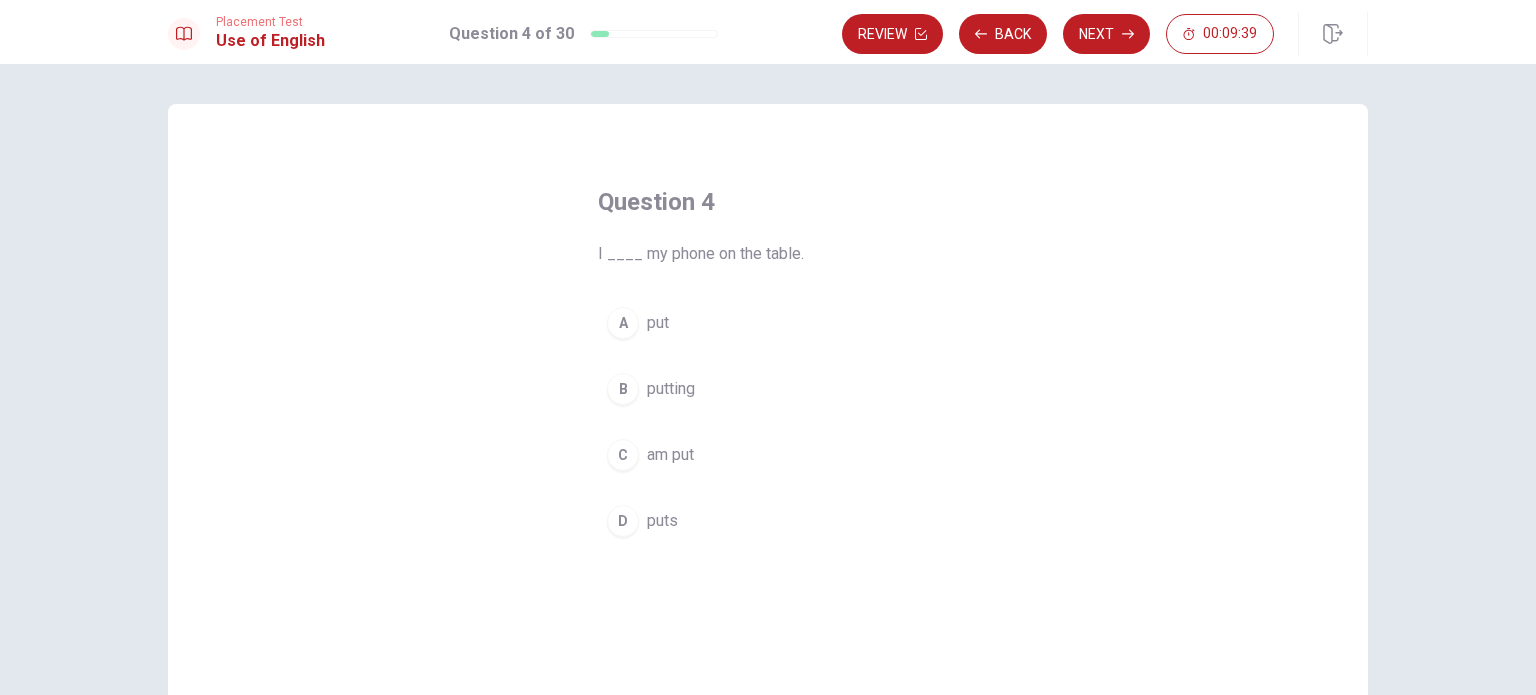 click on "A" at bounding box center (623, 323) 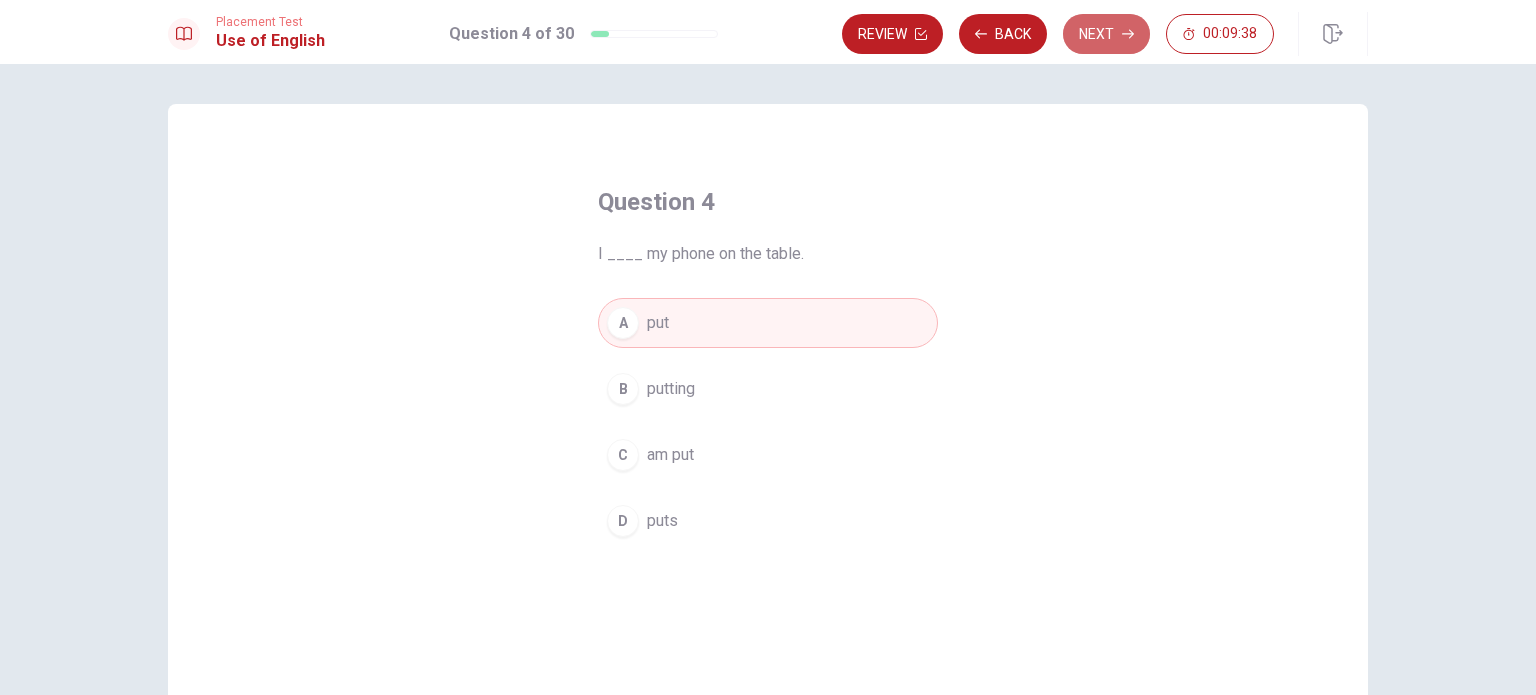 click on "Next" at bounding box center [1106, 34] 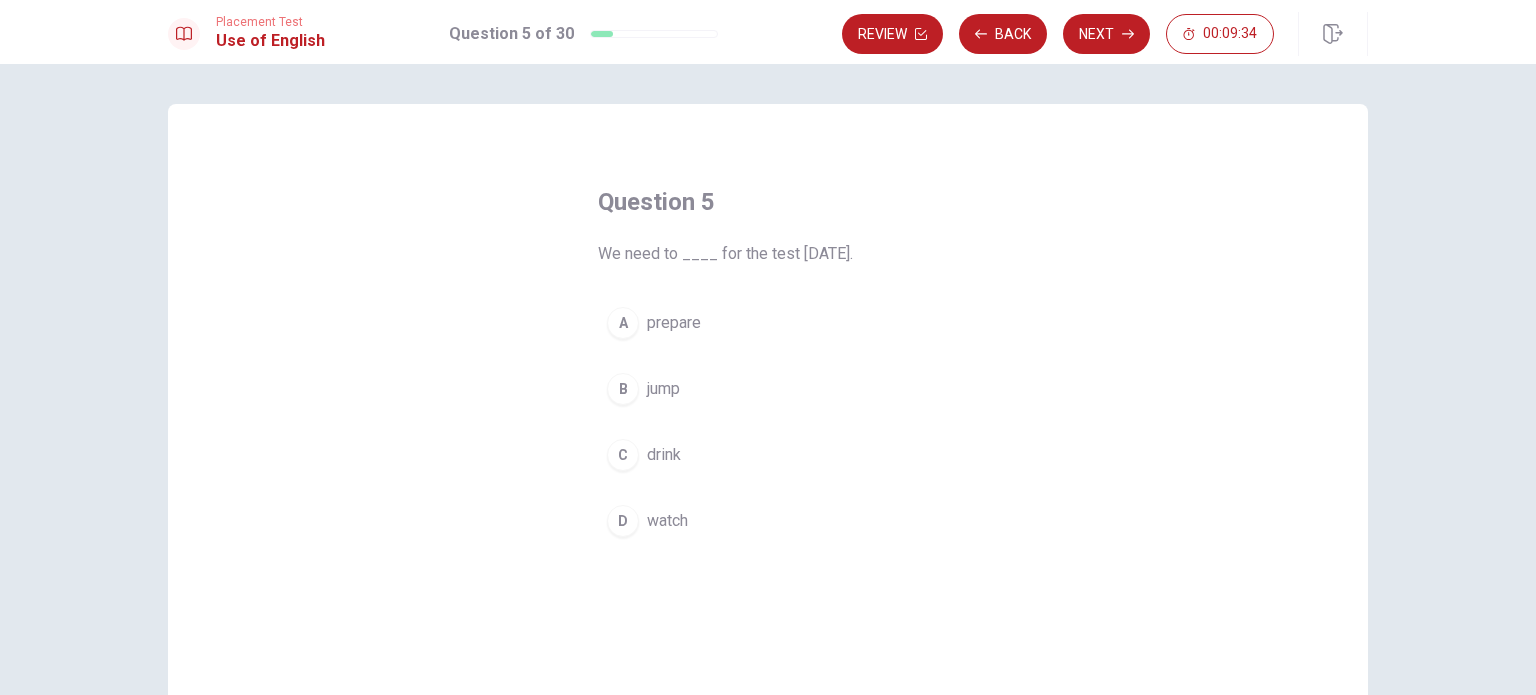 click on "A" at bounding box center [623, 323] 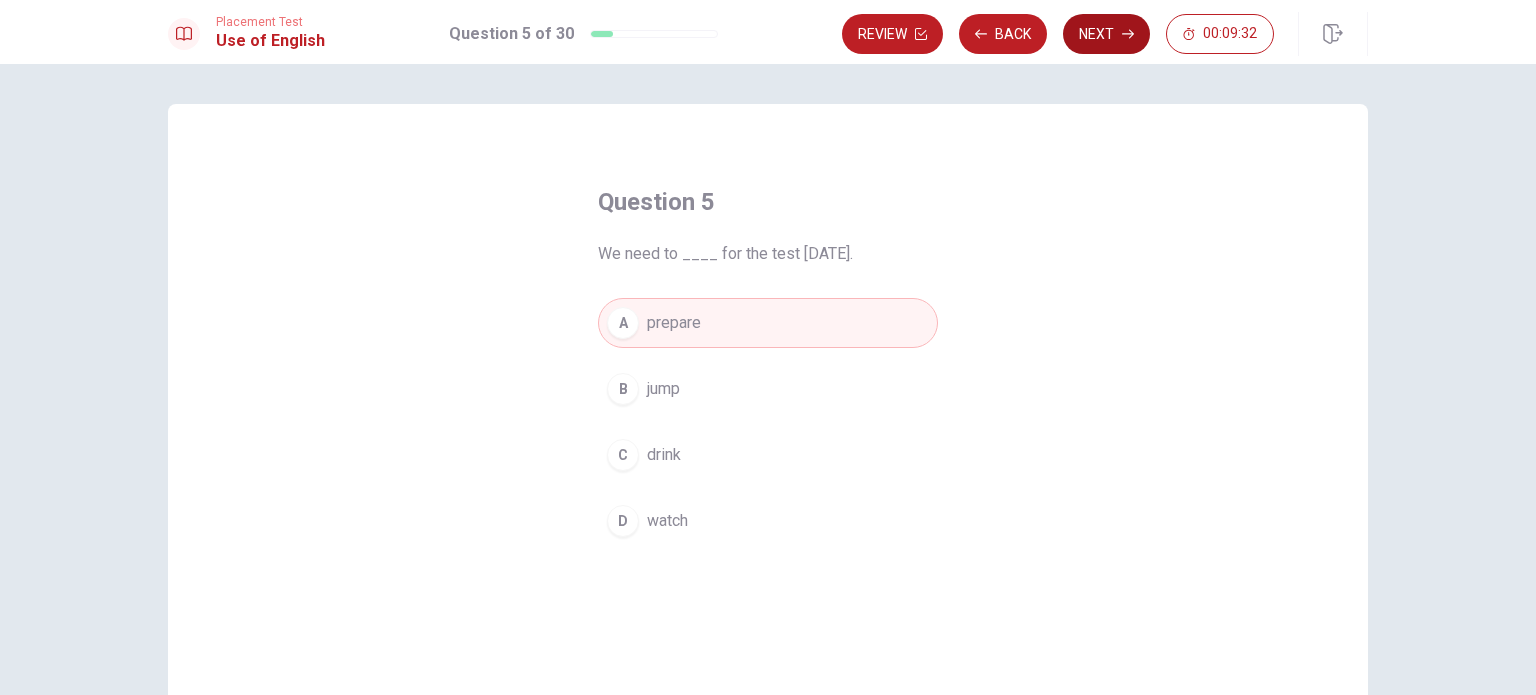 click on "Next" at bounding box center (1106, 34) 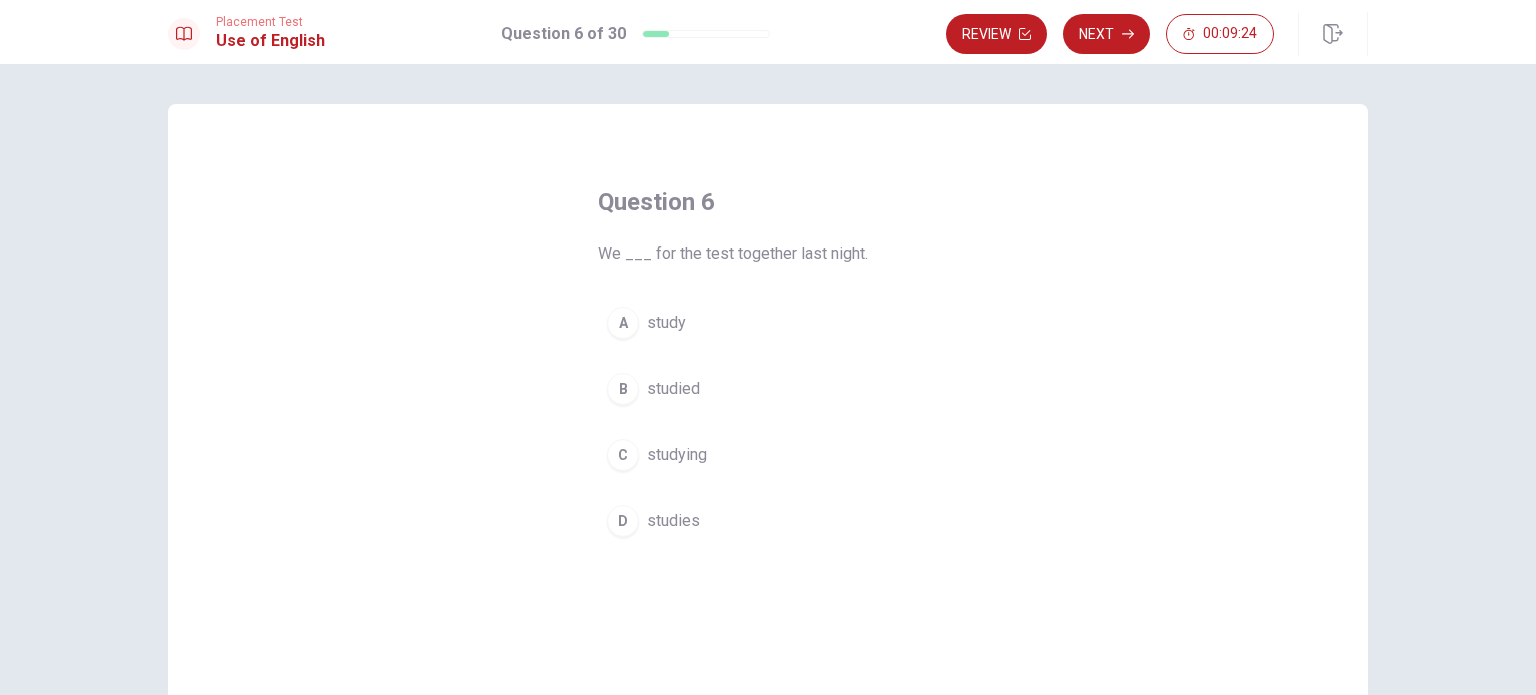 click on "B studied" at bounding box center [768, 389] 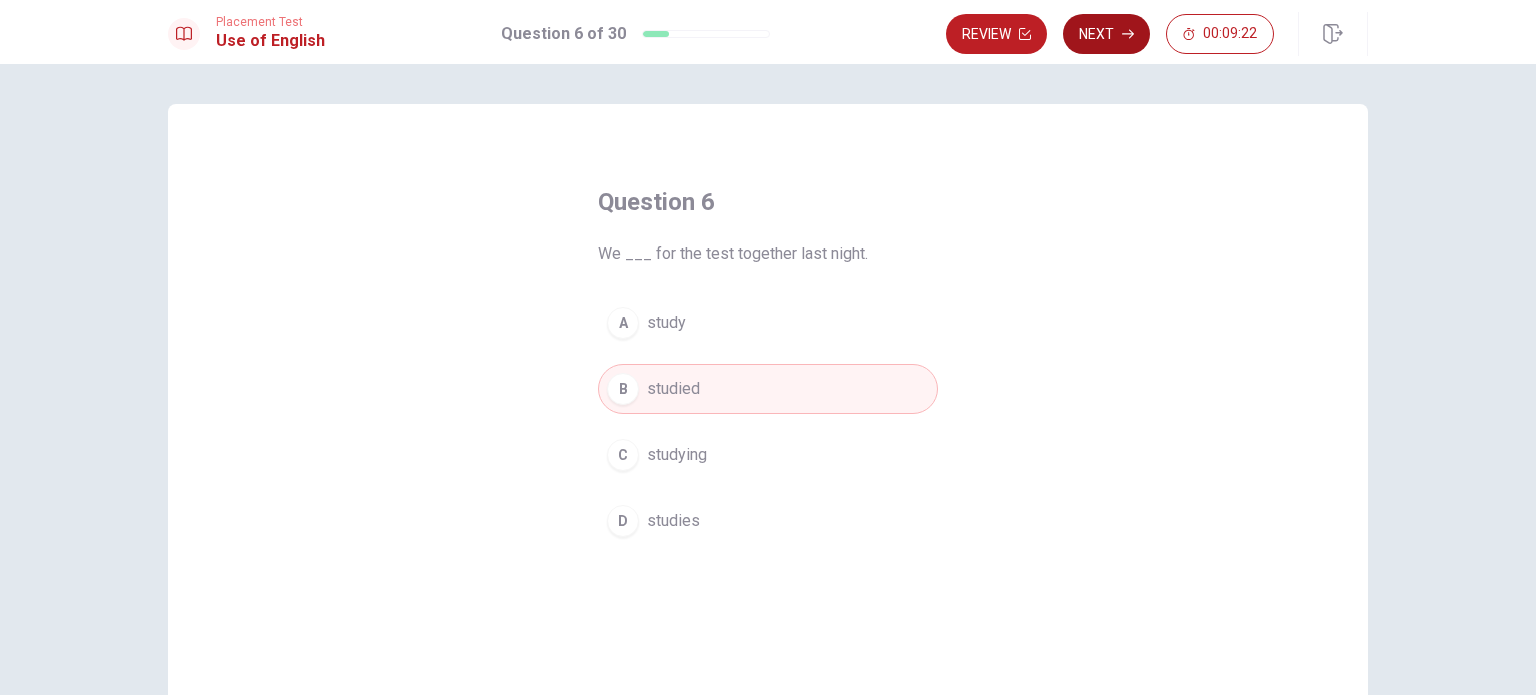 click on "Next" at bounding box center [1106, 34] 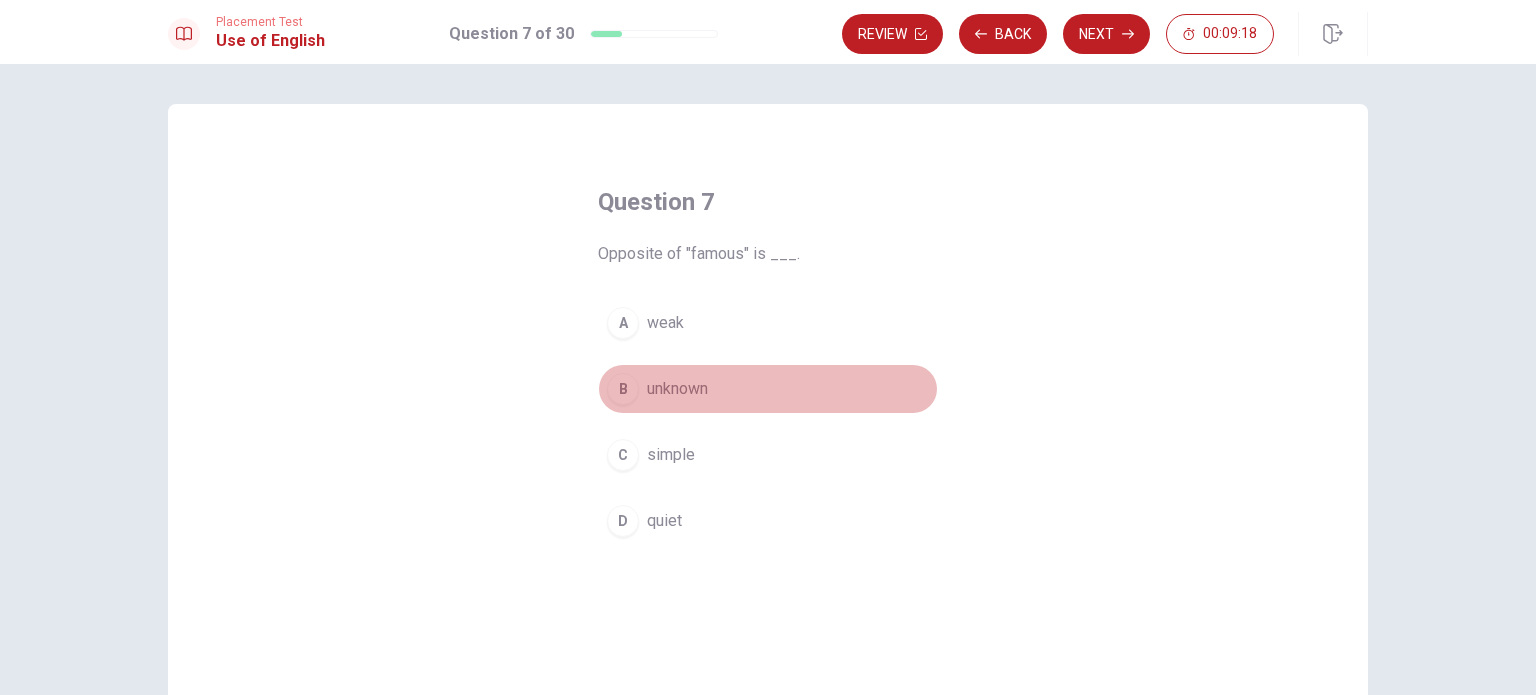 click on "B unknown" at bounding box center [768, 389] 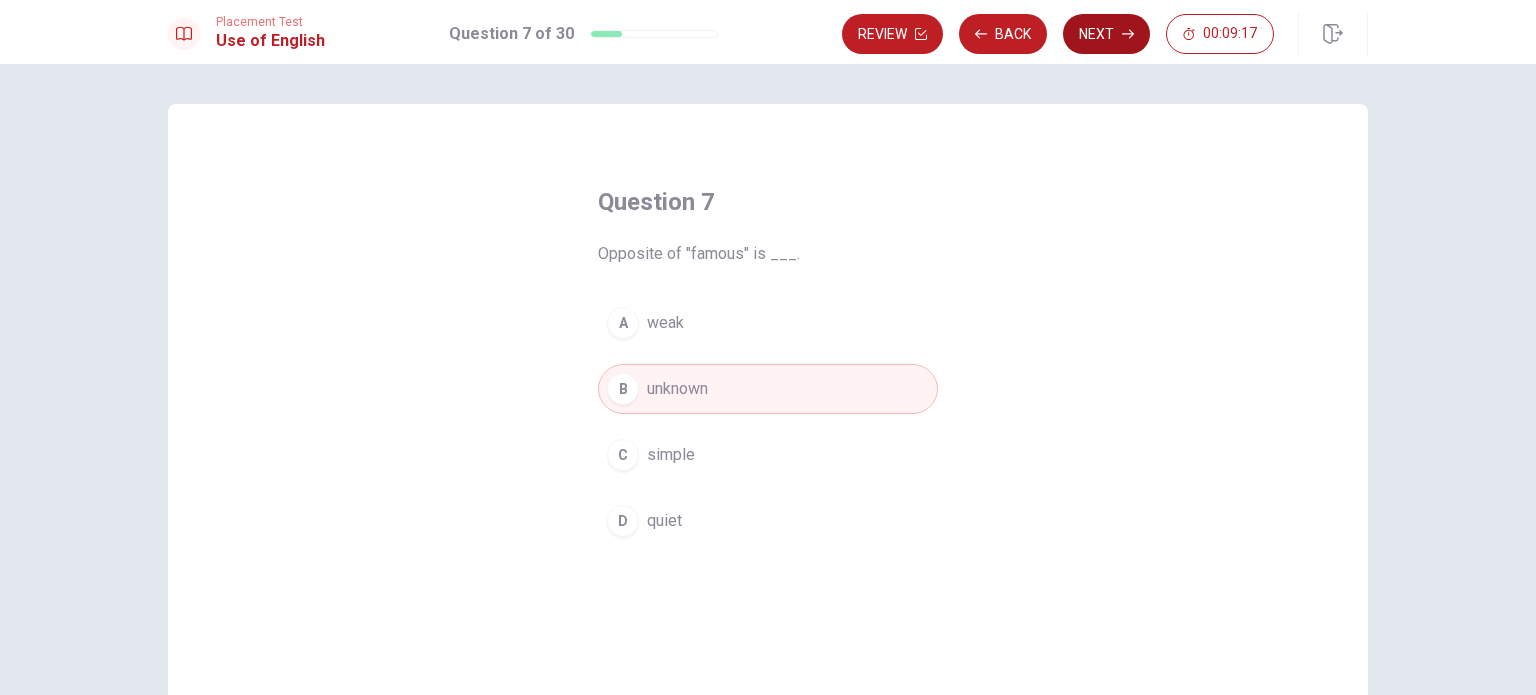 click on "Next" at bounding box center (1106, 34) 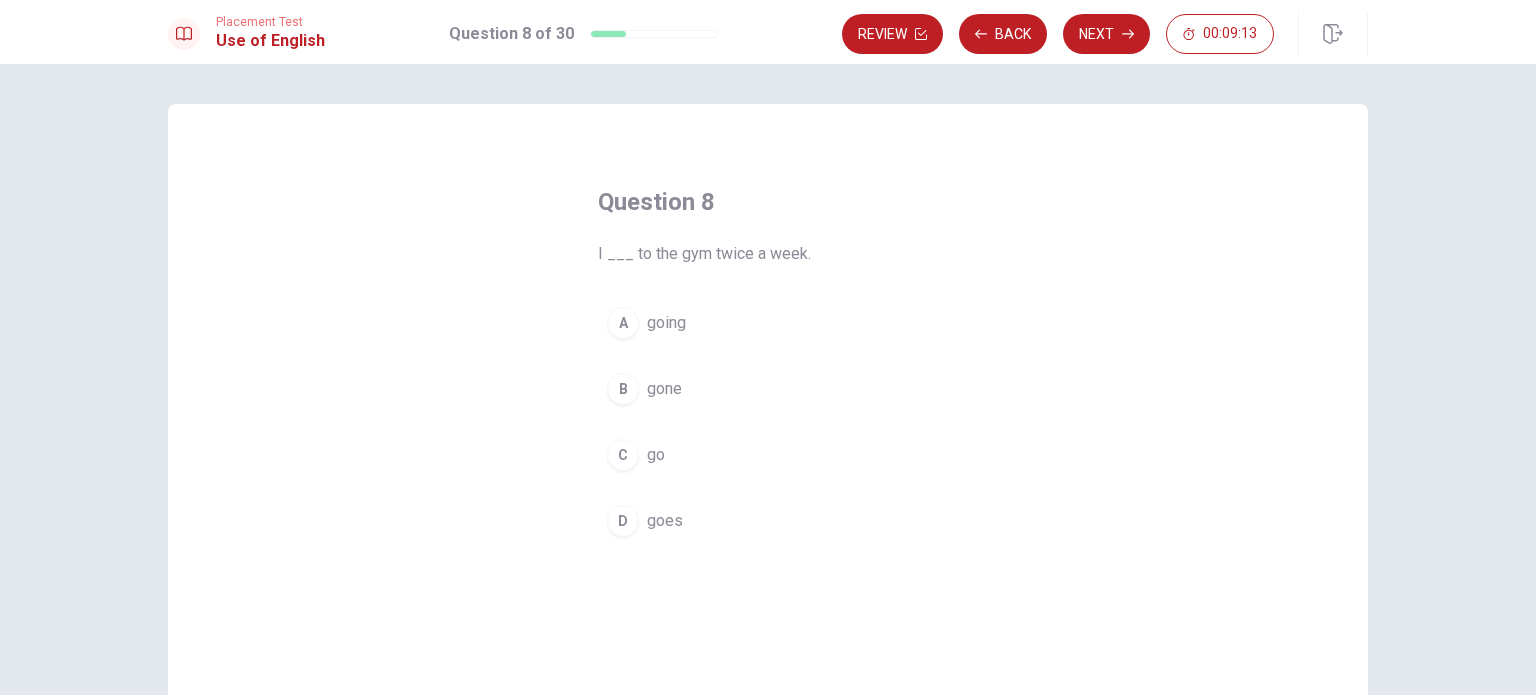 click on "C" at bounding box center (623, 455) 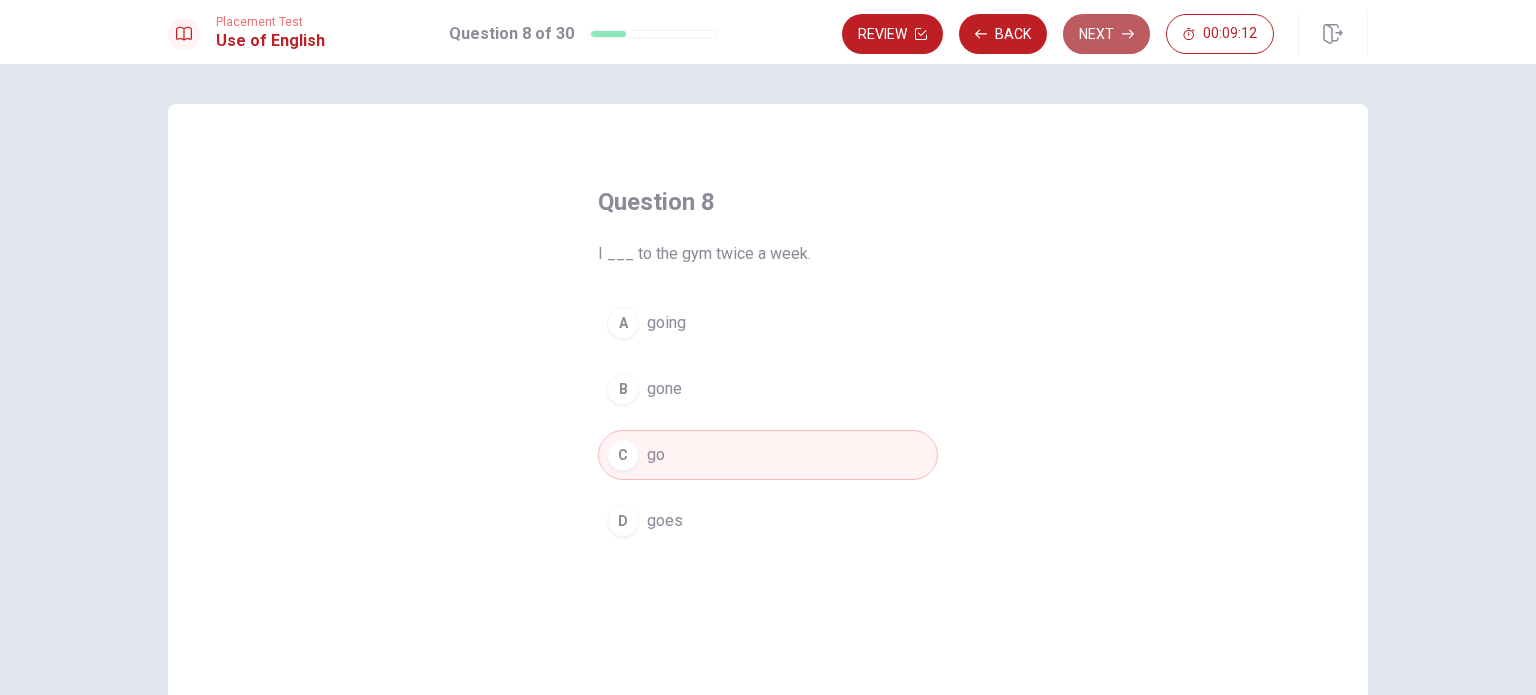 click on "Next" at bounding box center [1106, 34] 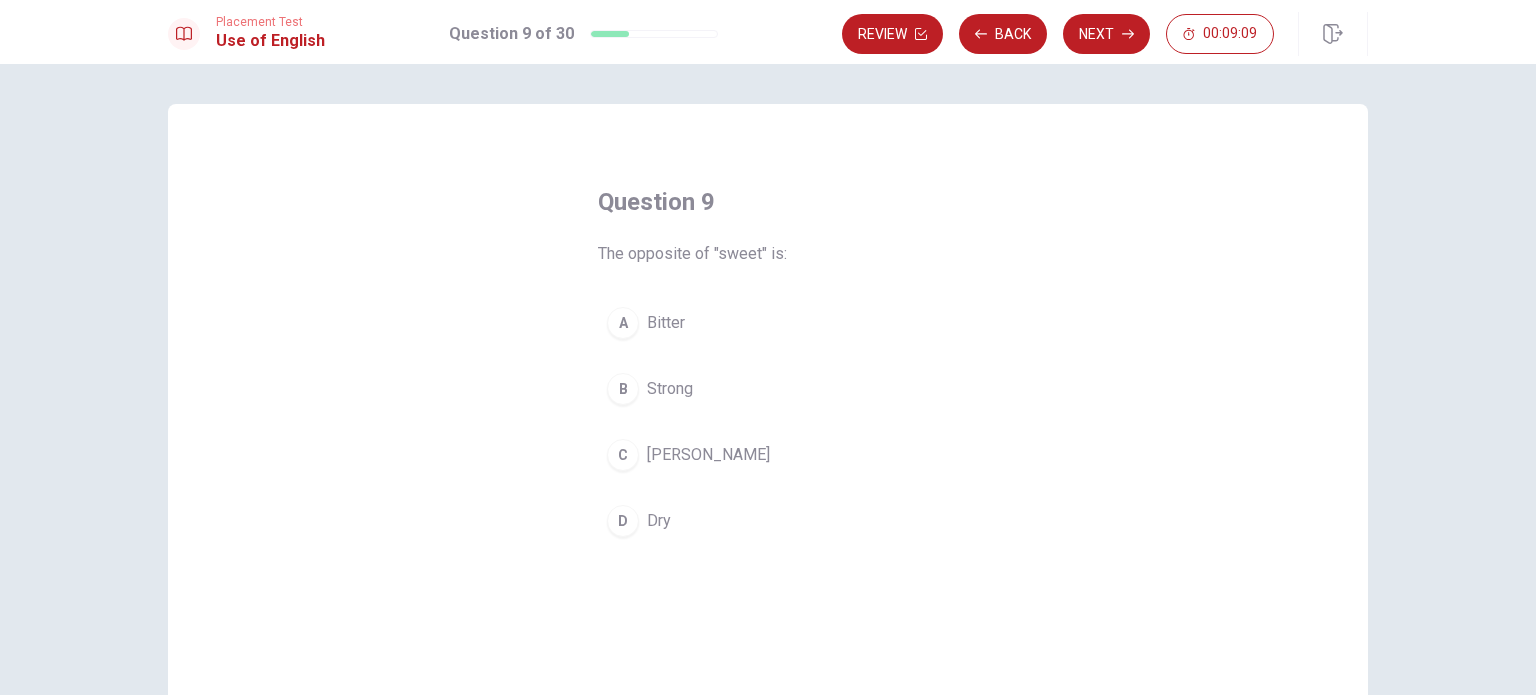 click on "A Bitter" at bounding box center [768, 323] 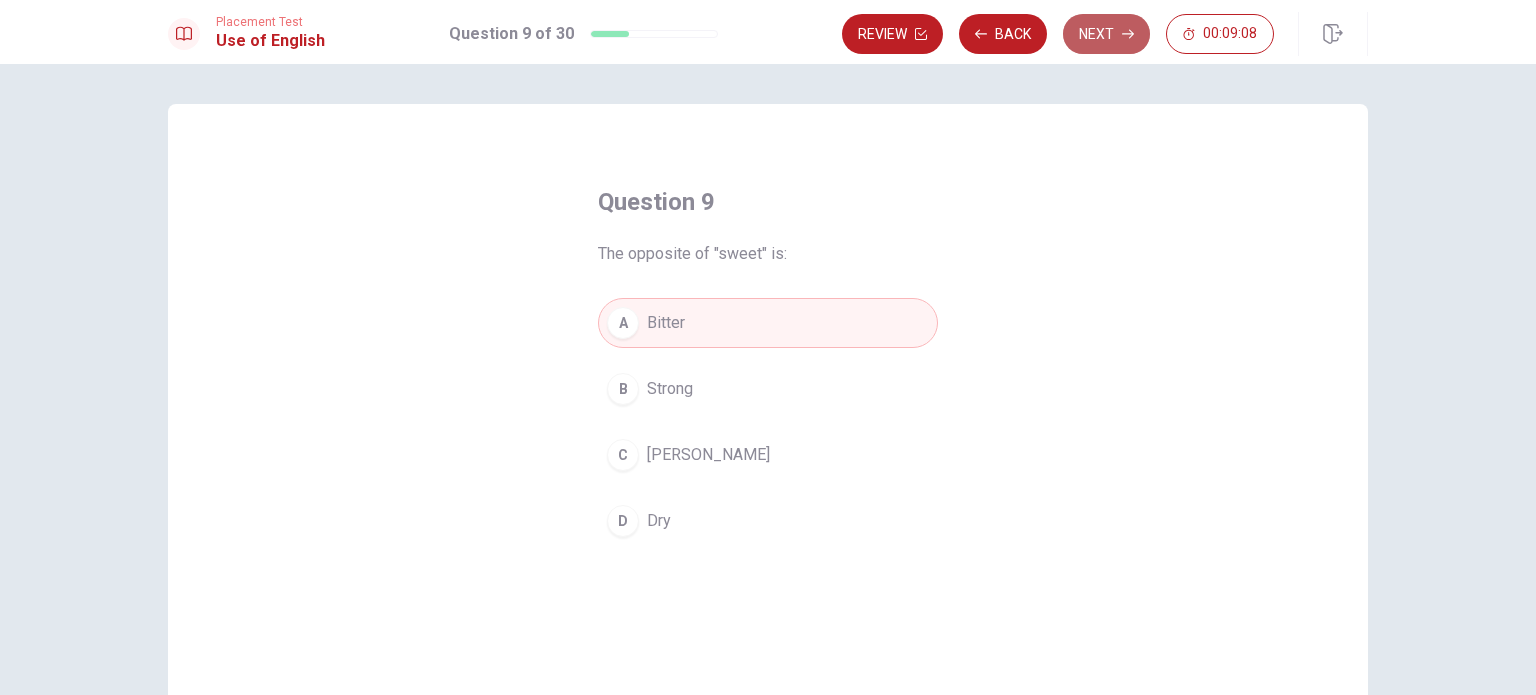 click on "Next" at bounding box center [1106, 34] 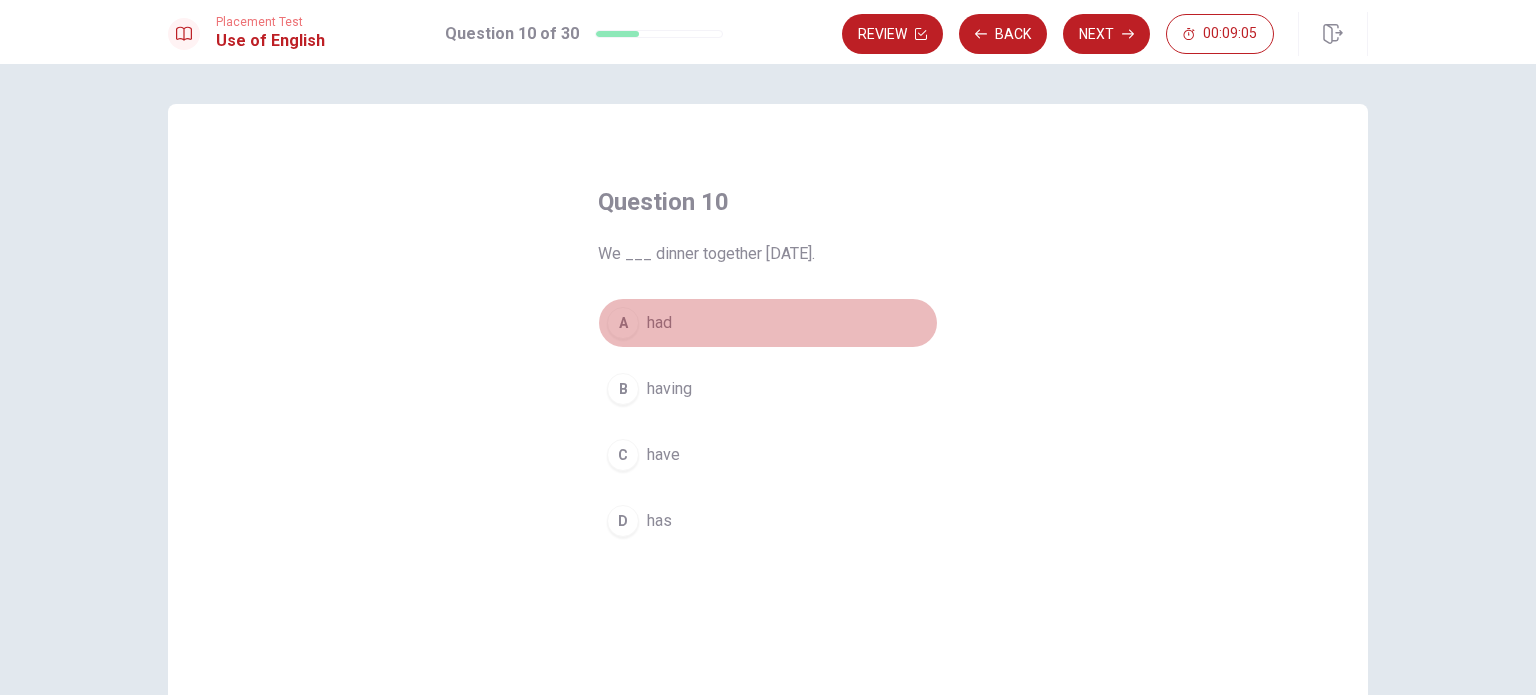 click on "A" at bounding box center (623, 323) 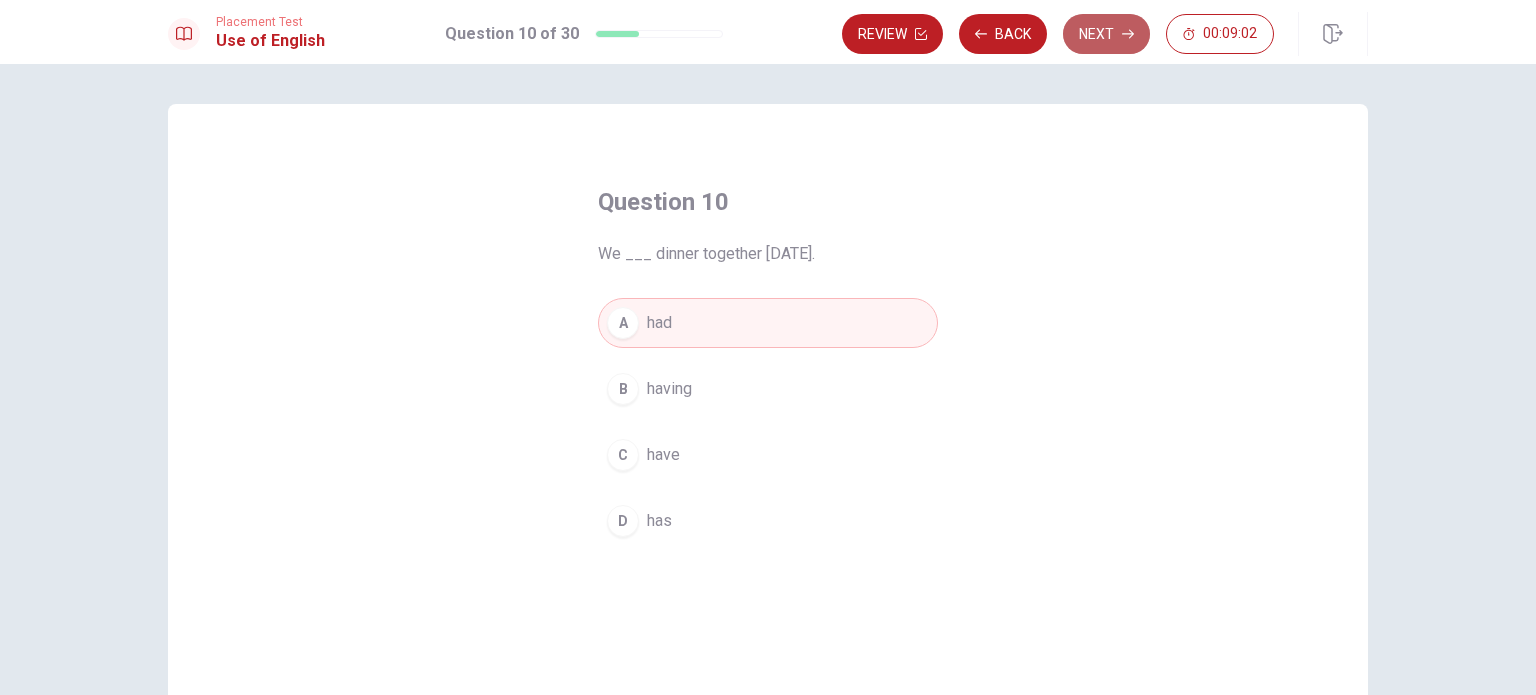 click on "Next" at bounding box center [1106, 34] 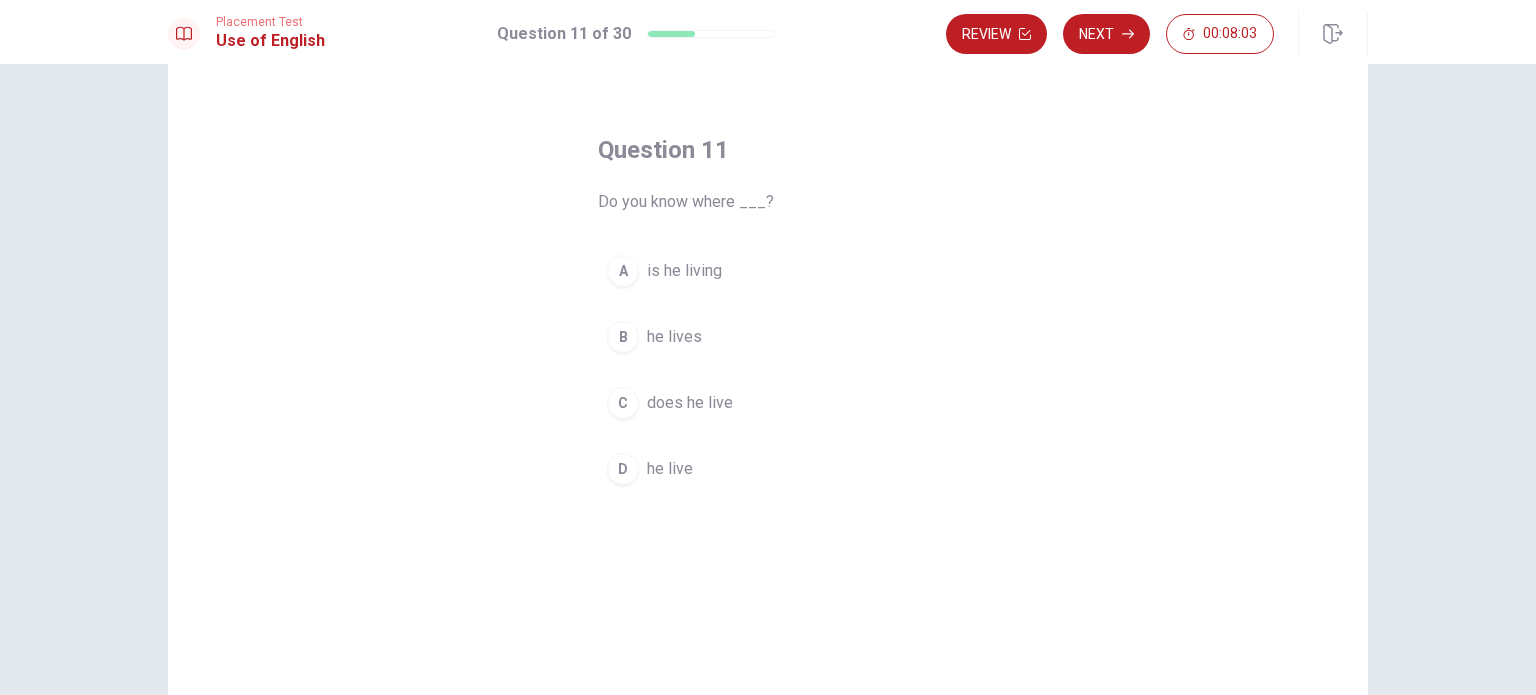 scroll, scrollTop: 100, scrollLeft: 0, axis: vertical 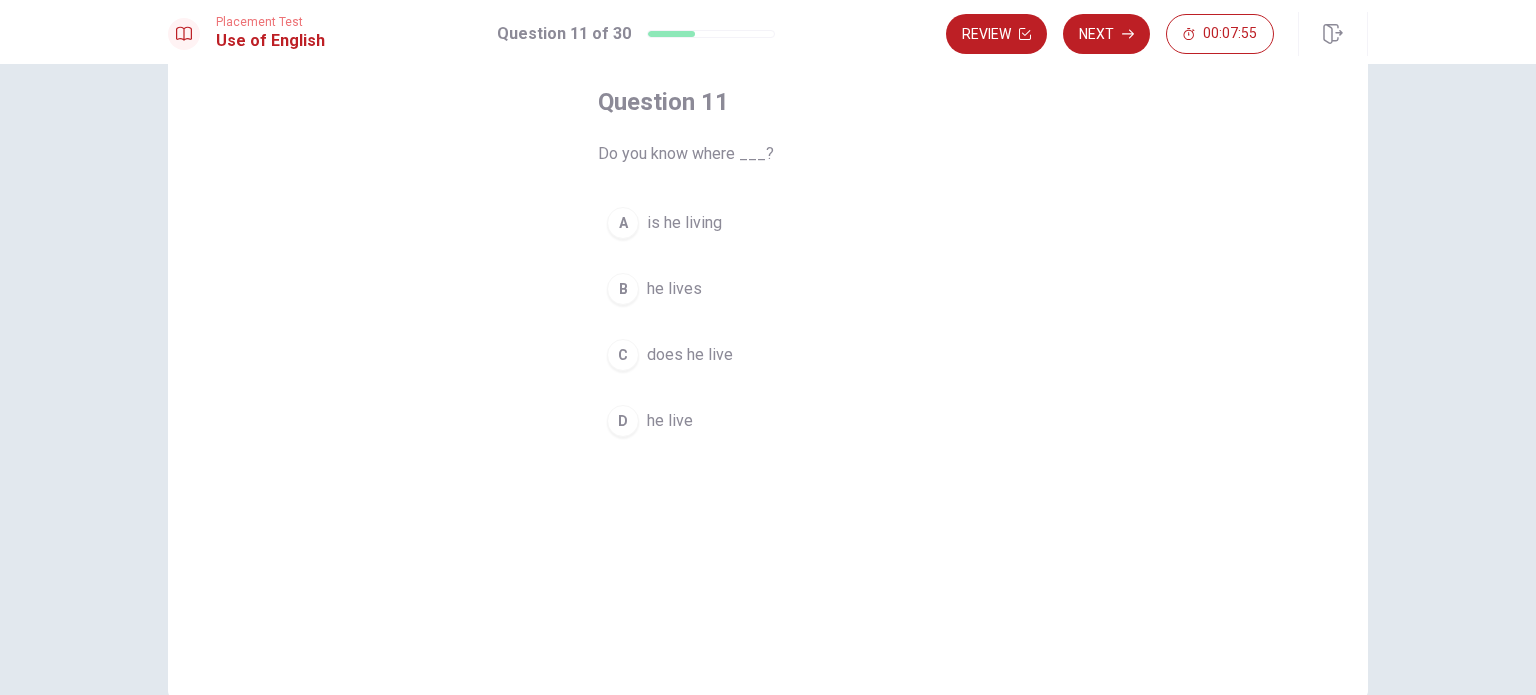 click on "B" at bounding box center (623, 289) 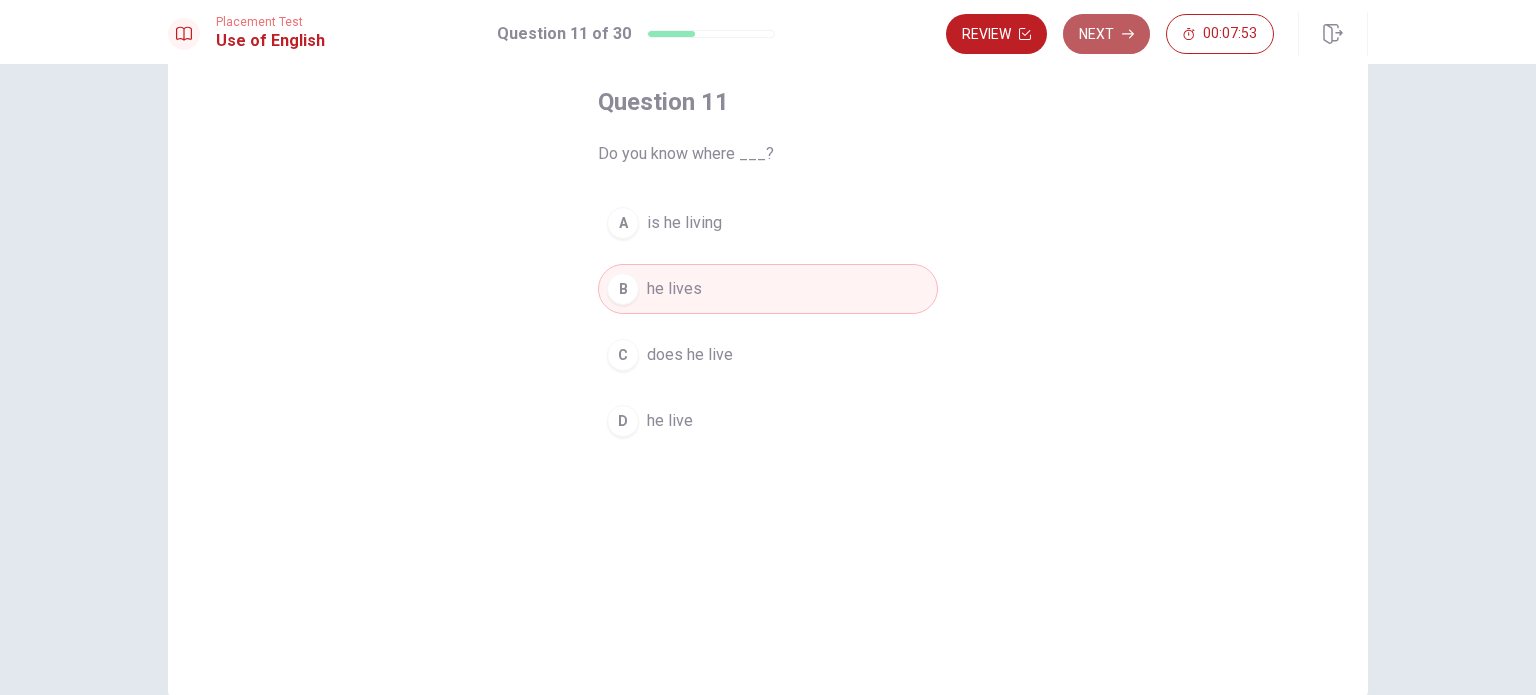 click on "Next" at bounding box center [1106, 34] 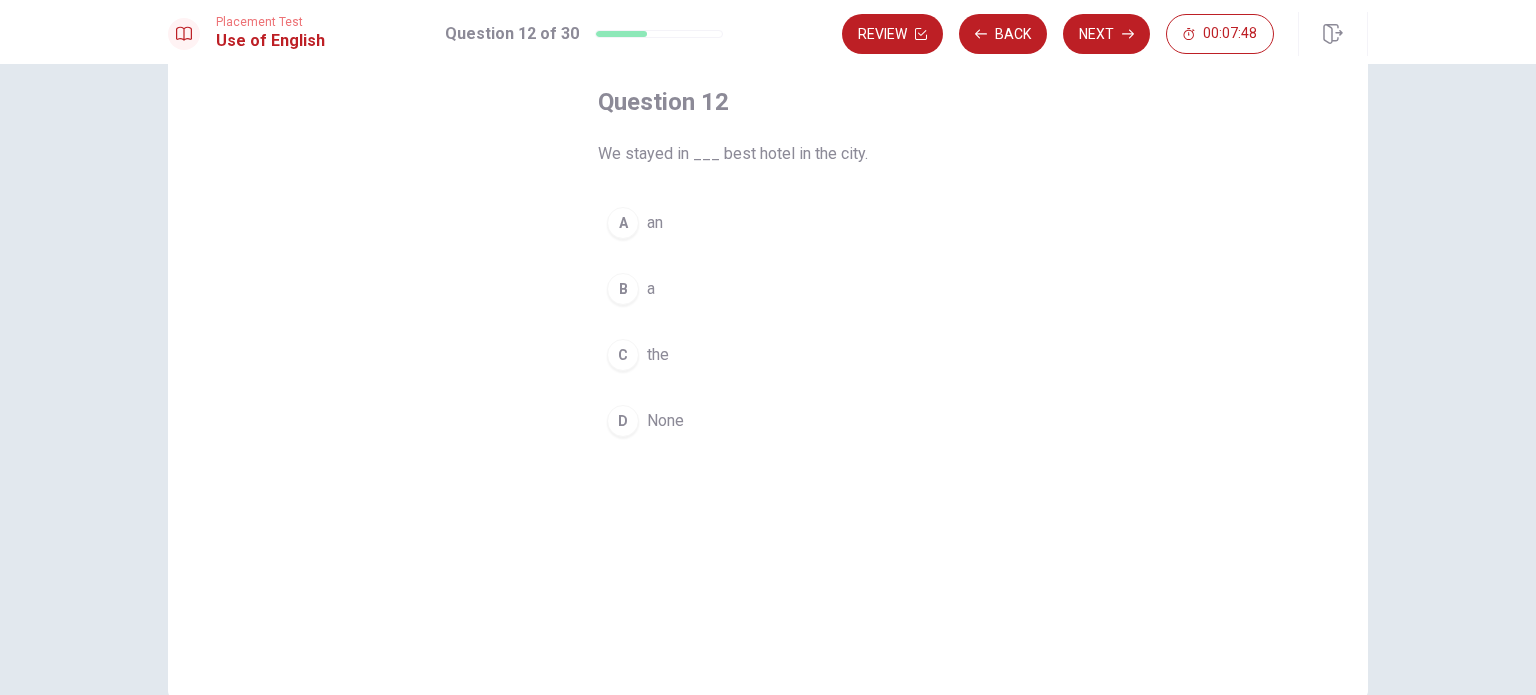 click on "C" at bounding box center (623, 355) 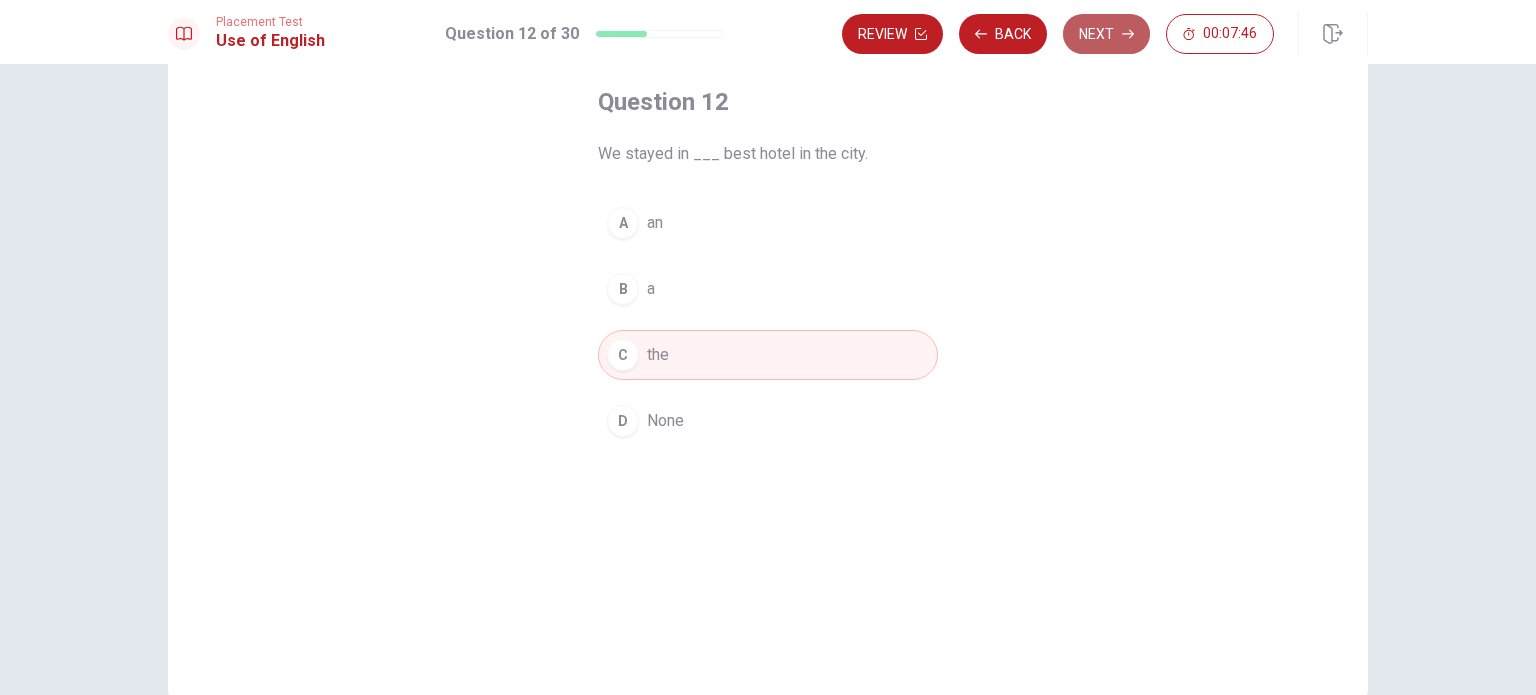 click on "Next" at bounding box center [1106, 34] 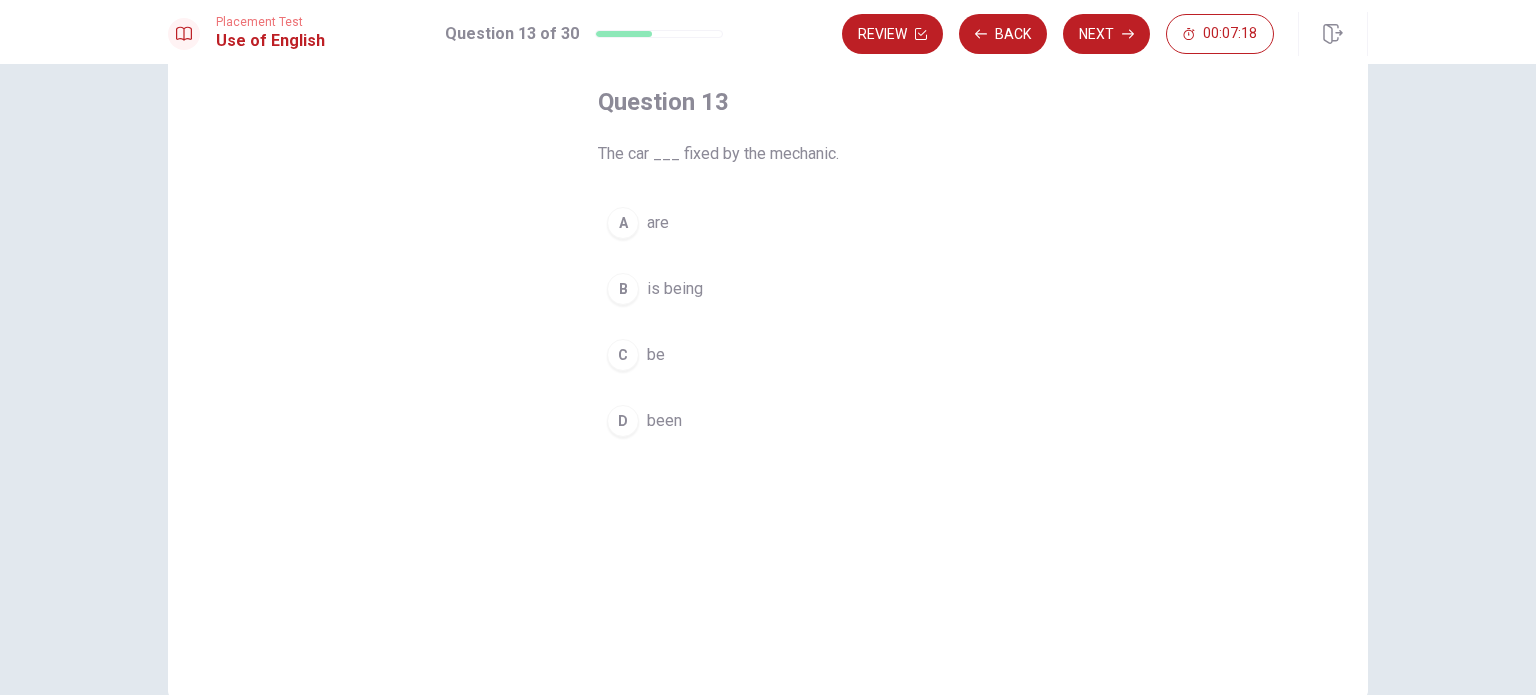 click on "B is being" at bounding box center (768, 289) 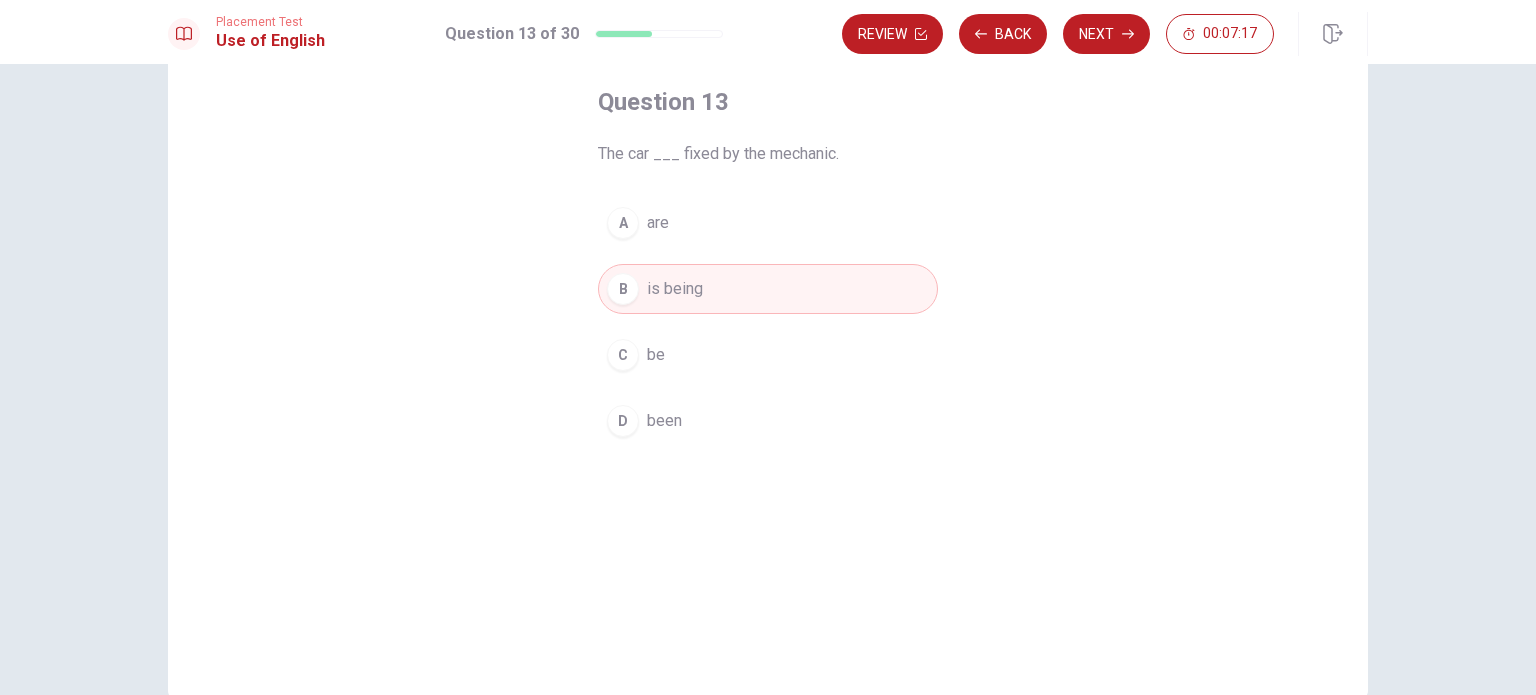 click on "Next" at bounding box center (1106, 34) 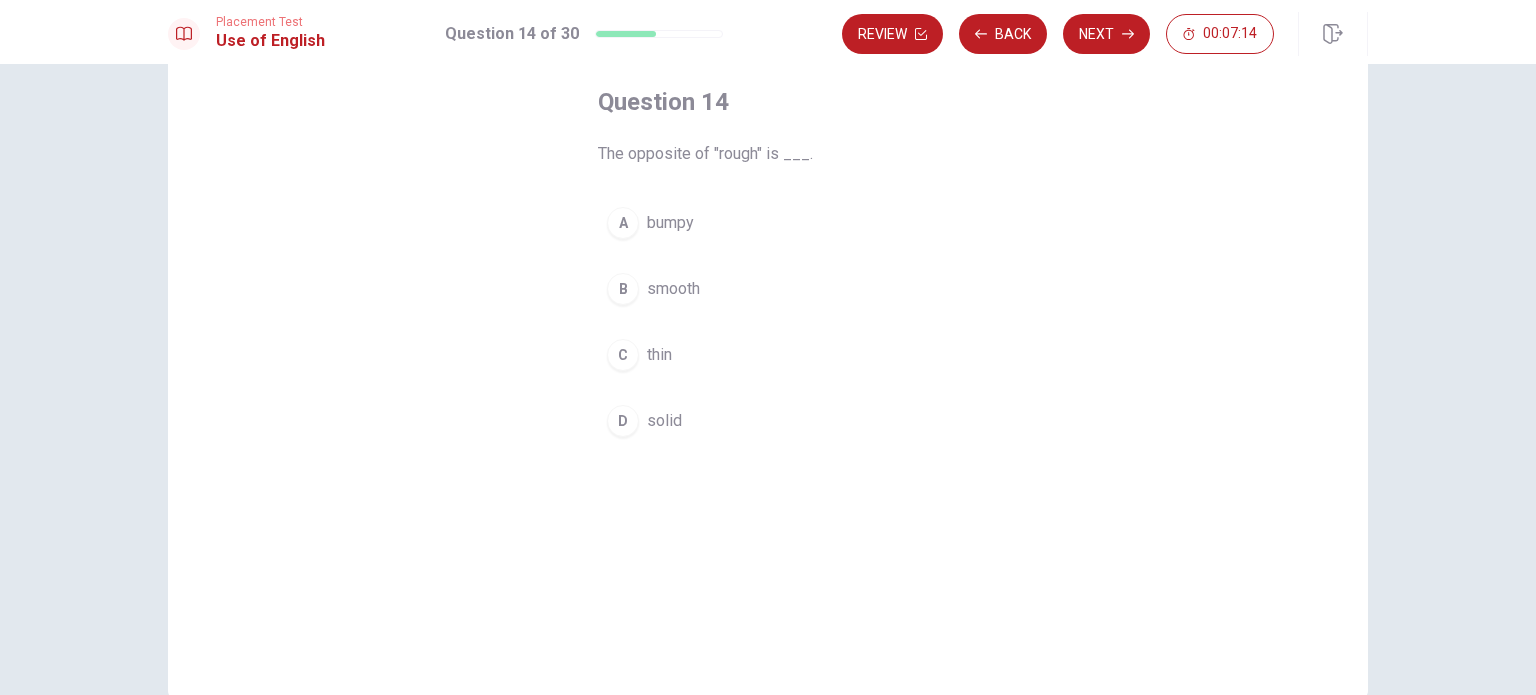 click on "B" at bounding box center [623, 289] 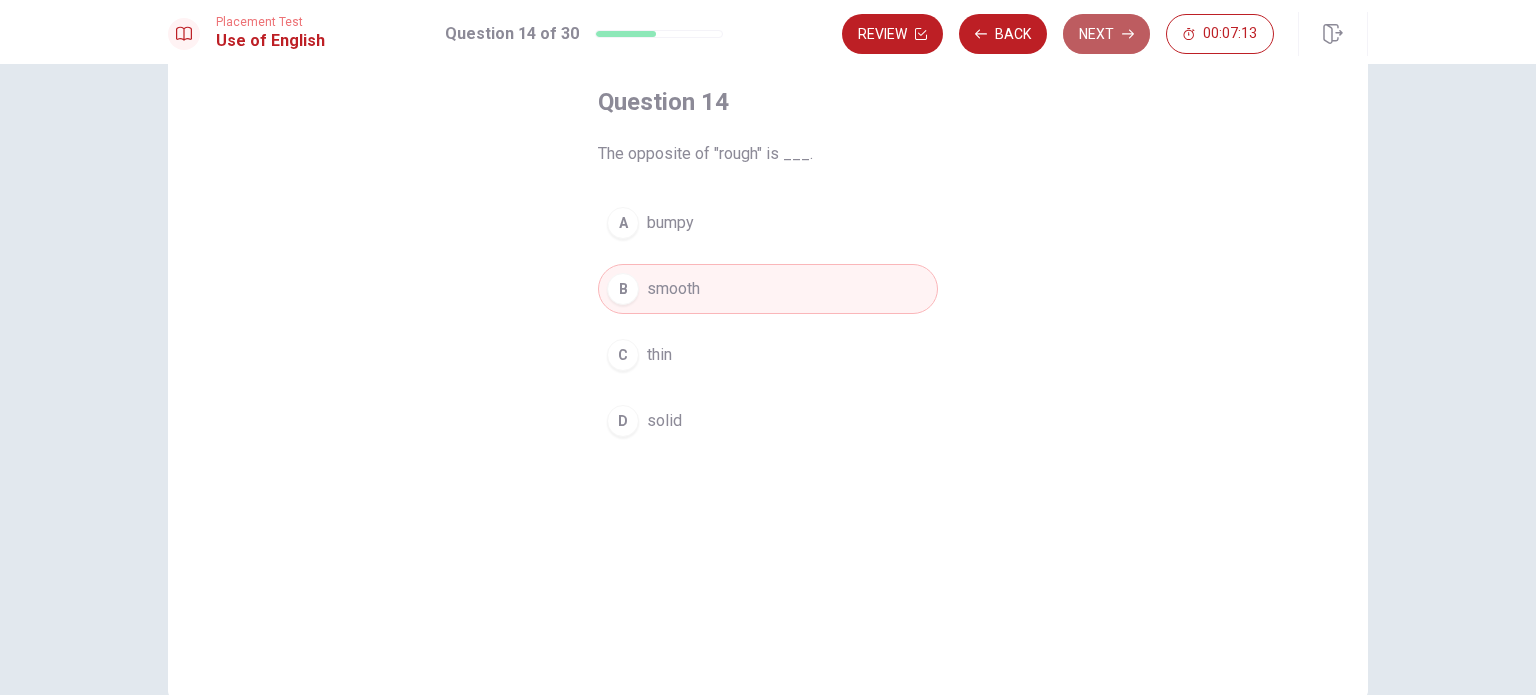 click on "Next" at bounding box center [1106, 34] 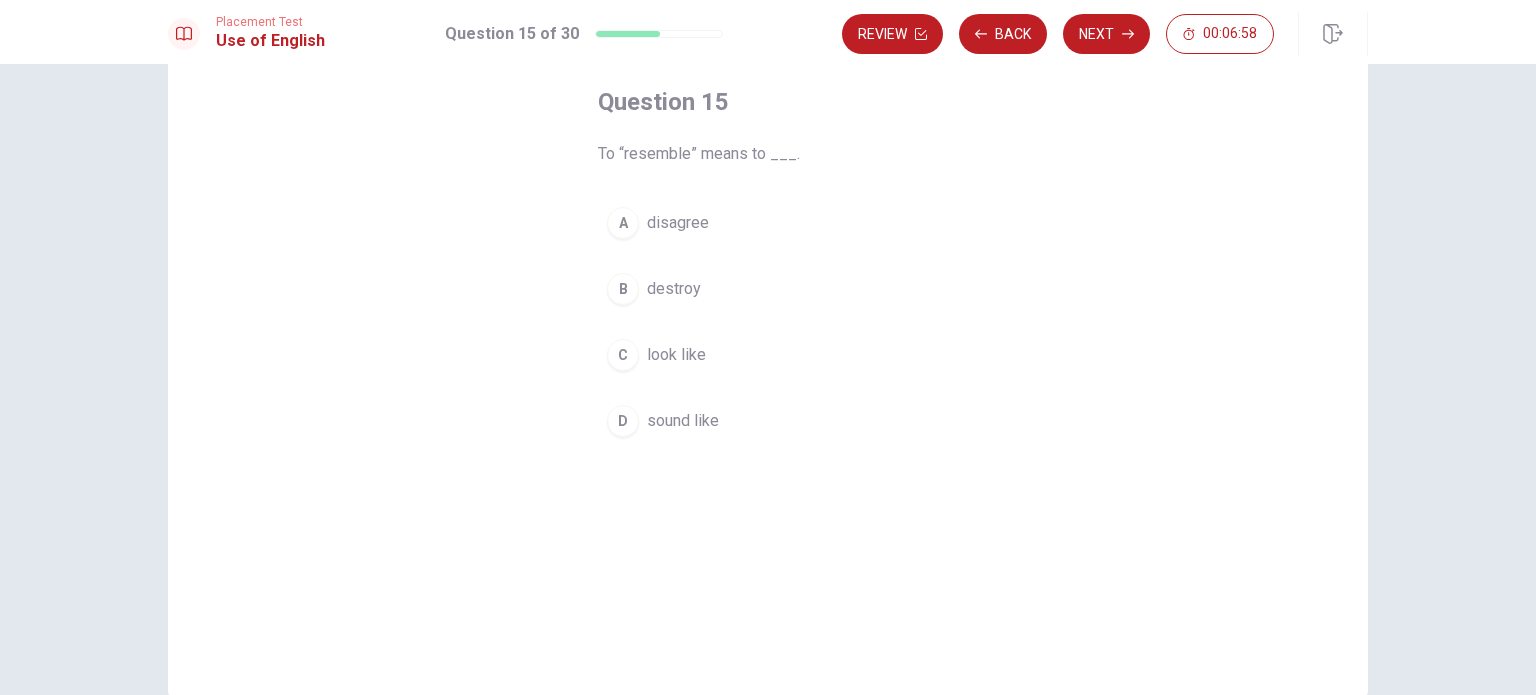 click on "look like" at bounding box center (676, 355) 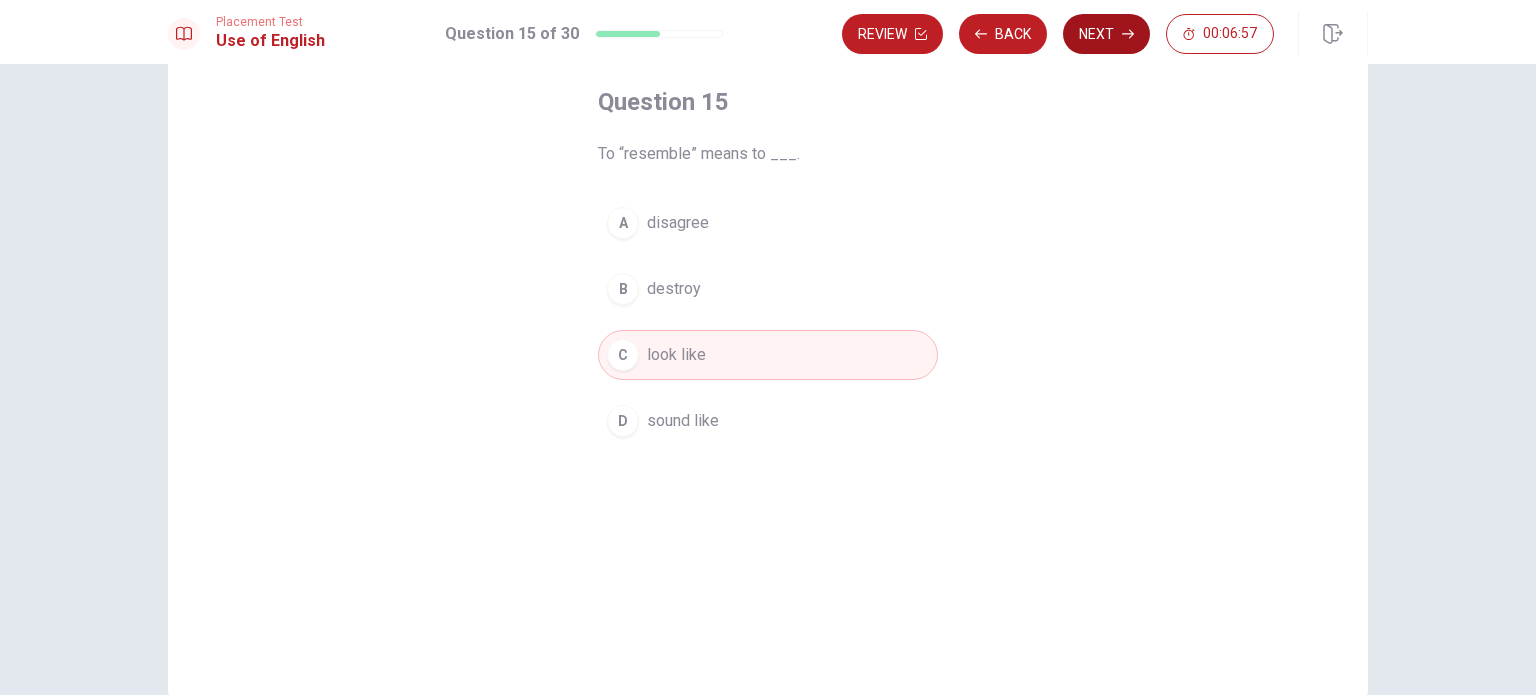 click on "Next" at bounding box center [1106, 34] 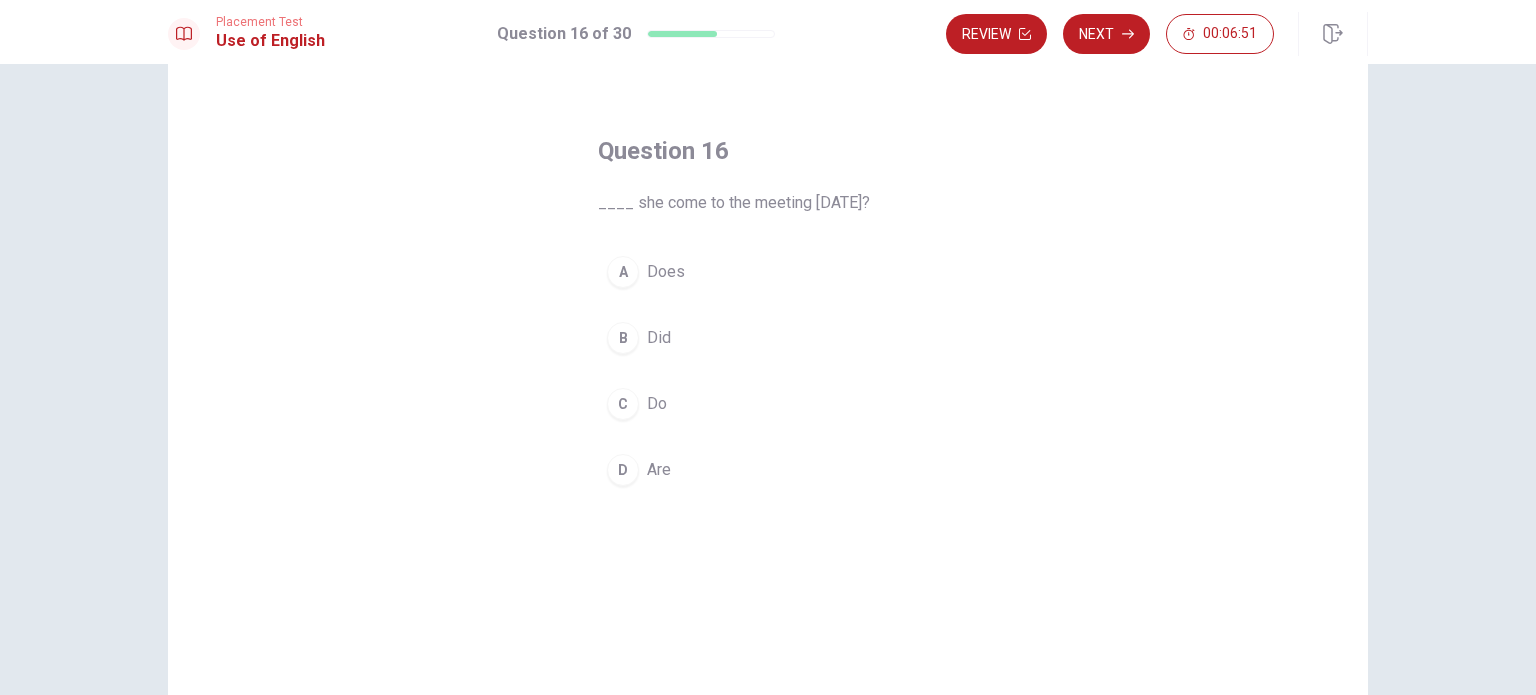 scroll, scrollTop: 100, scrollLeft: 0, axis: vertical 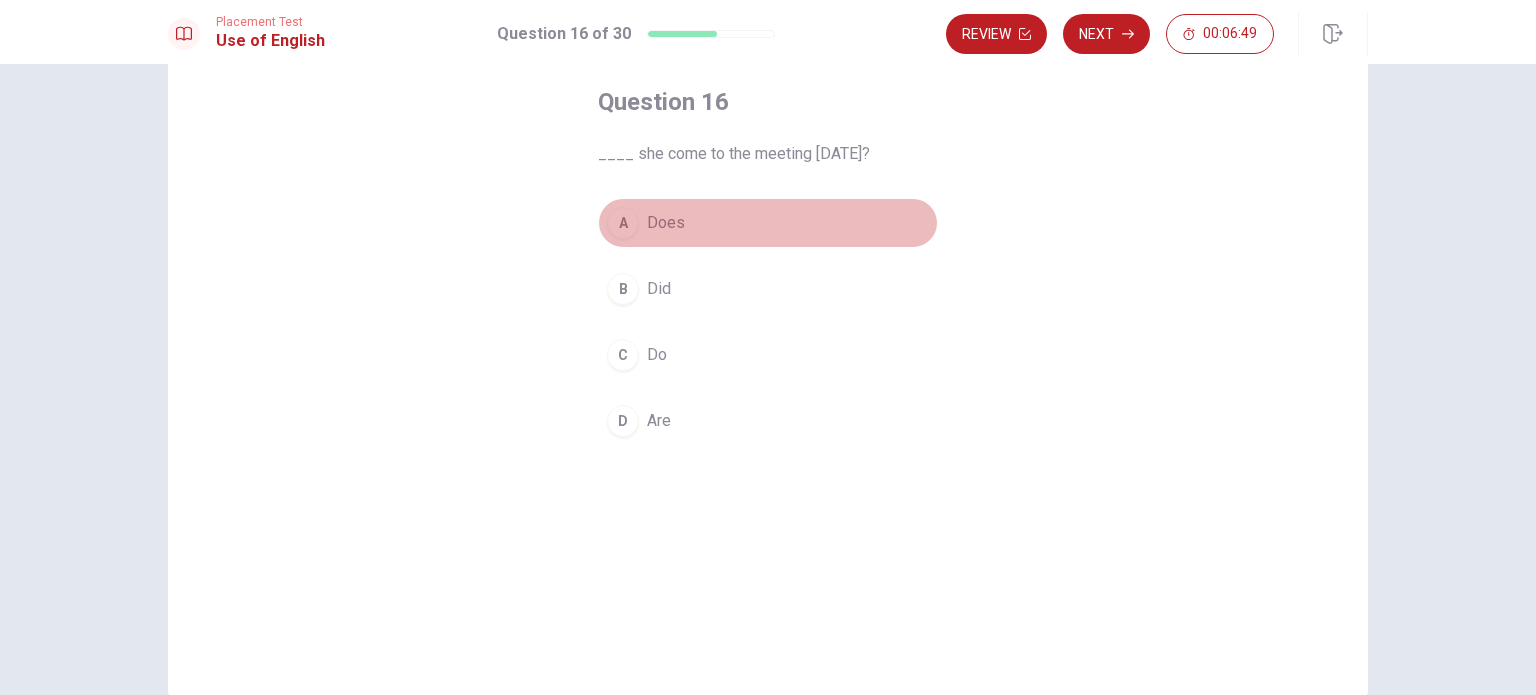 click on "Does" at bounding box center [666, 223] 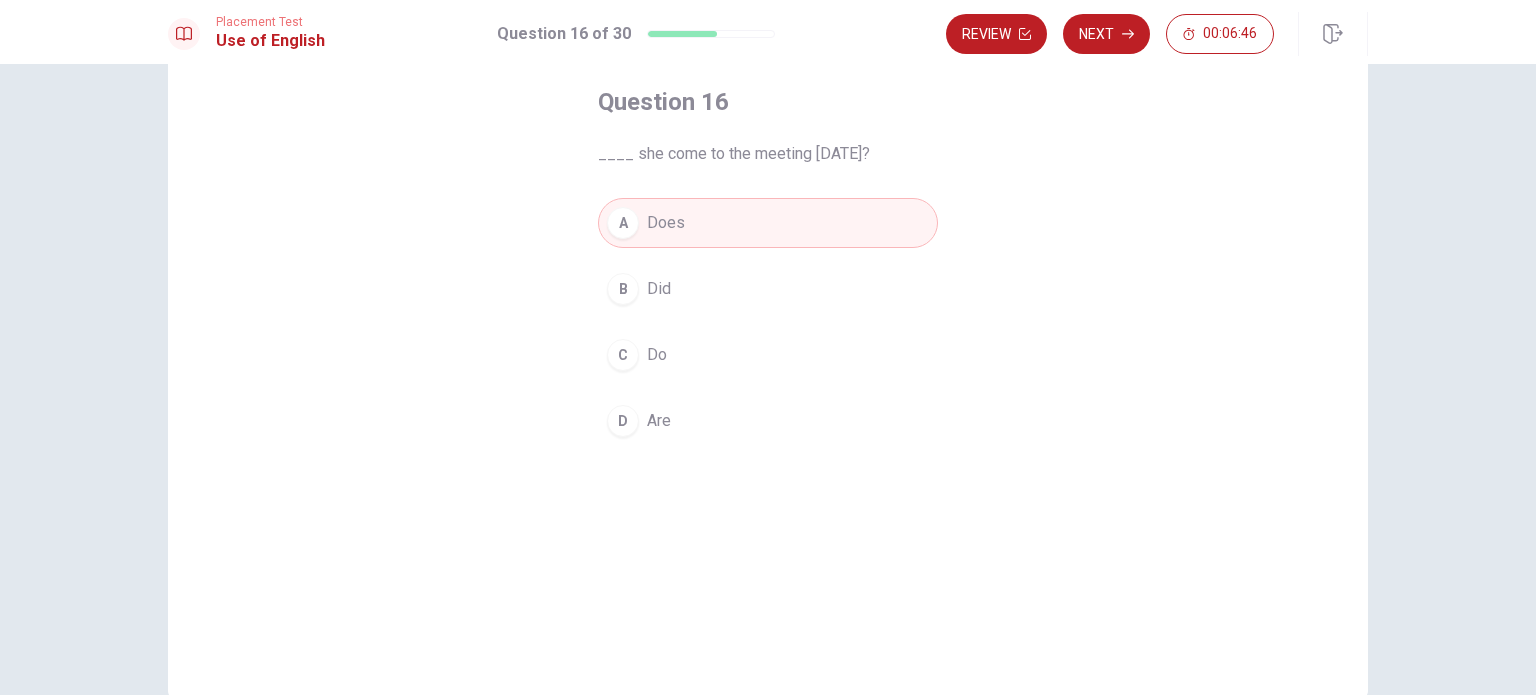 click on "Did" at bounding box center [659, 289] 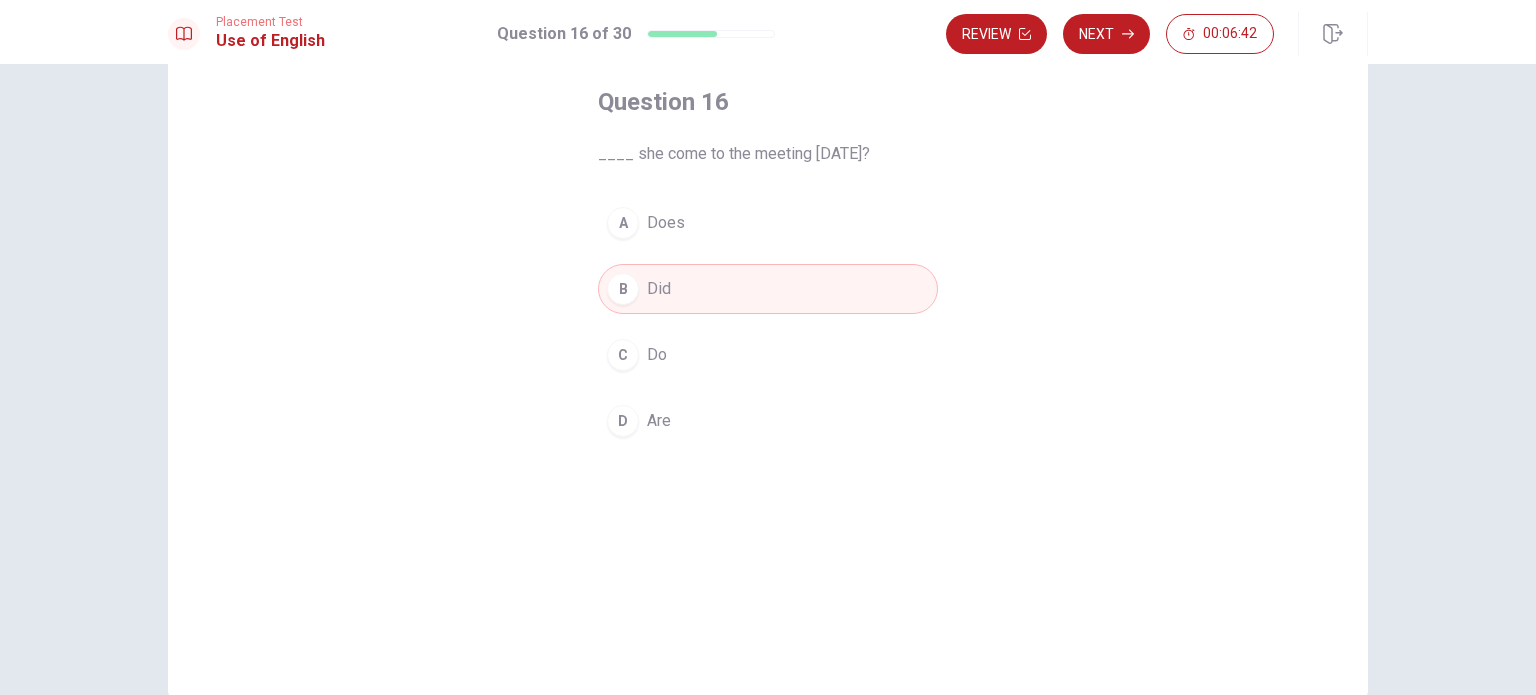 click on "Does" at bounding box center (666, 223) 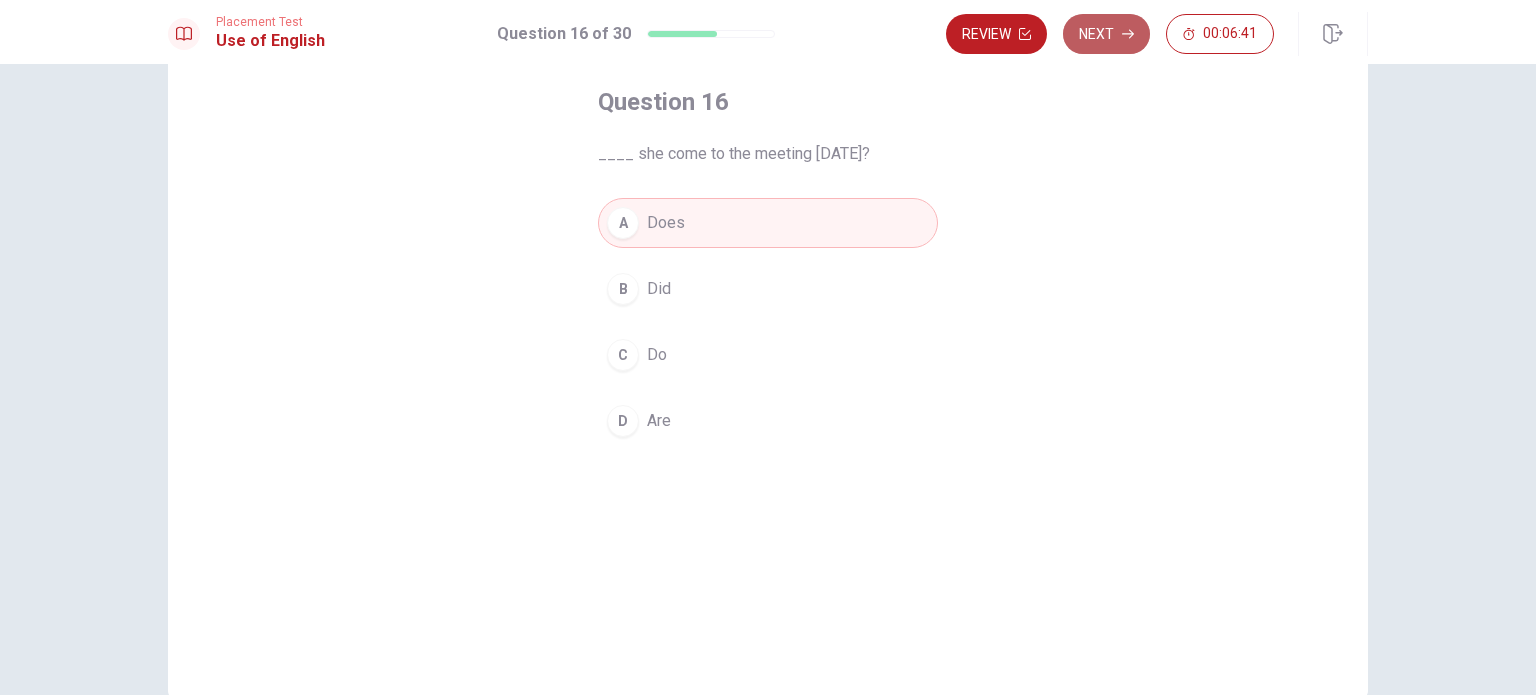 click on "Next" at bounding box center [1106, 34] 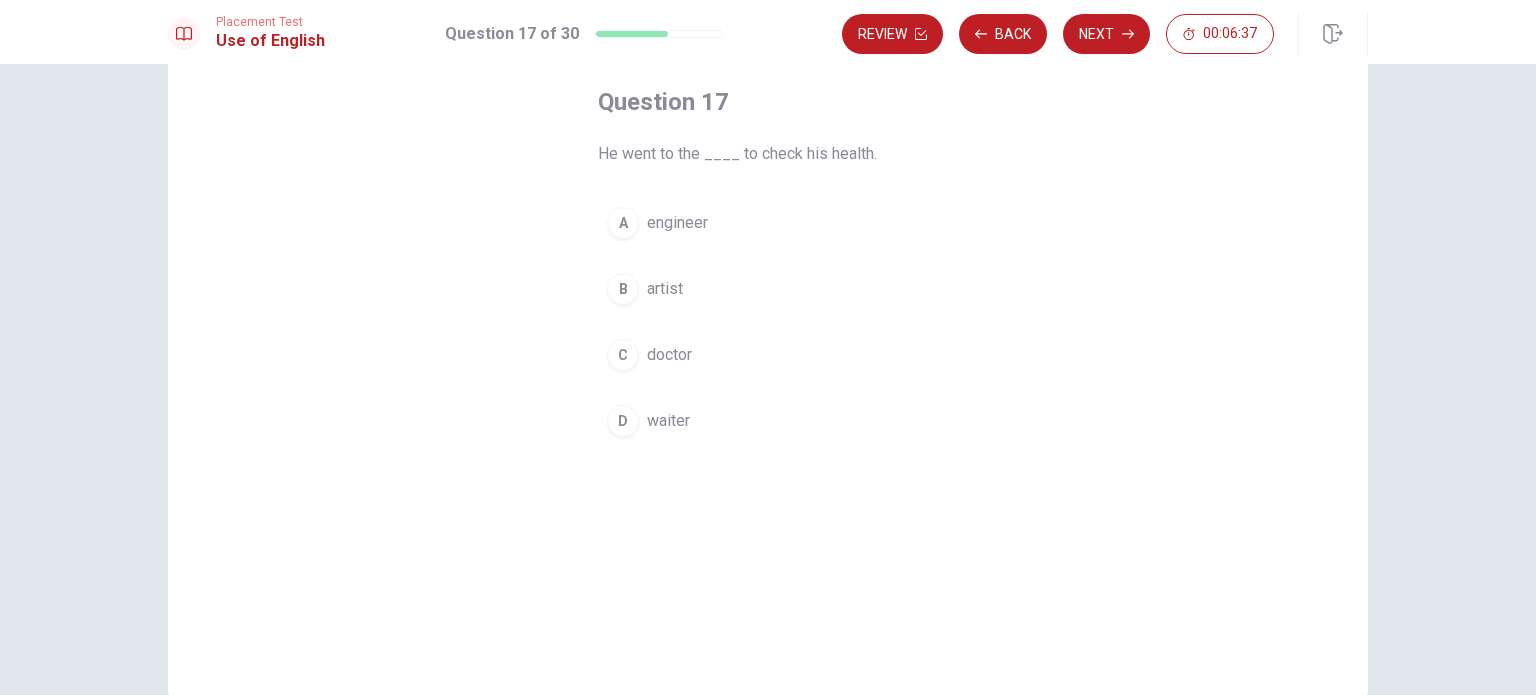 click on "C doctor" at bounding box center [768, 355] 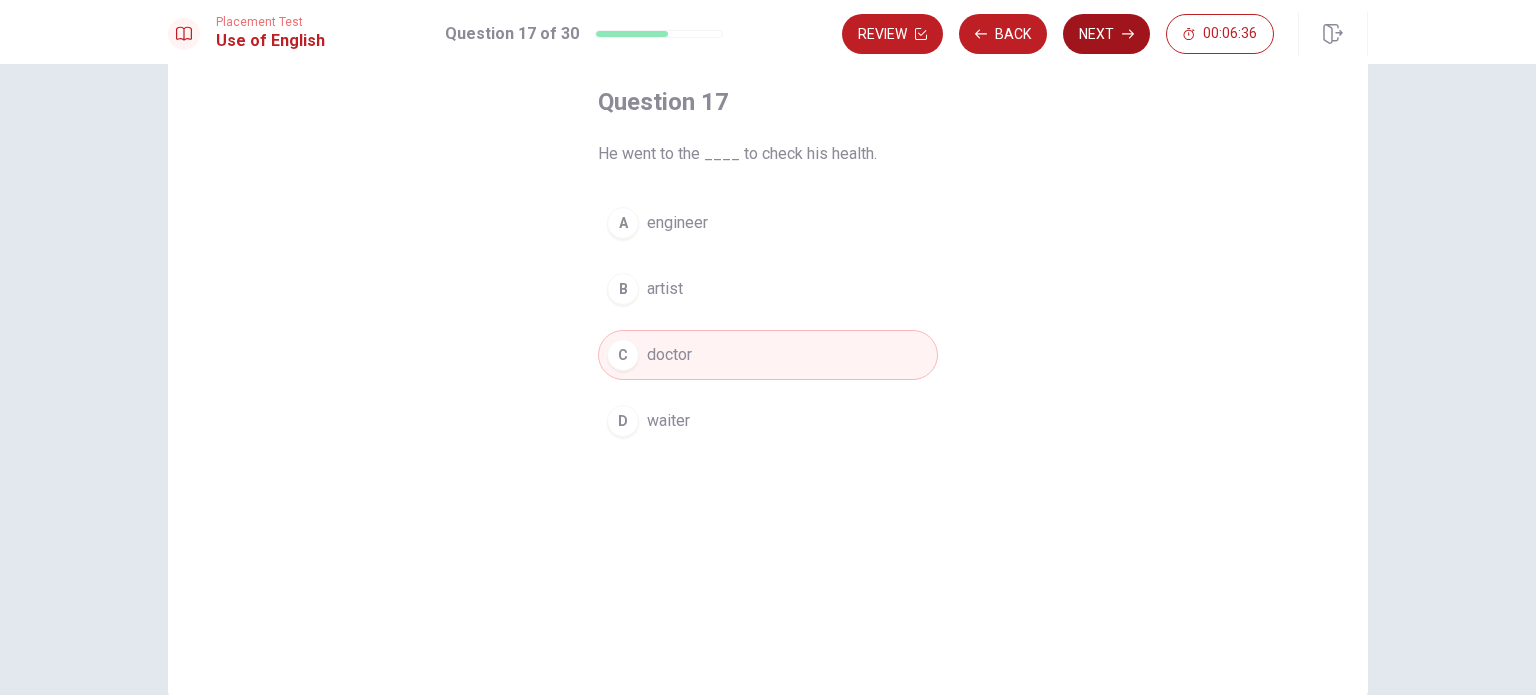 click on "Next" at bounding box center [1106, 34] 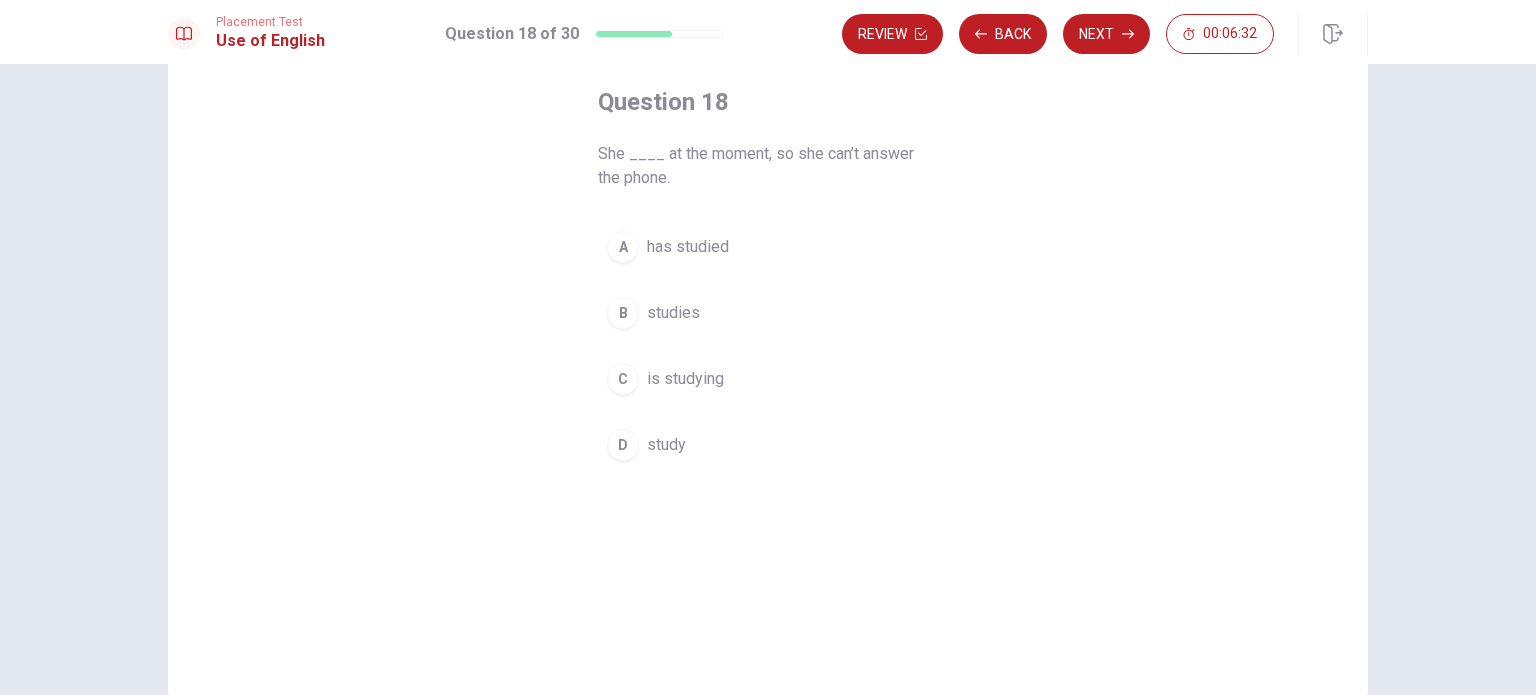 click on "is studying" at bounding box center [685, 379] 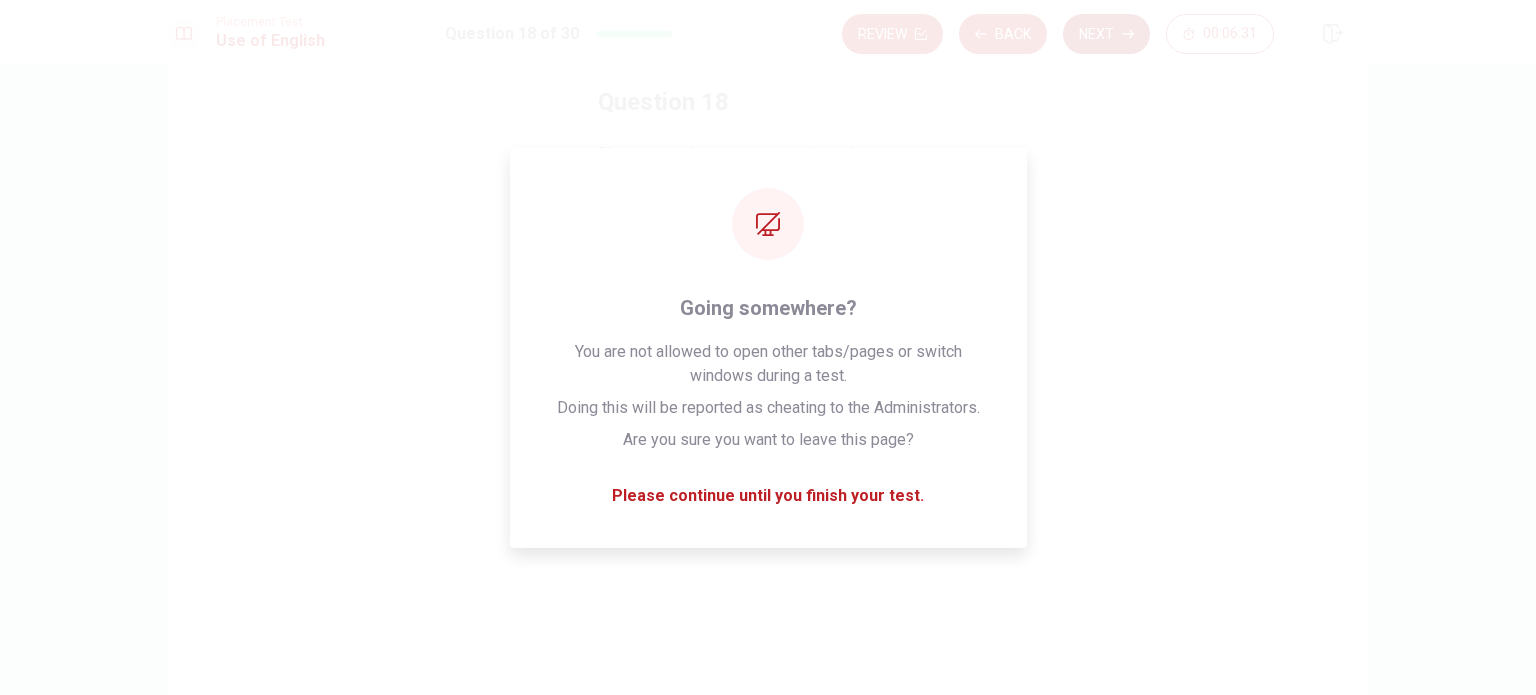 click on "Next" at bounding box center [1106, 34] 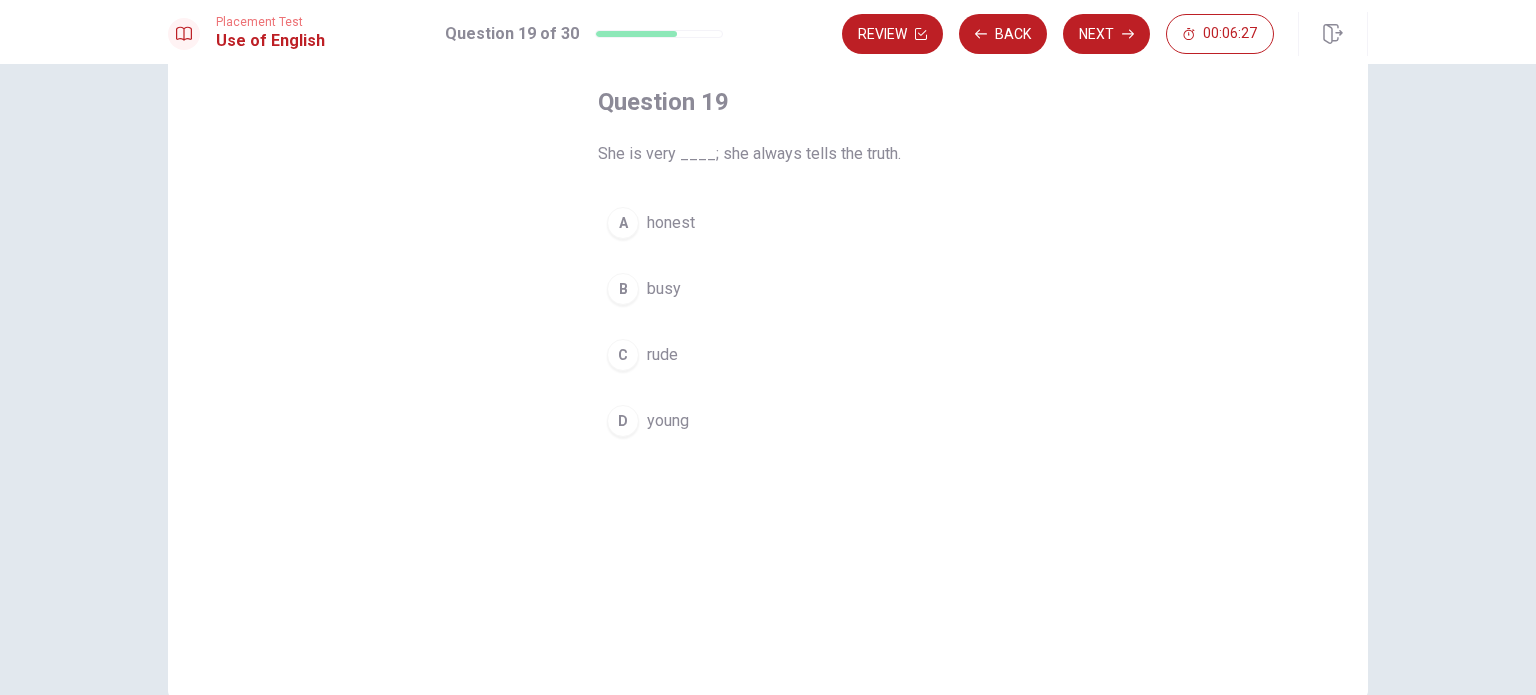 click on "honest" at bounding box center (671, 223) 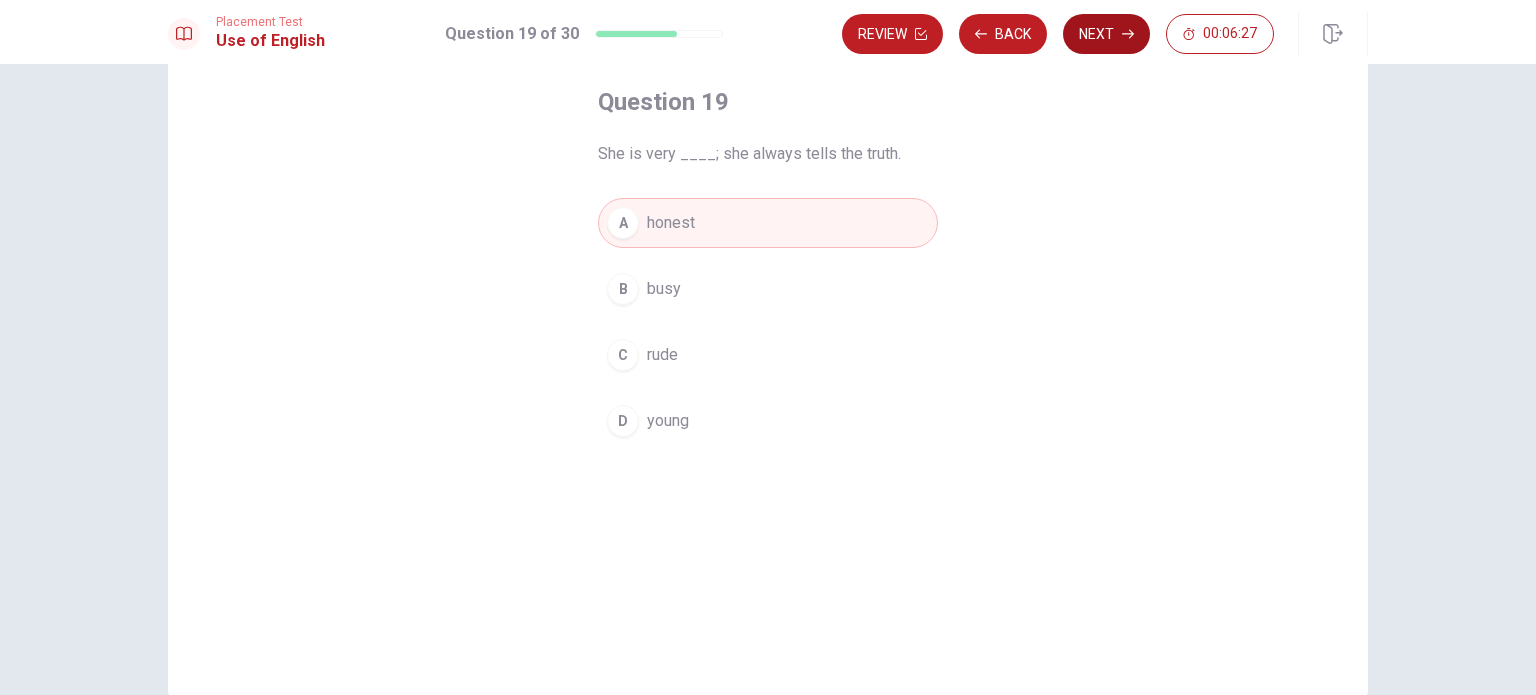 click on "Next" at bounding box center [1106, 34] 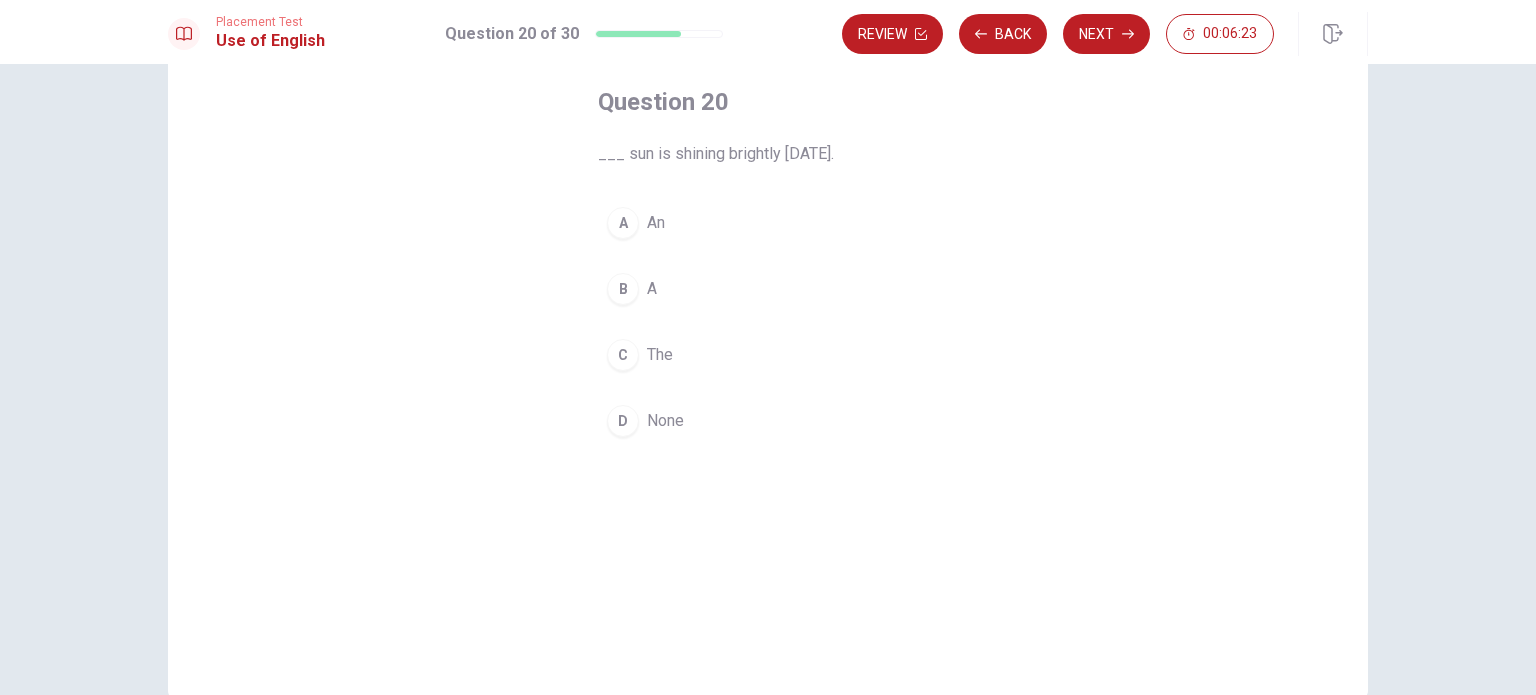 click on "The" at bounding box center [660, 355] 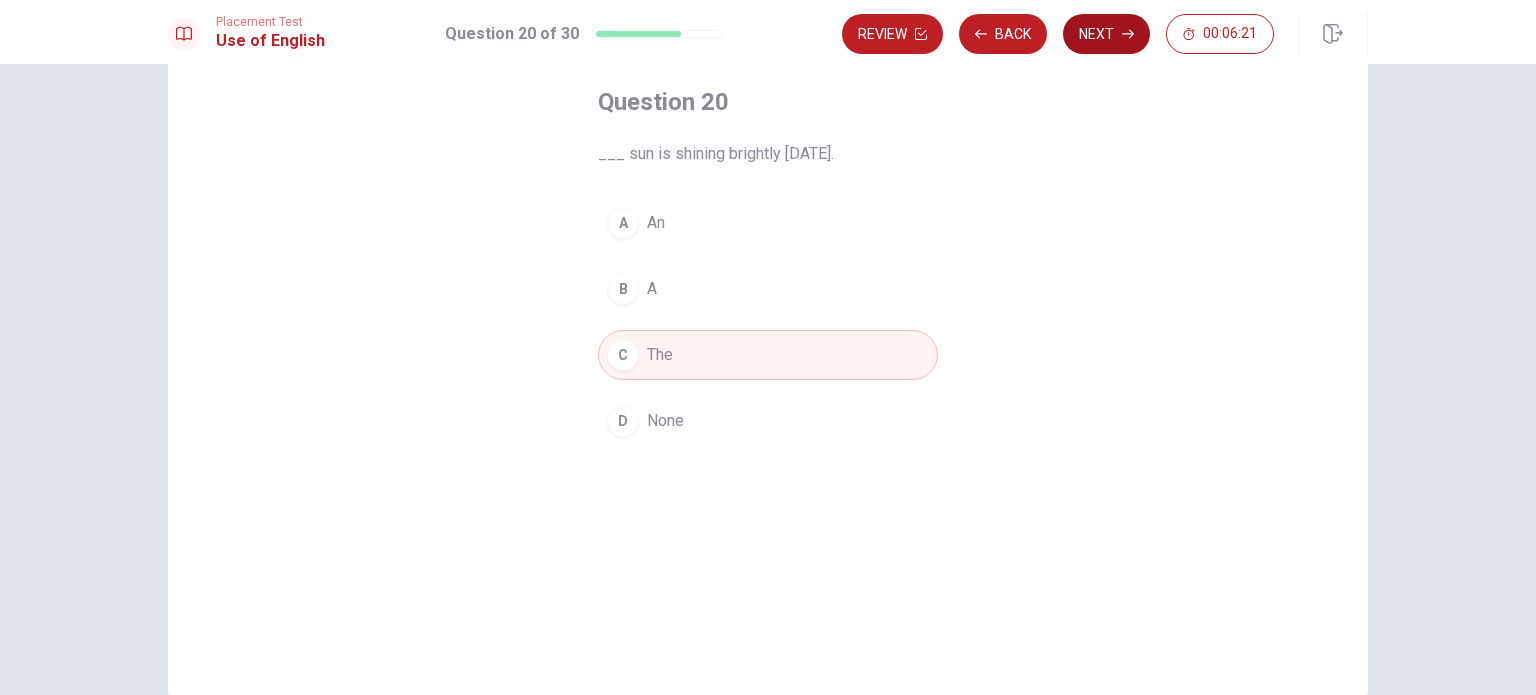 click 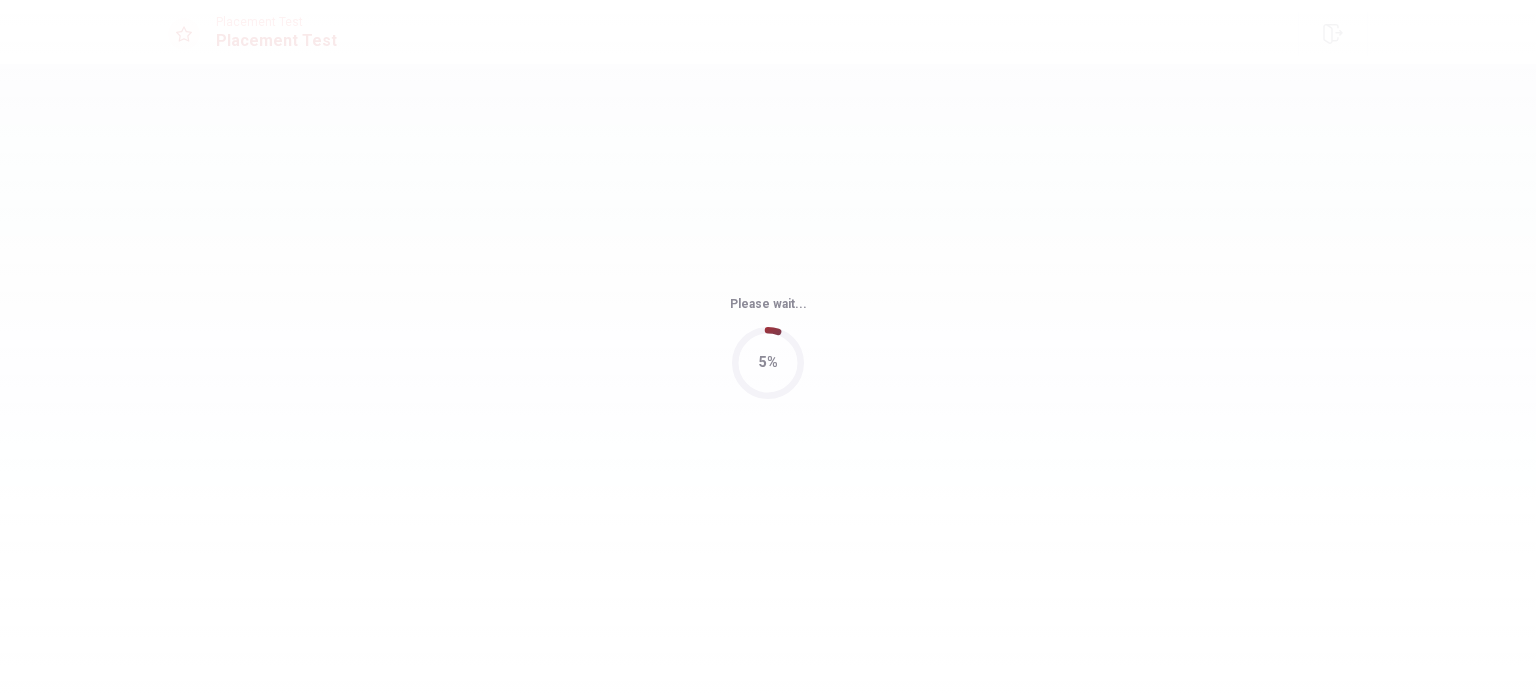 scroll, scrollTop: 0, scrollLeft: 0, axis: both 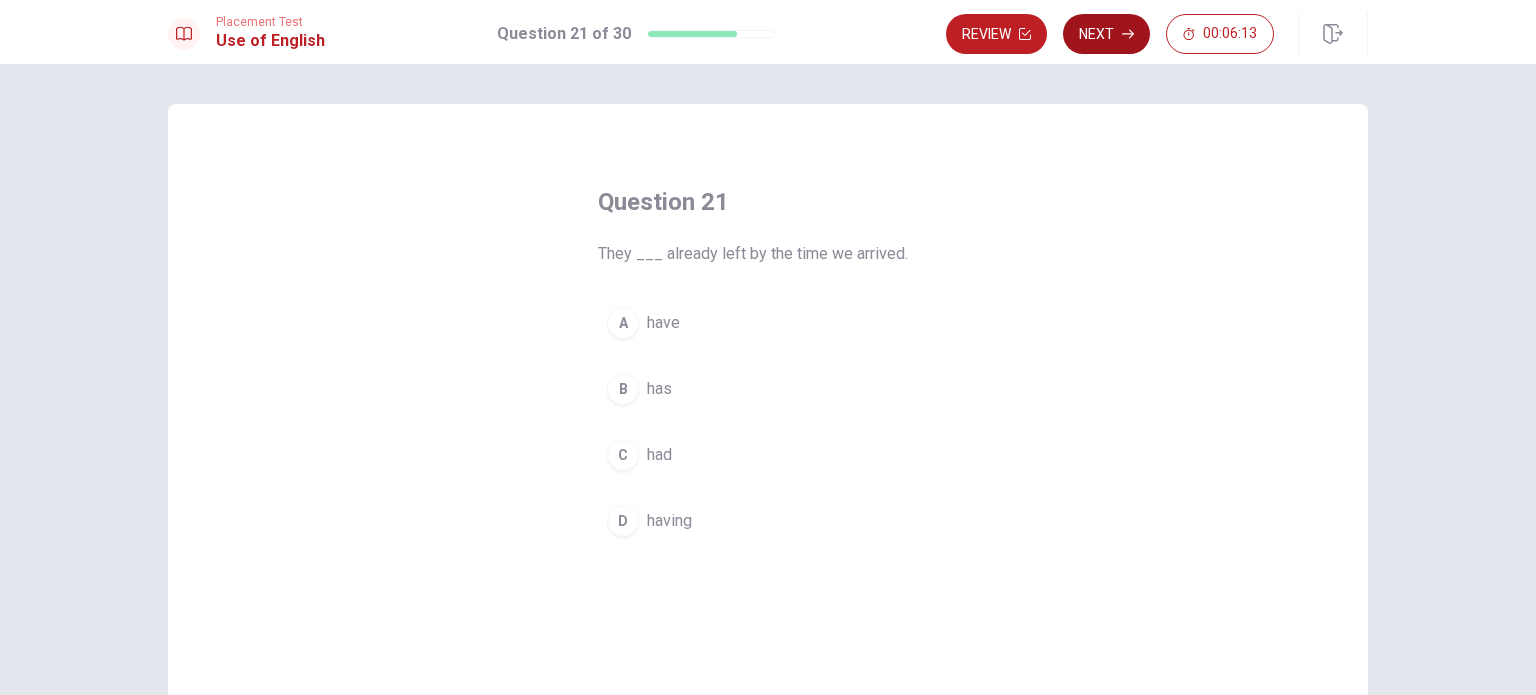 click 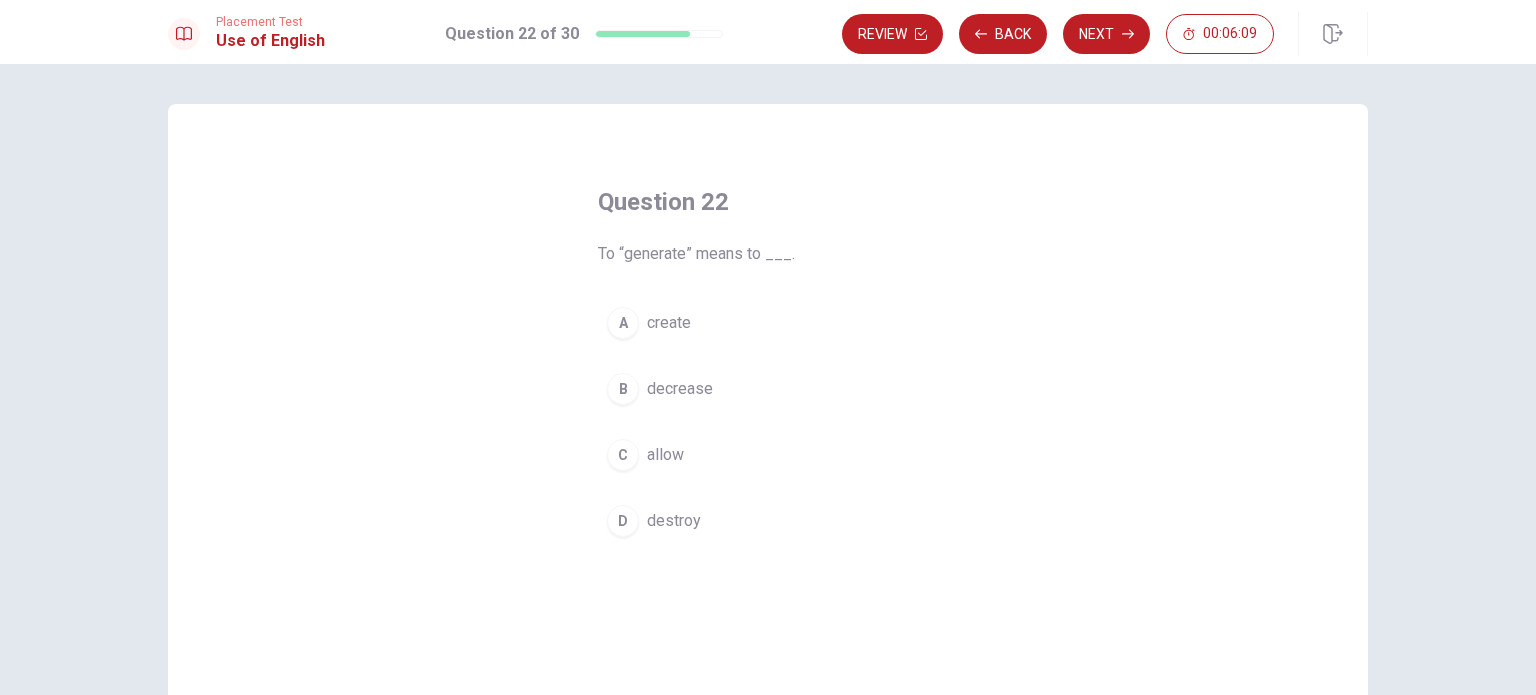 click on "create" at bounding box center (669, 323) 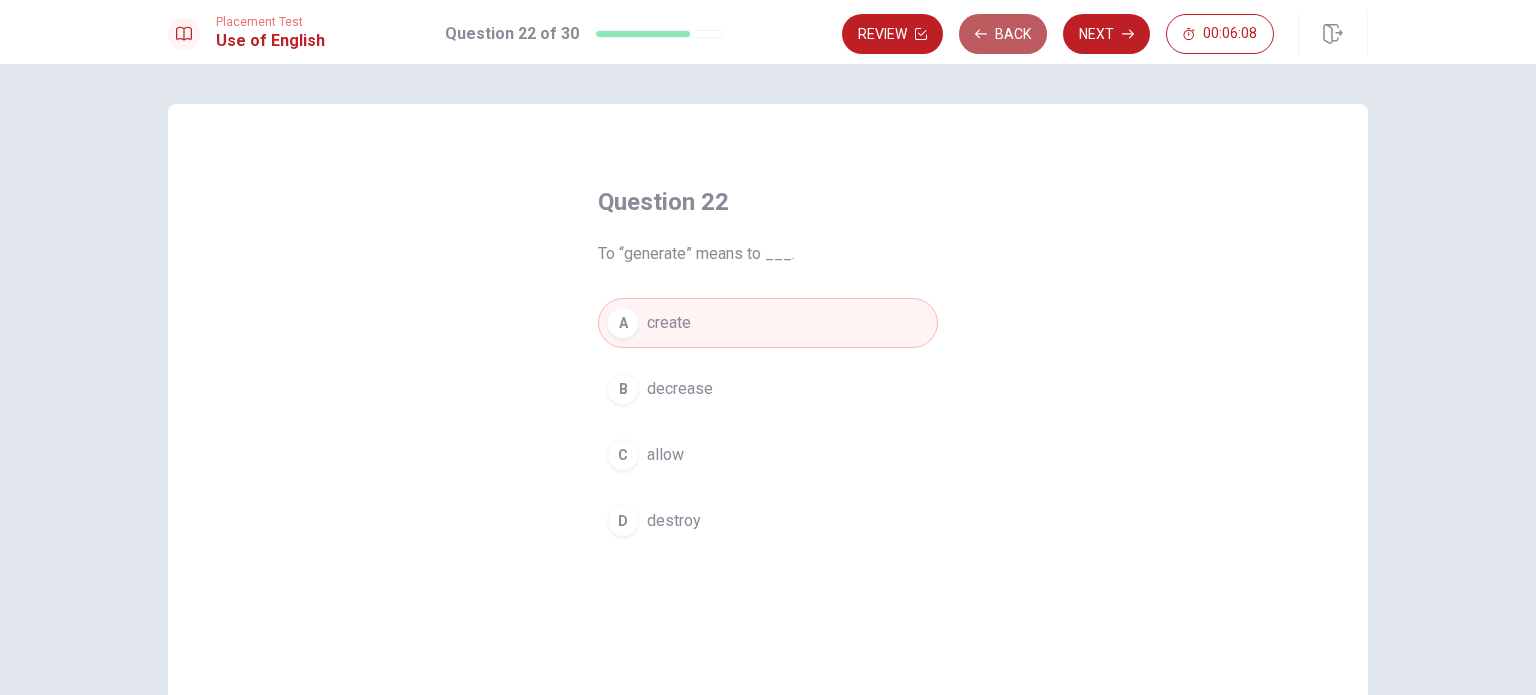 click on "Back" at bounding box center [1003, 34] 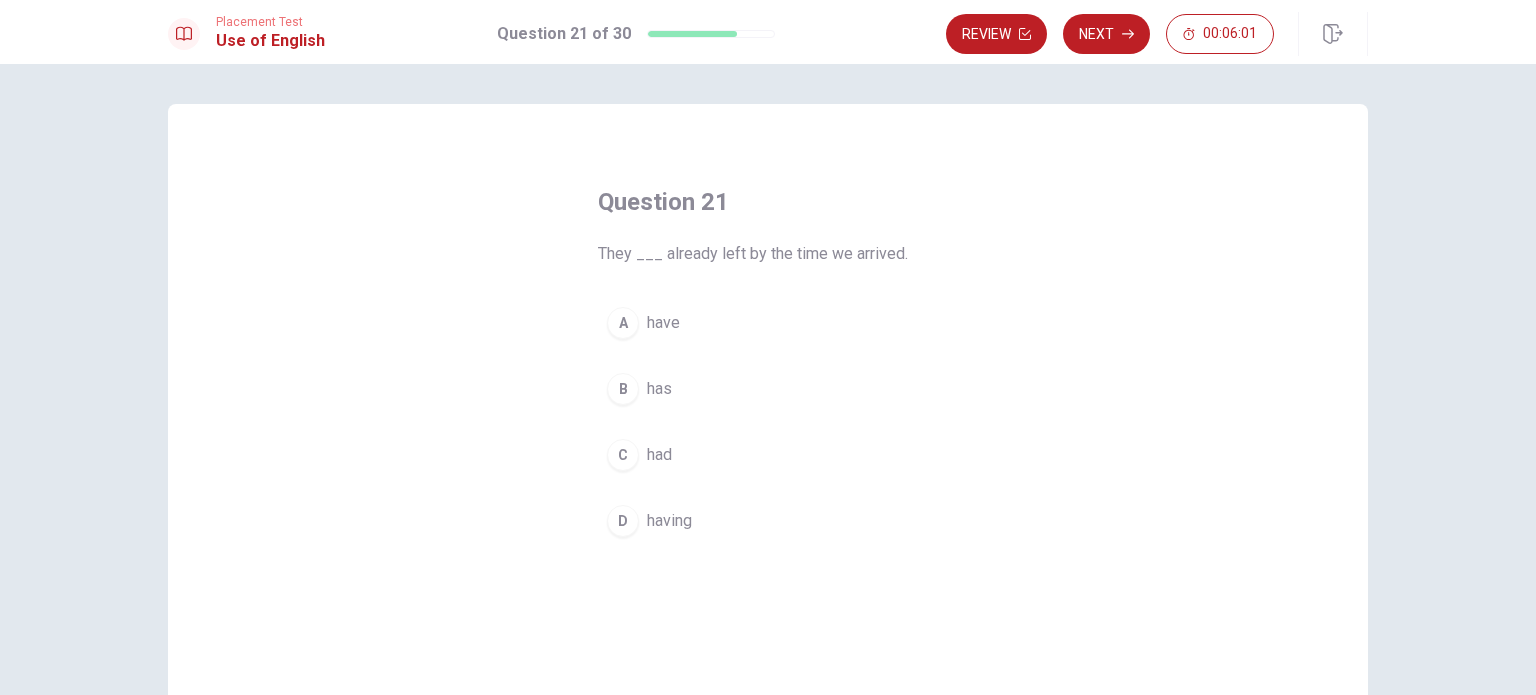 click on "A have" at bounding box center [768, 323] 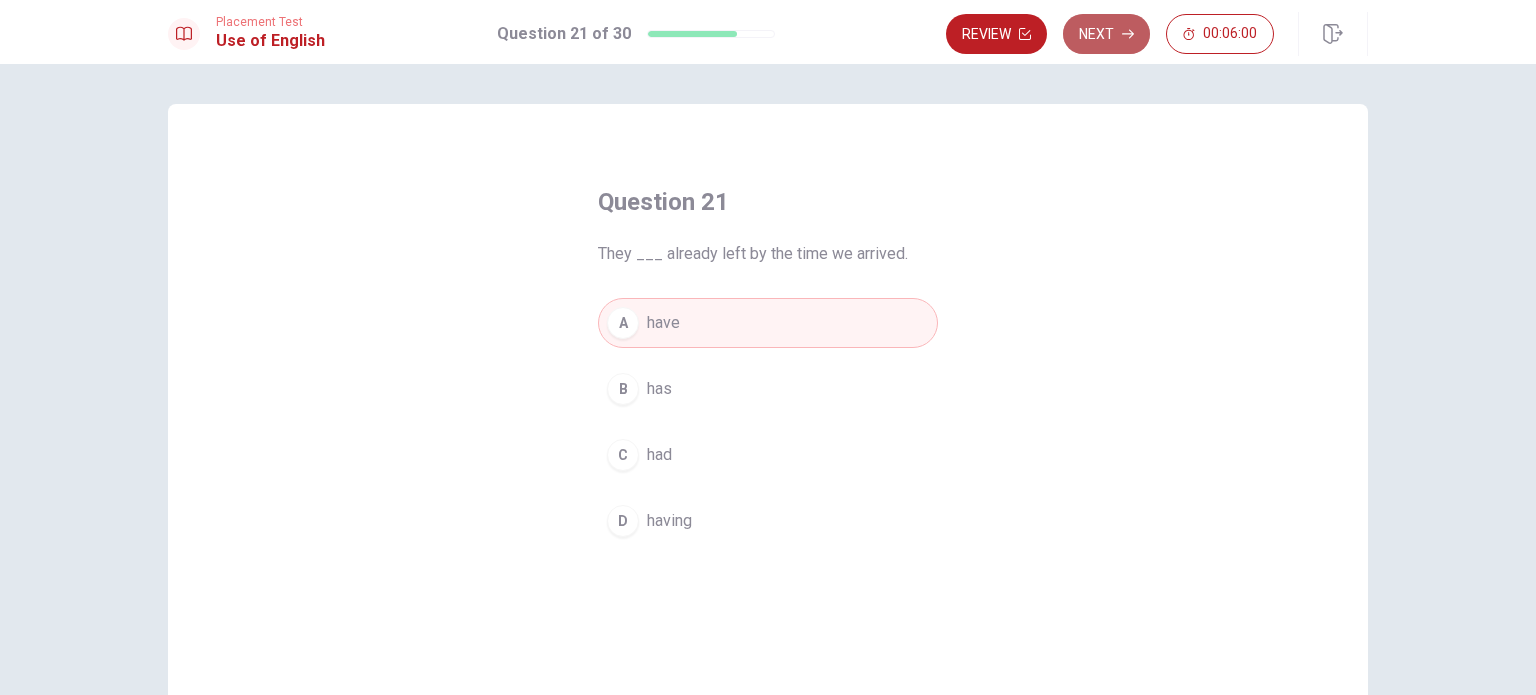 click on "Next" at bounding box center (1106, 34) 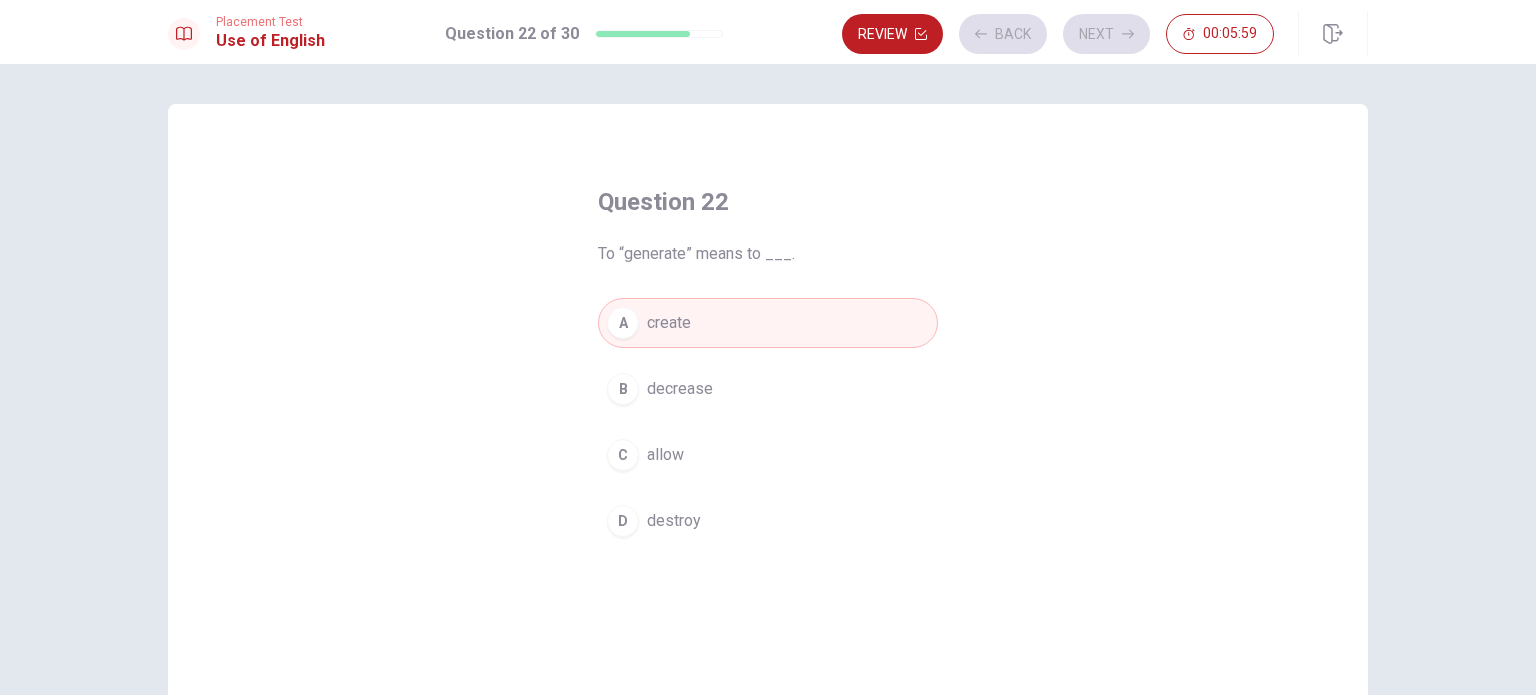click on "Review Back Next 00:05:59" at bounding box center [1058, 34] 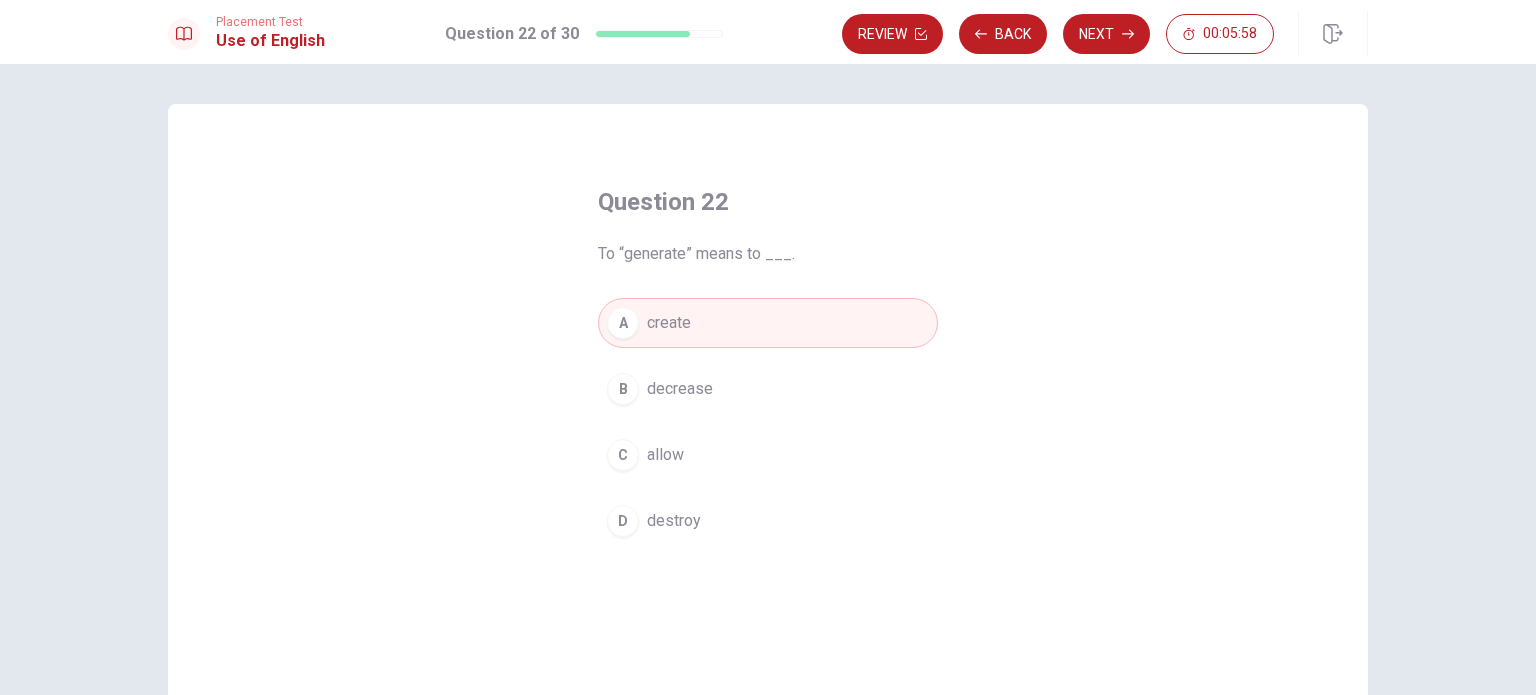 click on "Next" at bounding box center [1106, 34] 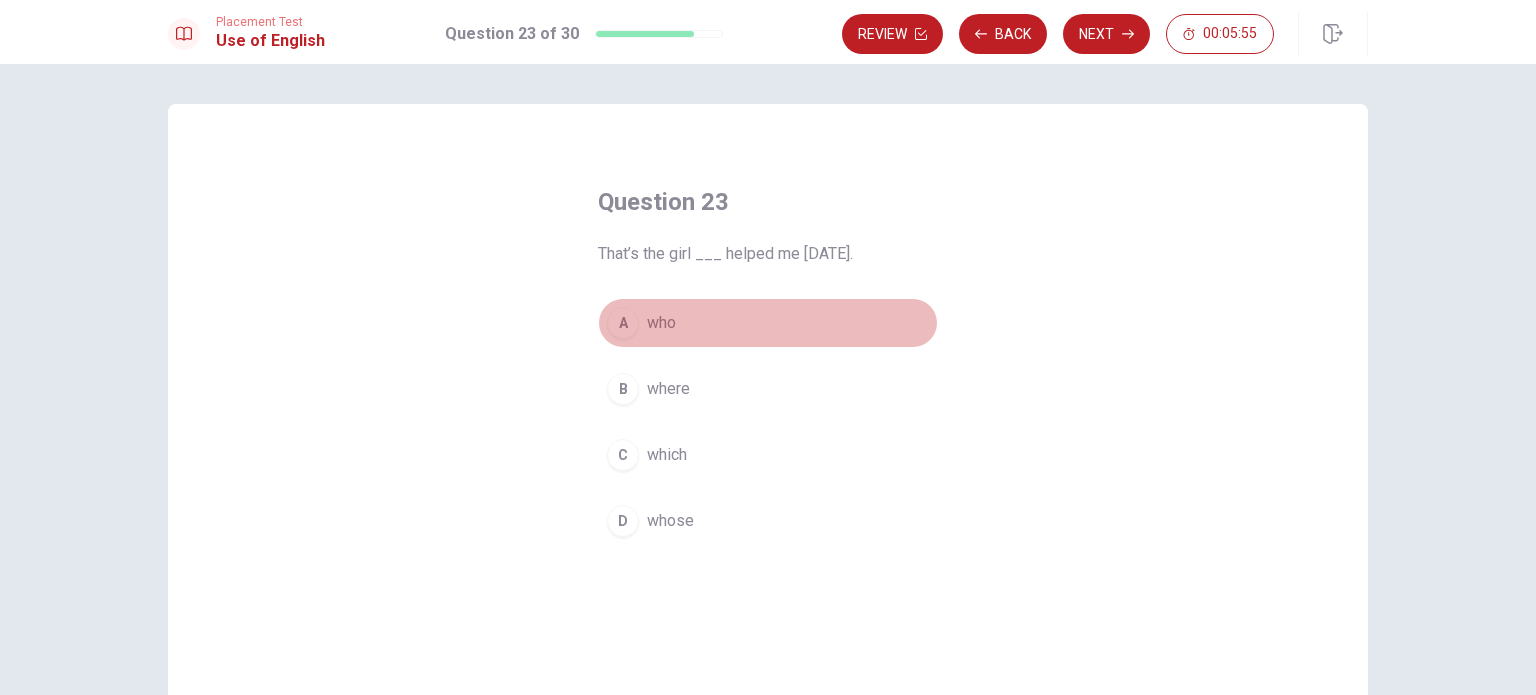 click on "A who" at bounding box center [768, 323] 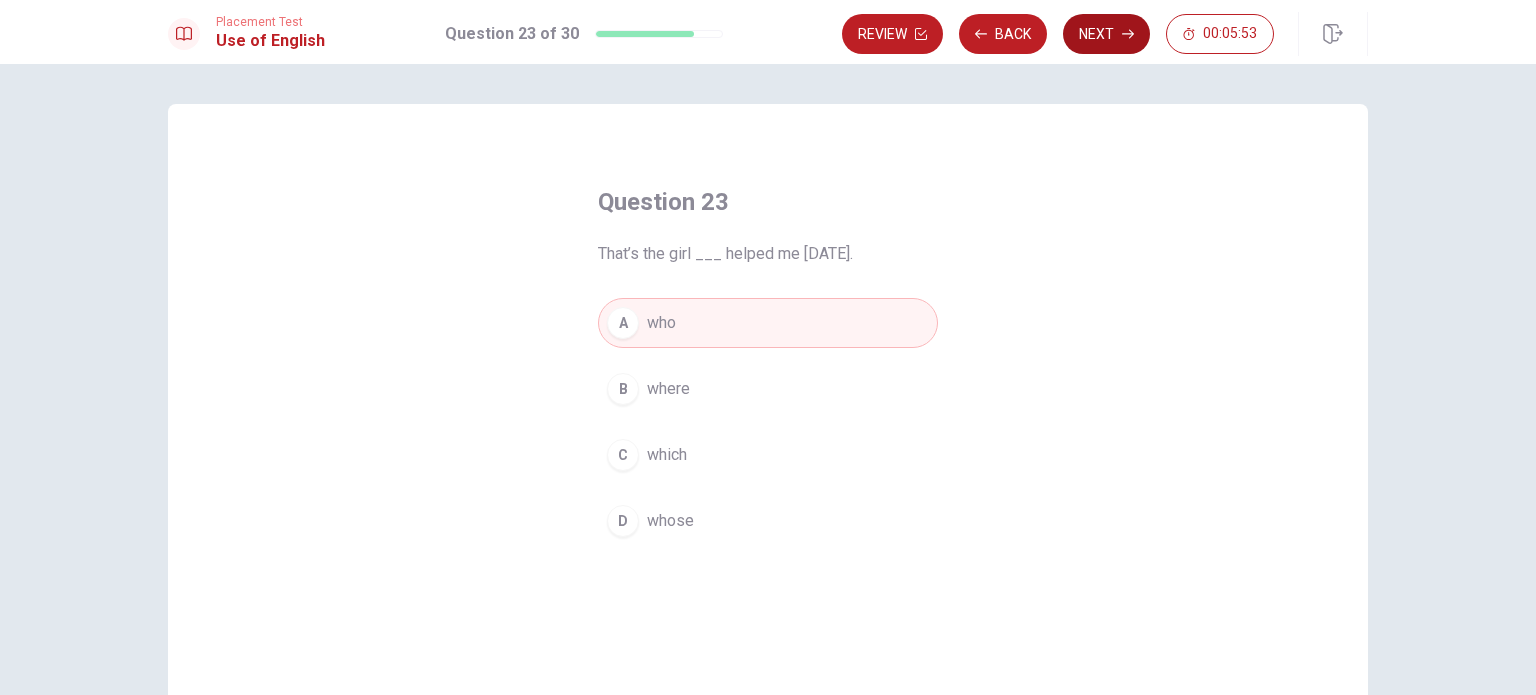 click on "Next" at bounding box center [1106, 34] 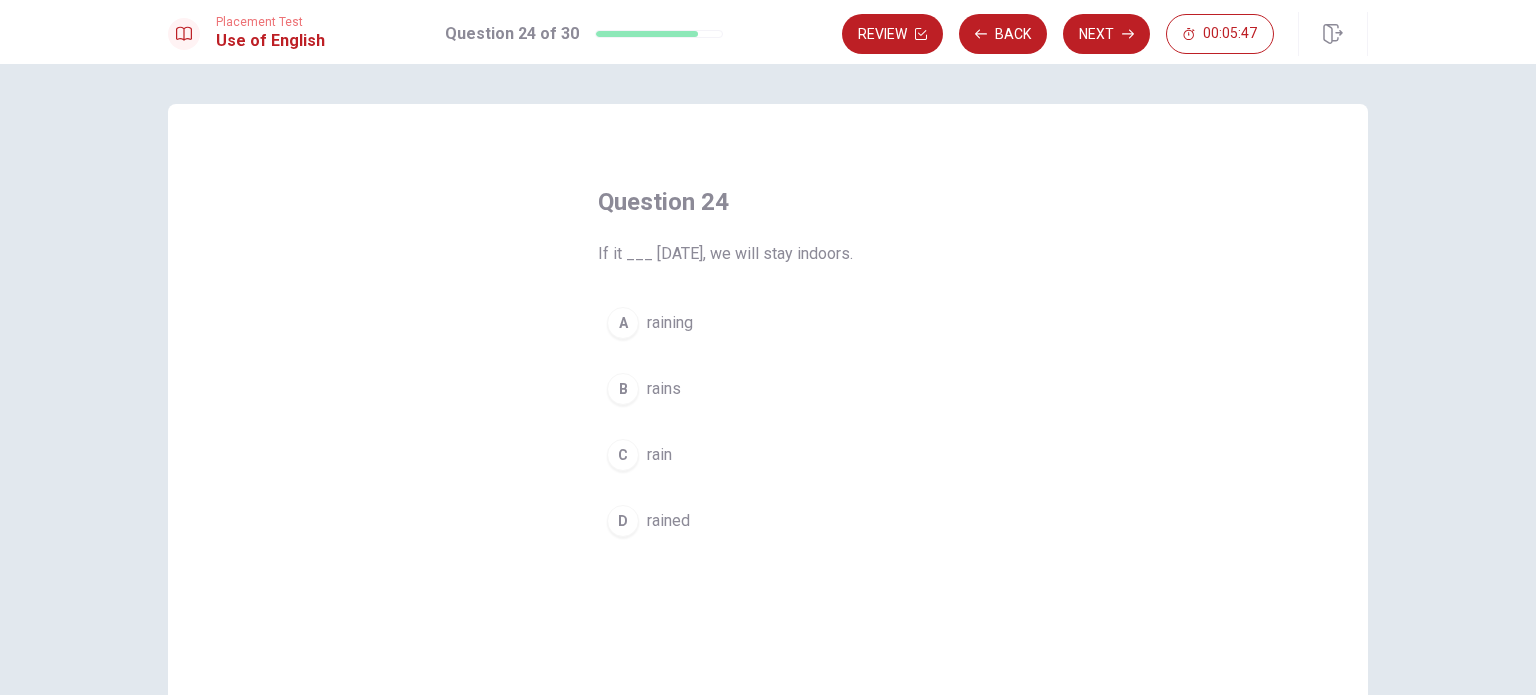 click on "rains" at bounding box center [664, 389] 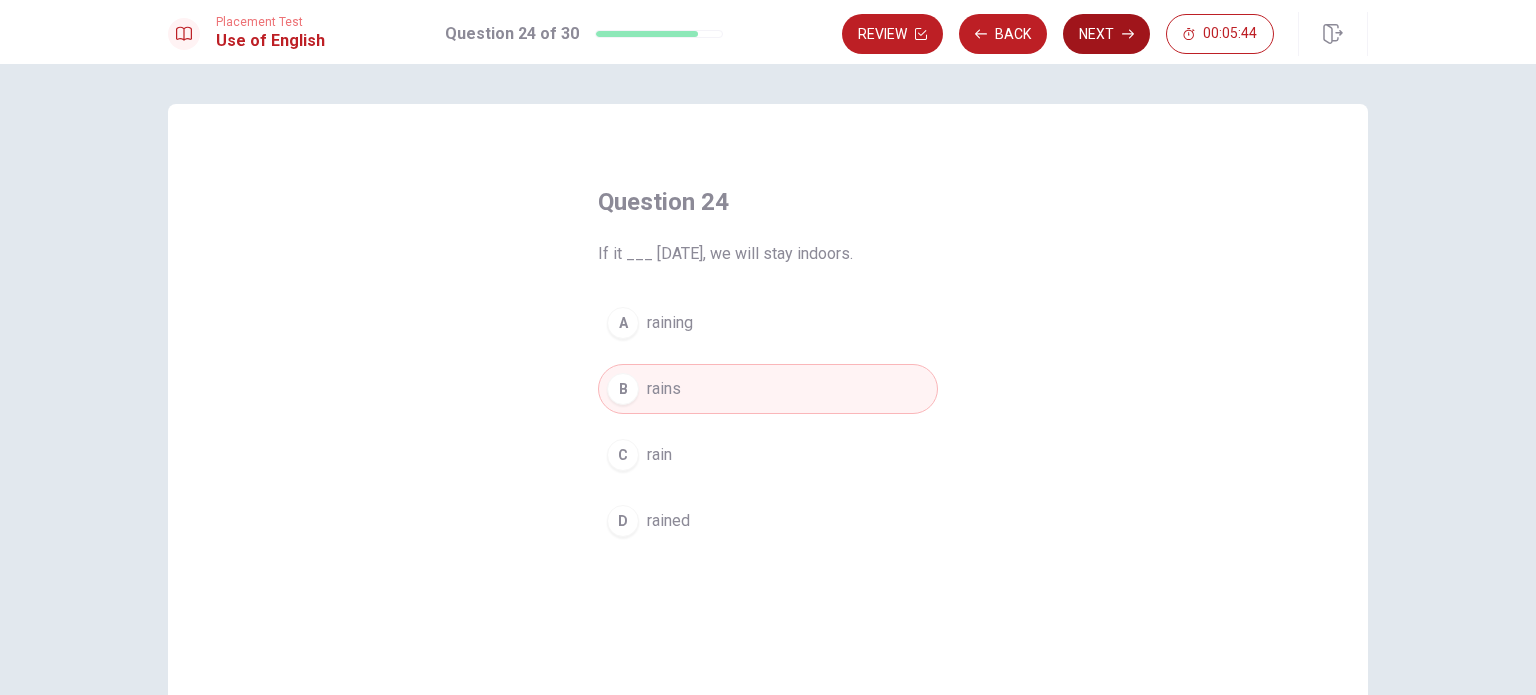click on "Next" at bounding box center [1106, 34] 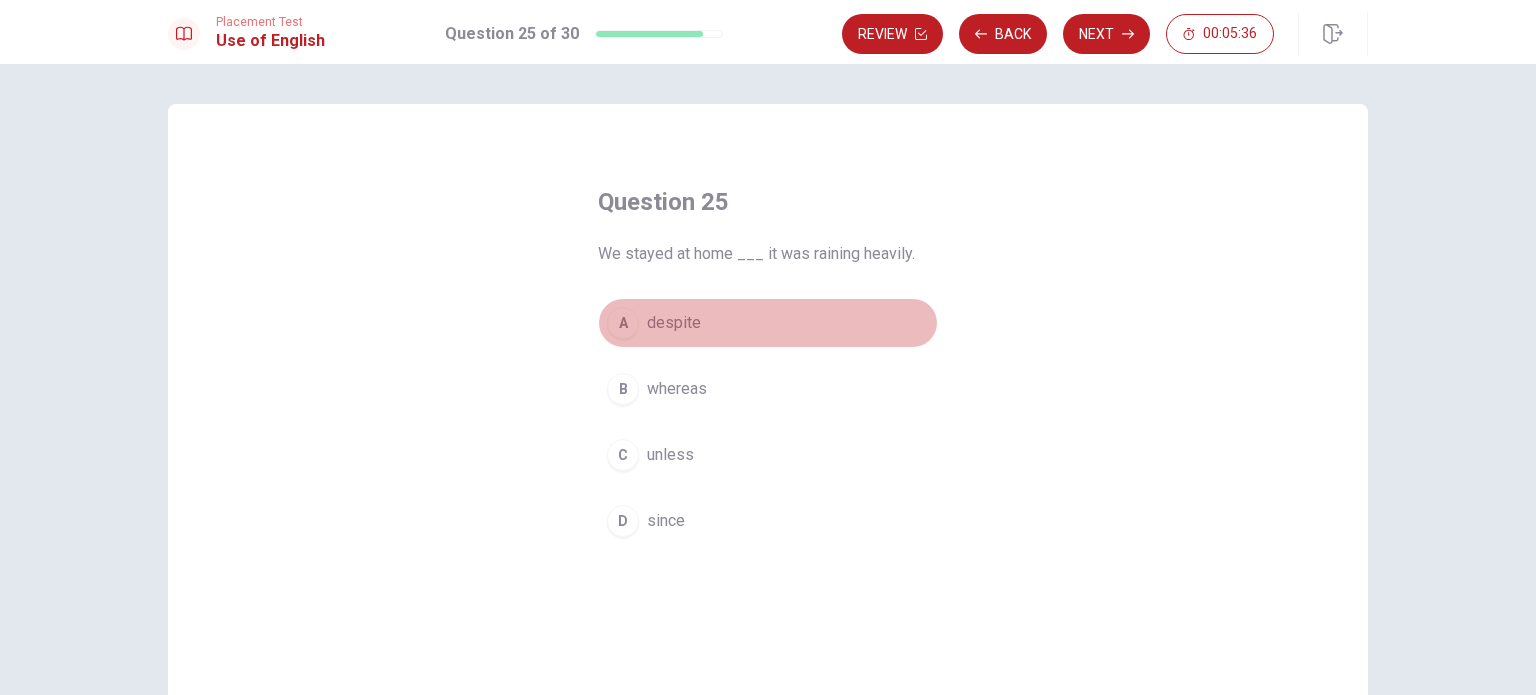 click on "A" at bounding box center [623, 323] 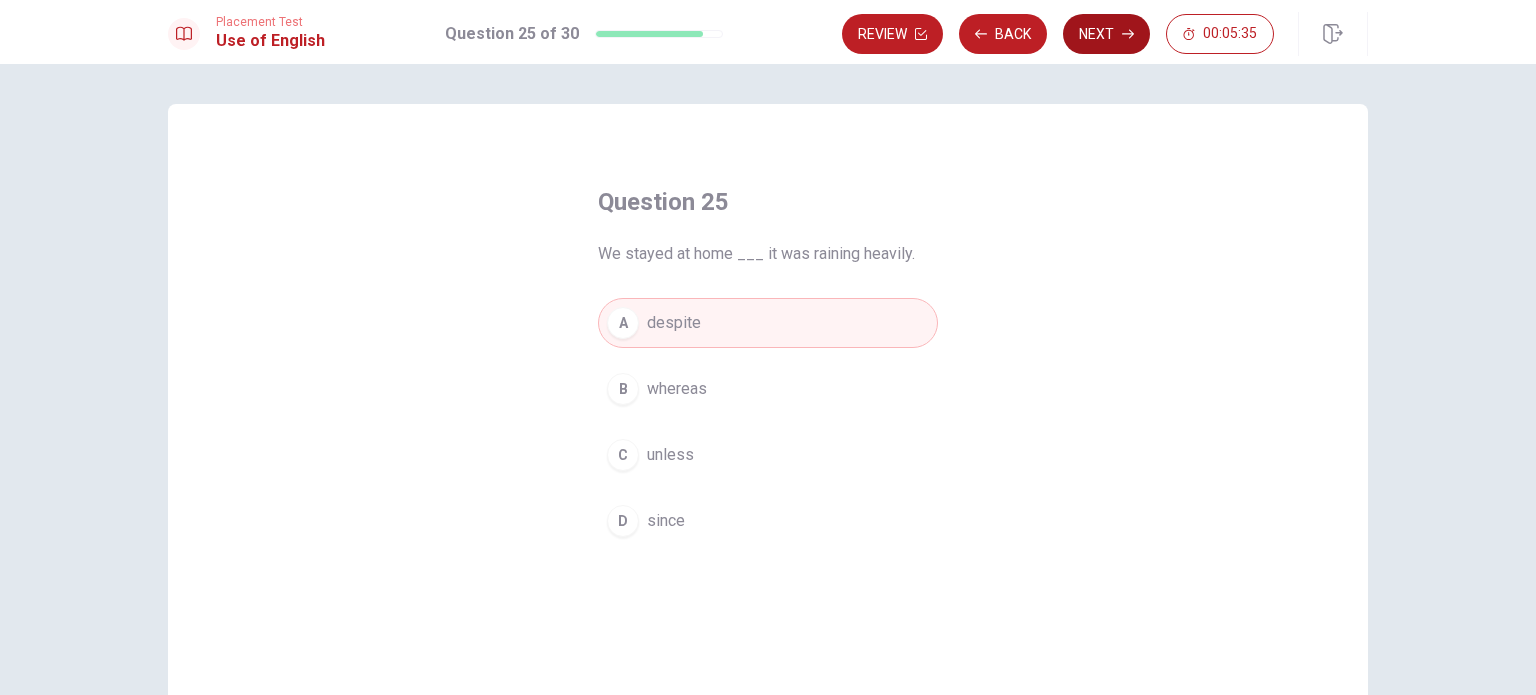 click on "Next" at bounding box center (1106, 34) 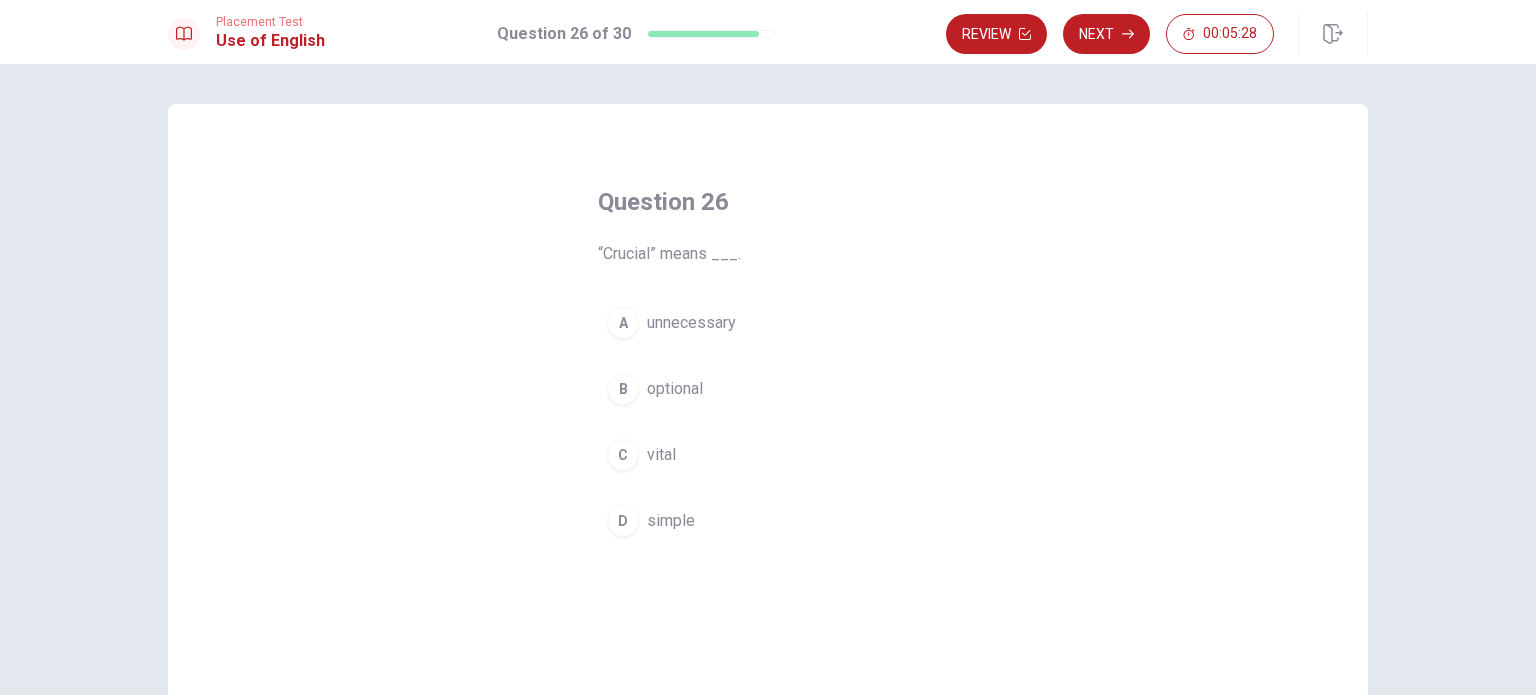 click on "vital" at bounding box center [661, 455] 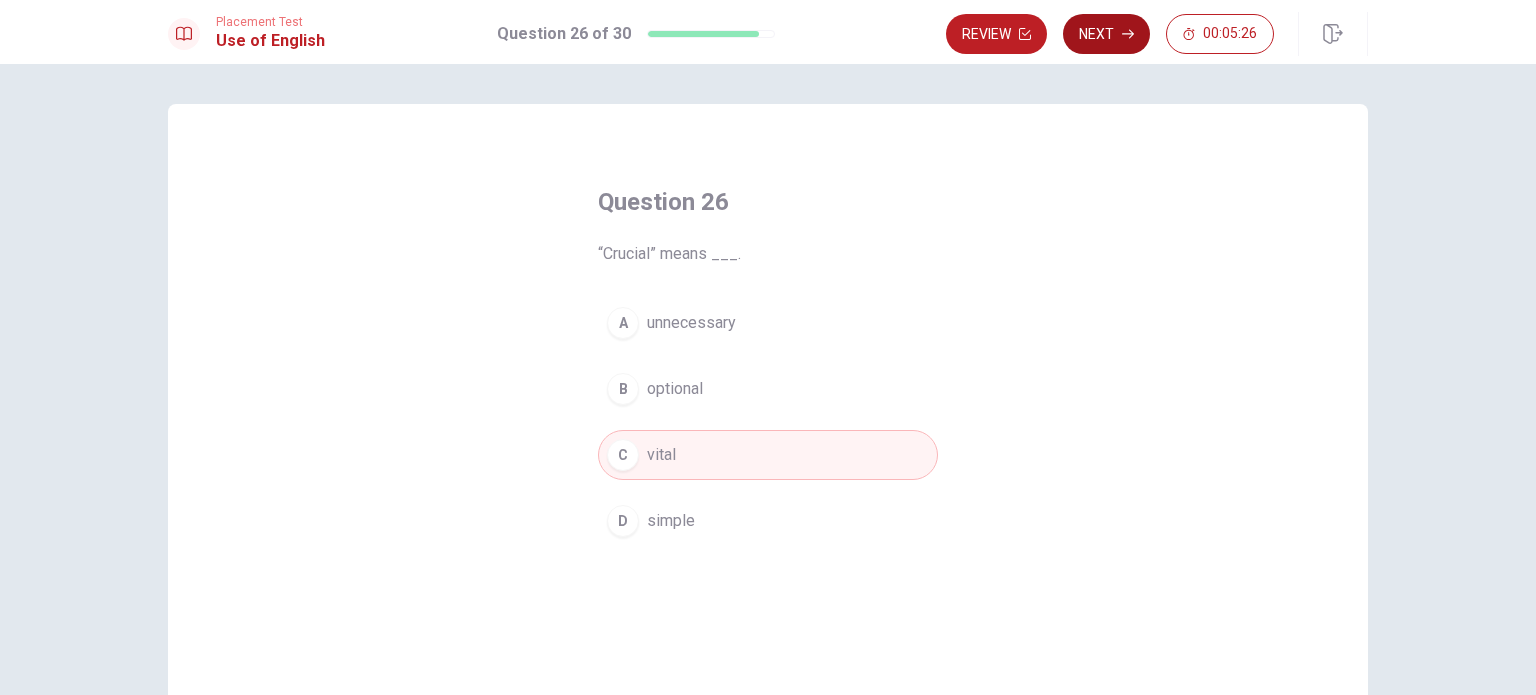 click on "Next" at bounding box center (1106, 34) 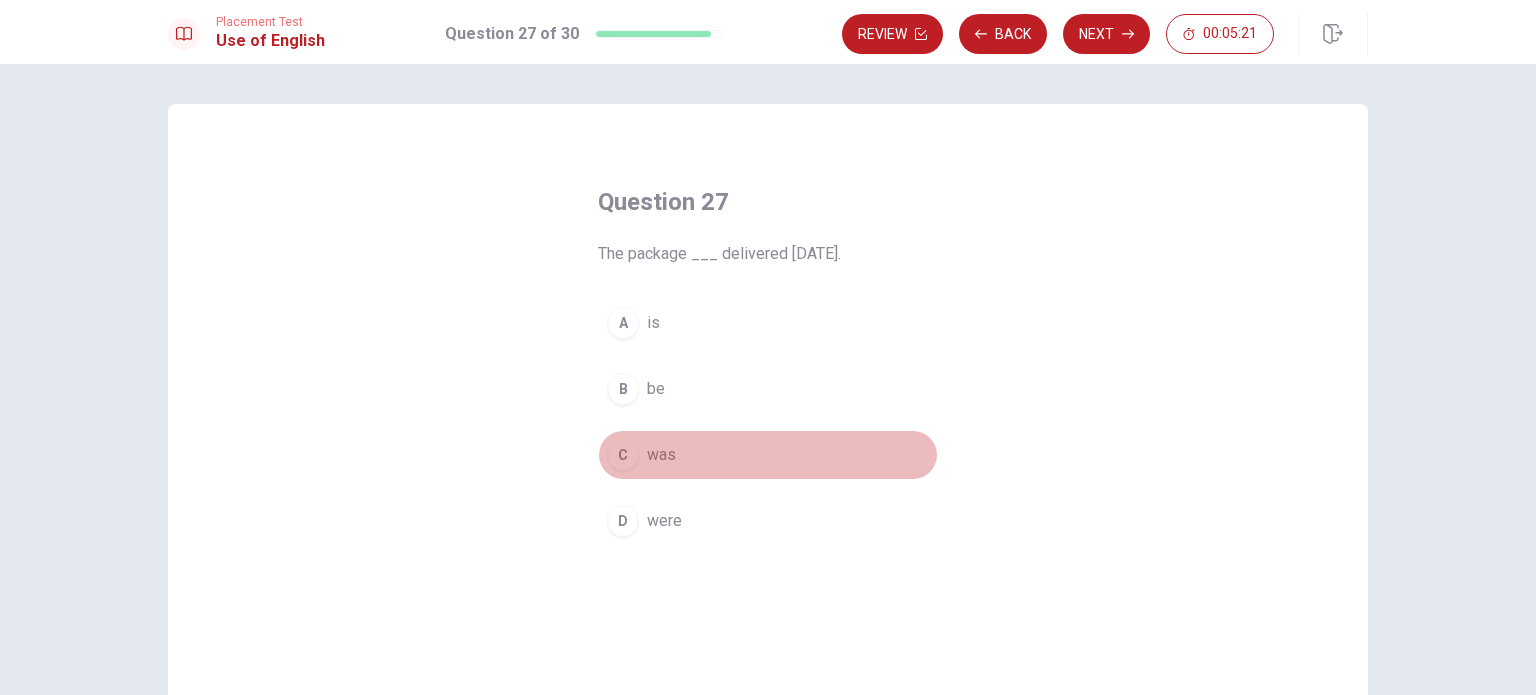 click on "C" at bounding box center [623, 455] 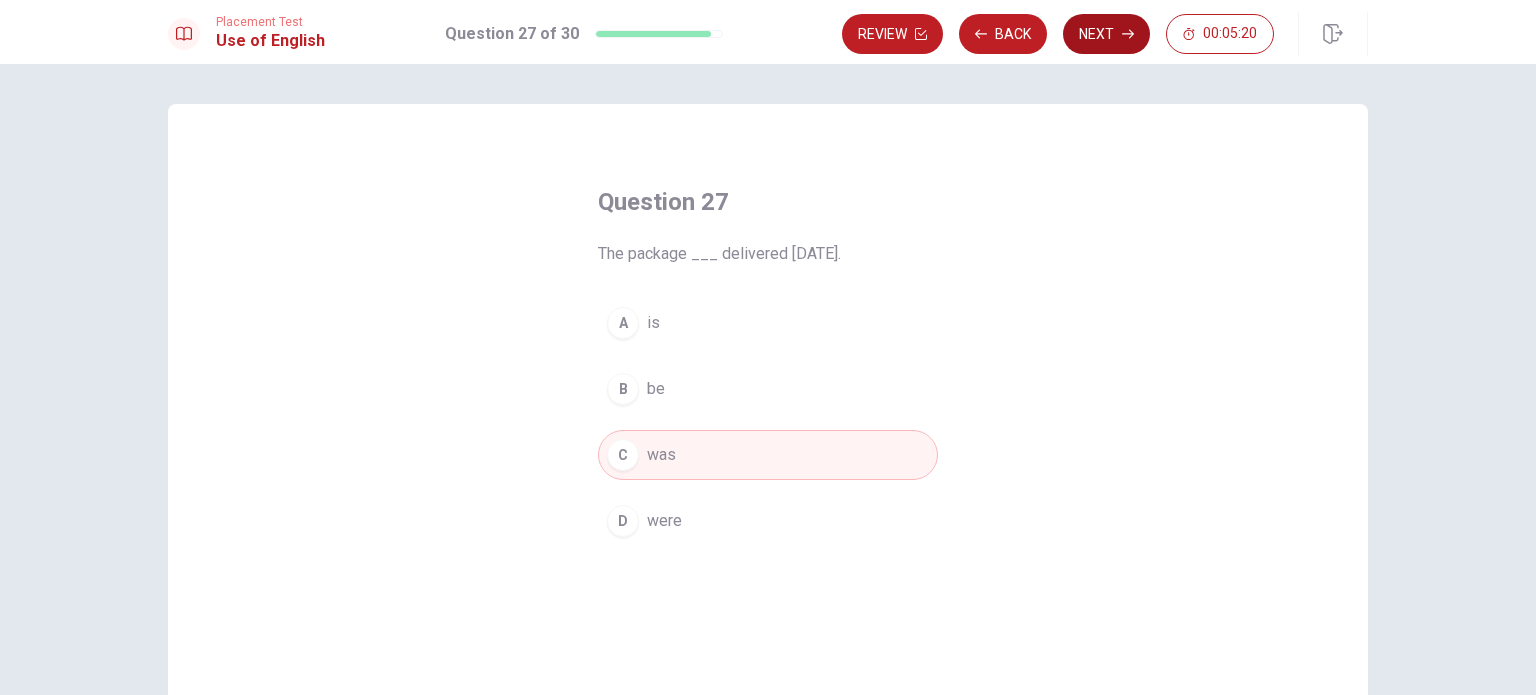 click on "Next" at bounding box center [1106, 34] 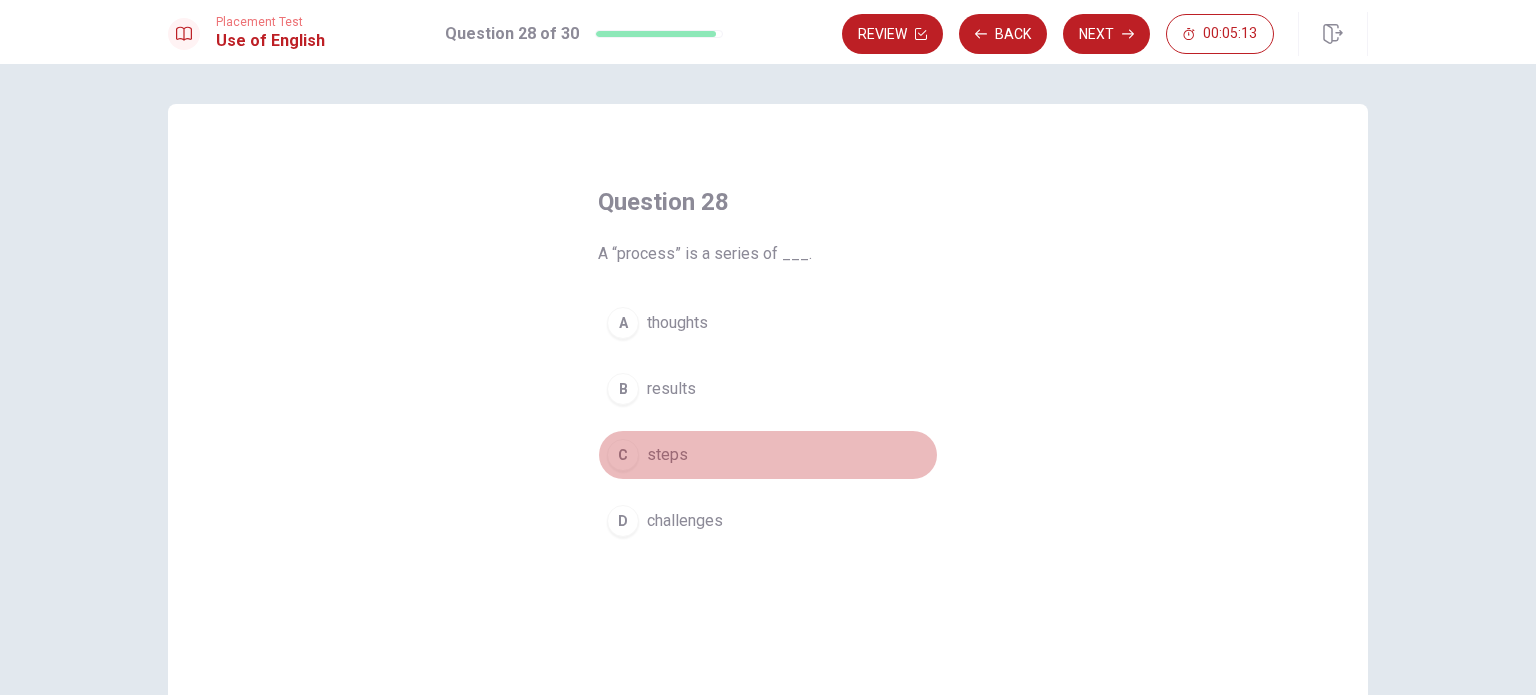 click on "C" at bounding box center [623, 455] 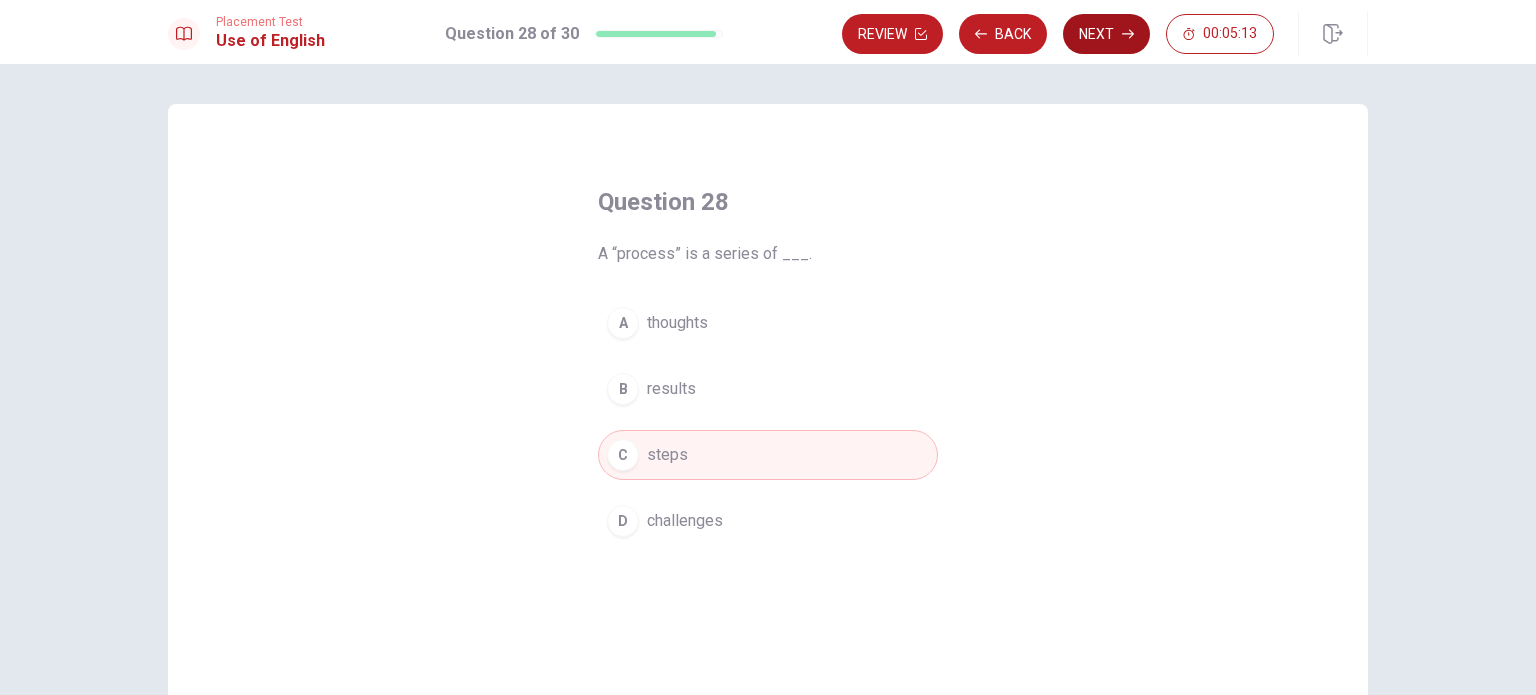 click on "Next" at bounding box center [1106, 34] 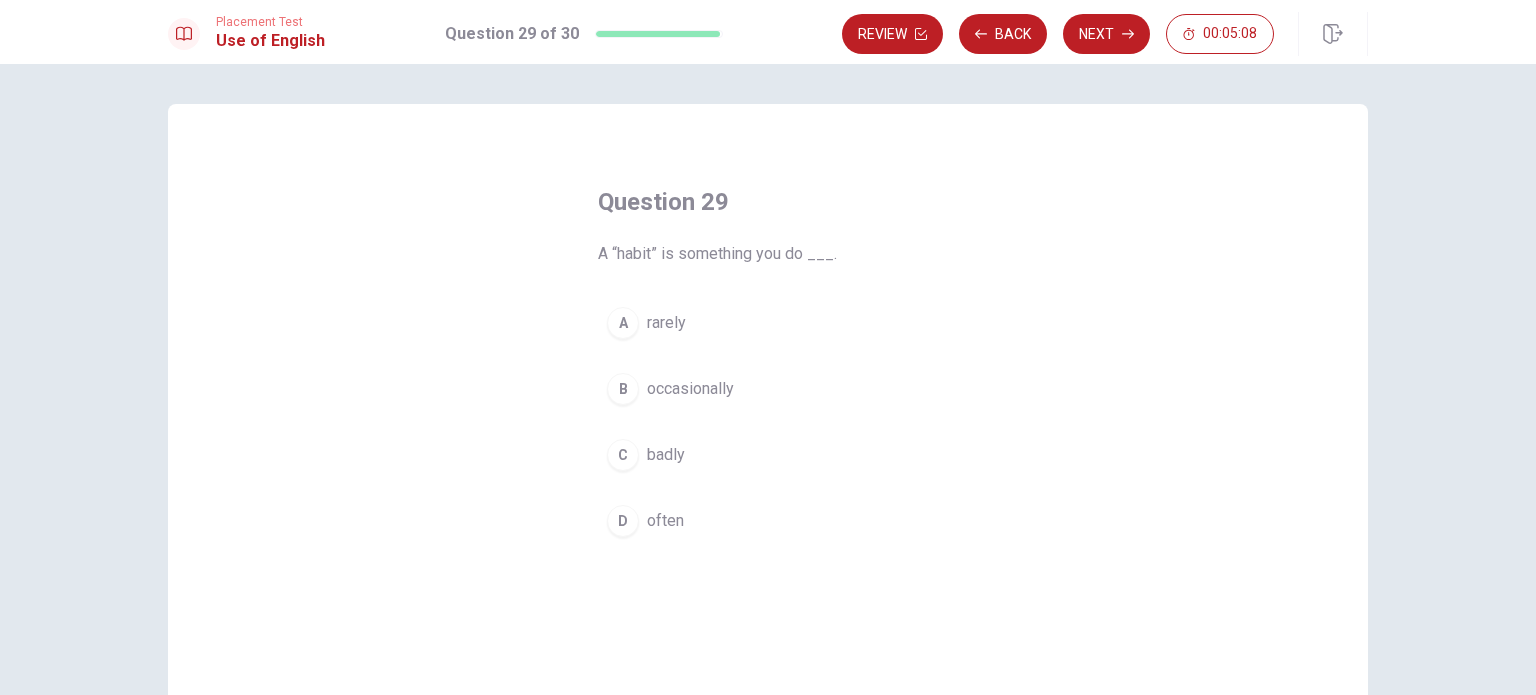 click on "often" at bounding box center [665, 521] 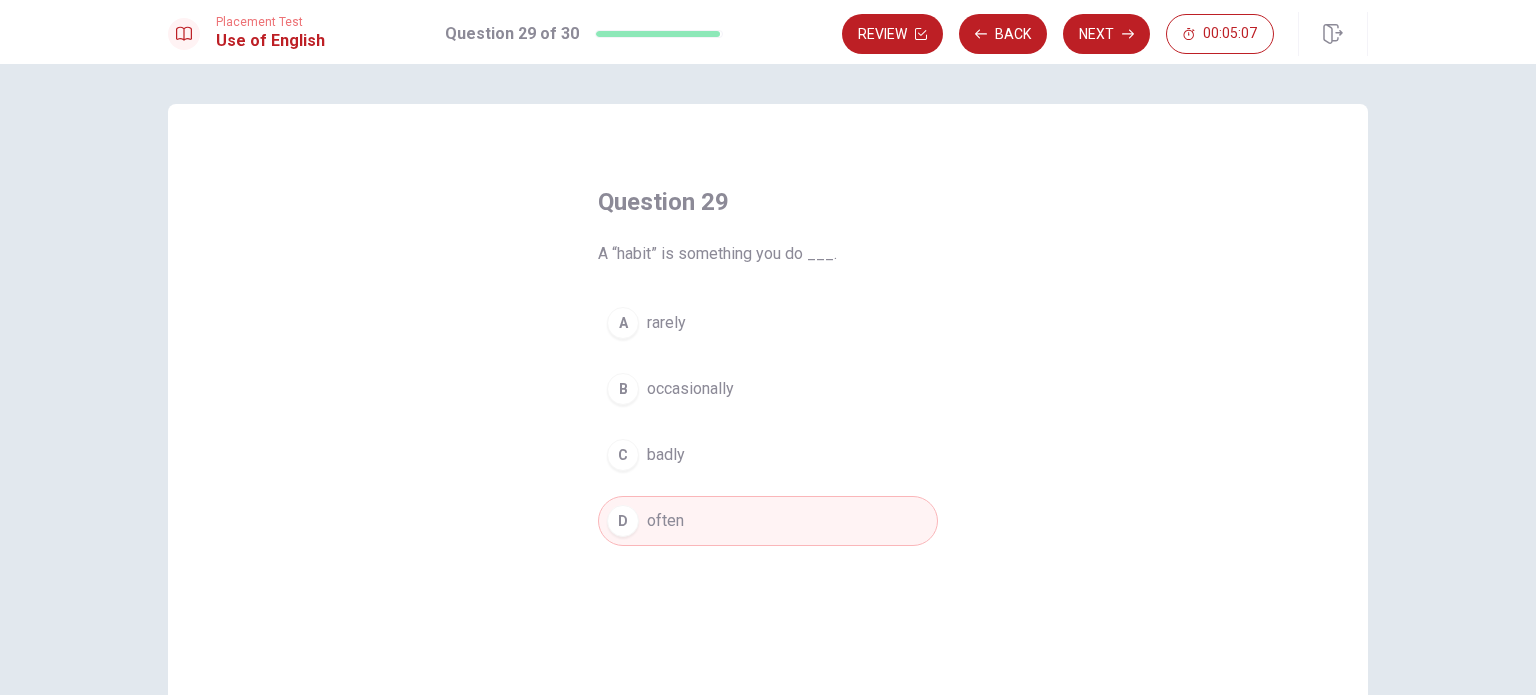 click on "Next" at bounding box center (1106, 34) 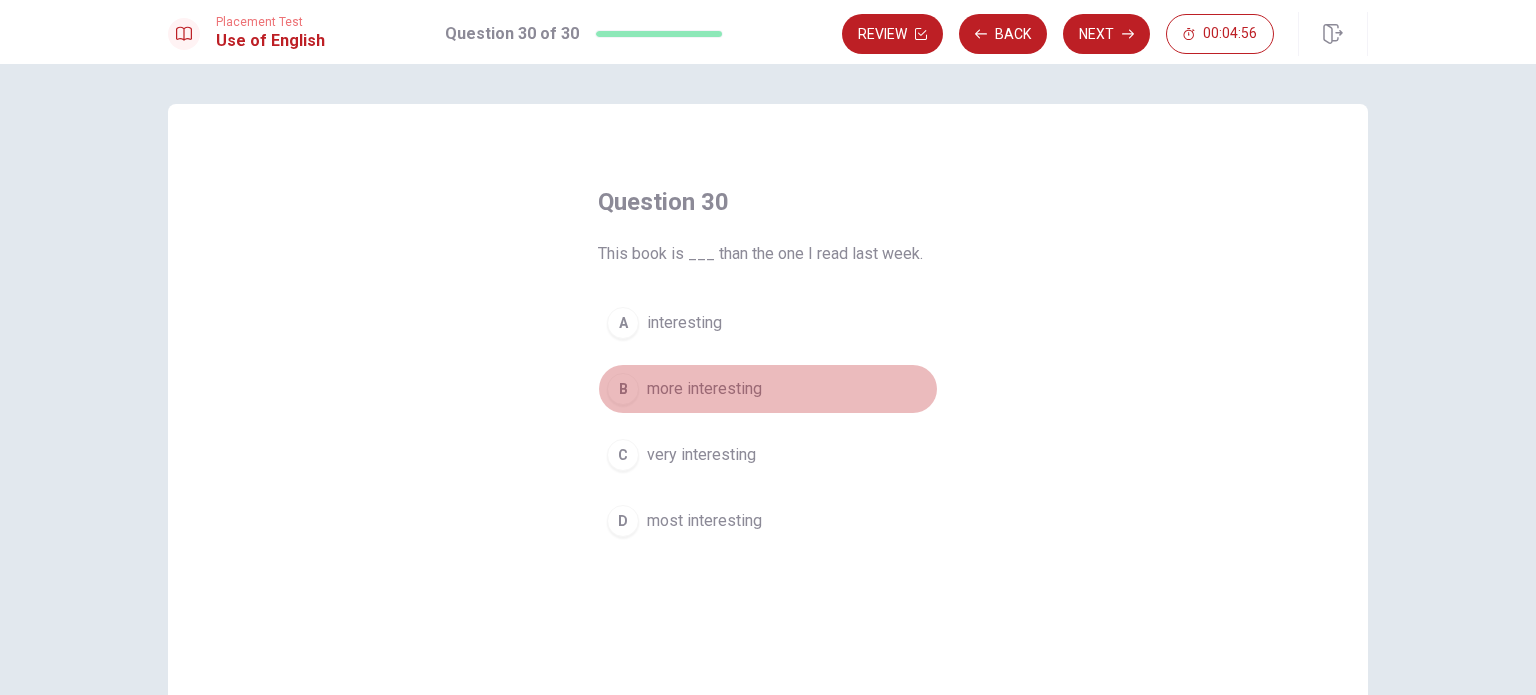 click on "more interesting" at bounding box center [704, 389] 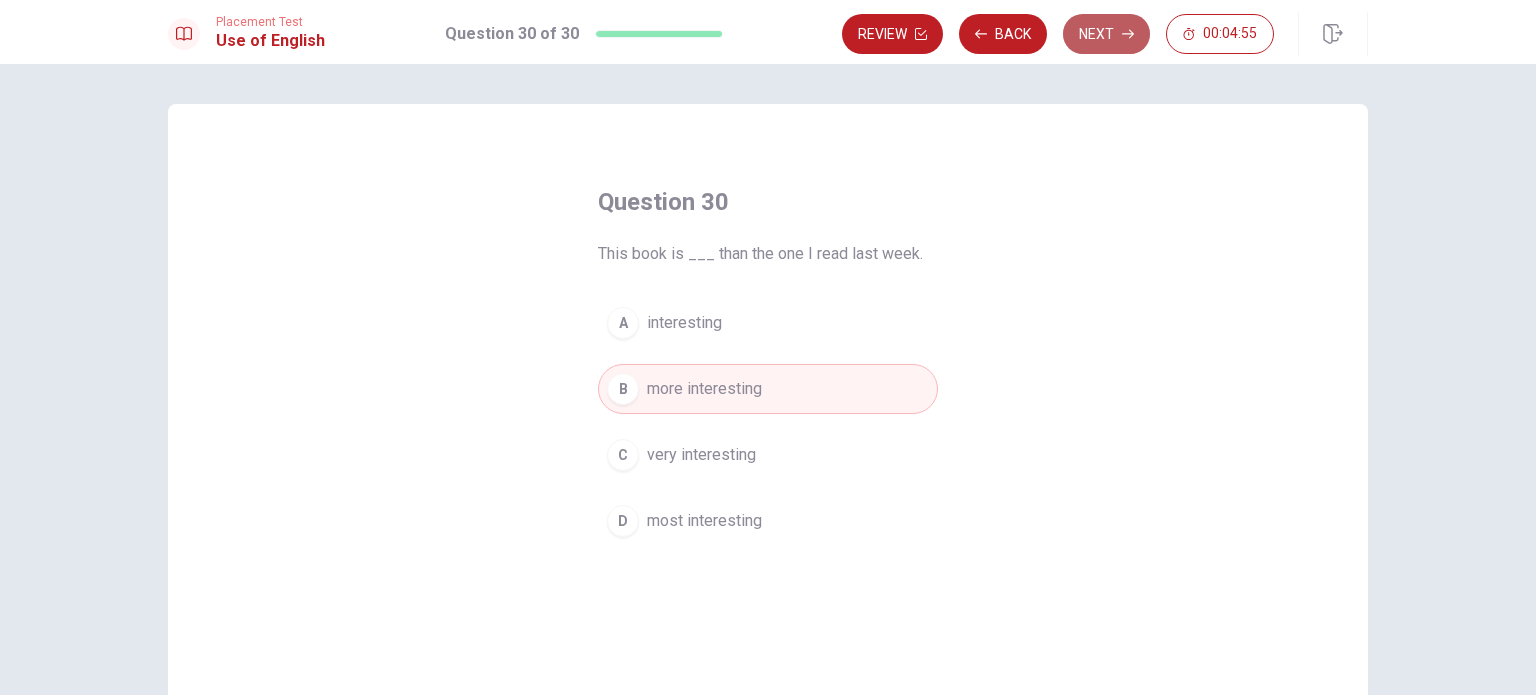 click on "Next" at bounding box center [1106, 34] 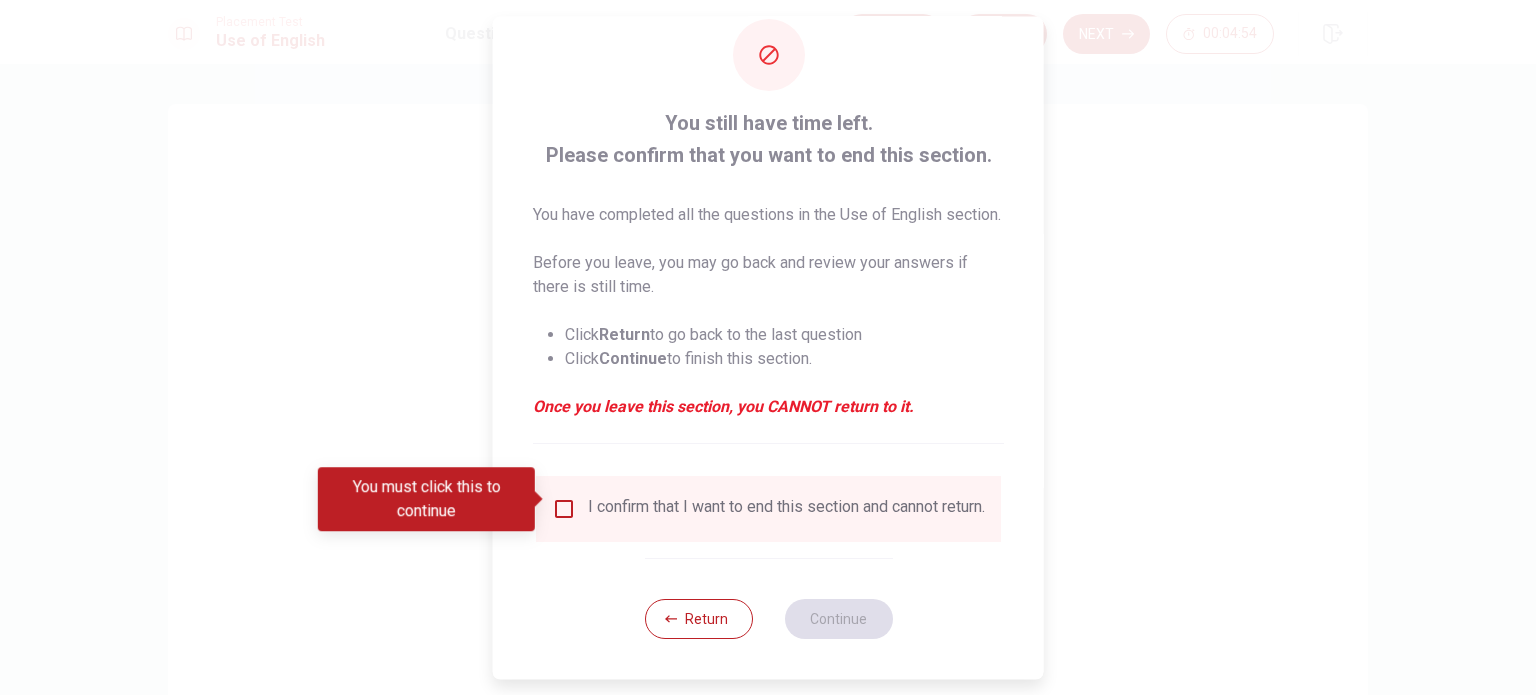 scroll, scrollTop: 74, scrollLeft: 0, axis: vertical 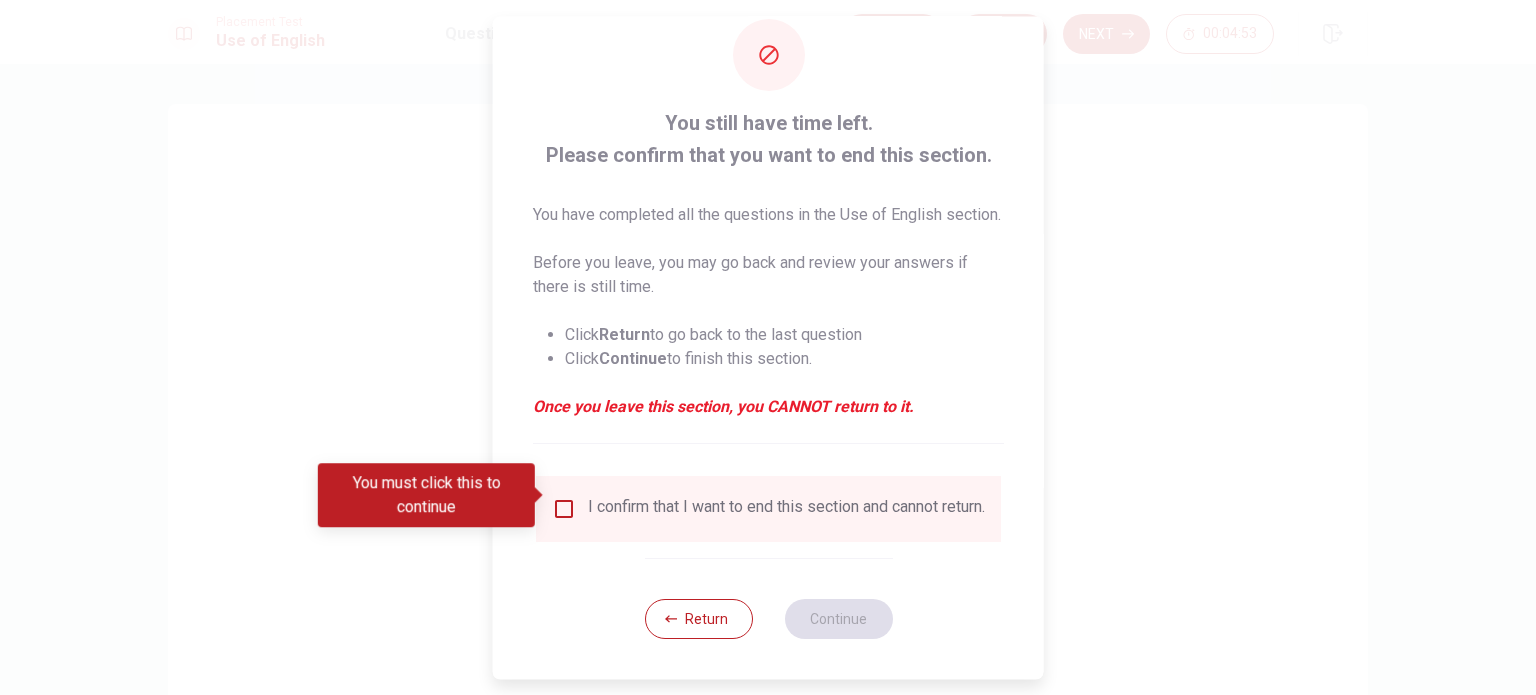 click at bounding box center (564, 509) 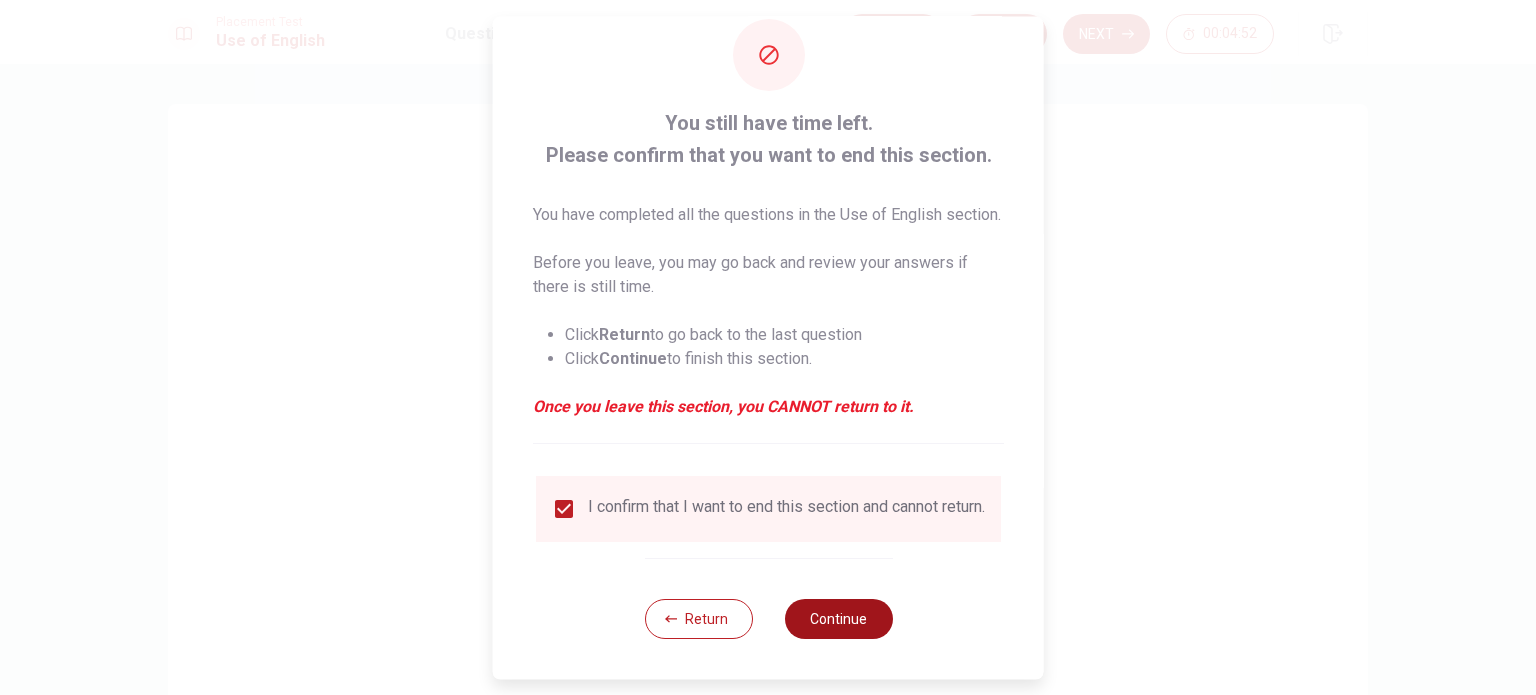 click on "Continue" at bounding box center (838, 619) 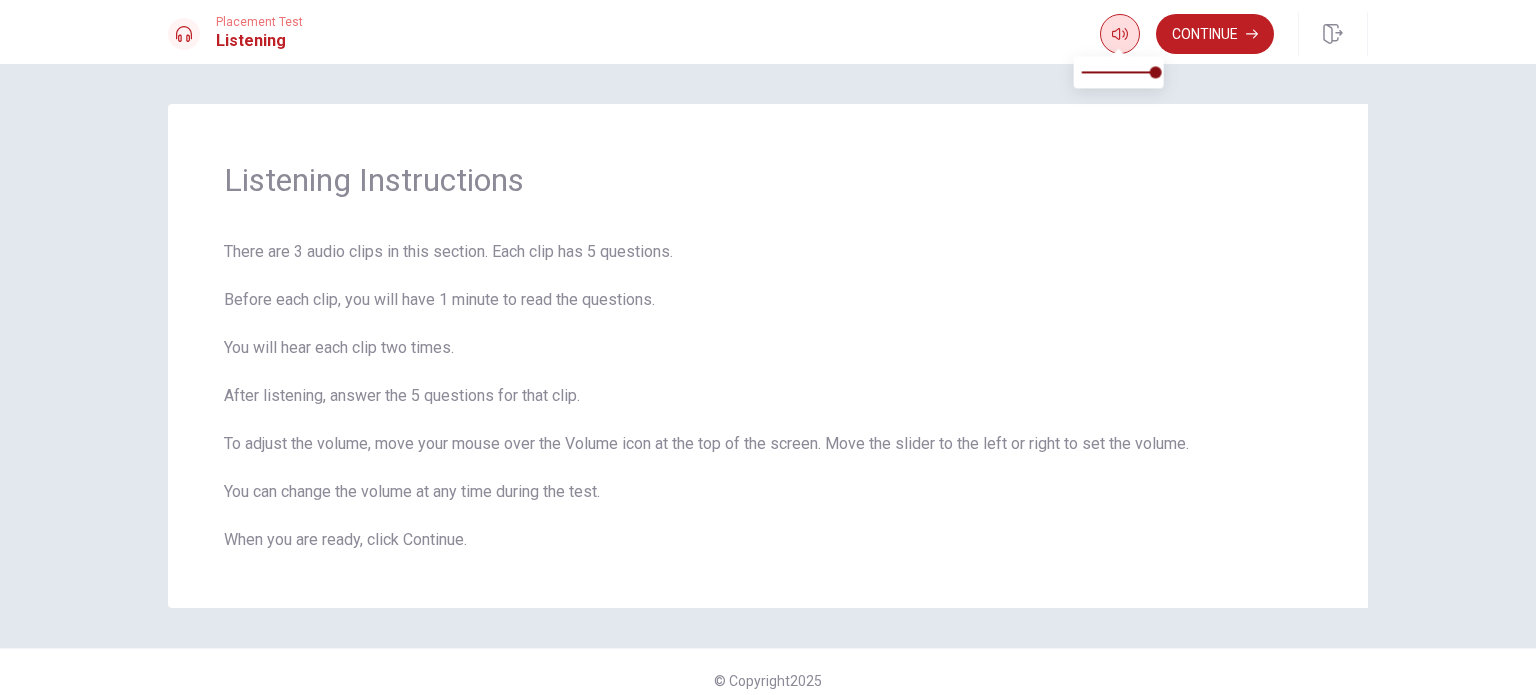 click 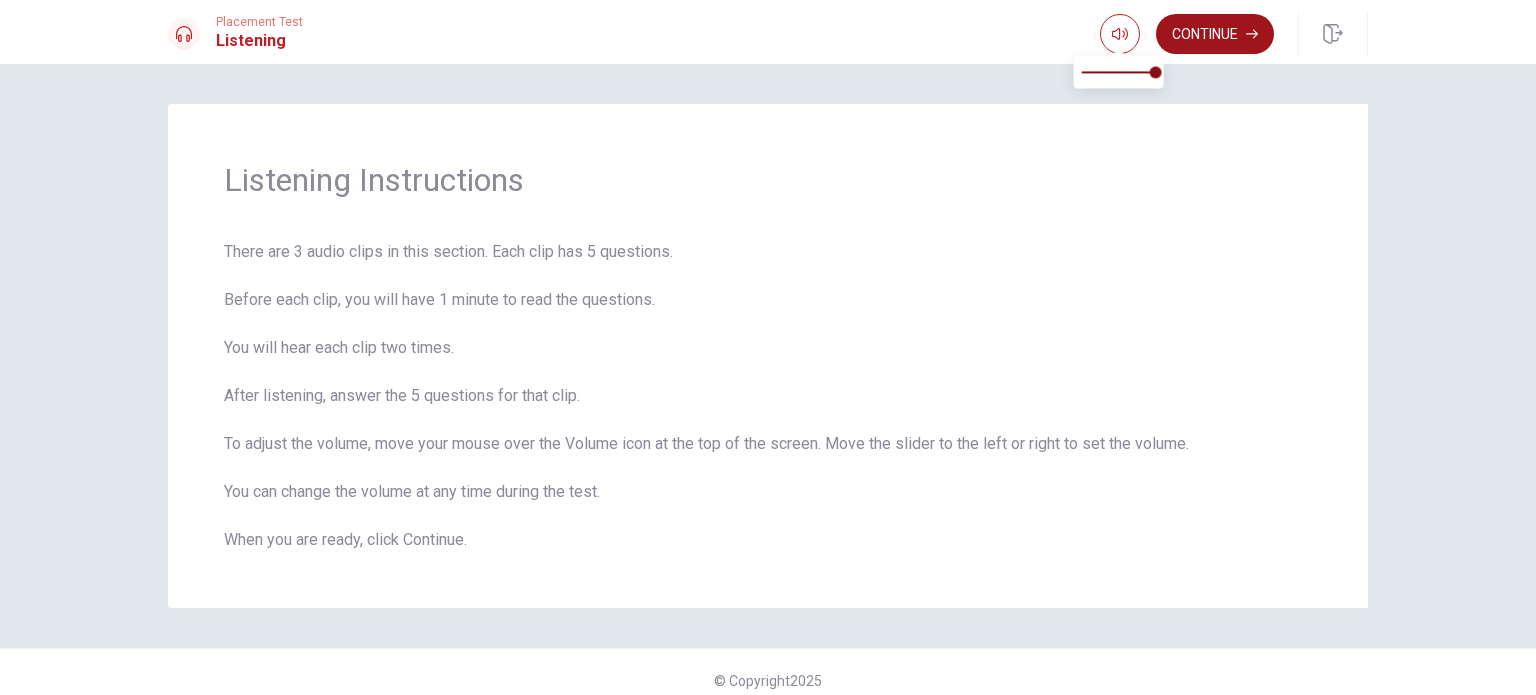 click on "Continue" at bounding box center [1215, 34] 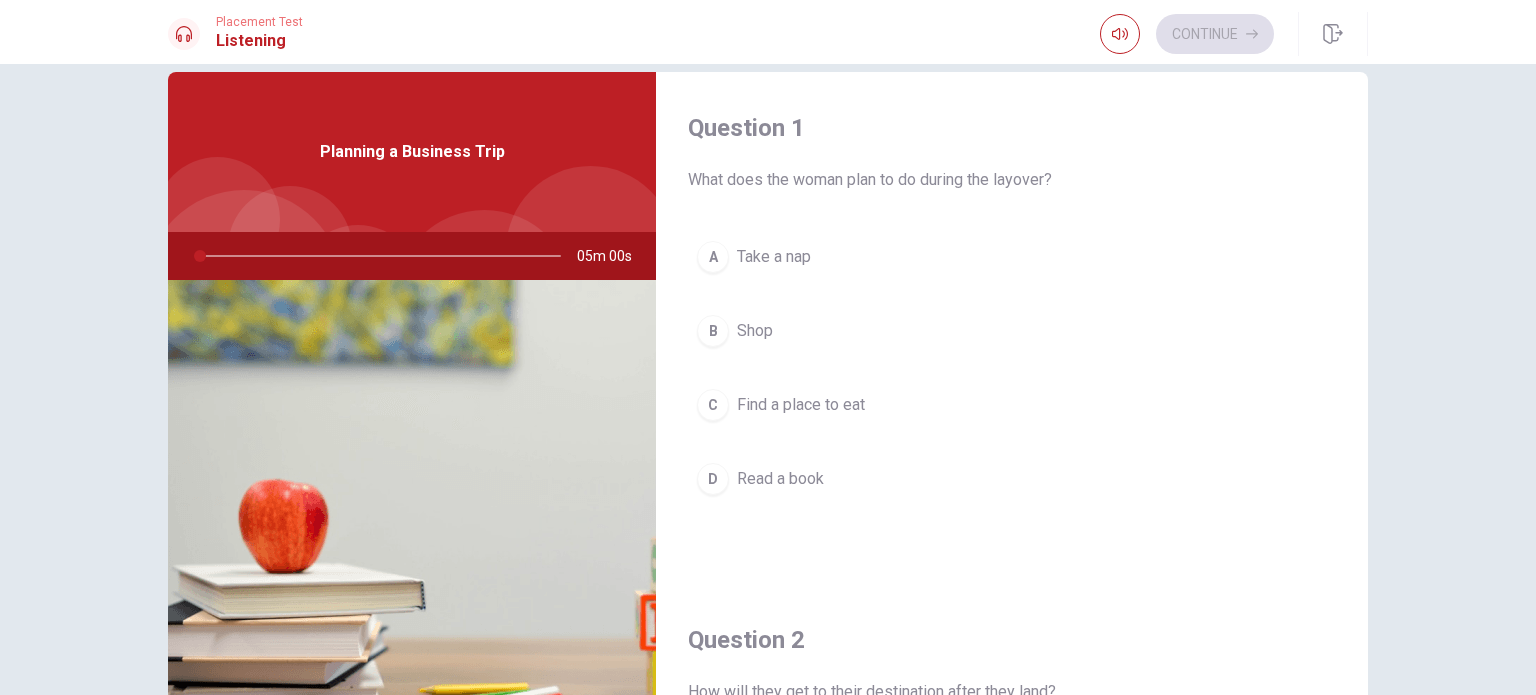 scroll, scrollTop: 0, scrollLeft: 0, axis: both 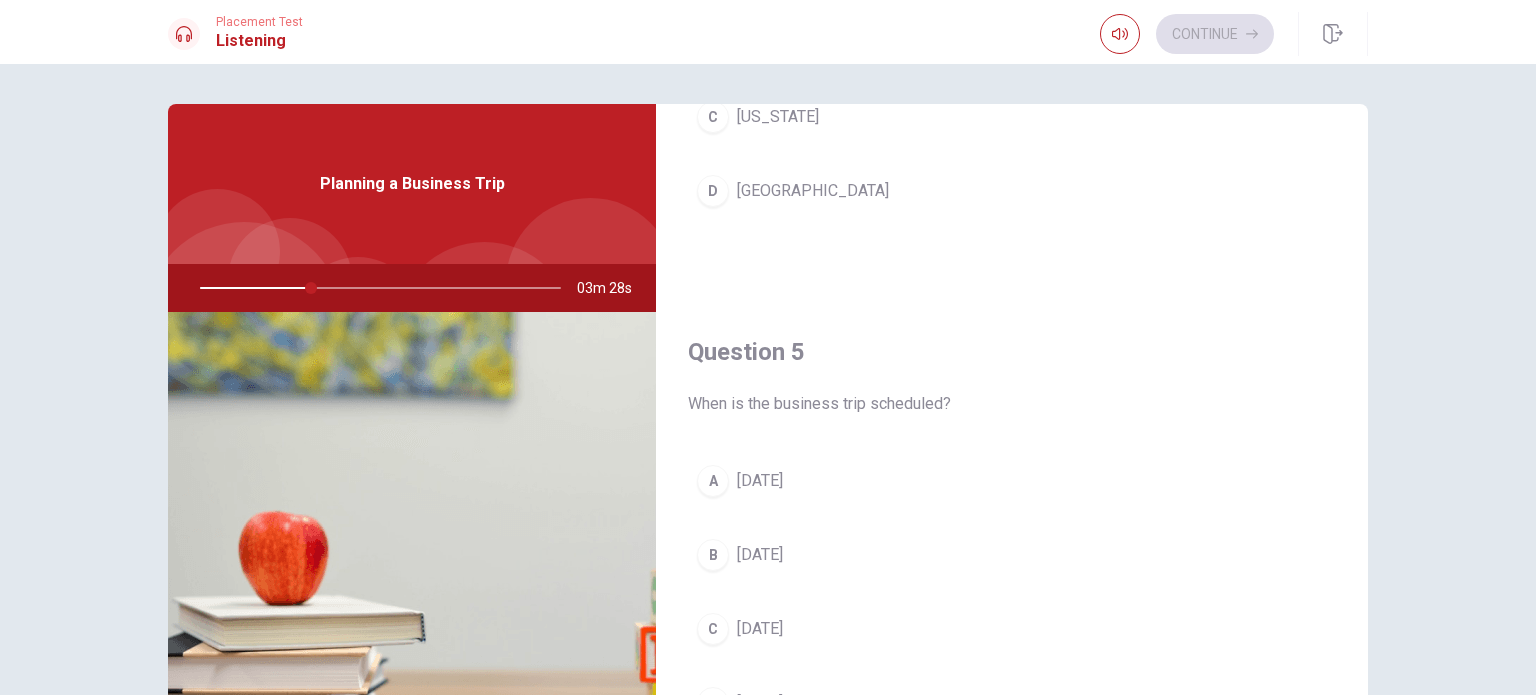 click on "[DATE]" at bounding box center (760, 481) 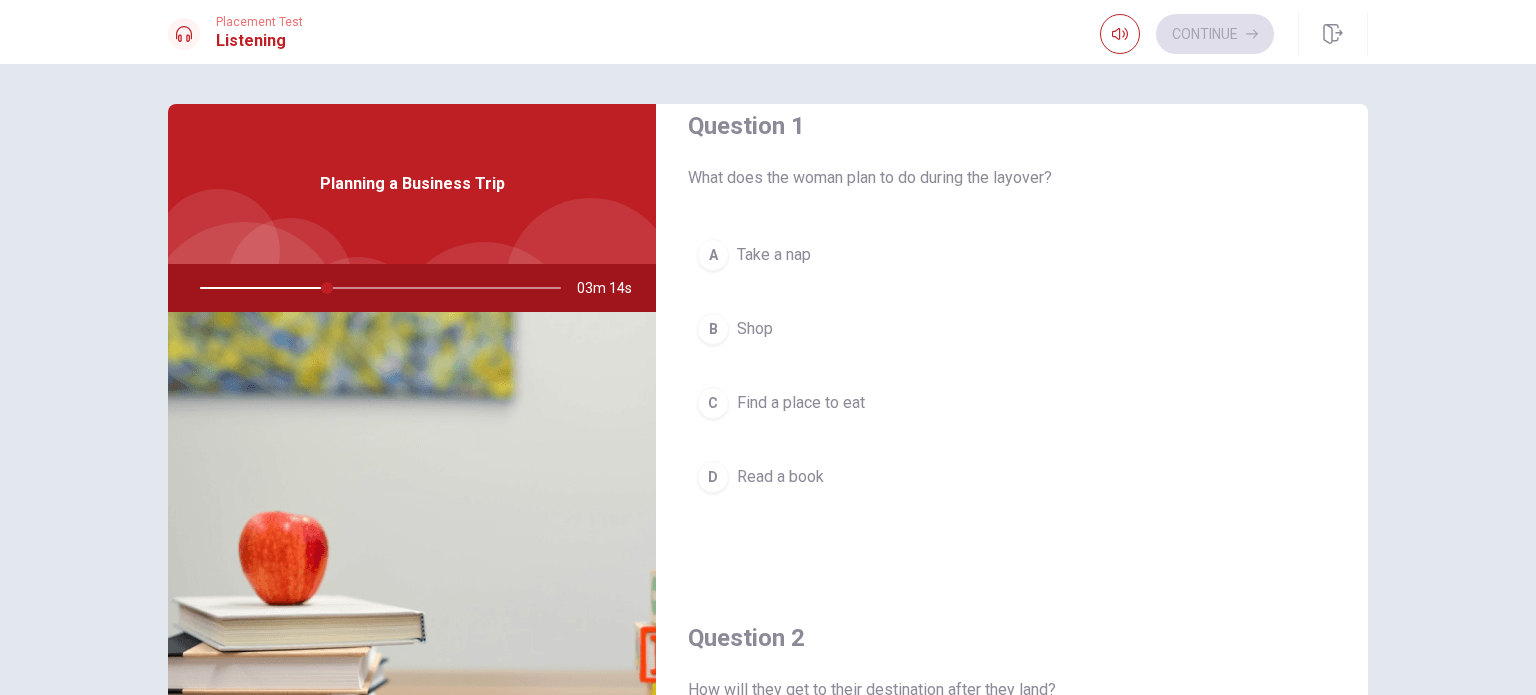 scroll, scrollTop: 0, scrollLeft: 0, axis: both 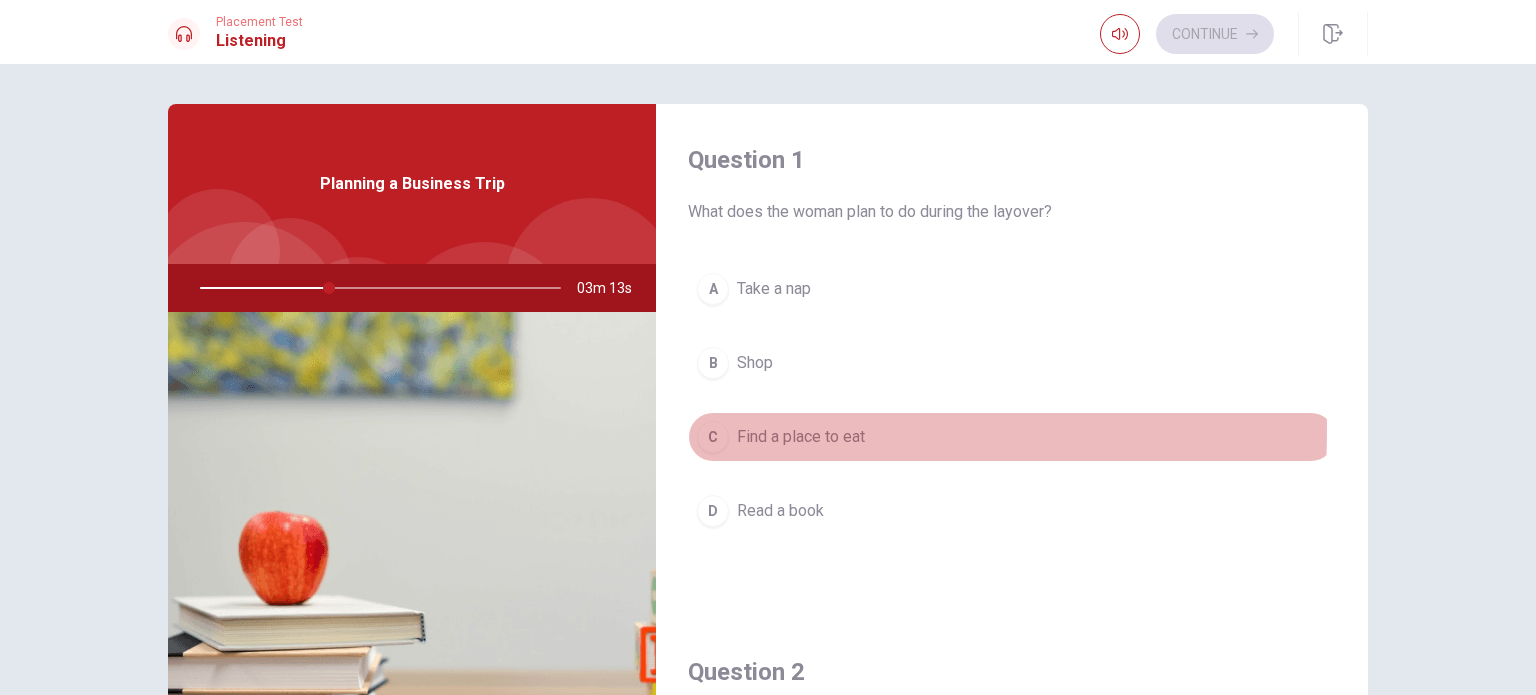 click on "Find a place to eat" at bounding box center [801, 437] 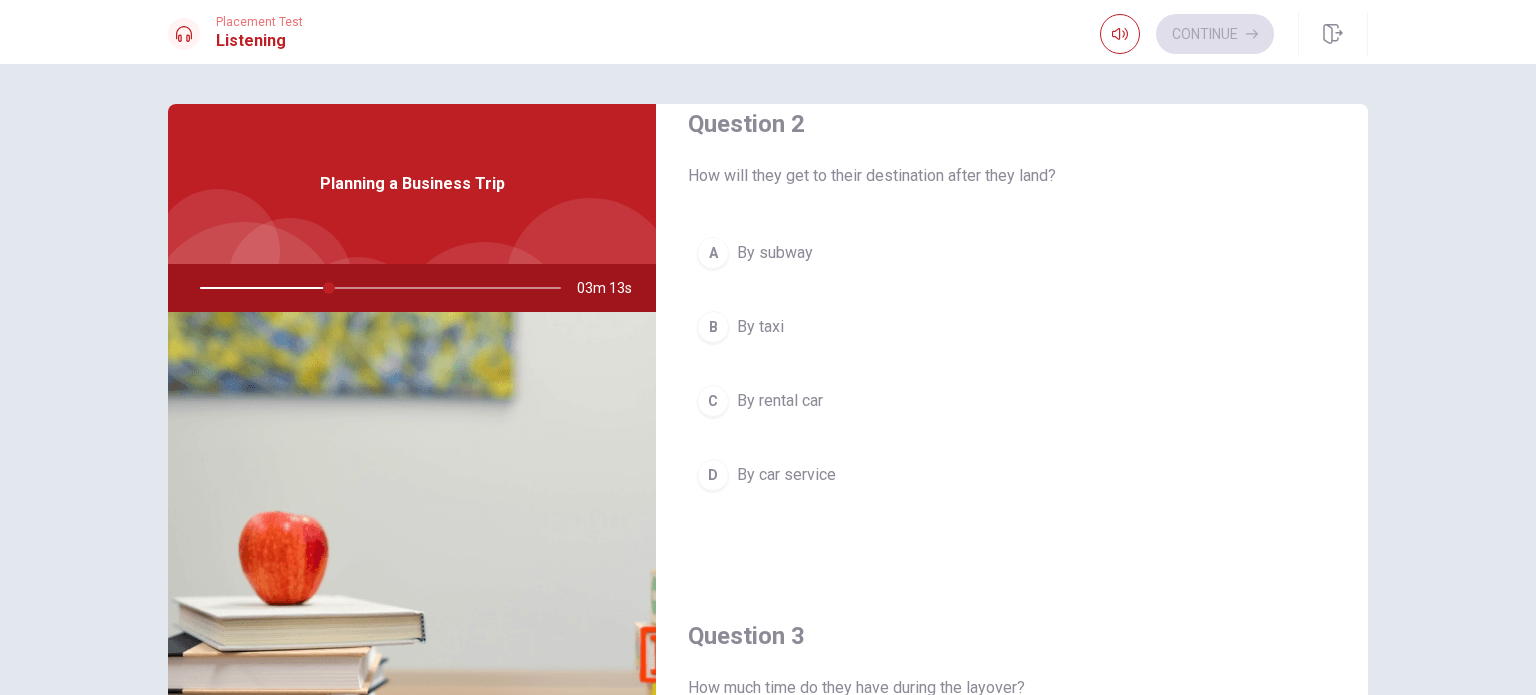 scroll, scrollTop: 600, scrollLeft: 0, axis: vertical 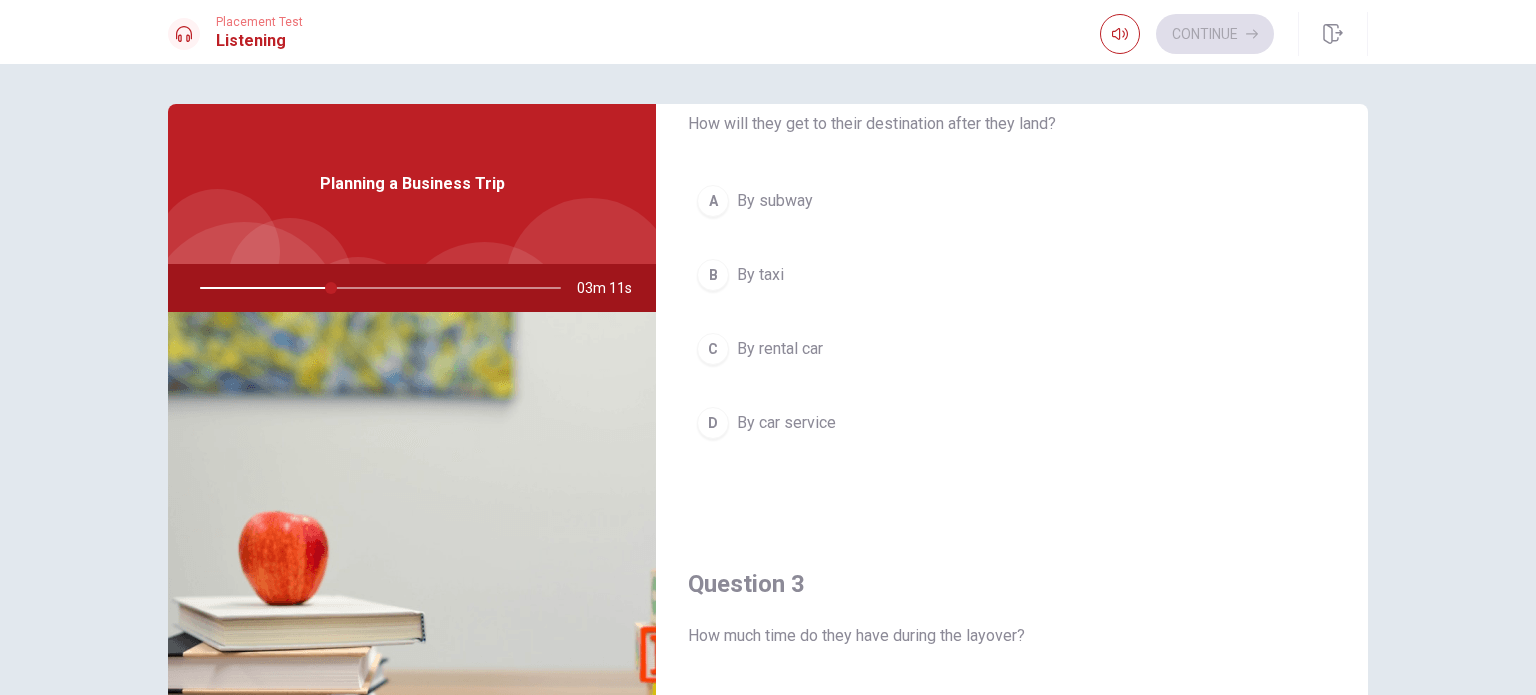 click on "By car service" at bounding box center [786, 423] 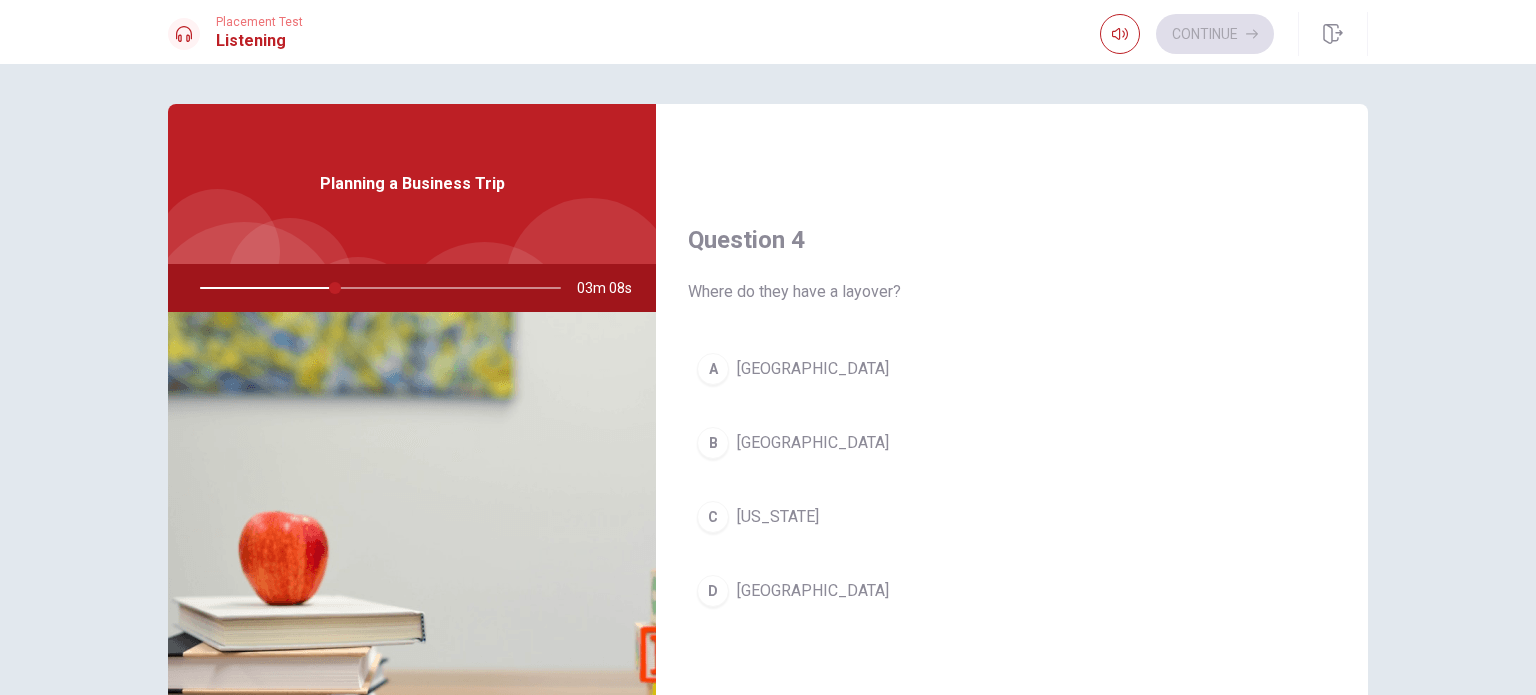 scroll, scrollTop: 1500, scrollLeft: 0, axis: vertical 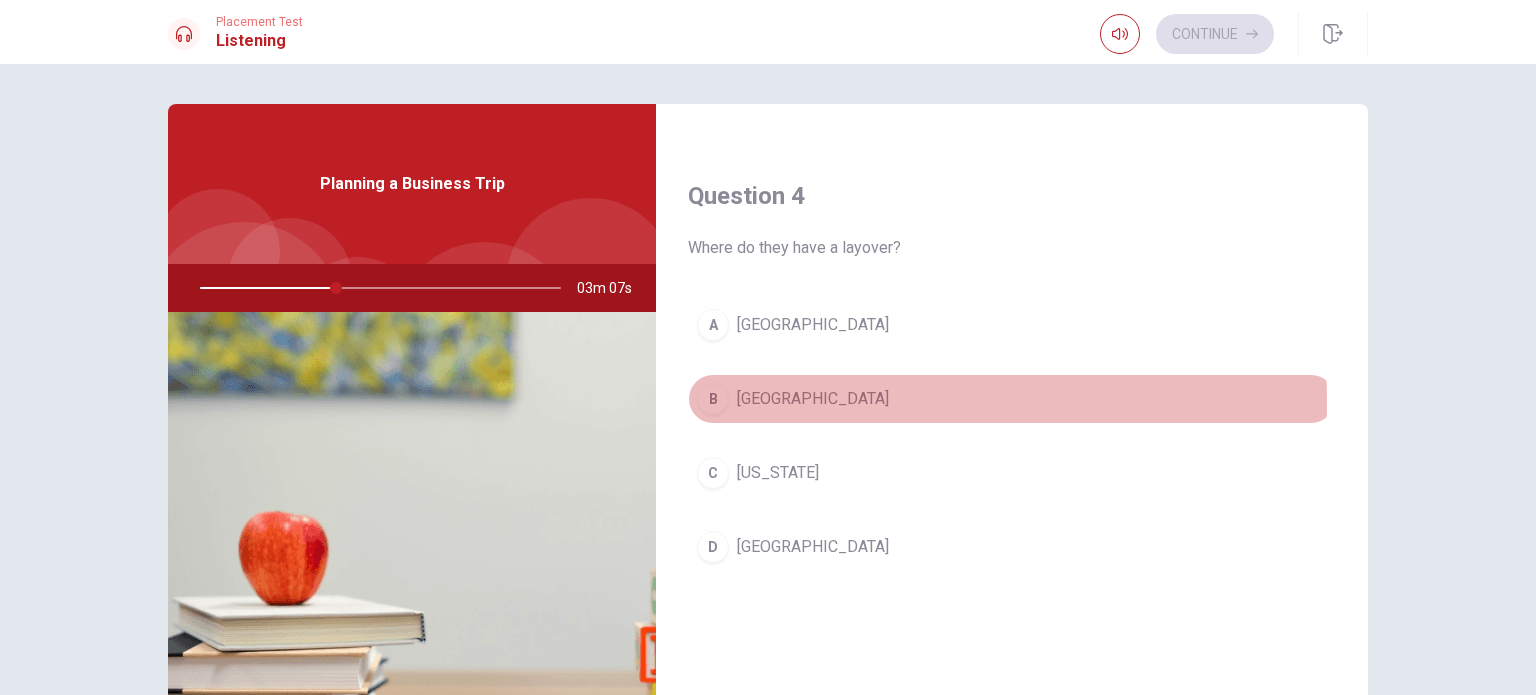 click on "[GEOGRAPHIC_DATA]" at bounding box center (813, 399) 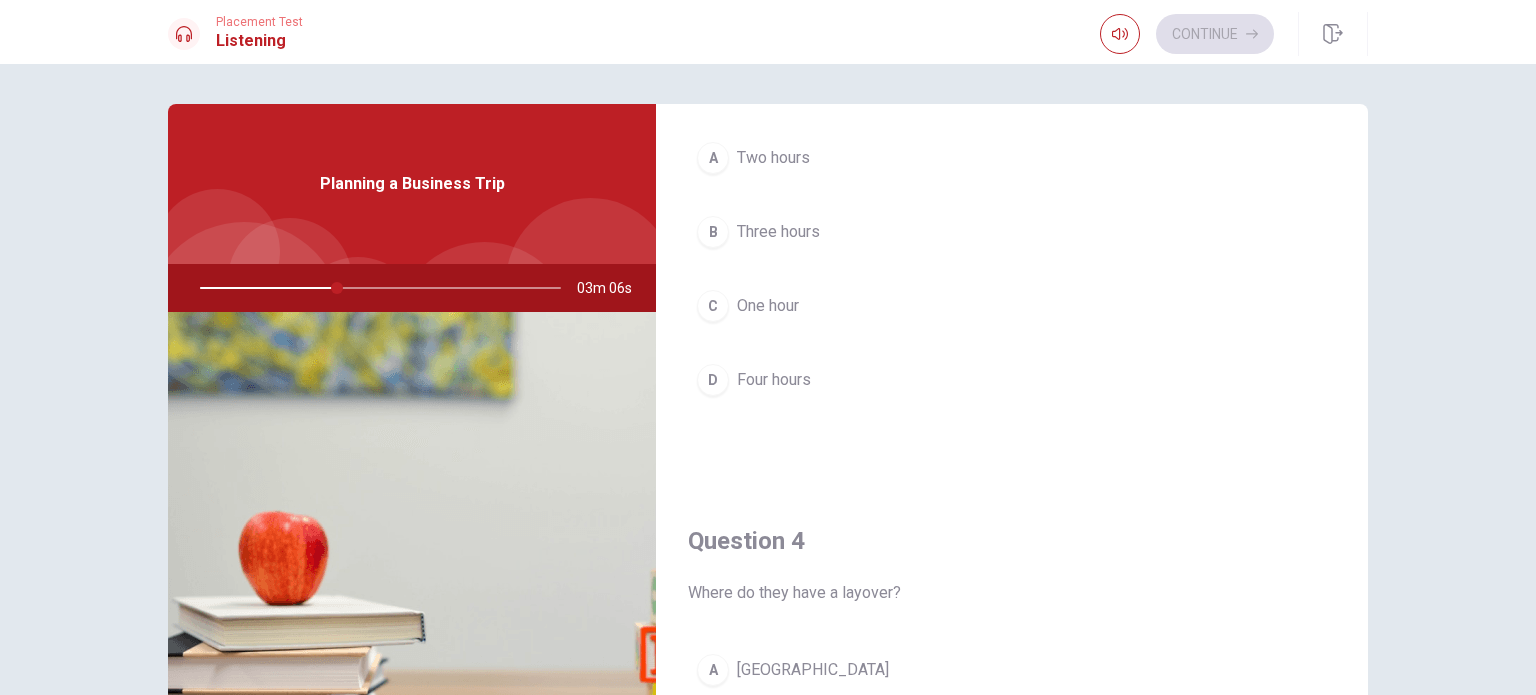 scroll, scrollTop: 1100, scrollLeft: 0, axis: vertical 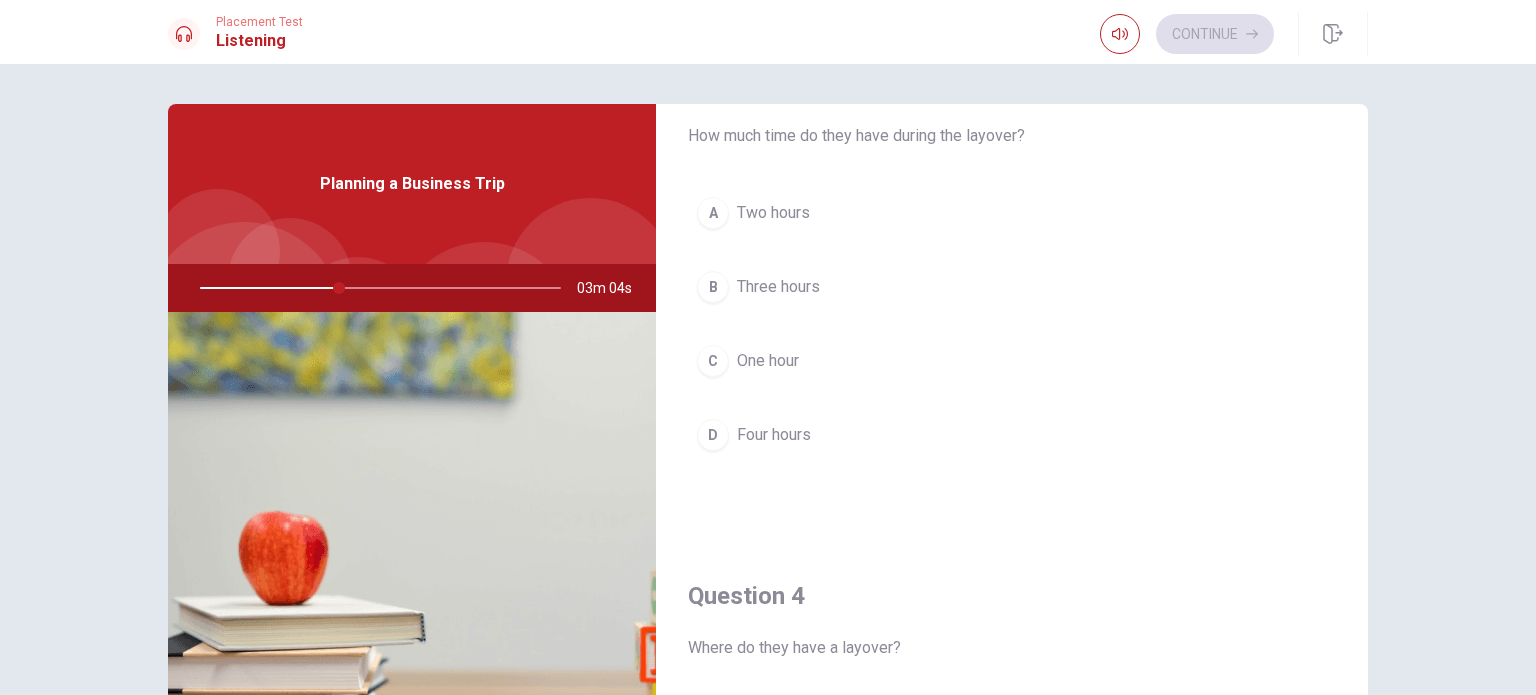 click on "Two hours" at bounding box center [773, 213] 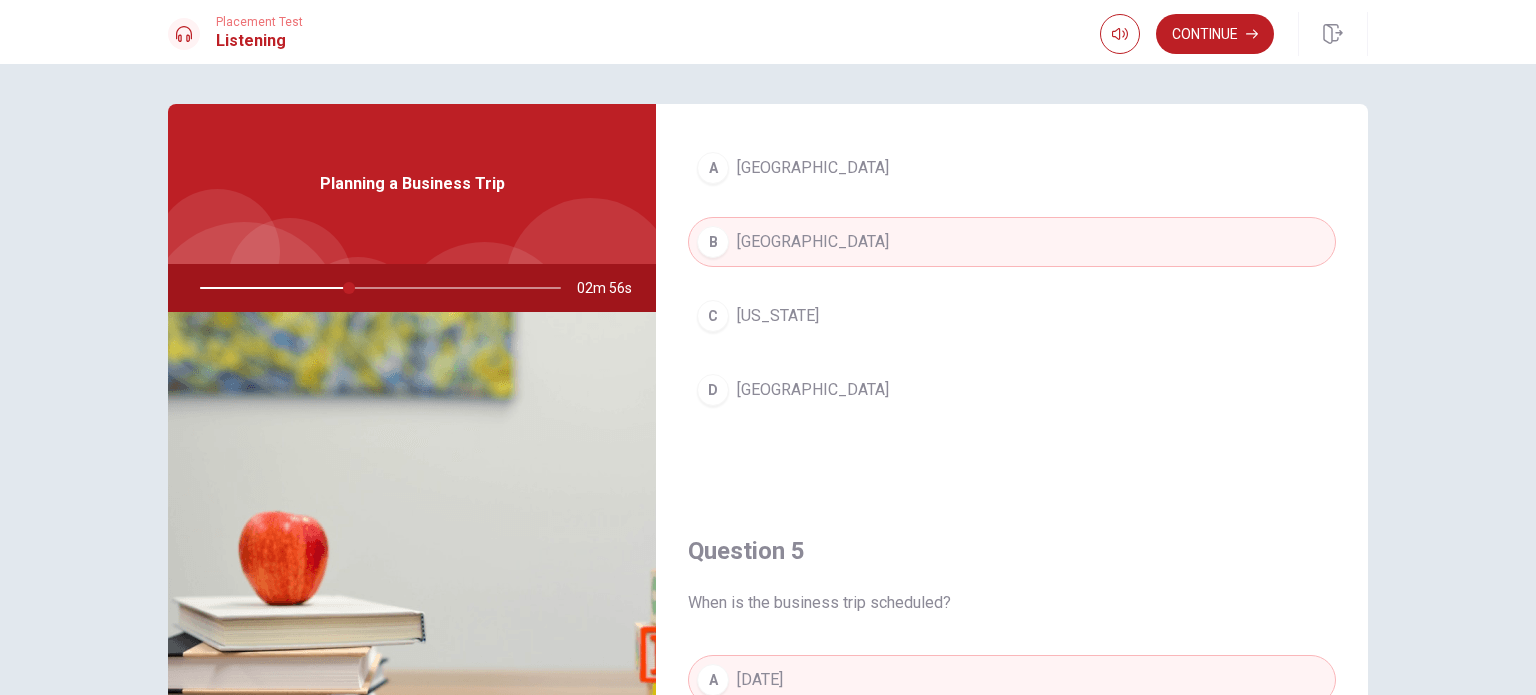 scroll, scrollTop: 1856, scrollLeft: 0, axis: vertical 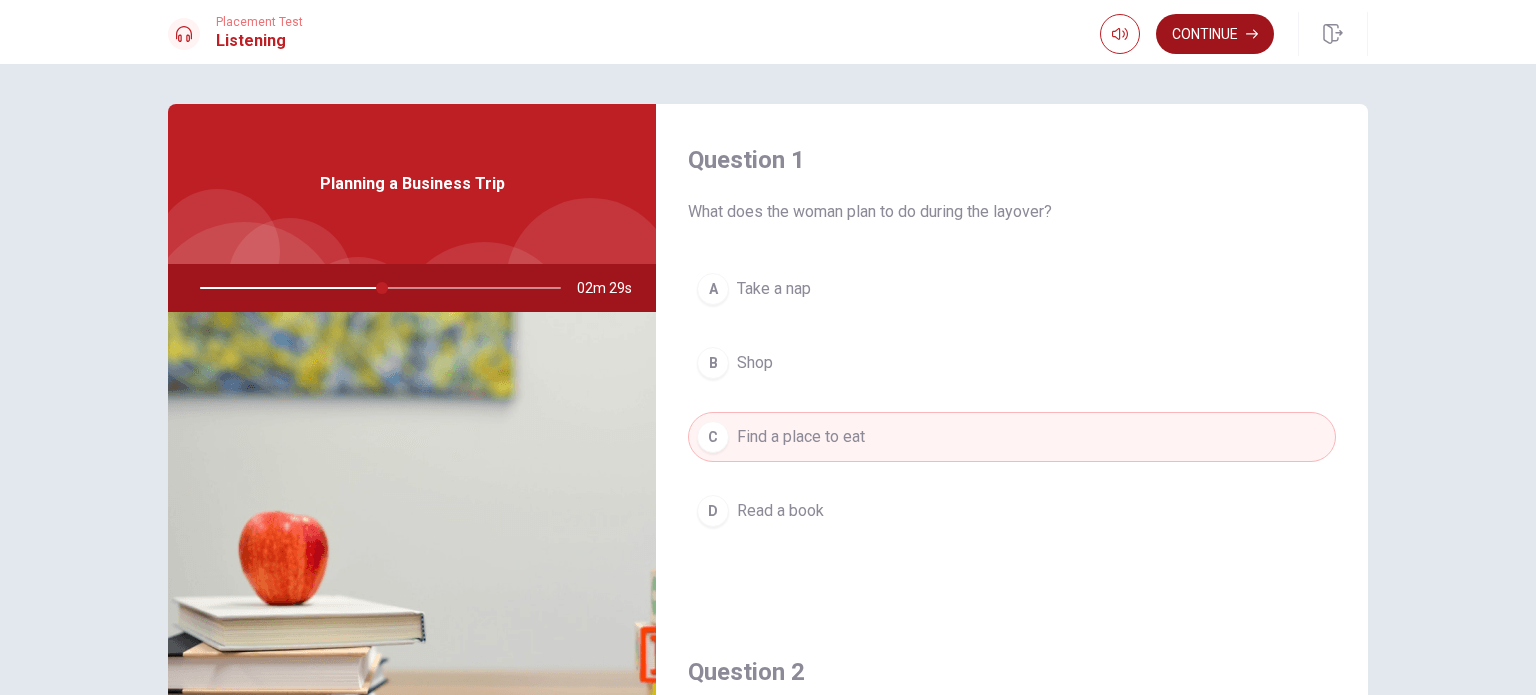 click on "Continue" at bounding box center [1215, 34] 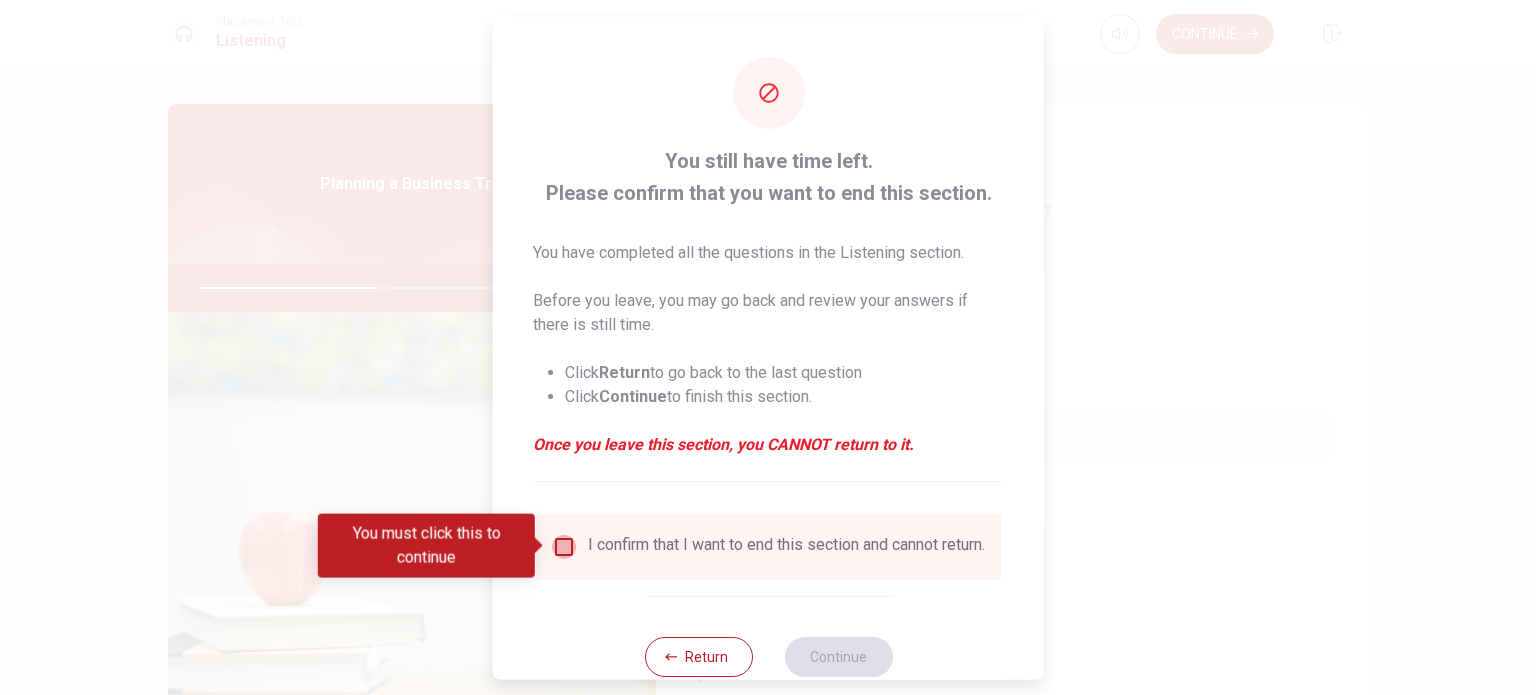 click at bounding box center (564, 546) 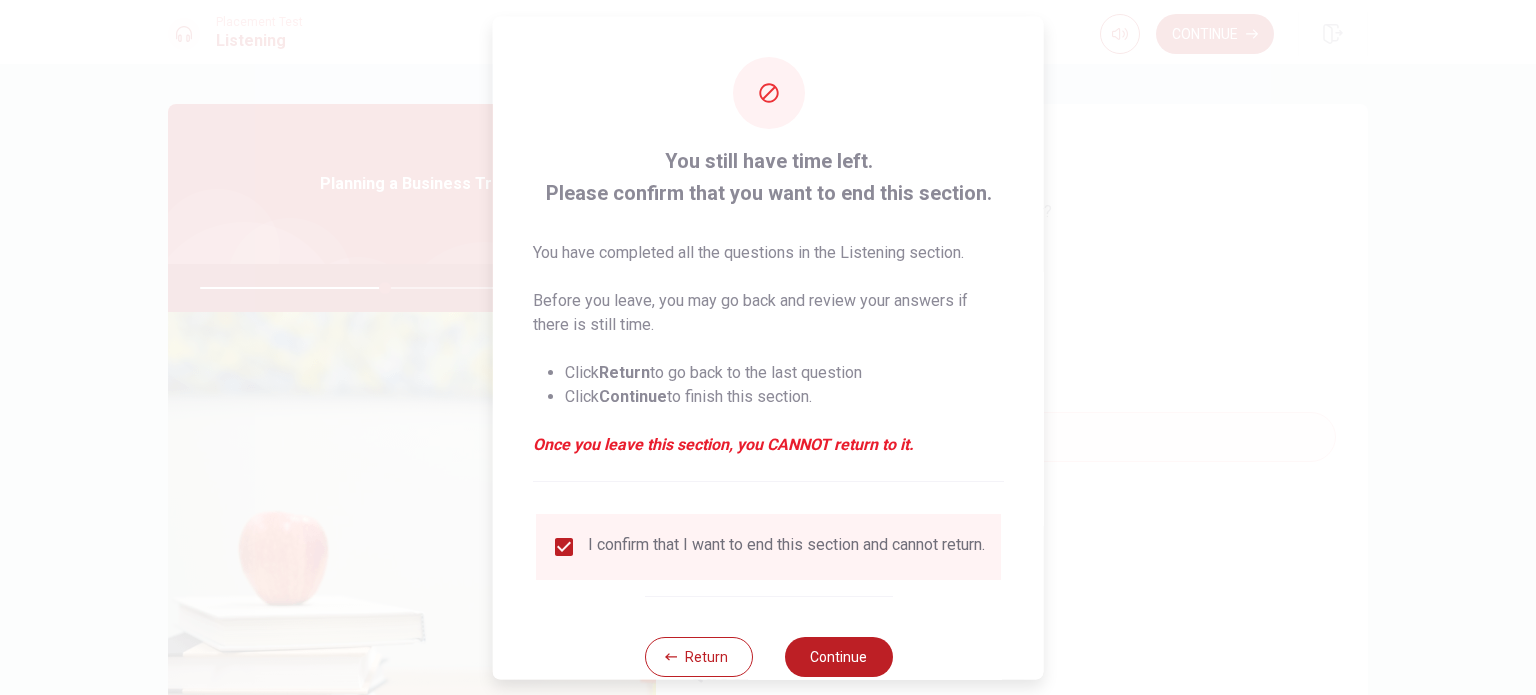 click at bounding box center [768, 347] 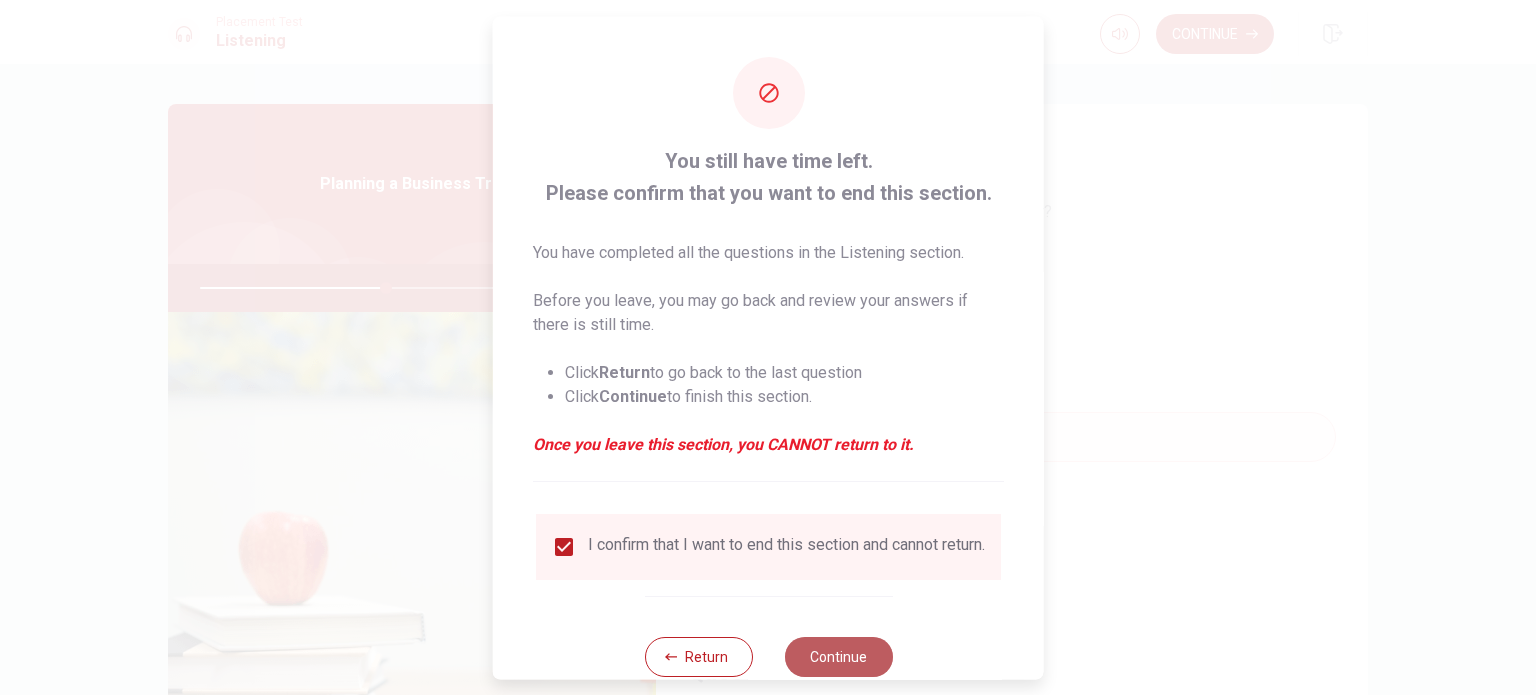 click on "Continue" at bounding box center [838, 656] 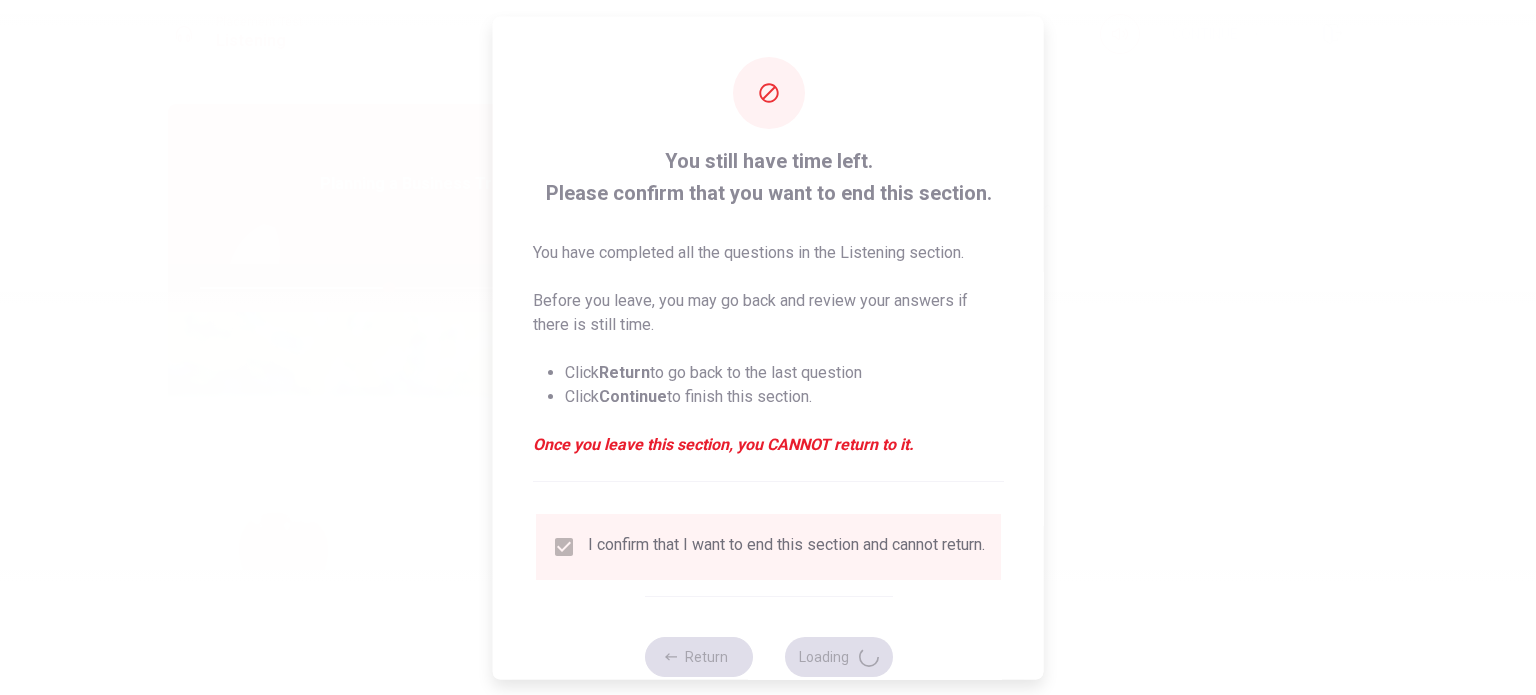 type on "53" 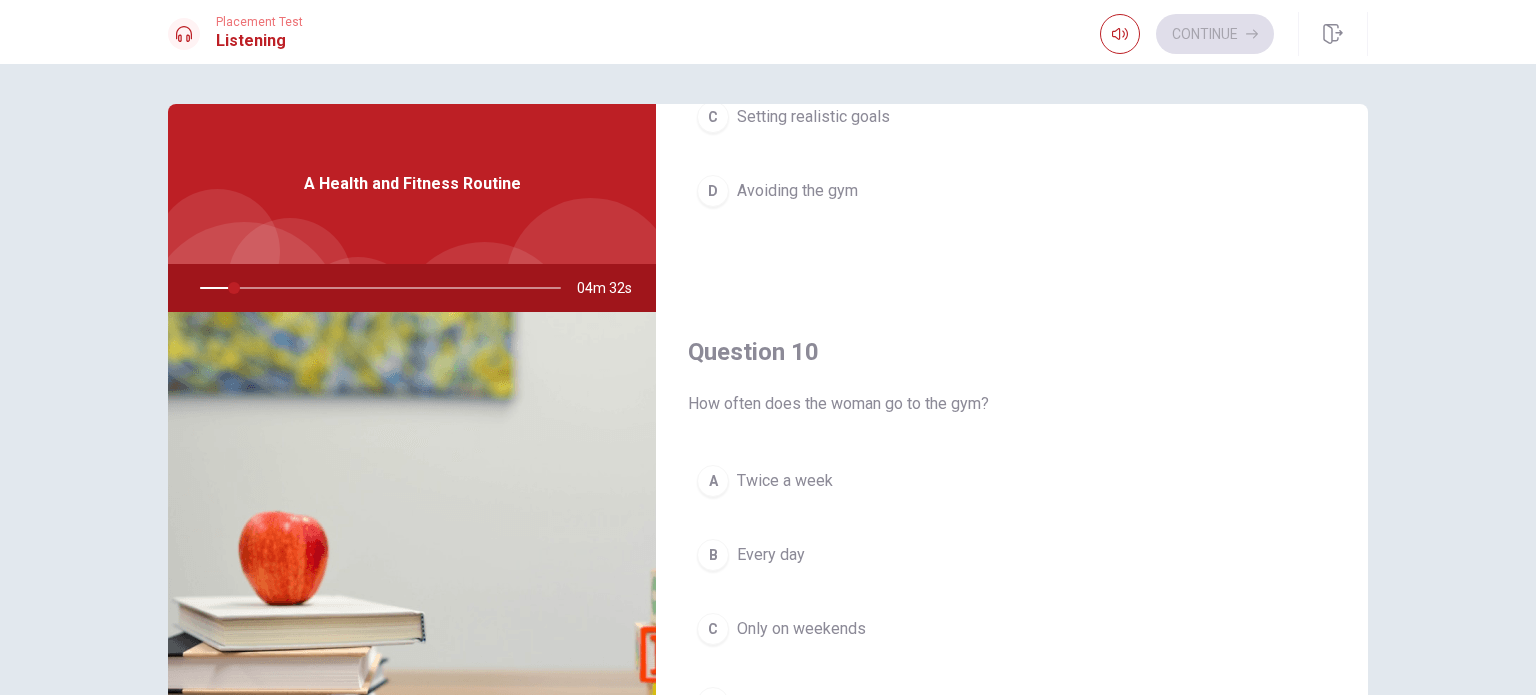 scroll, scrollTop: 1856, scrollLeft: 0, axis: vertical 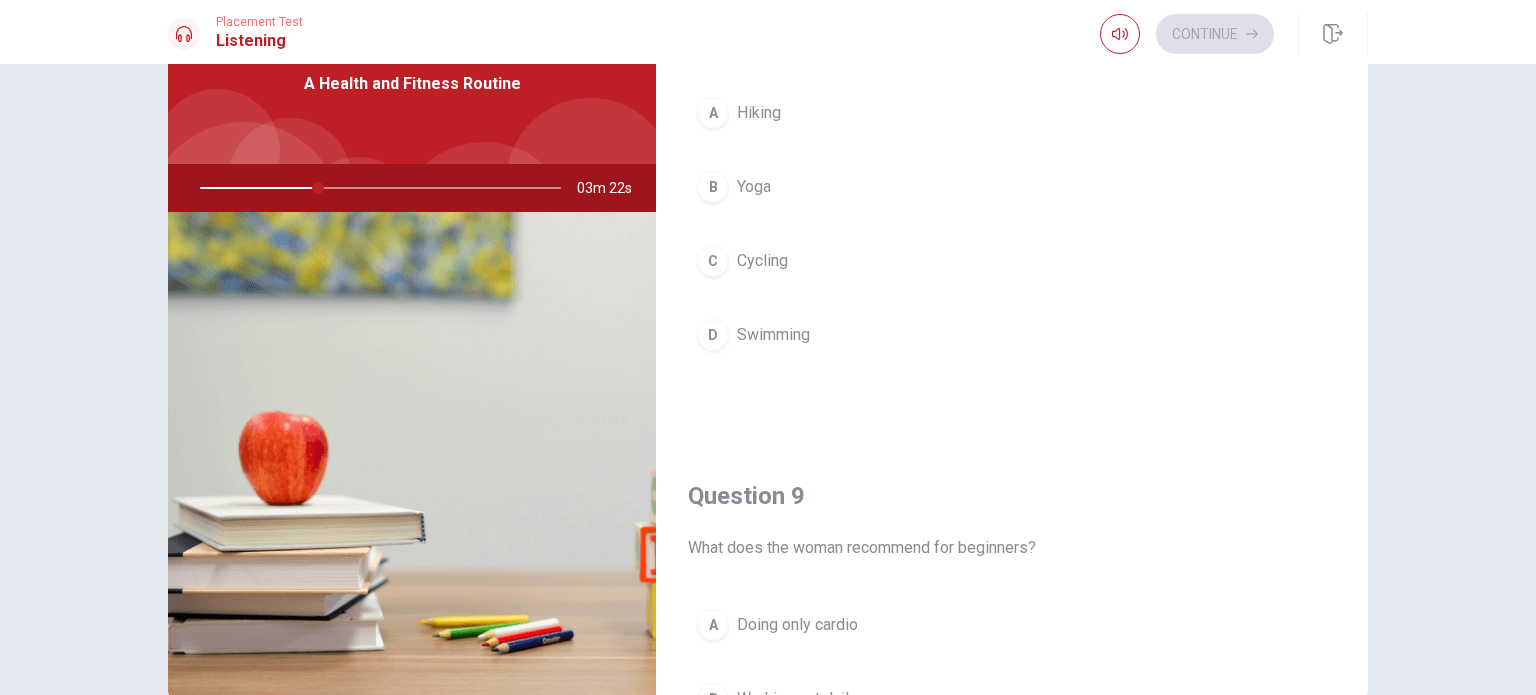 click on "Yoga" at bounding box center (754, 187) 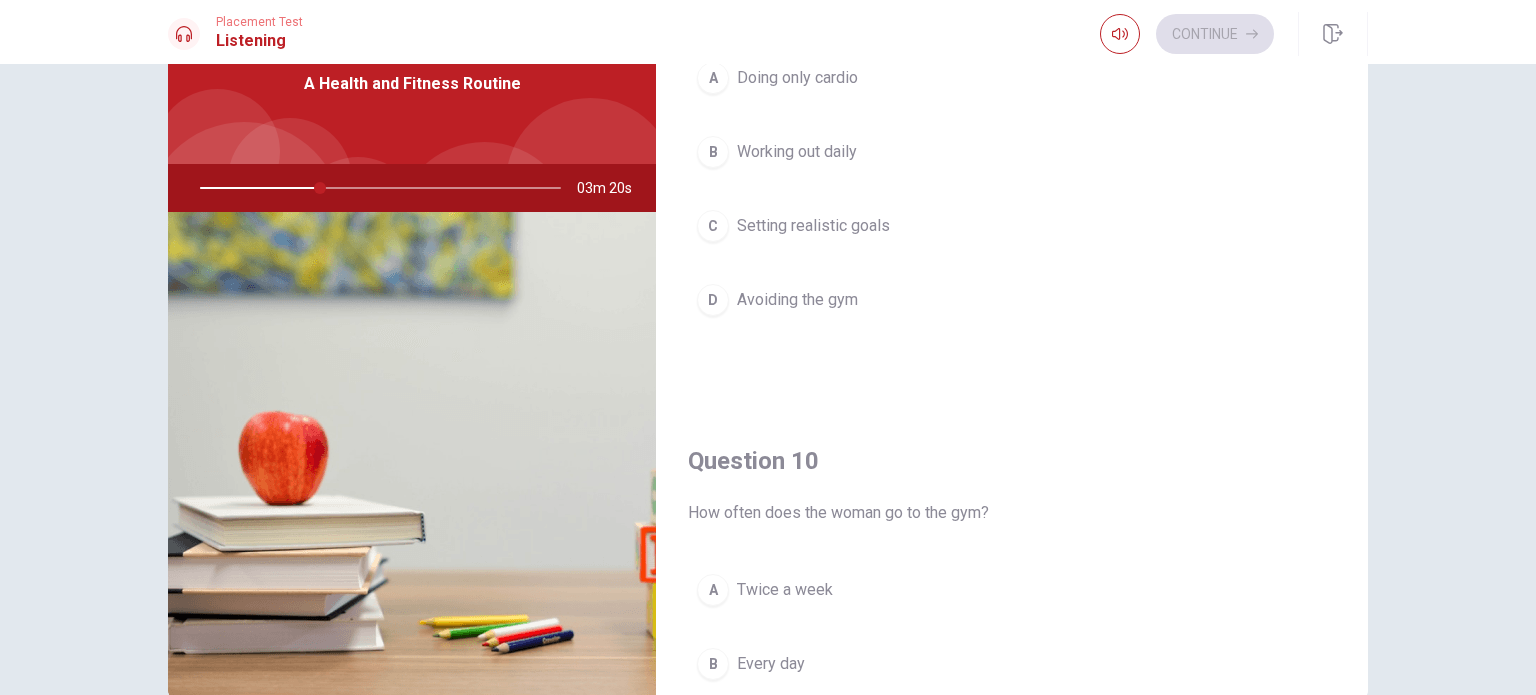 scroll, scrollTop: 1856, scrollLeft: 0, axis: vertical 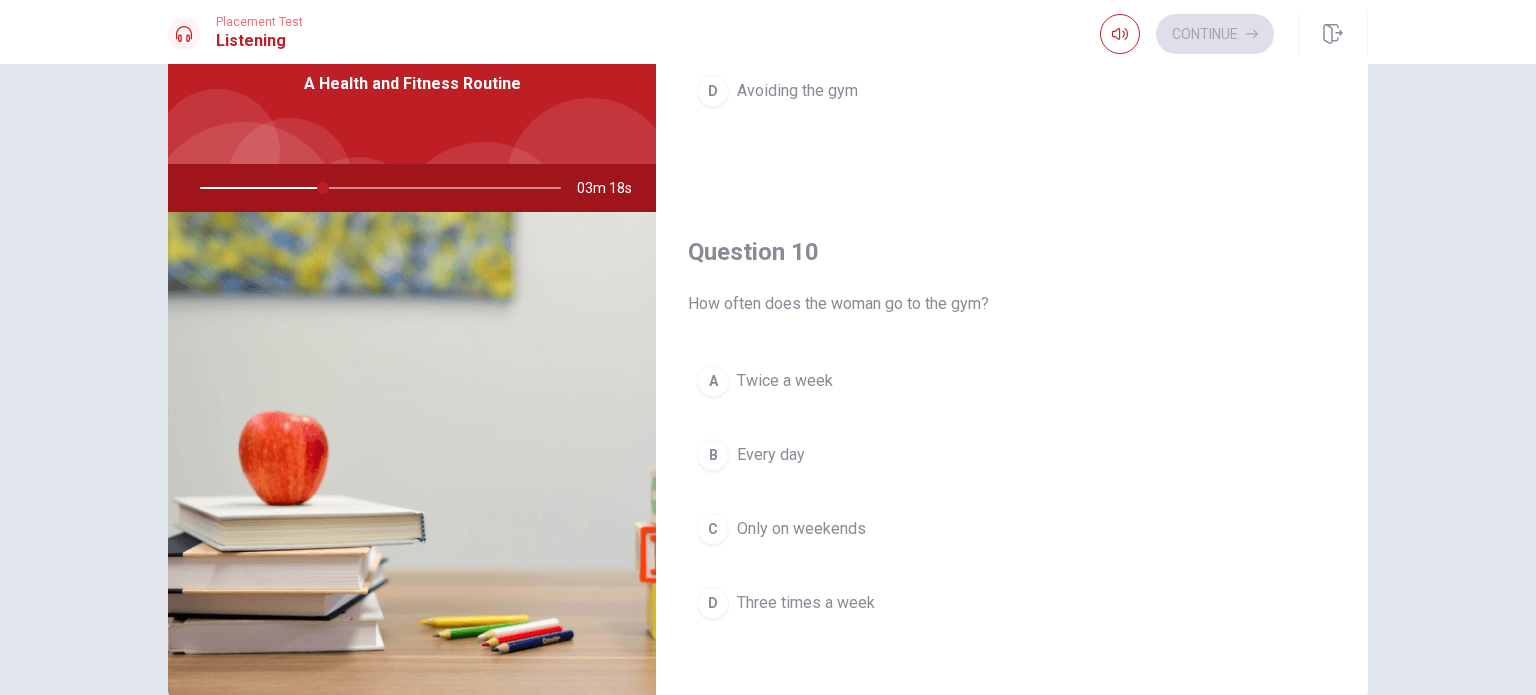 click on "Three times a week" at bounding box center (806, 603) 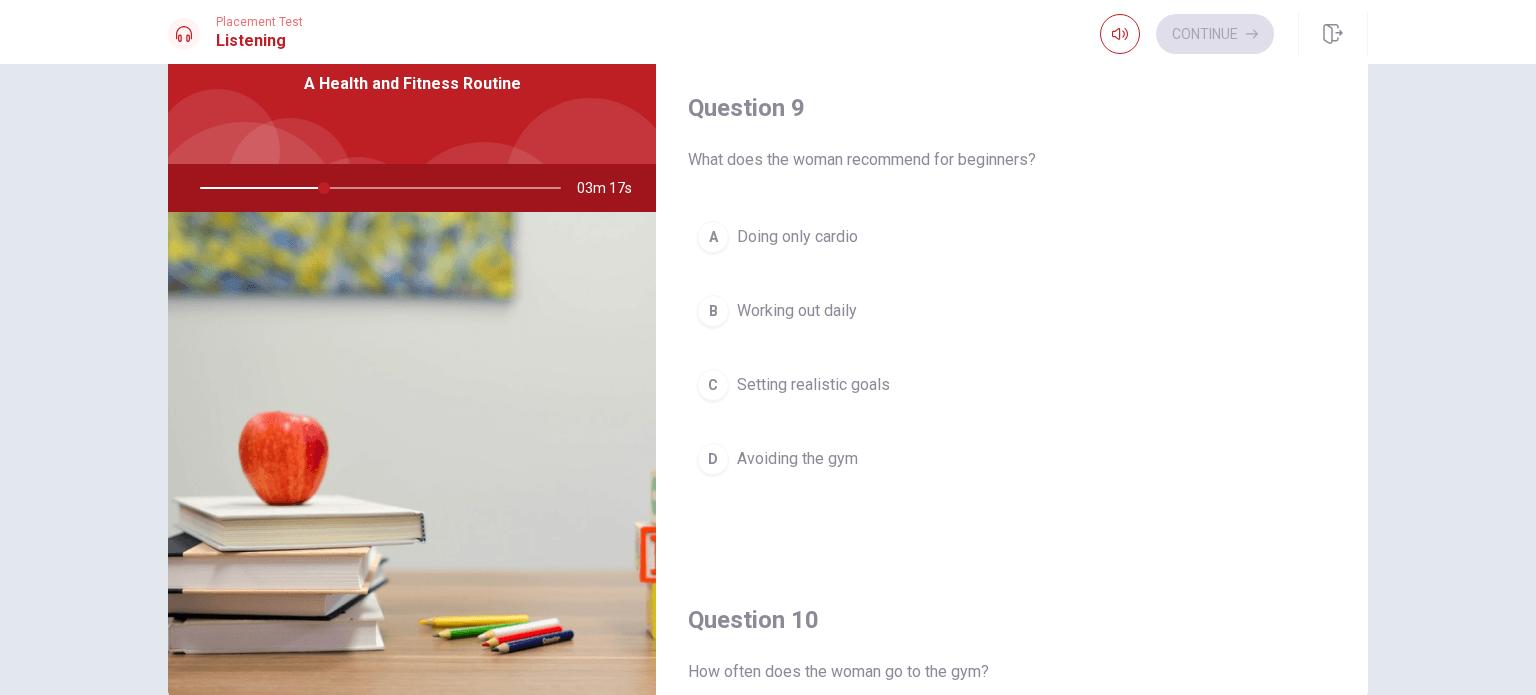 scroll, scrollTop: 1456, scrollLeft: 0, axis: vertical 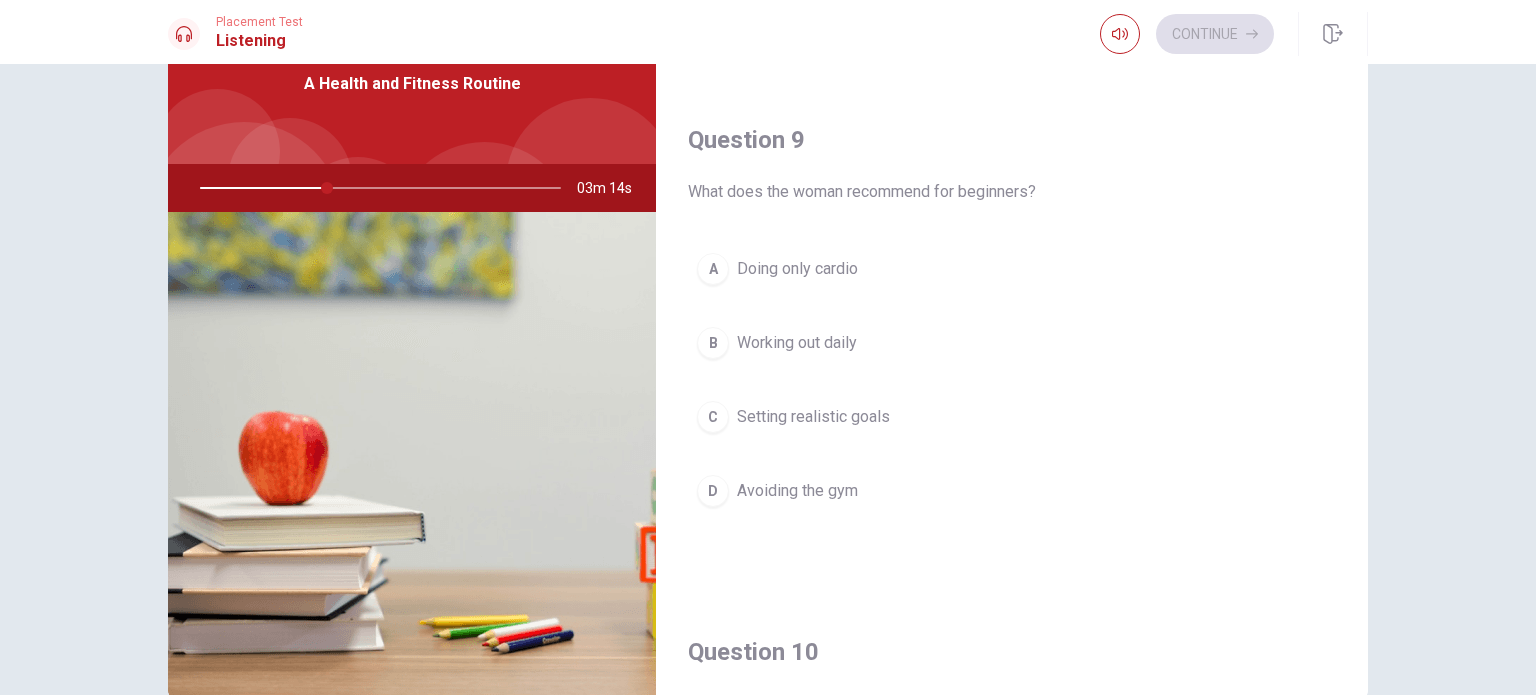 click on "Doing only cardio" at bounding box center (797, 269) 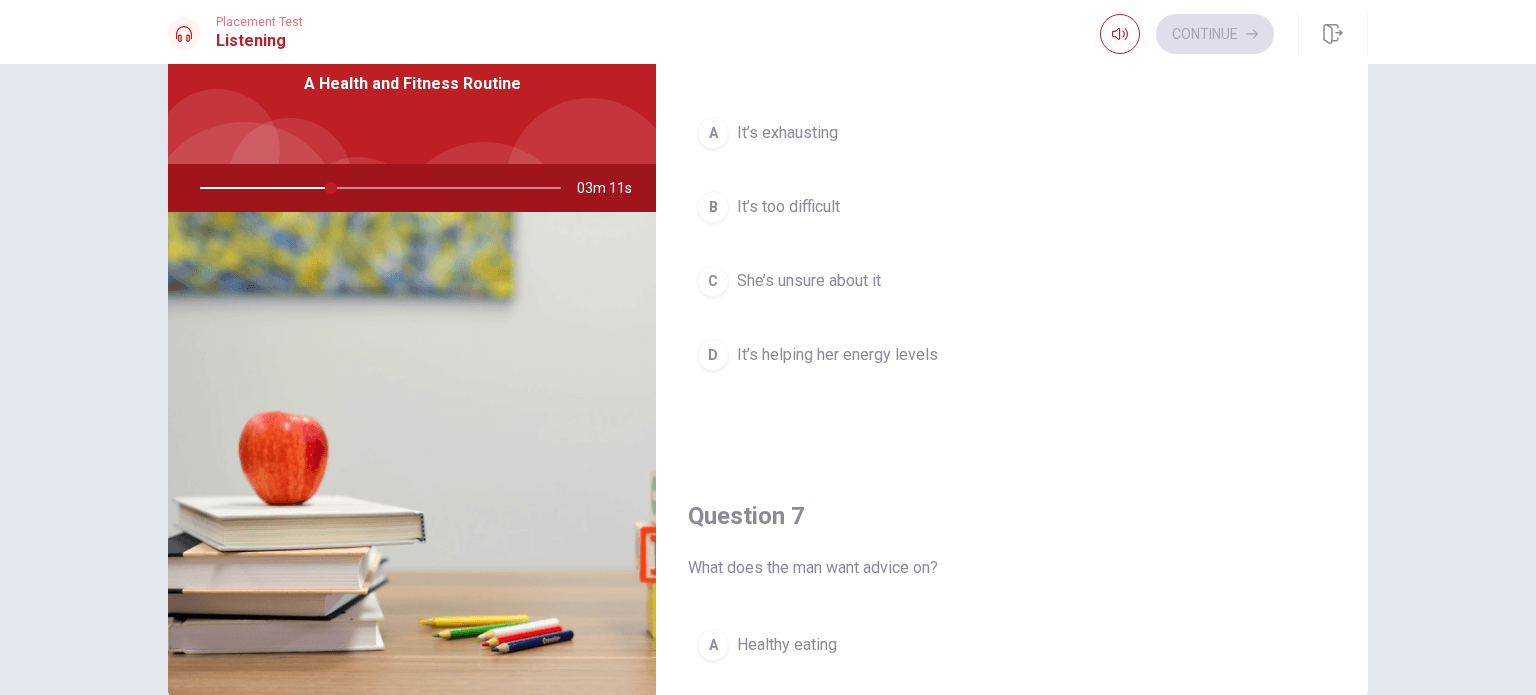 scroll, scrollTop: 0, scrollLeft: 0, axis: both 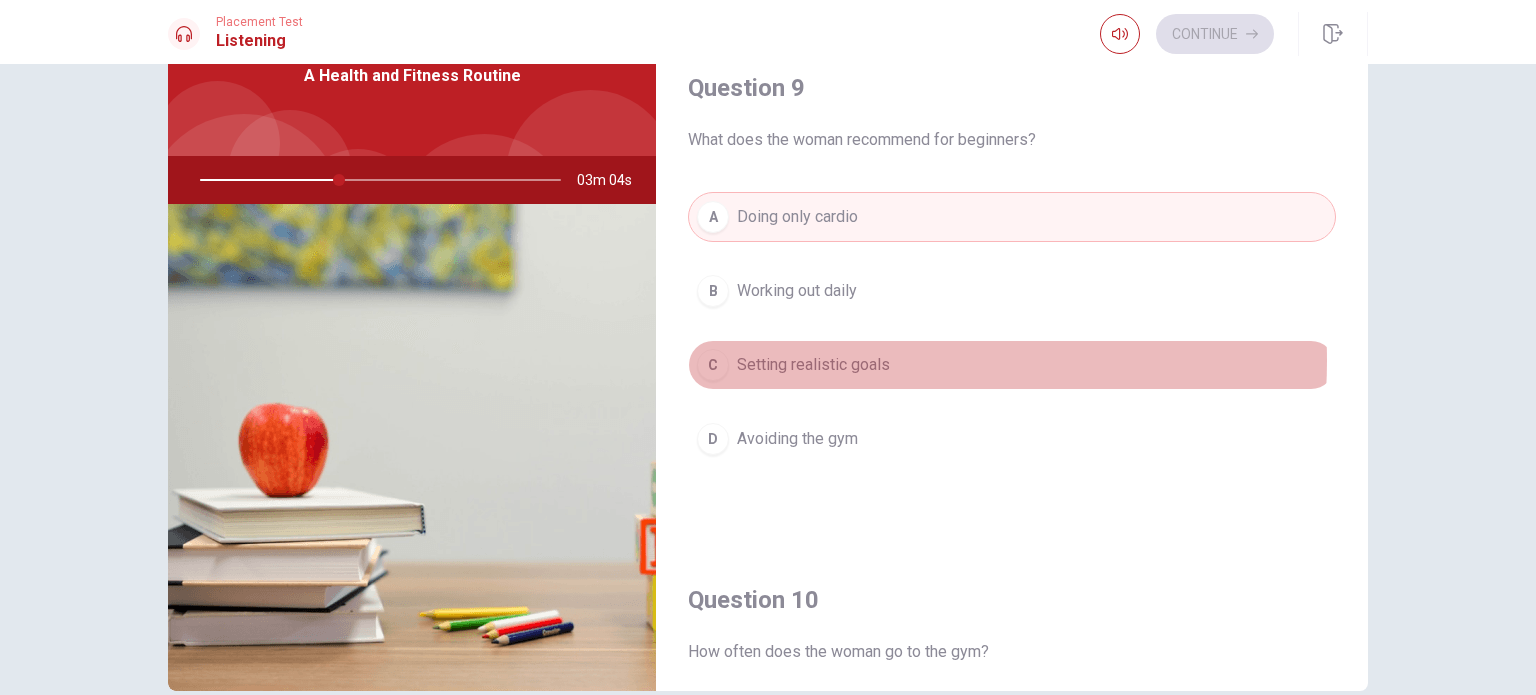 click on "Setting realistic goals" at bounding box center (813, 365) 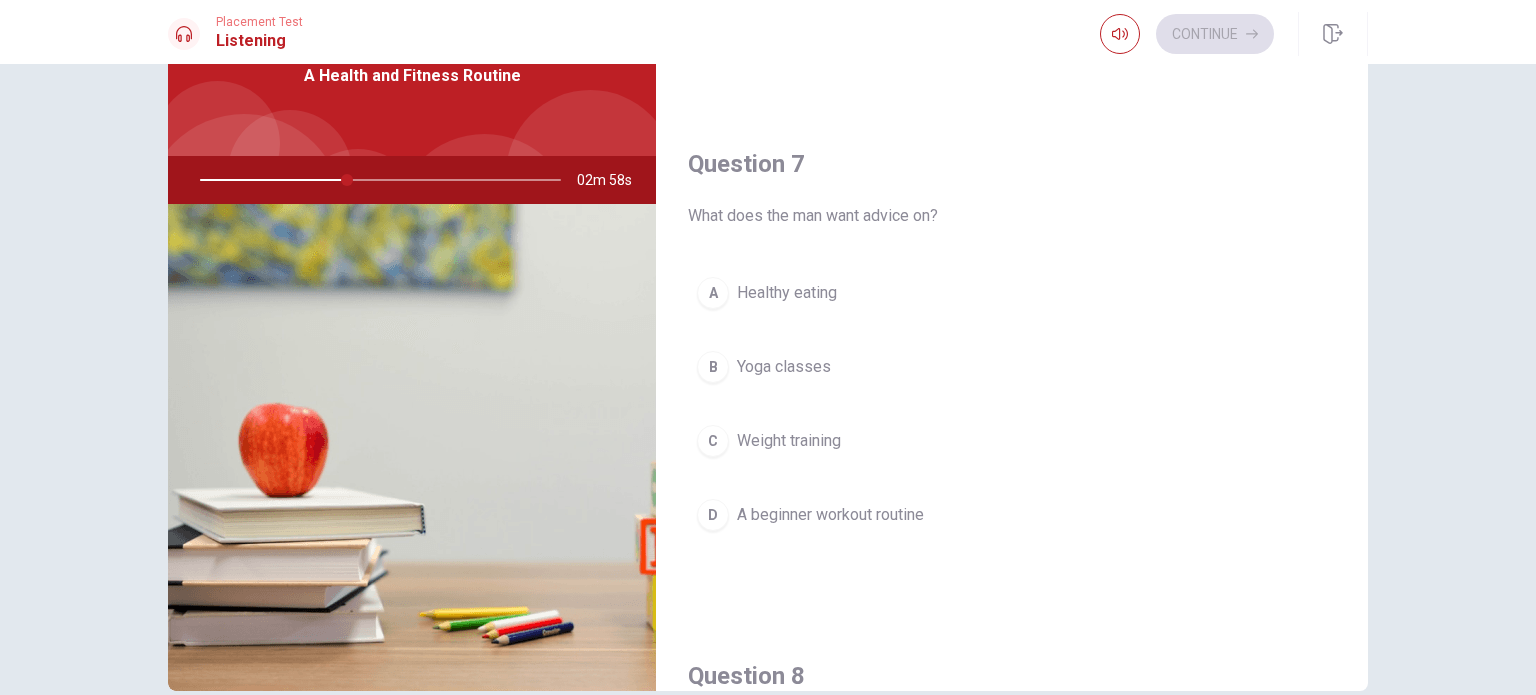 scroll, scrollTop: 0, scrollLeft: 0, axis: both 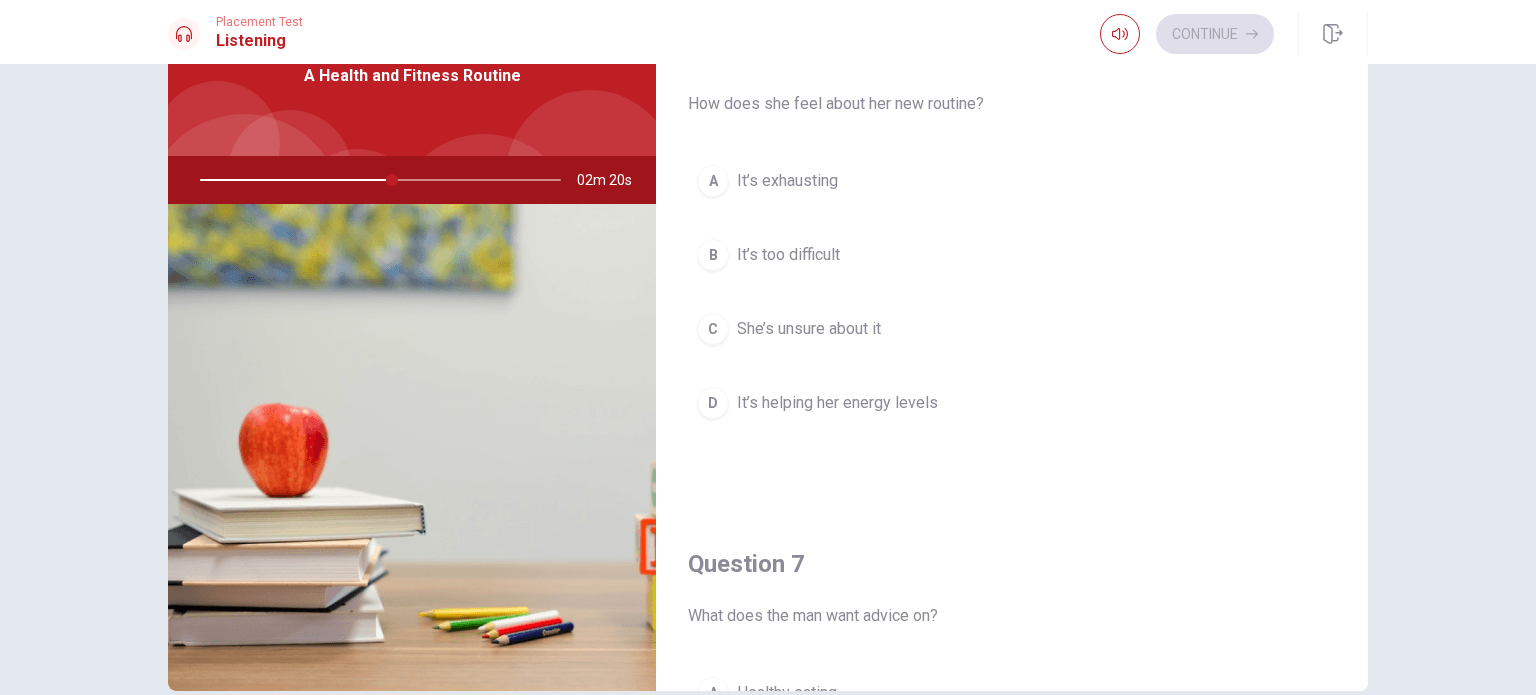 click on "D It’s helping her energy levels" at bounding box center [1012, 403] 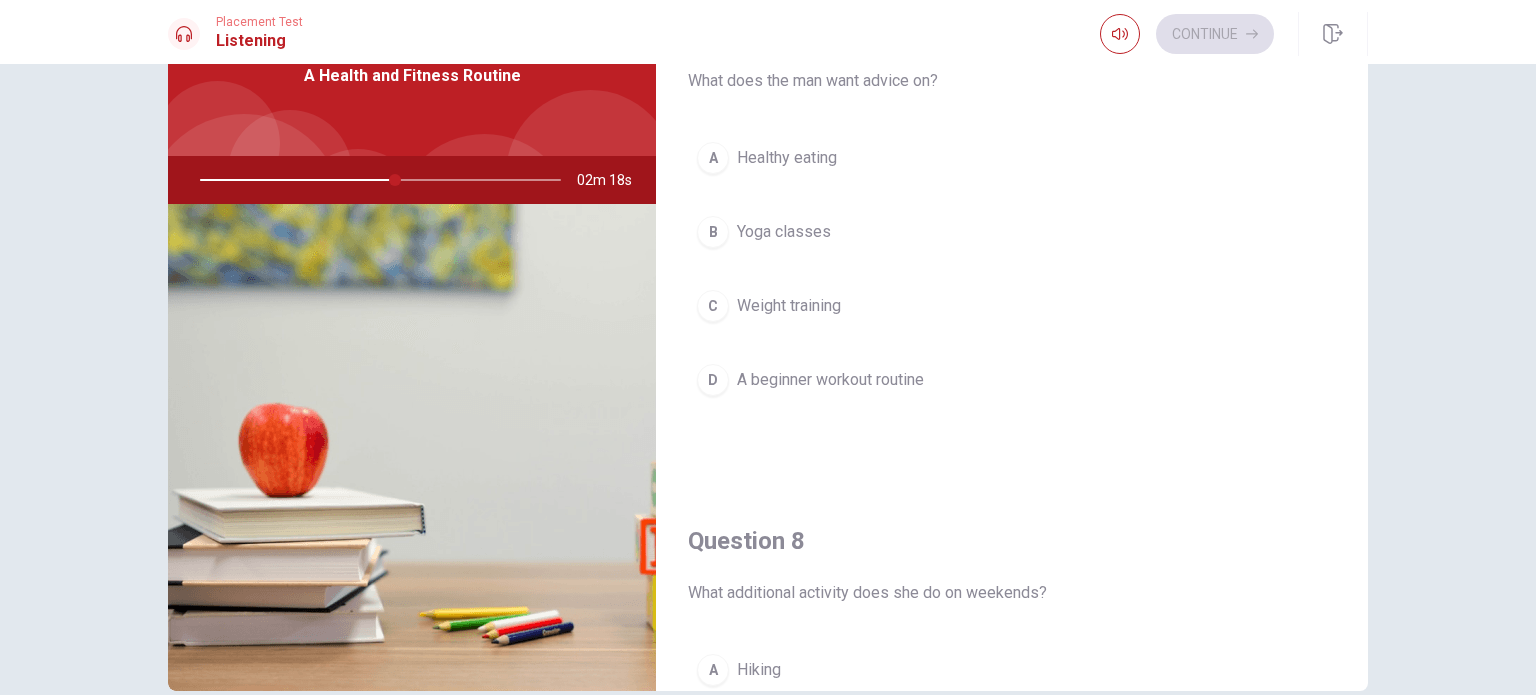 scroll, scrollTop: 500, scrollLeft: 0, axis: vertical 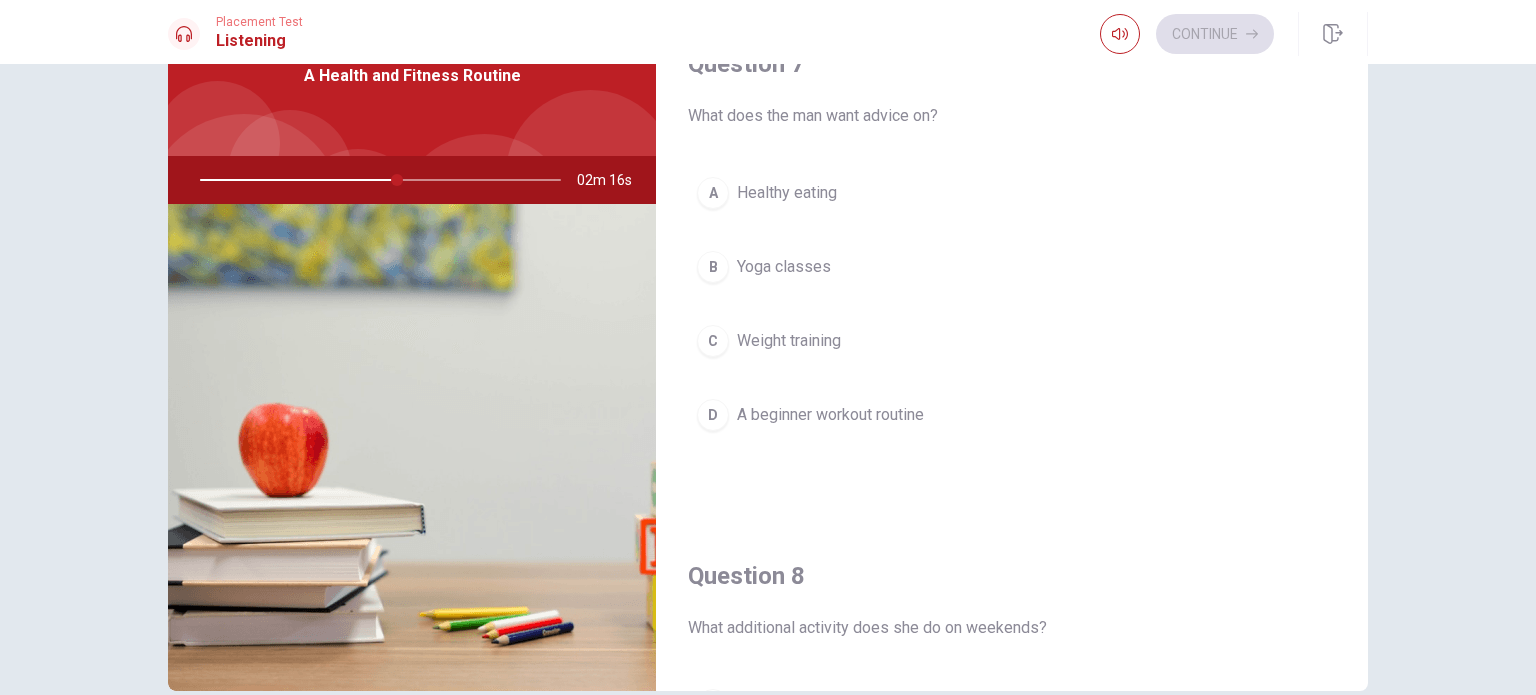 click on "A beginner workout routine" at bounding box center [830, 415] 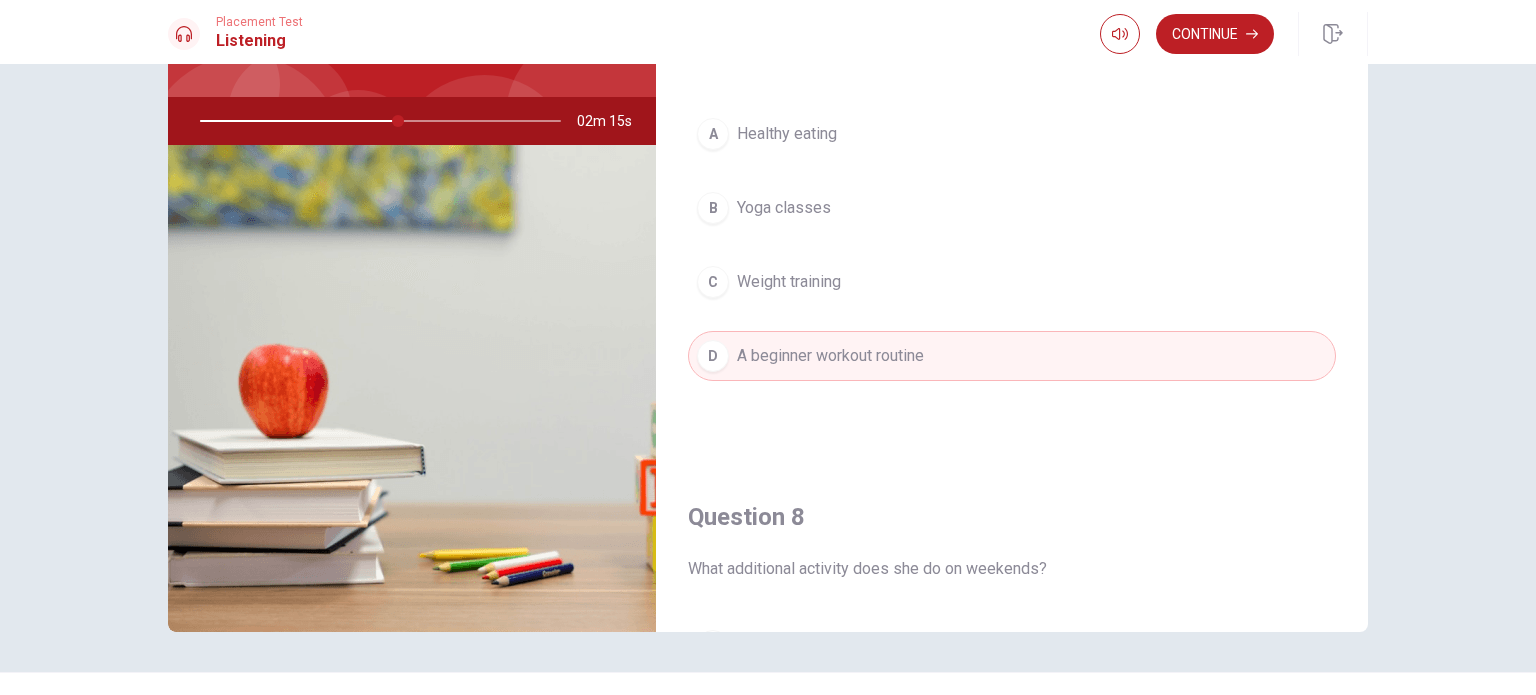 scroll, scrollTop: 208, scrollLeft: 0, axis: vertical 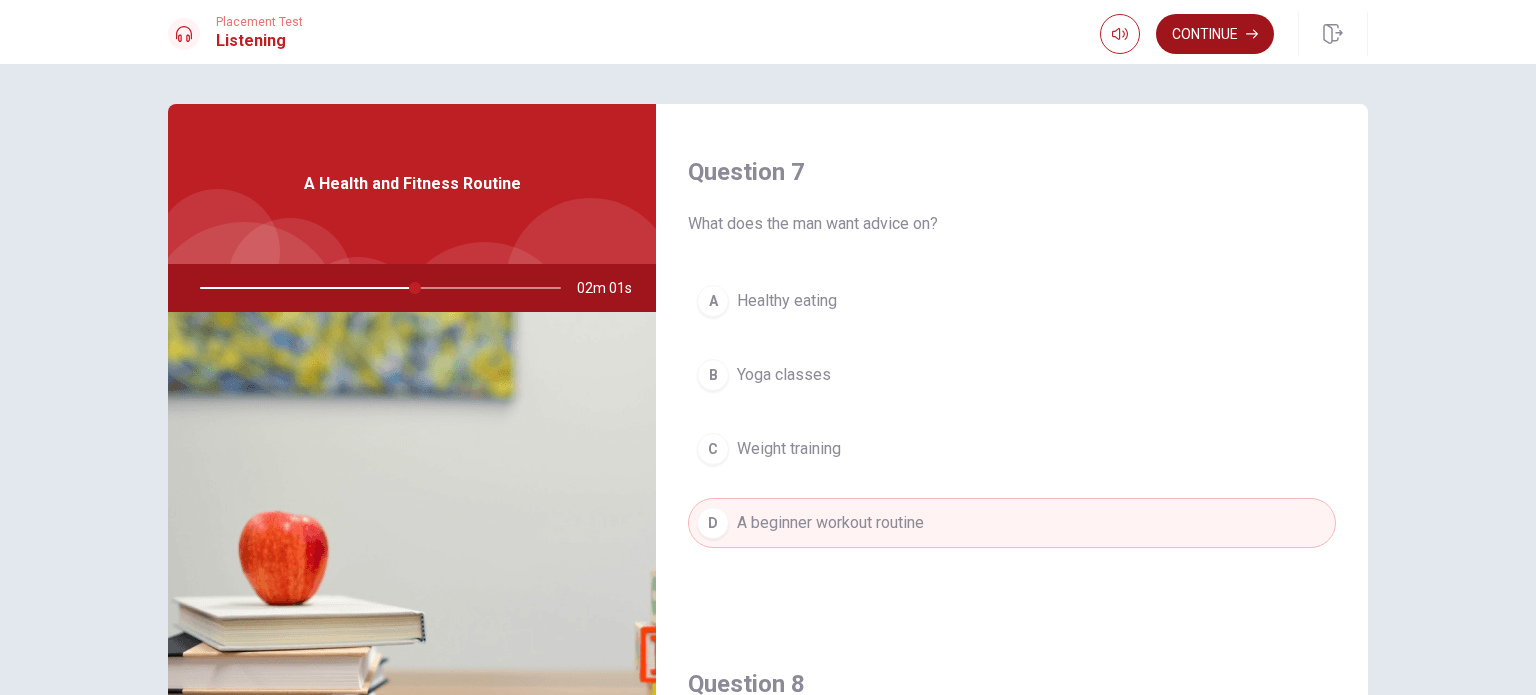 click on "Continue" at bounding box center (1215, 34) 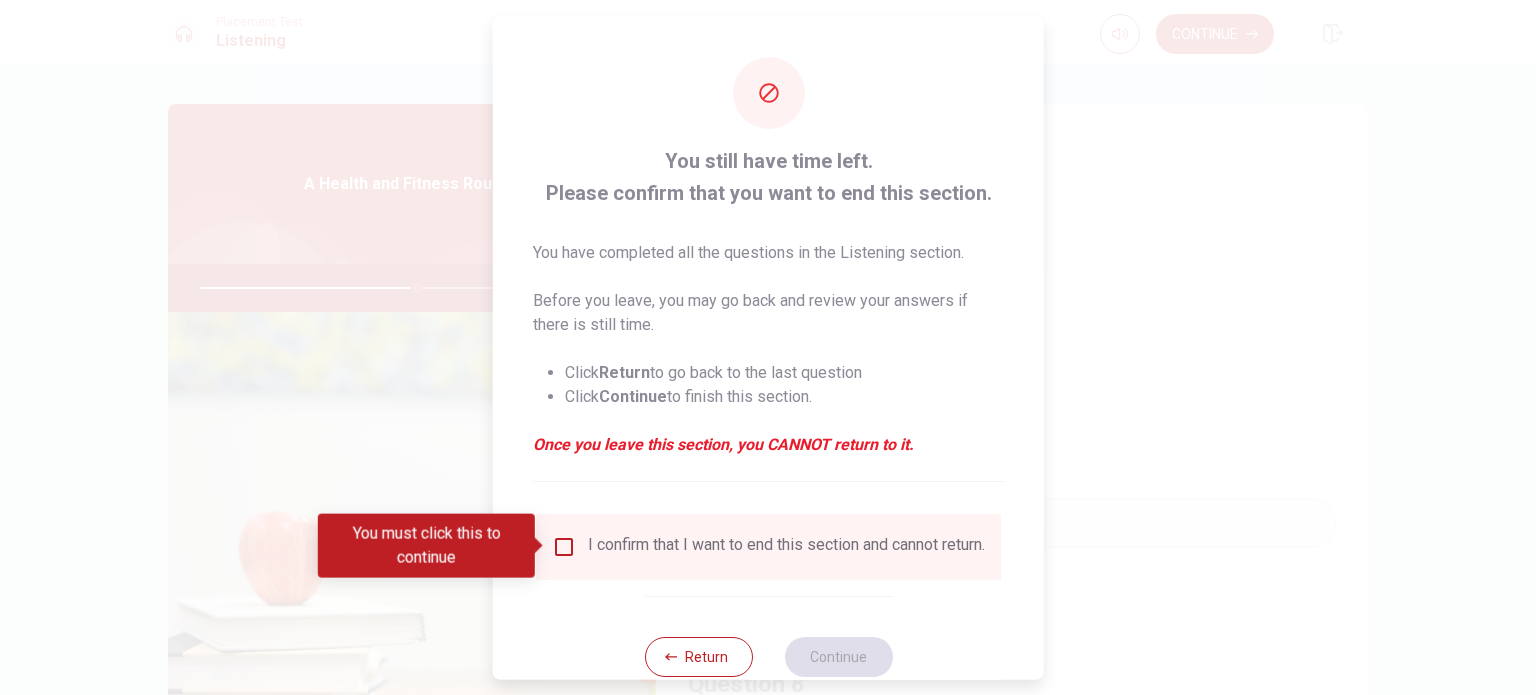 click at bounding box center (564, 546) 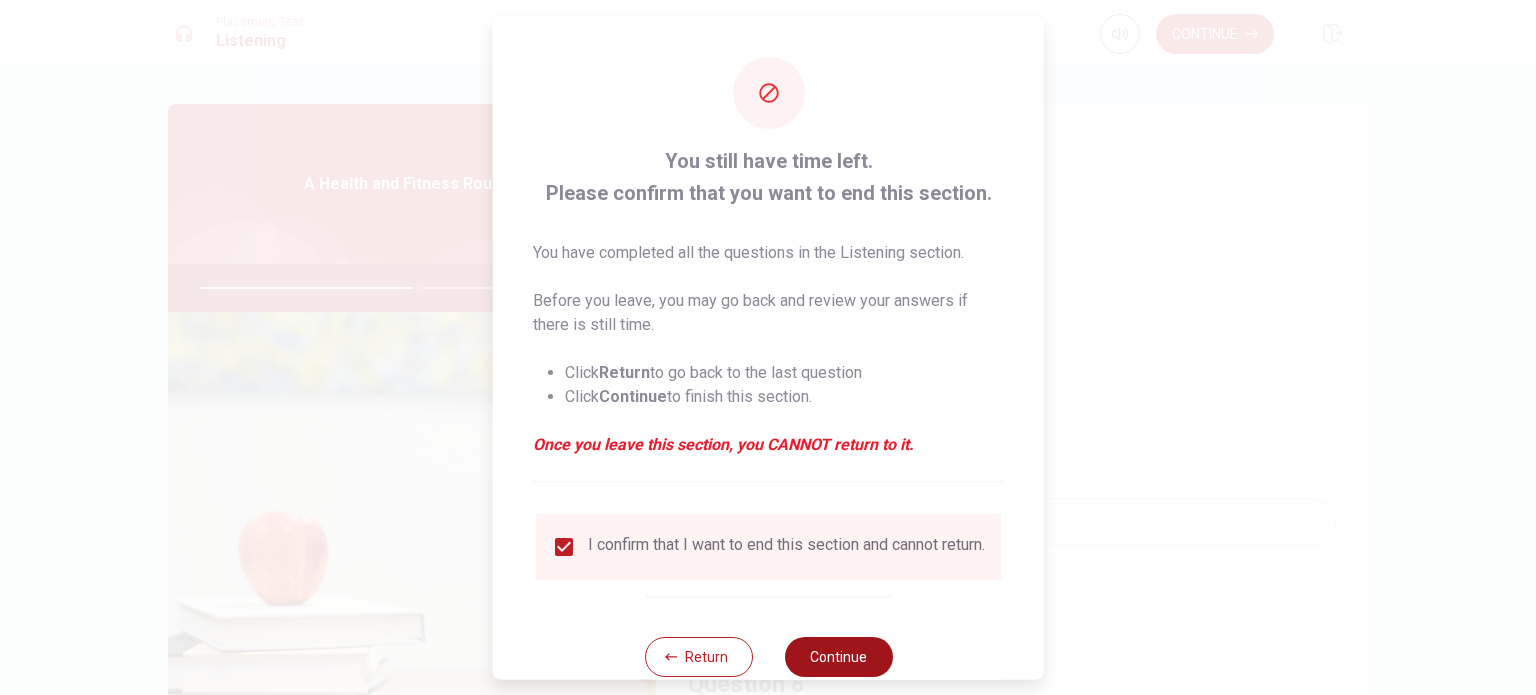 click on "Continue" at bounding box center [838, 656] 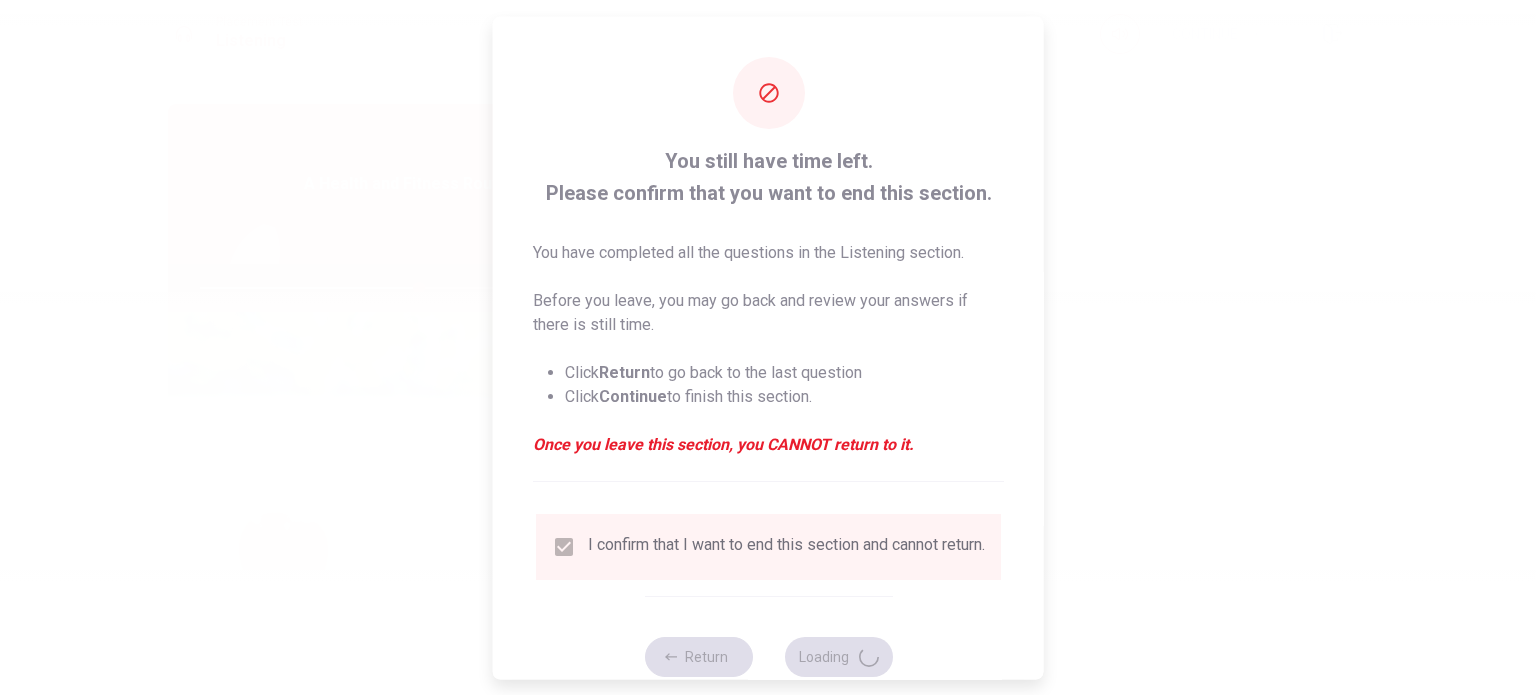 type on "61" 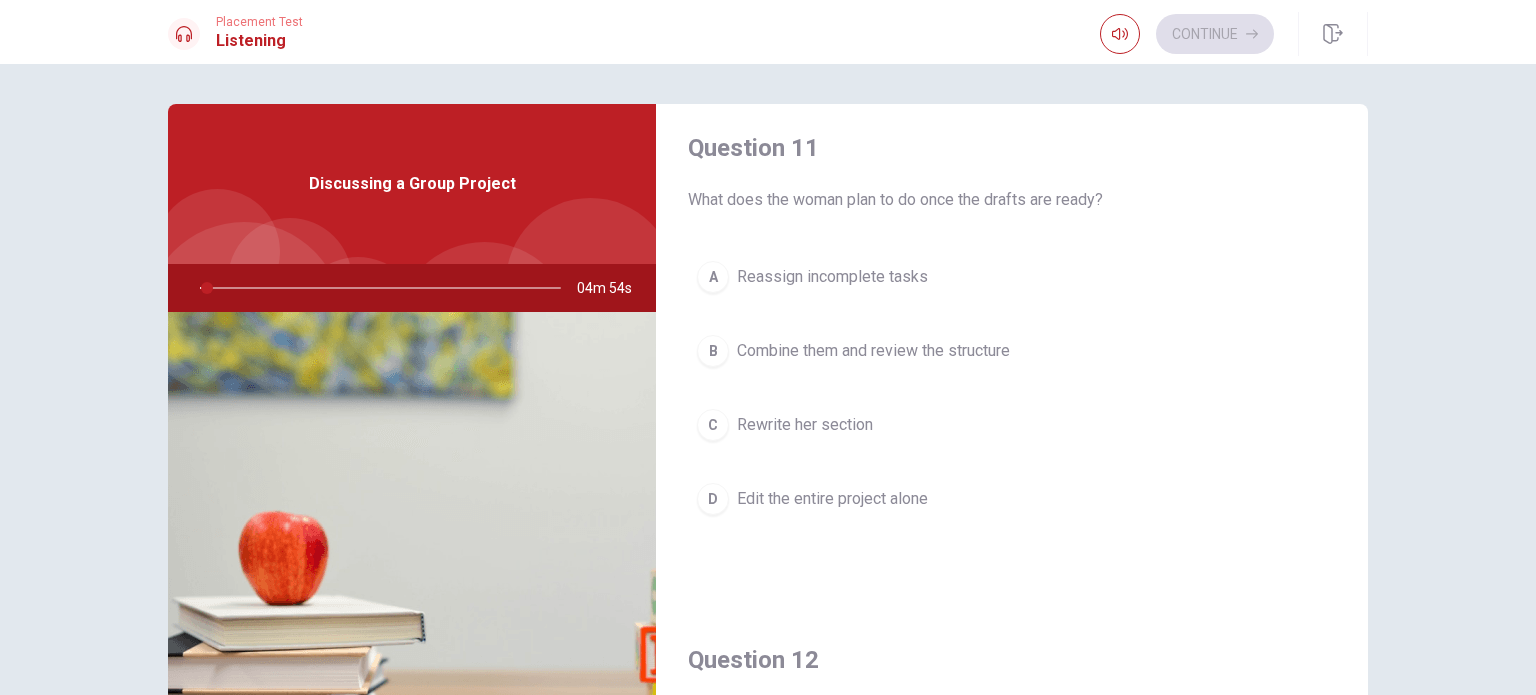 scroll, scrollTop: 0, scrollLeft: 0, axis: both 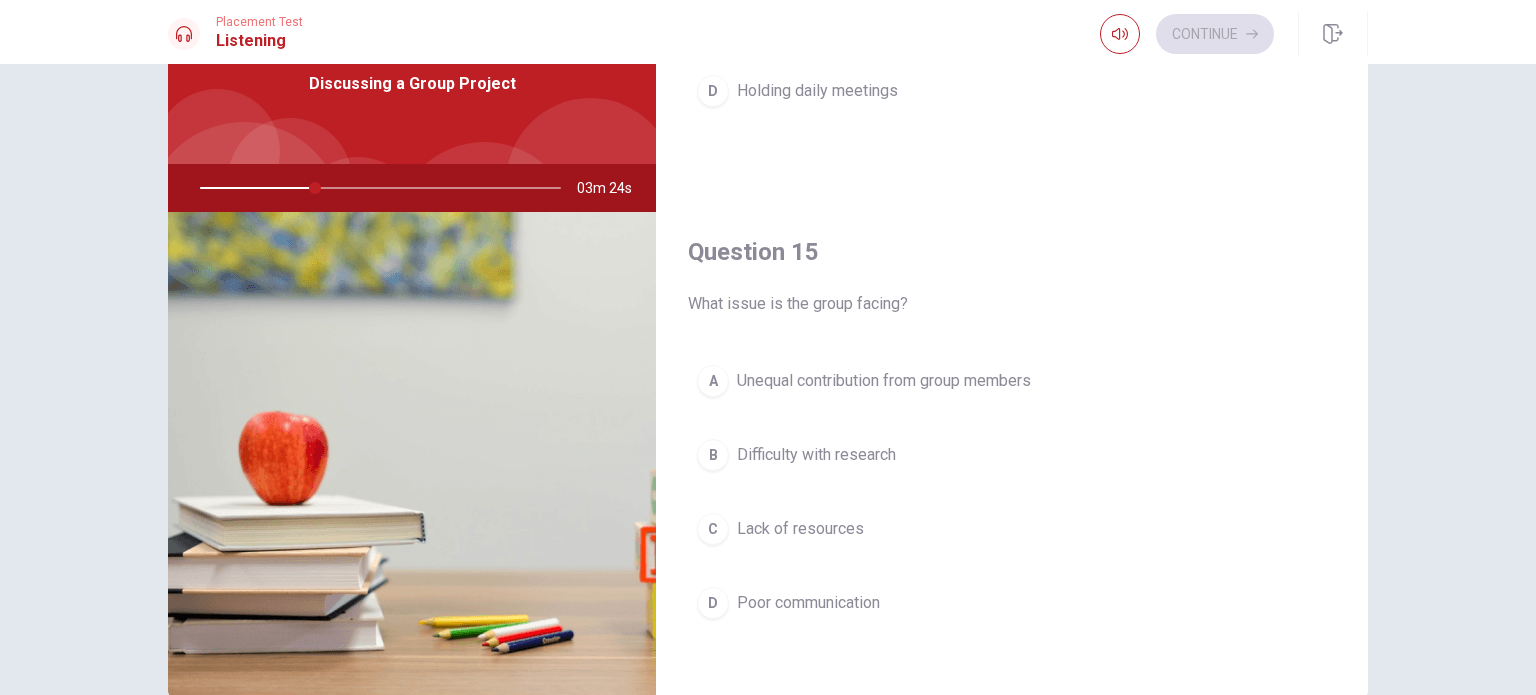 click on "Unequal contribution from group members" at bounding box center (884, 381) 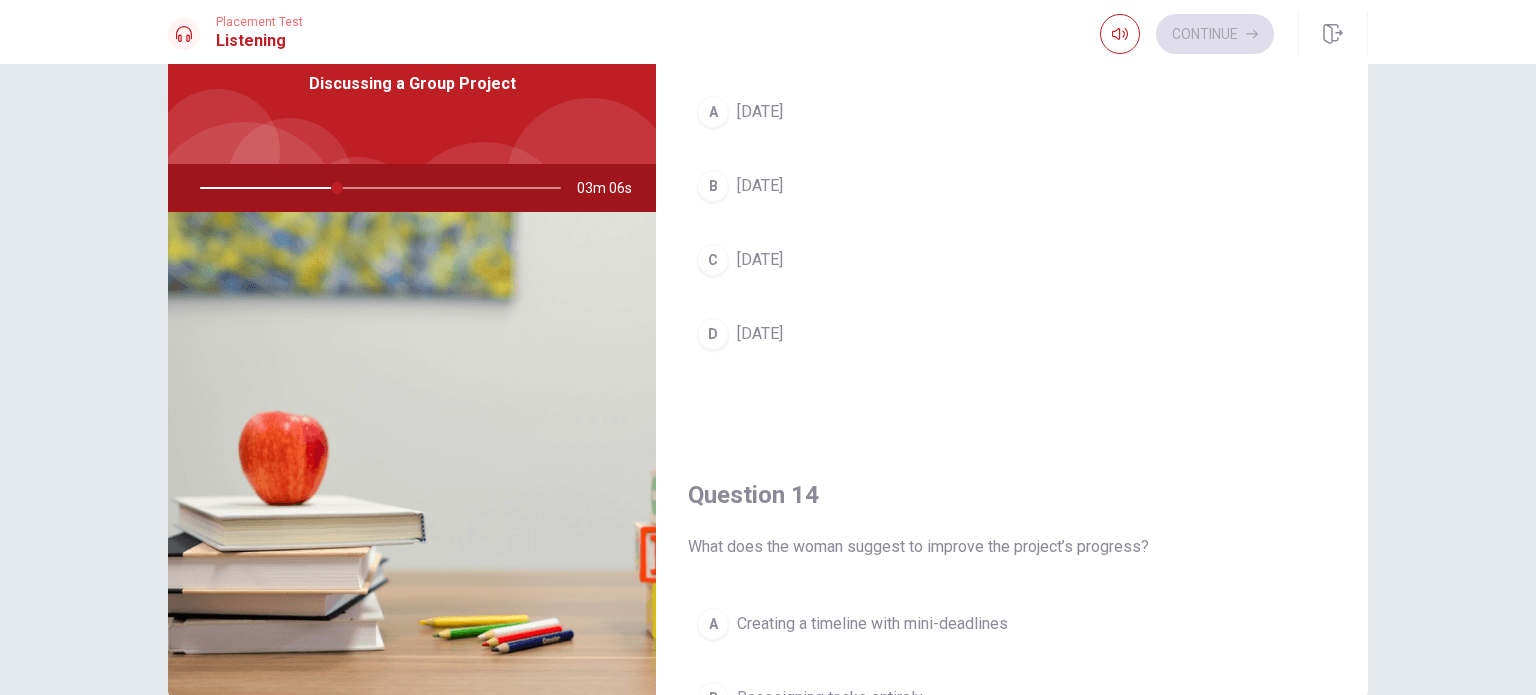 scroll, scrollTop: 1056, scrollLeft: 0, axis: vertical 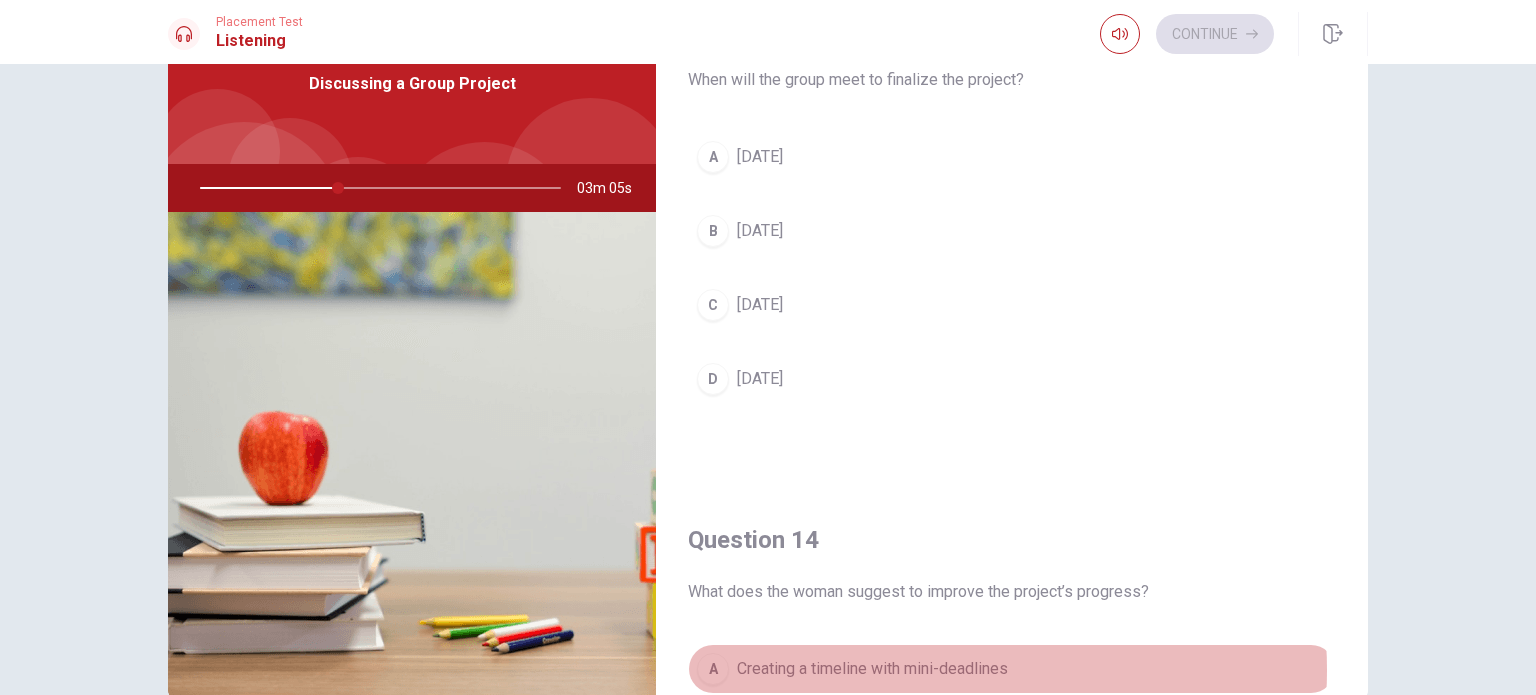 click on "Creating a timeline with mini-deadlines" at bounding box center (872, 669) 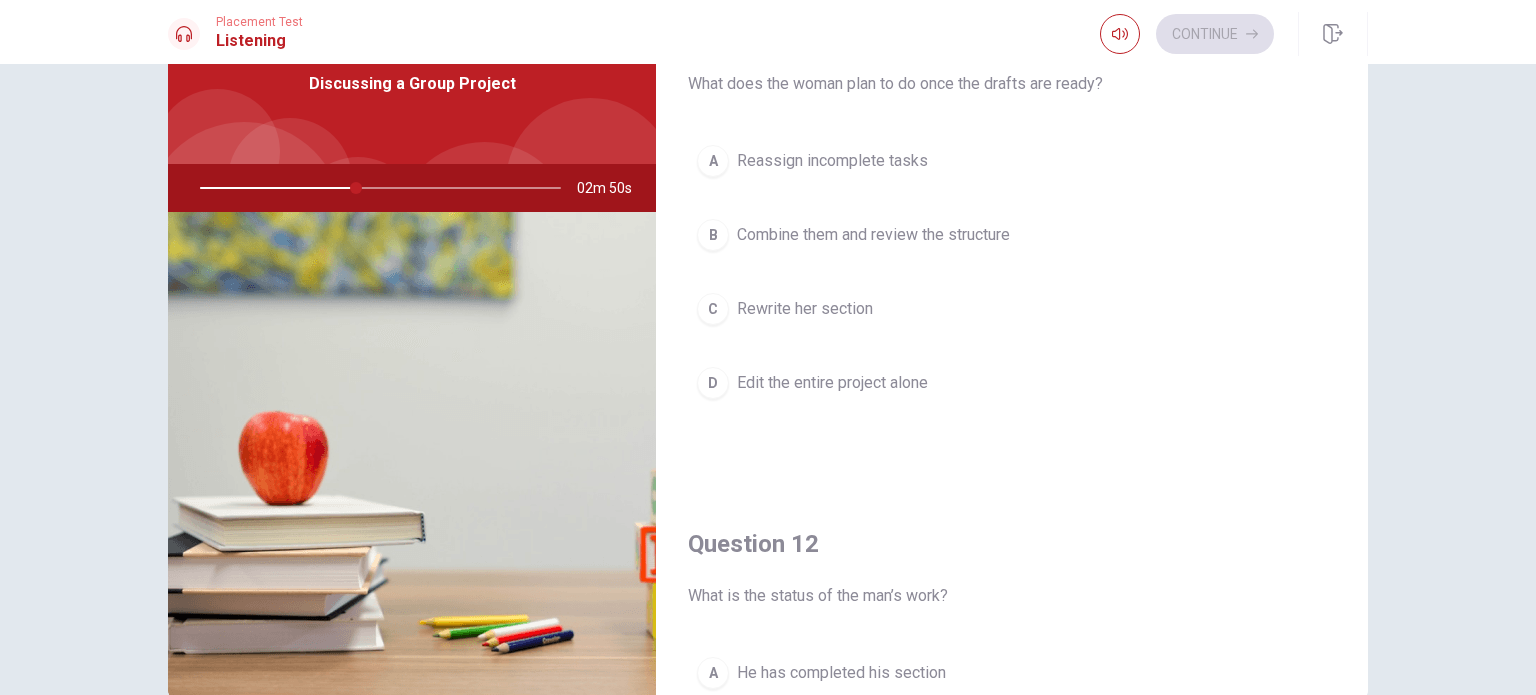 scroll, scrollTop: 0, scrollLeft: 0, axis: both 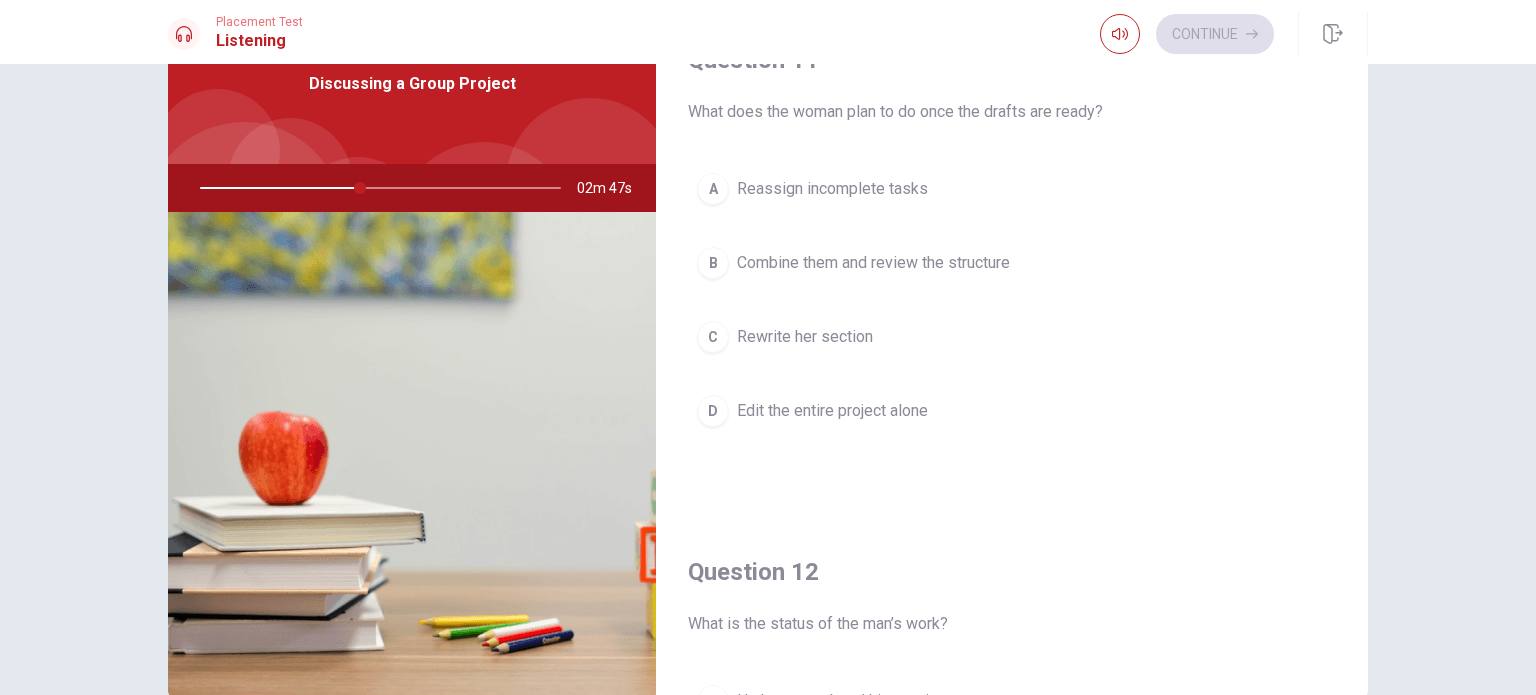click on "Combine them and review the structure" at bounding box center (873, 263) 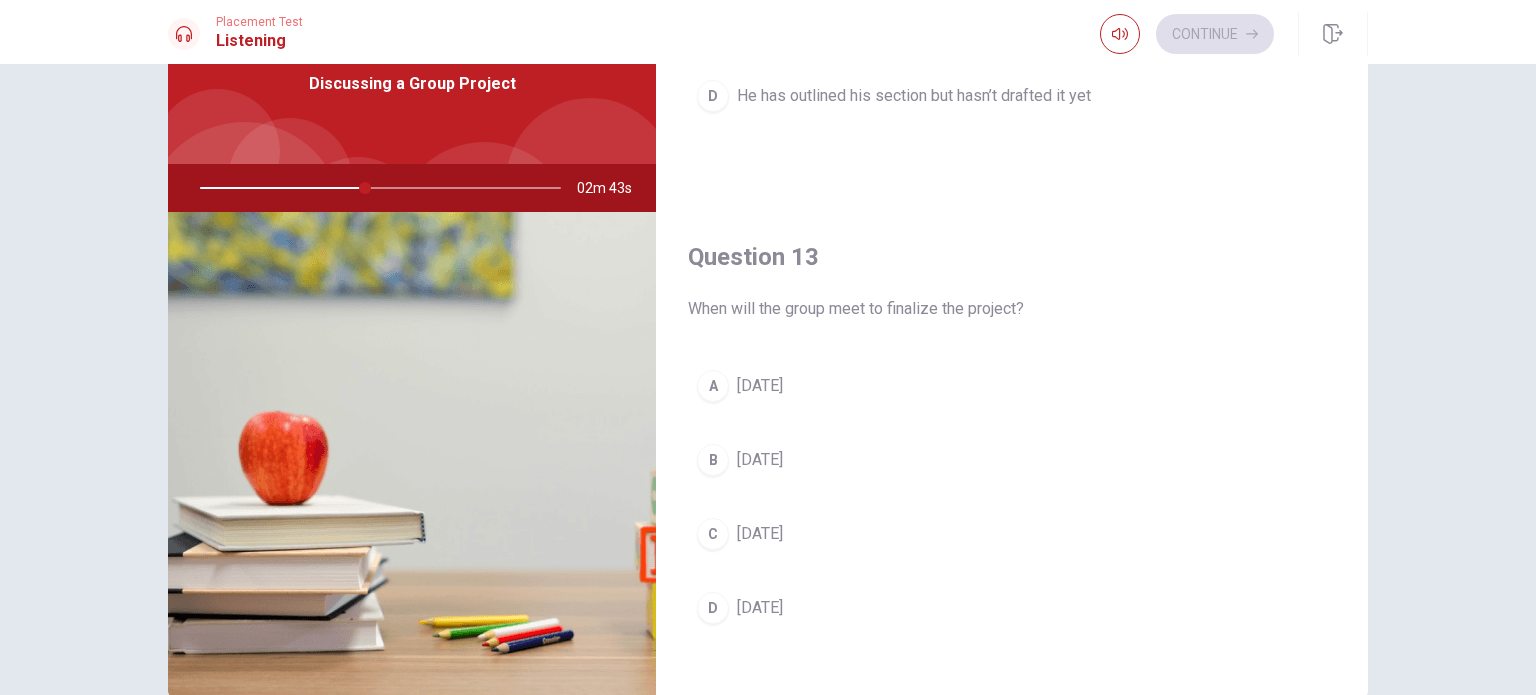 scroll, scrollTop: 900, scrollLeft: 0, axis: vertical 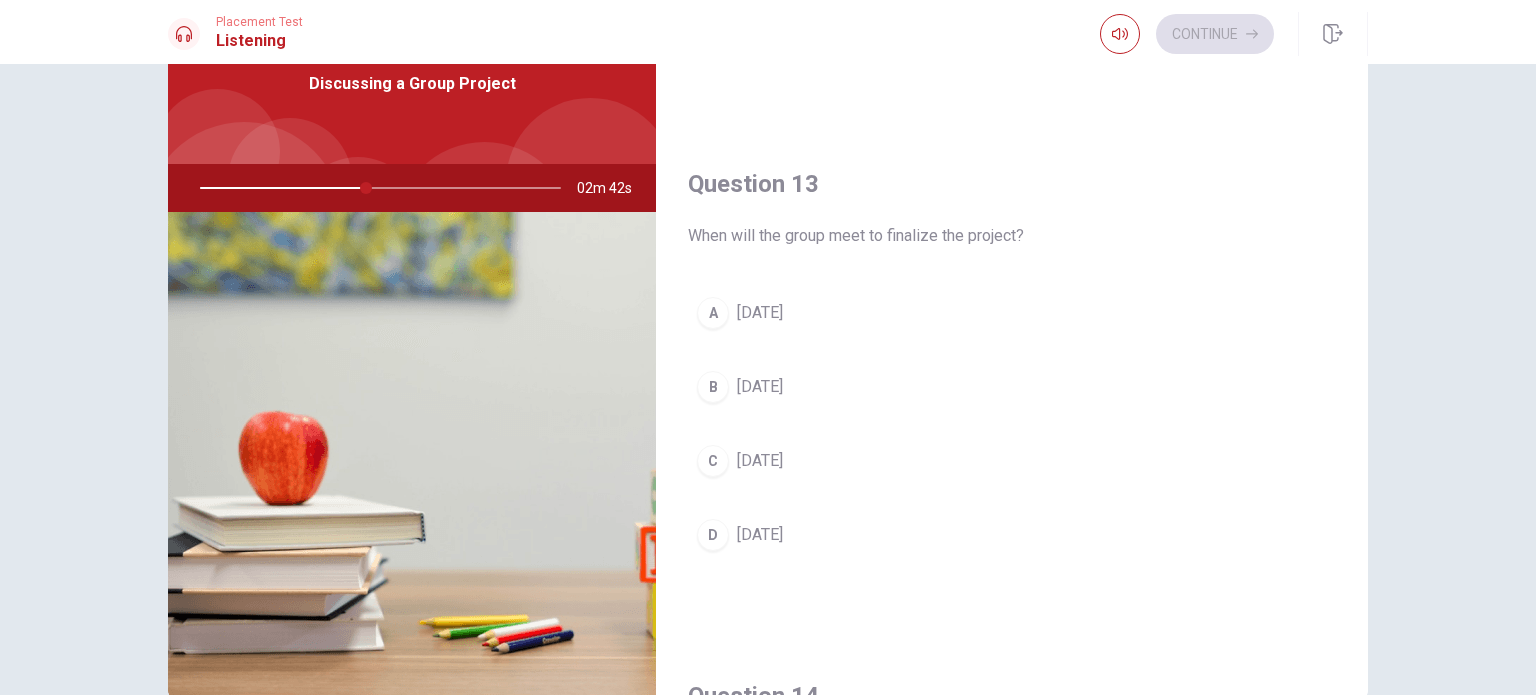 click on "[DATE]" at bounding box center (760, 535) 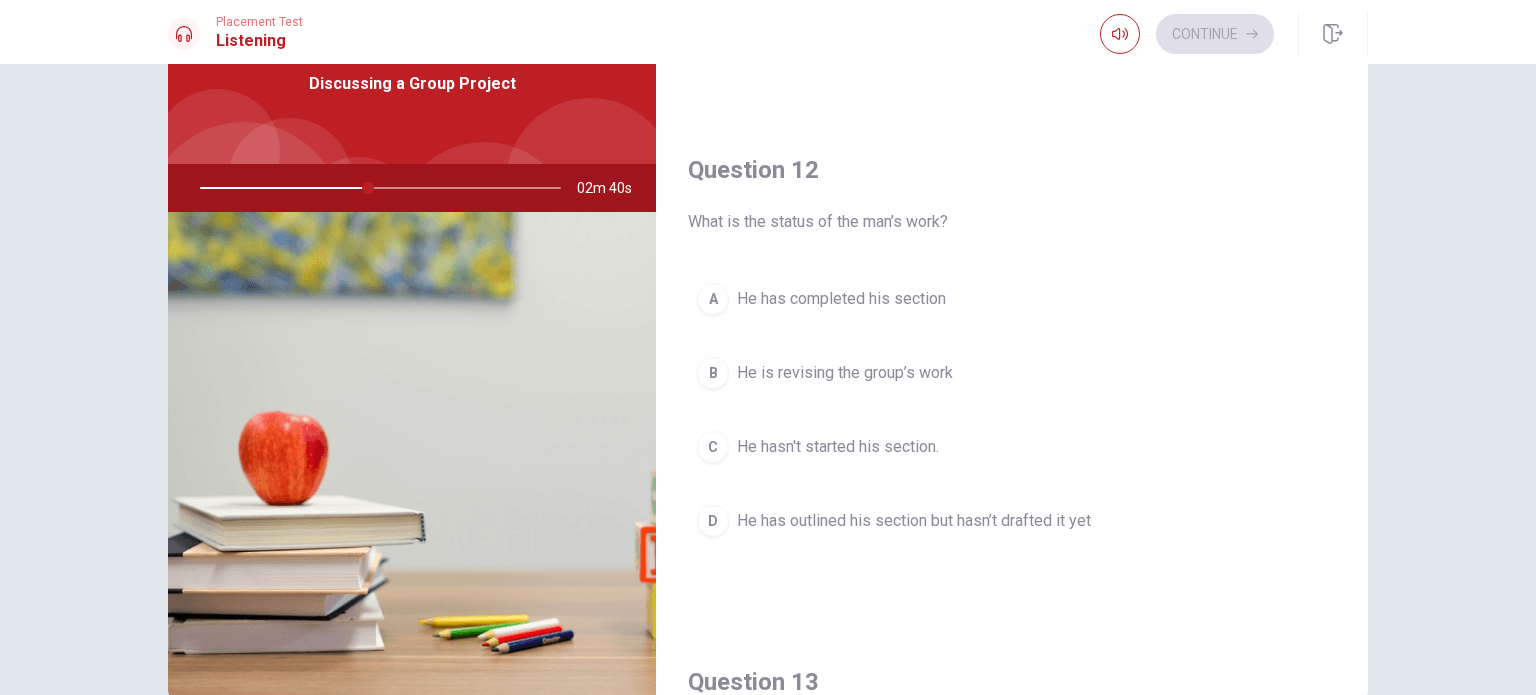 scroll, scrollTop: 400, scrollLeft: 0, axis: vertical 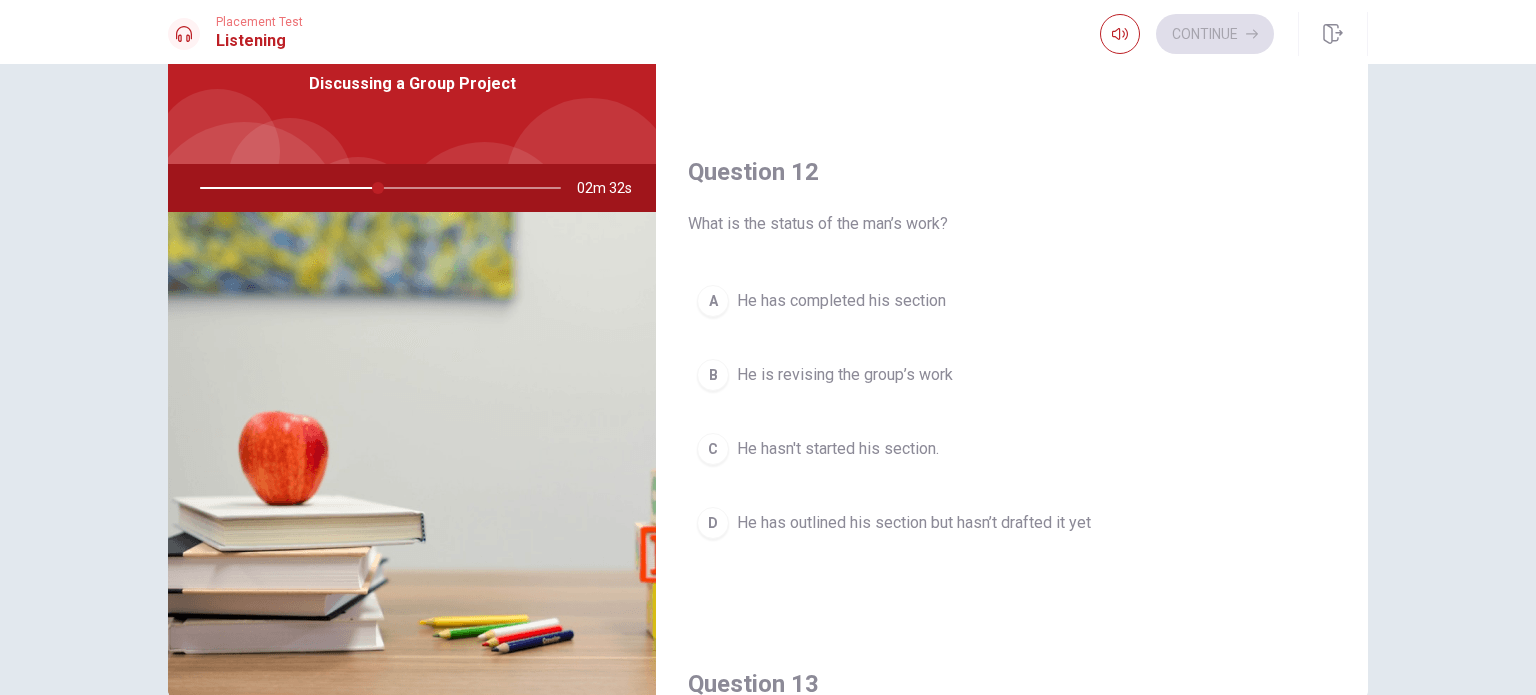 click on "He has outlined his section but hasn’t drafted it yet" at bounding box center (914, 523) 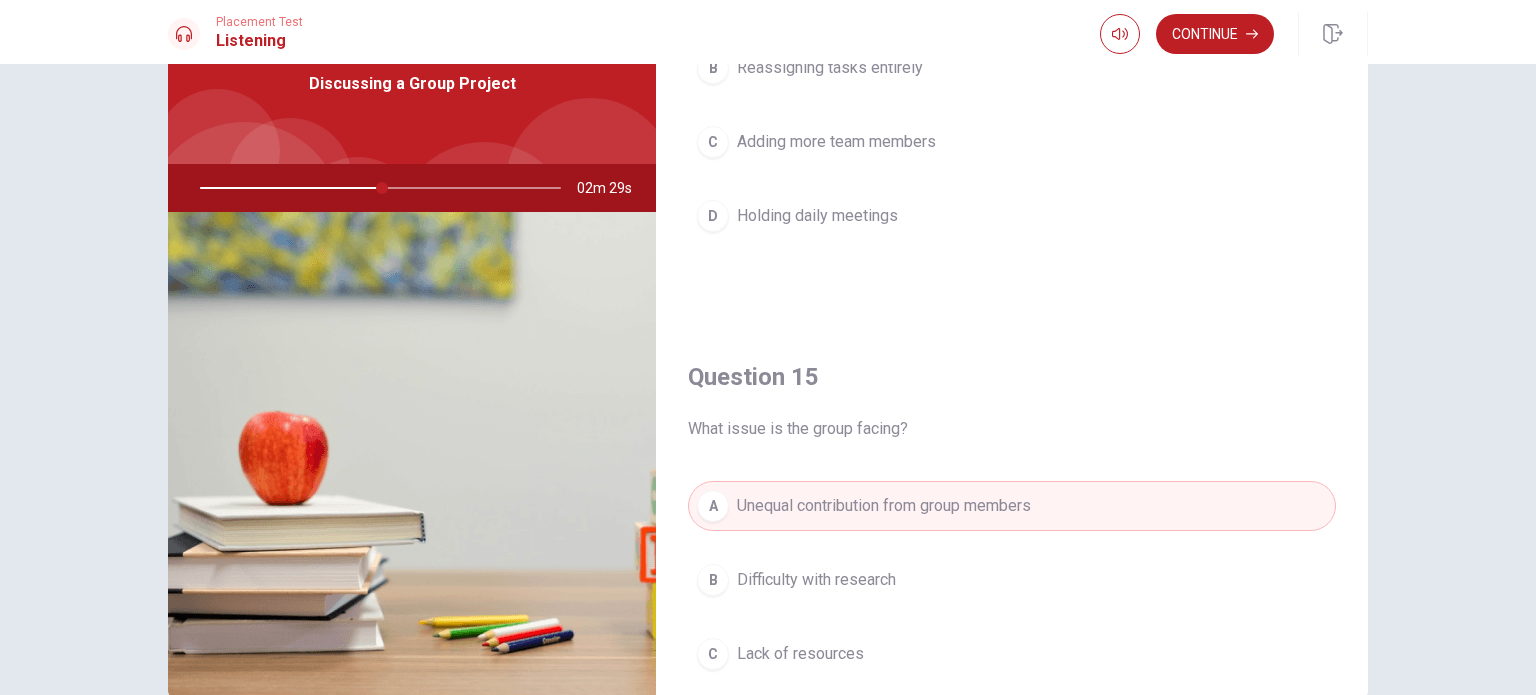 scroll, scrollTop: 1856, scrollLeft: 0, axis: vertical 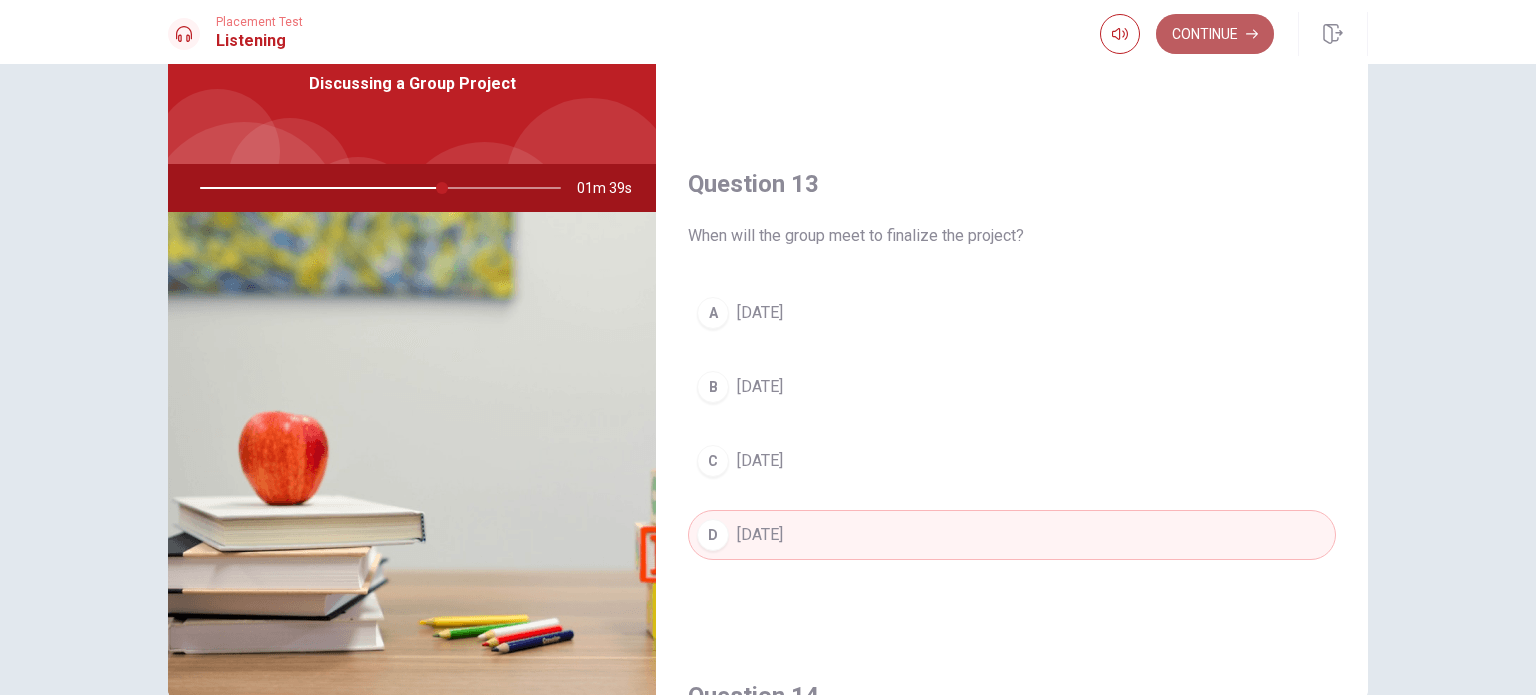 click on "Continue" at bounding box center [1215, 34] 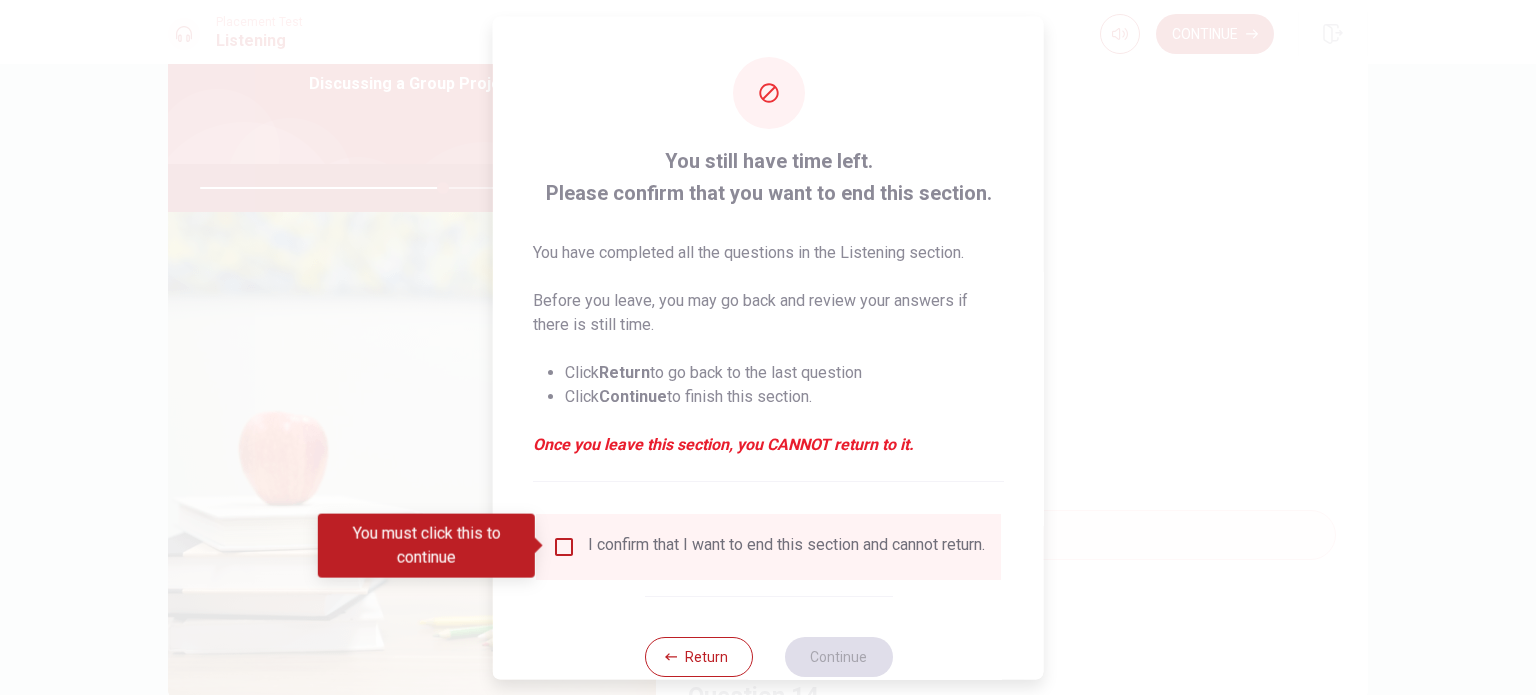 click at bounding box center (564, 546) 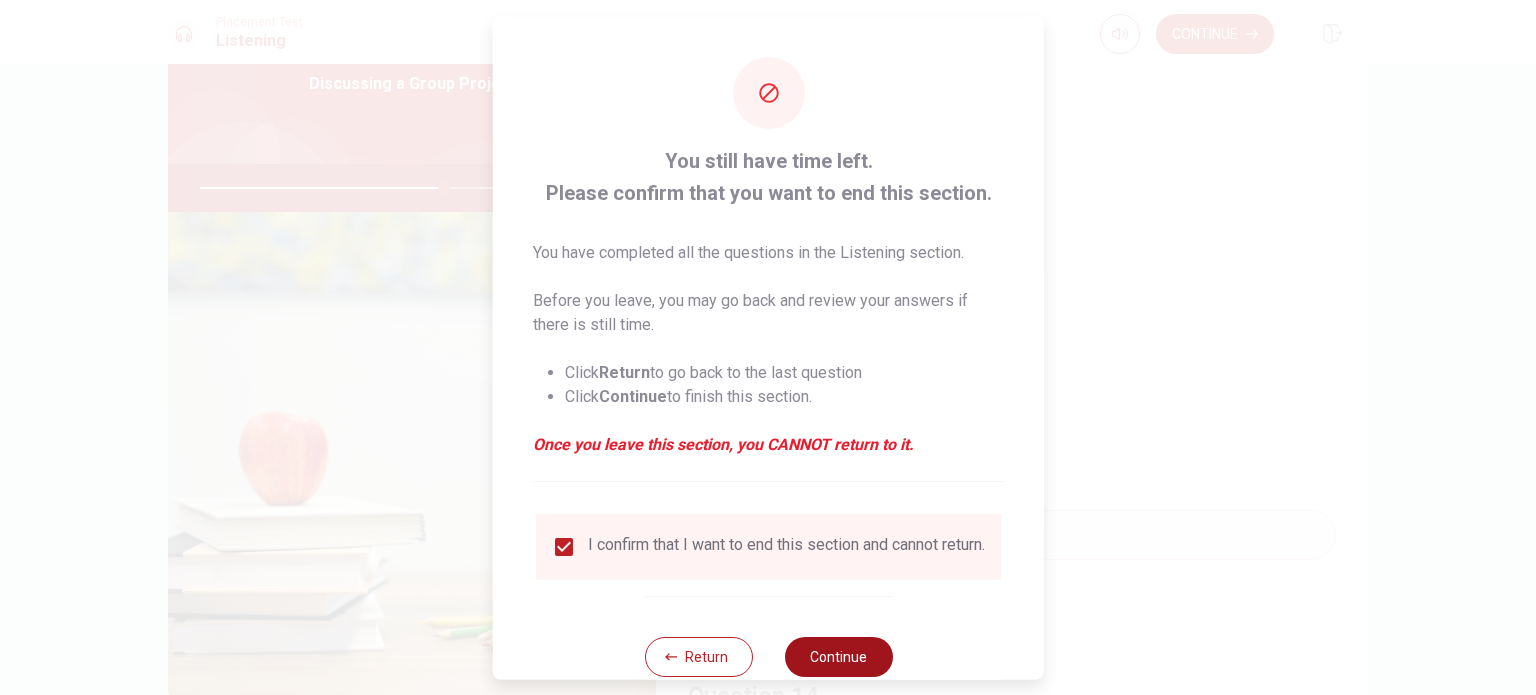 click on "Continue" at bounding box center (838, 656) 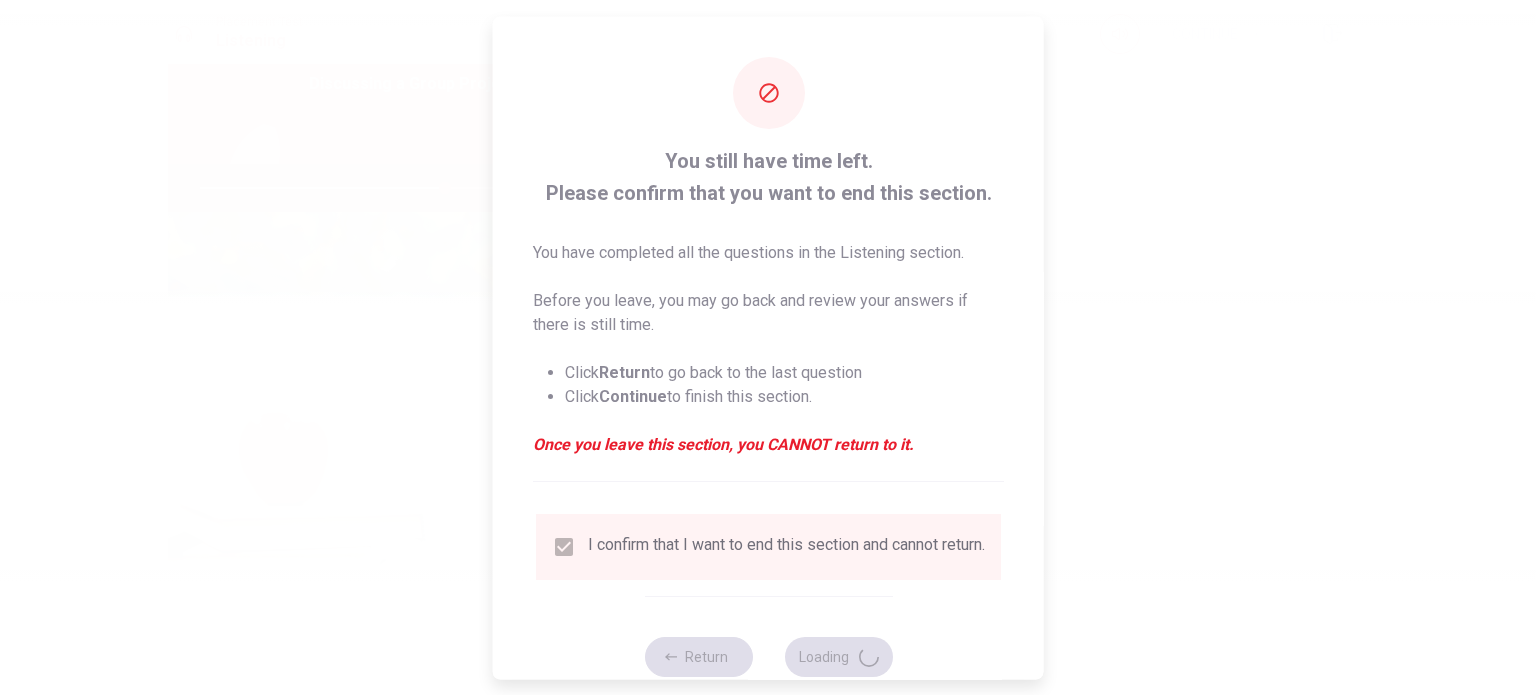 type on "68" 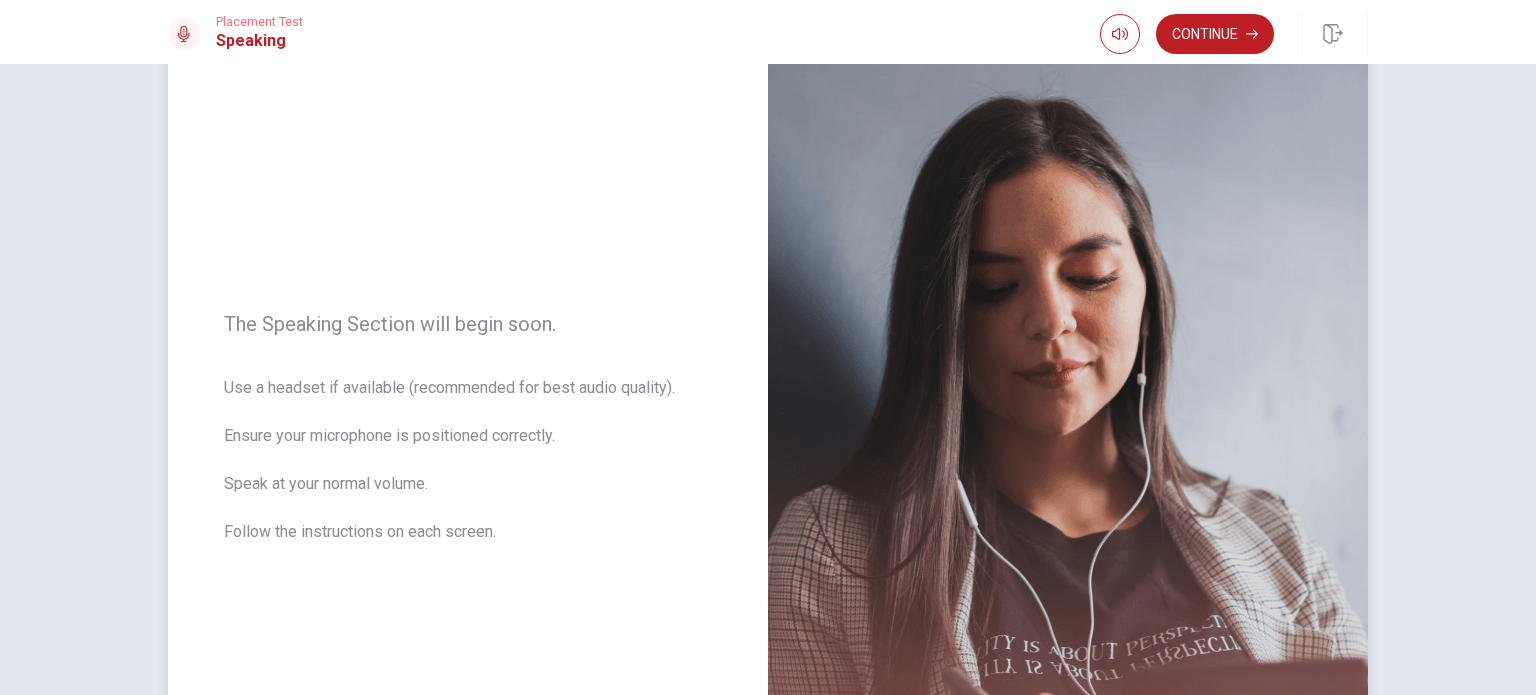 scroll, scrollTop: 200, scrollLeft: 0, axis: vertical 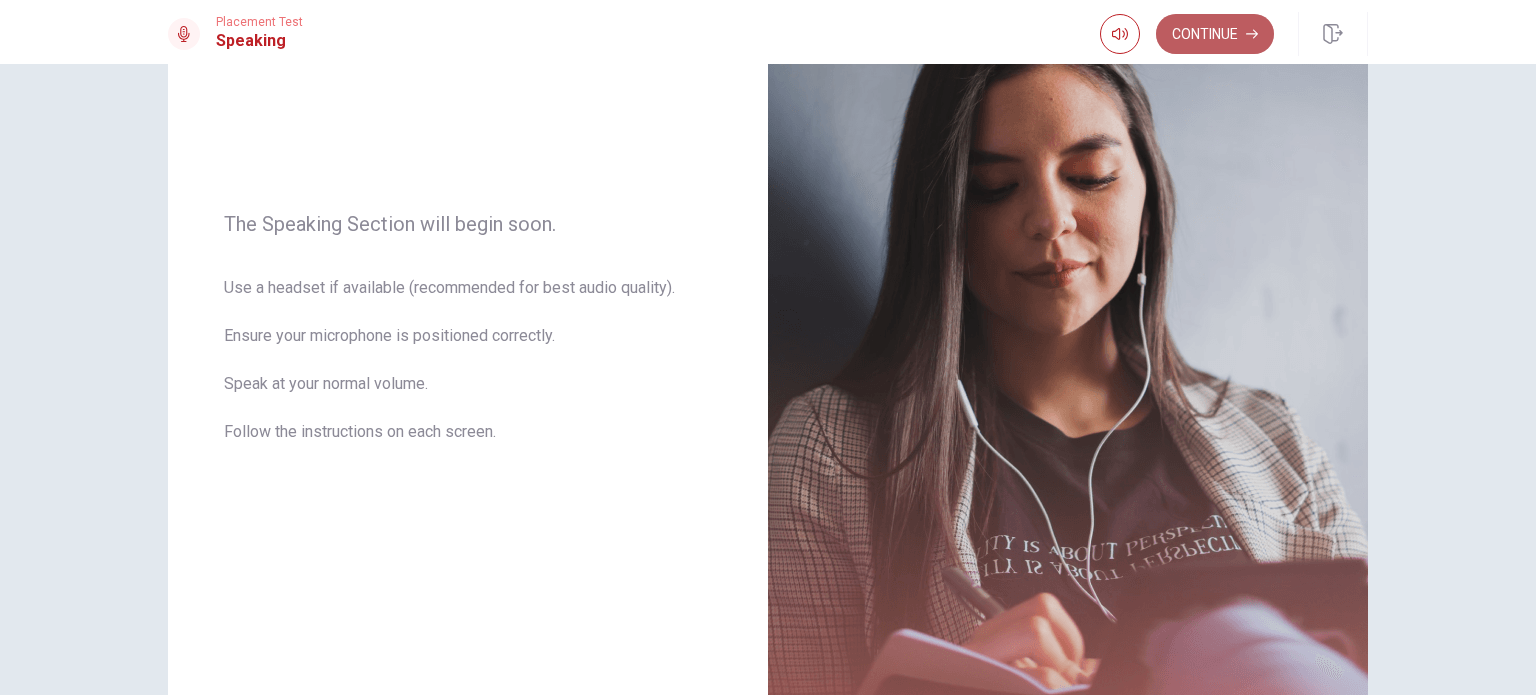 click on "Continue" at bounding box center (1215, 34) 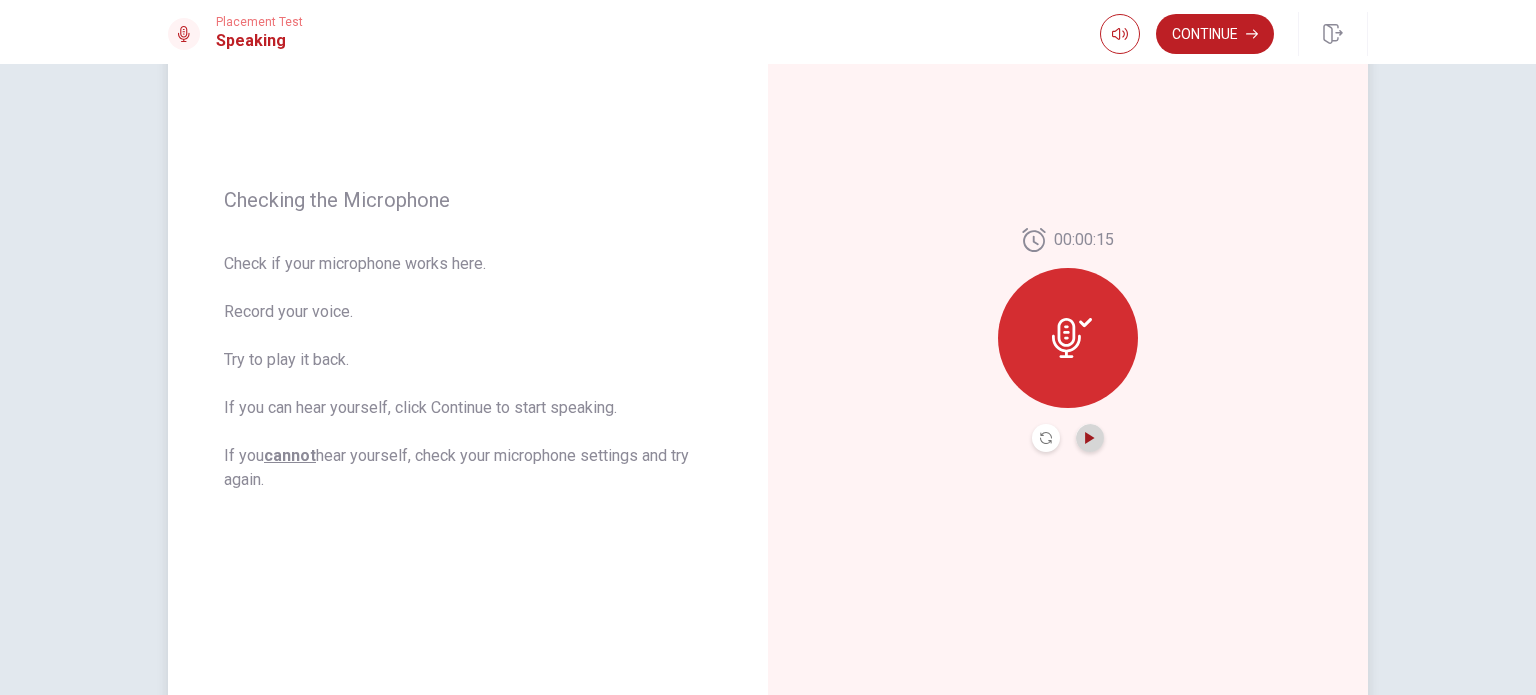 click 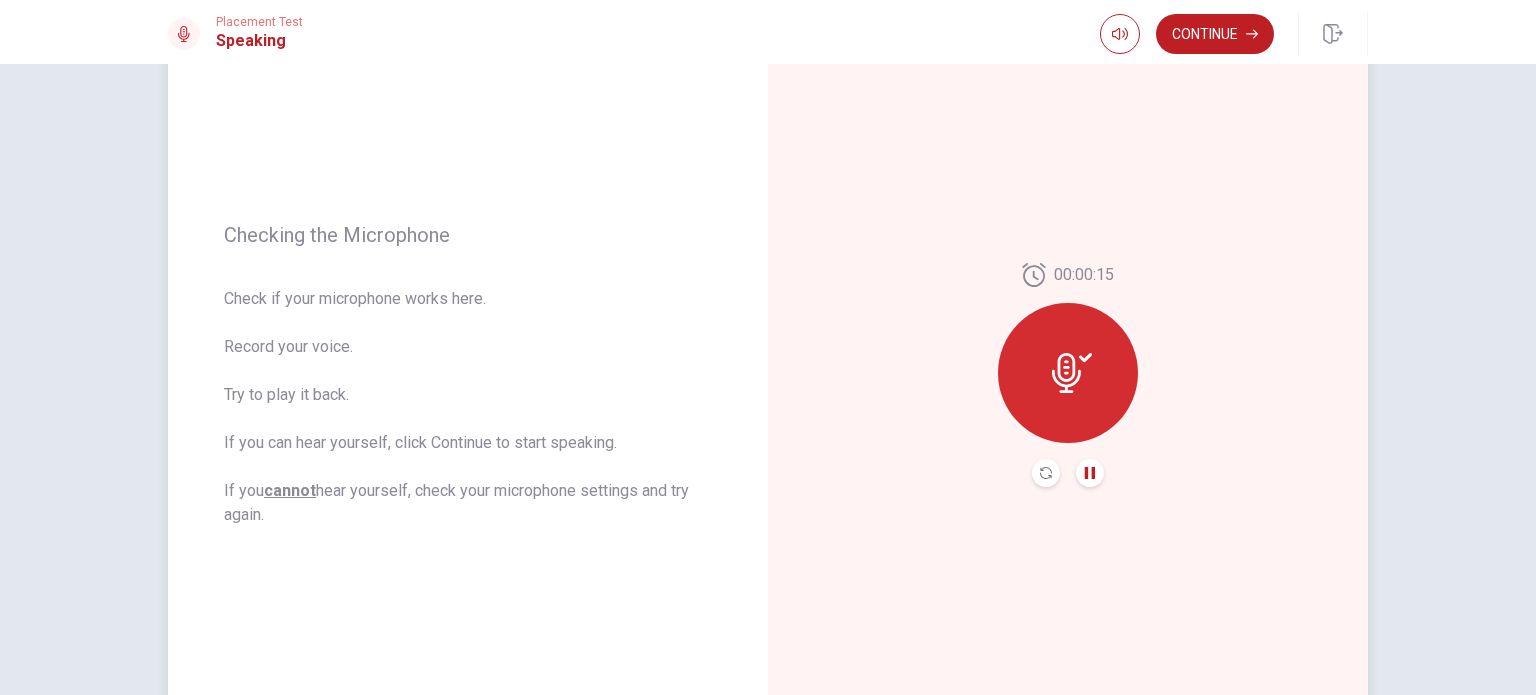 scroll, scrollTop: 200, scrollLeft: 0, axis: vertical 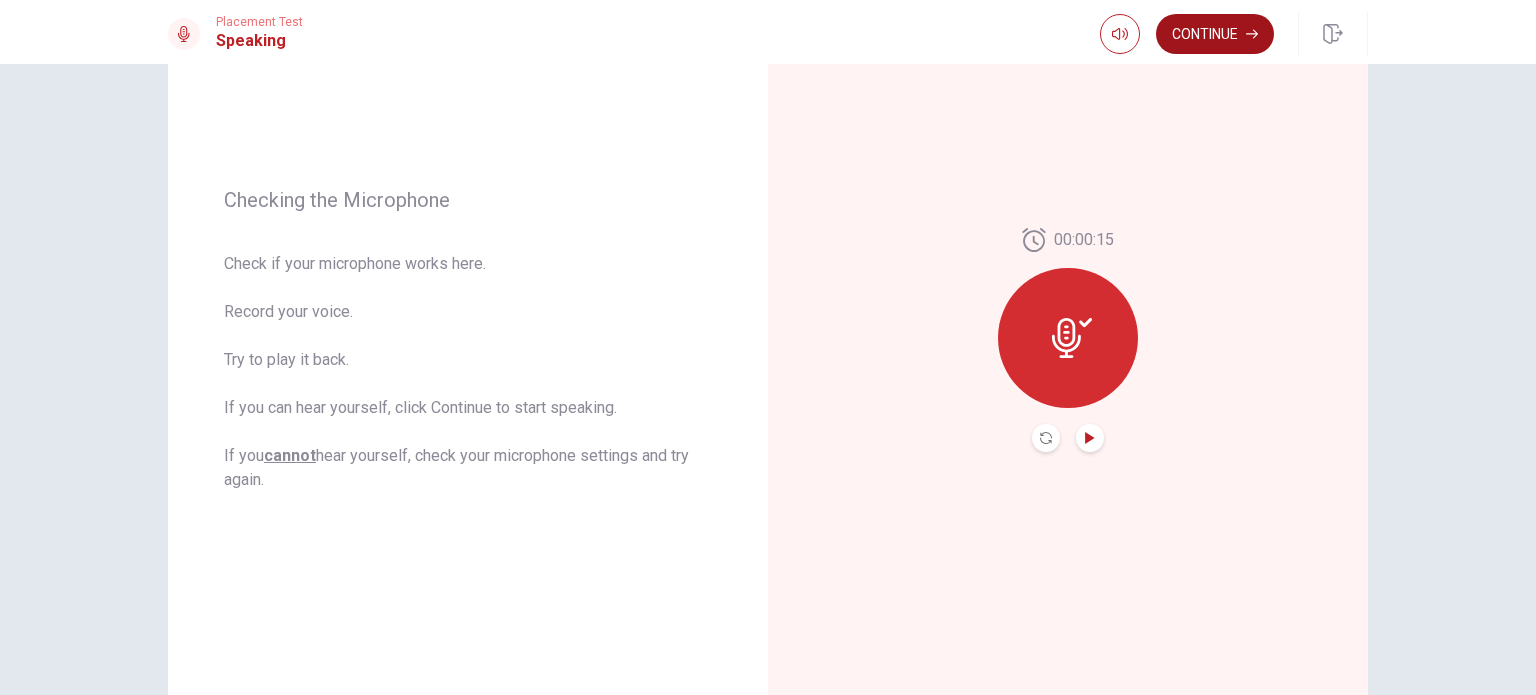 click on "Continue" at bounding box center [1215, 34] 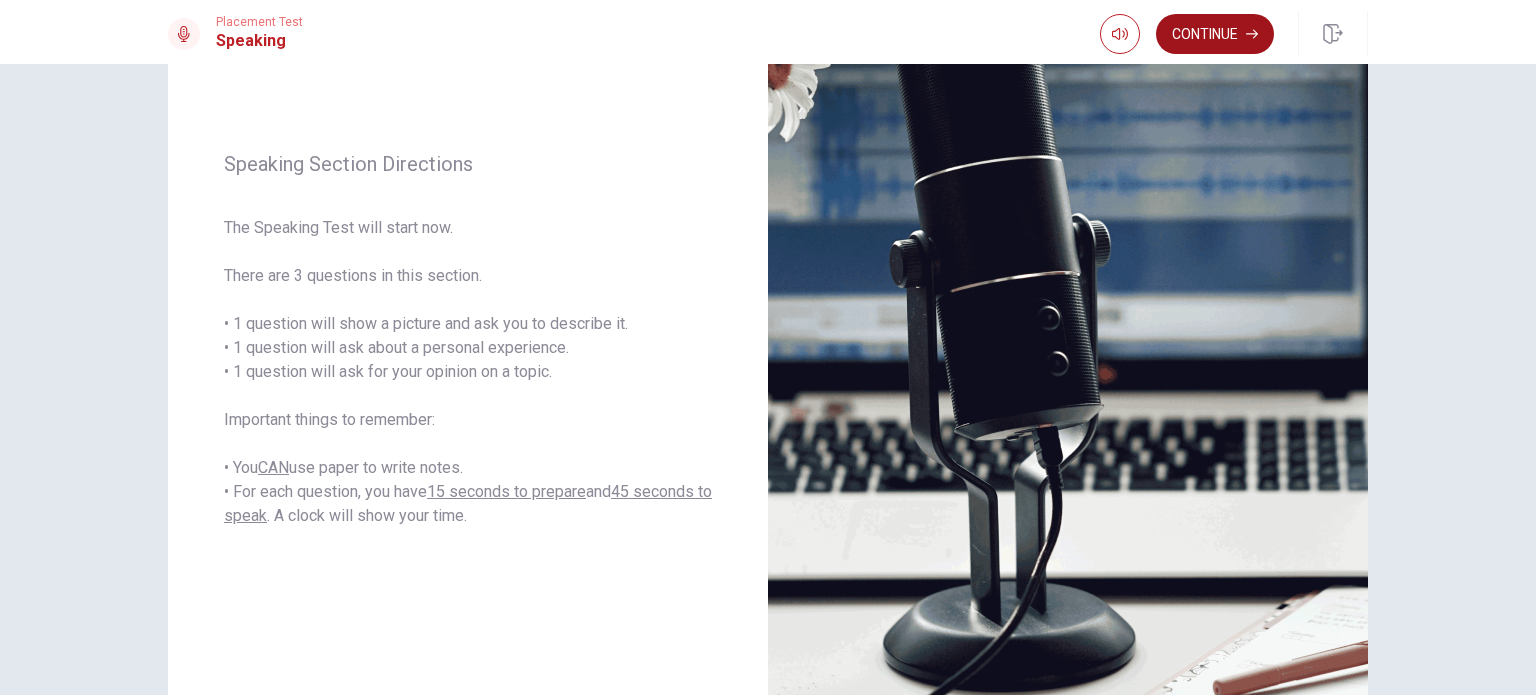 click on "Continue" at bounding box center (1215, 34) 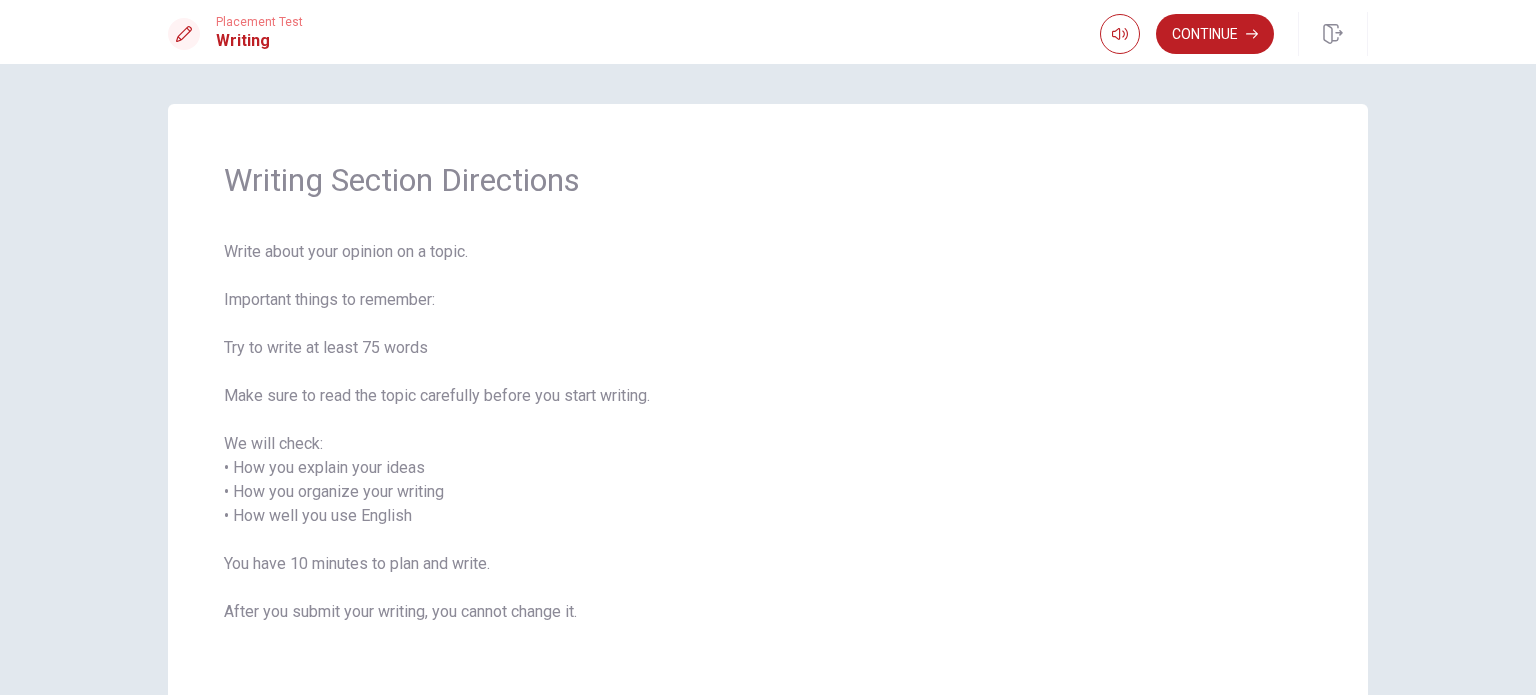 scroll, scrollTop: 100, scrollLeft: 0, axis: vertical 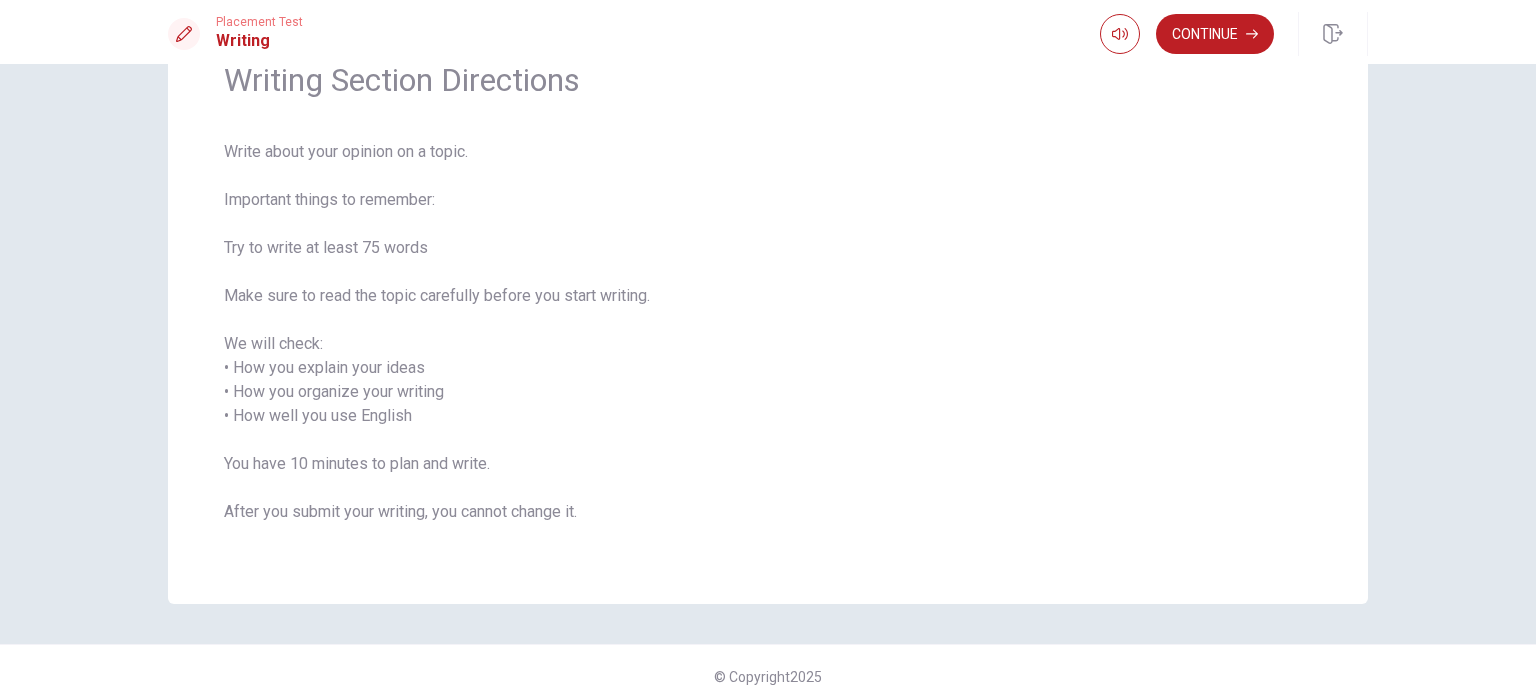 drag, startPoint x: 248, startPoint y: 343, endPoint x: 347, endPoint y: 351, distance: 99.32271 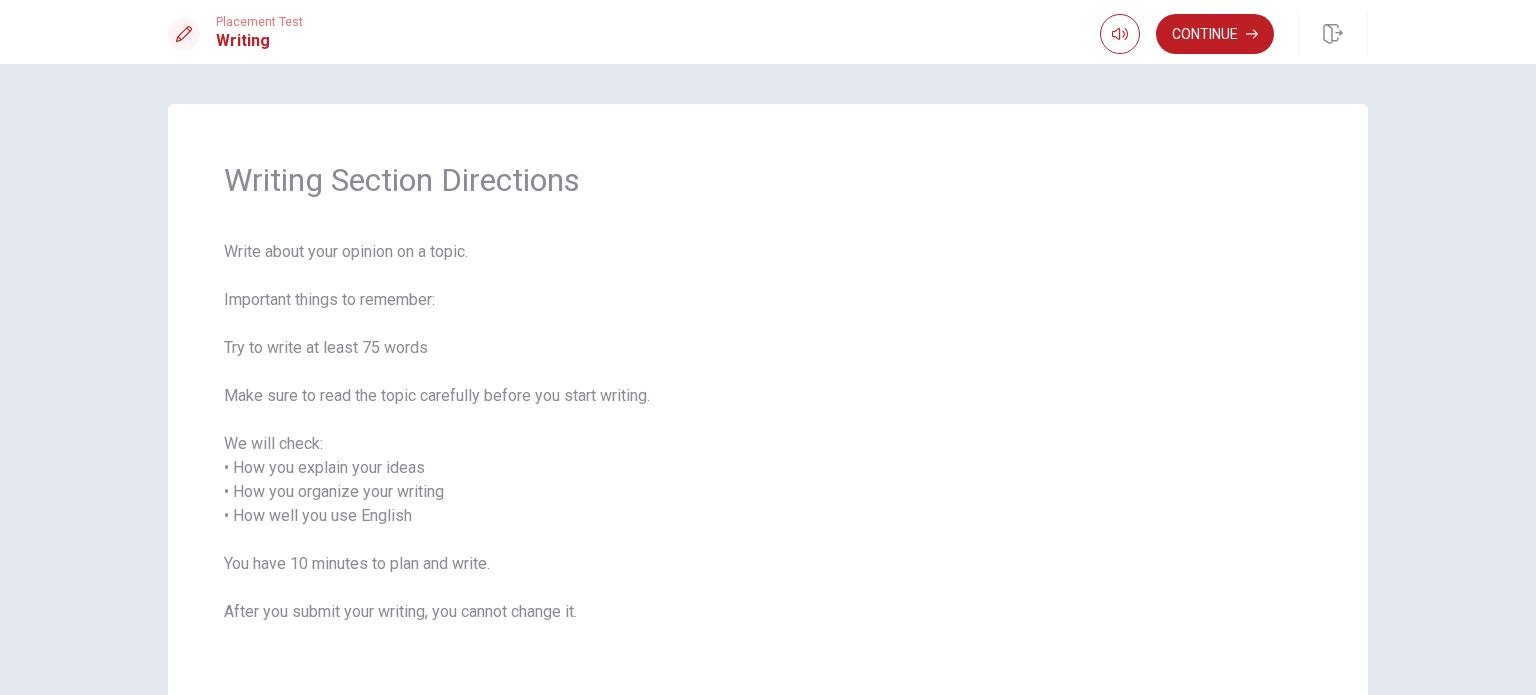 click on "Placement Test   Writing Continue" at bounding box center [768, 32] 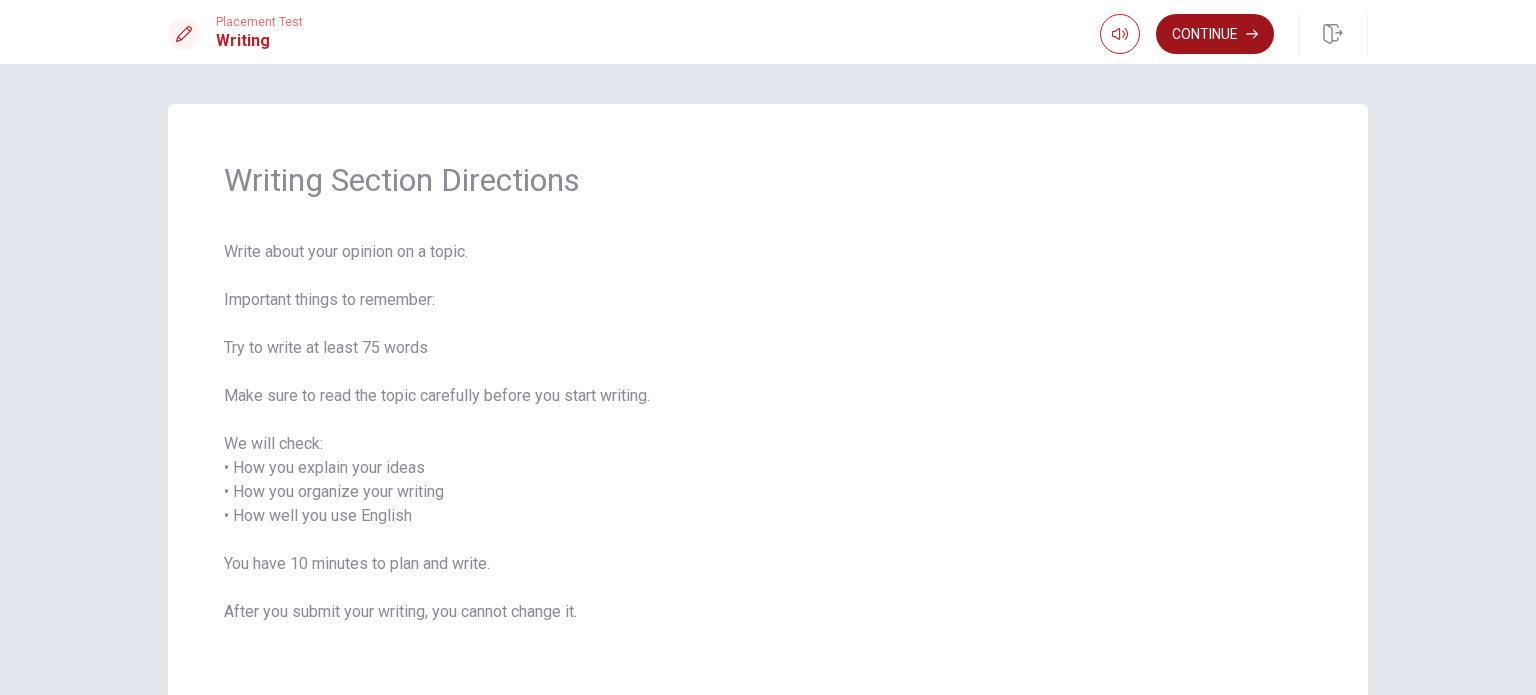 click on "Continue" at bounding box center [1215, 34] 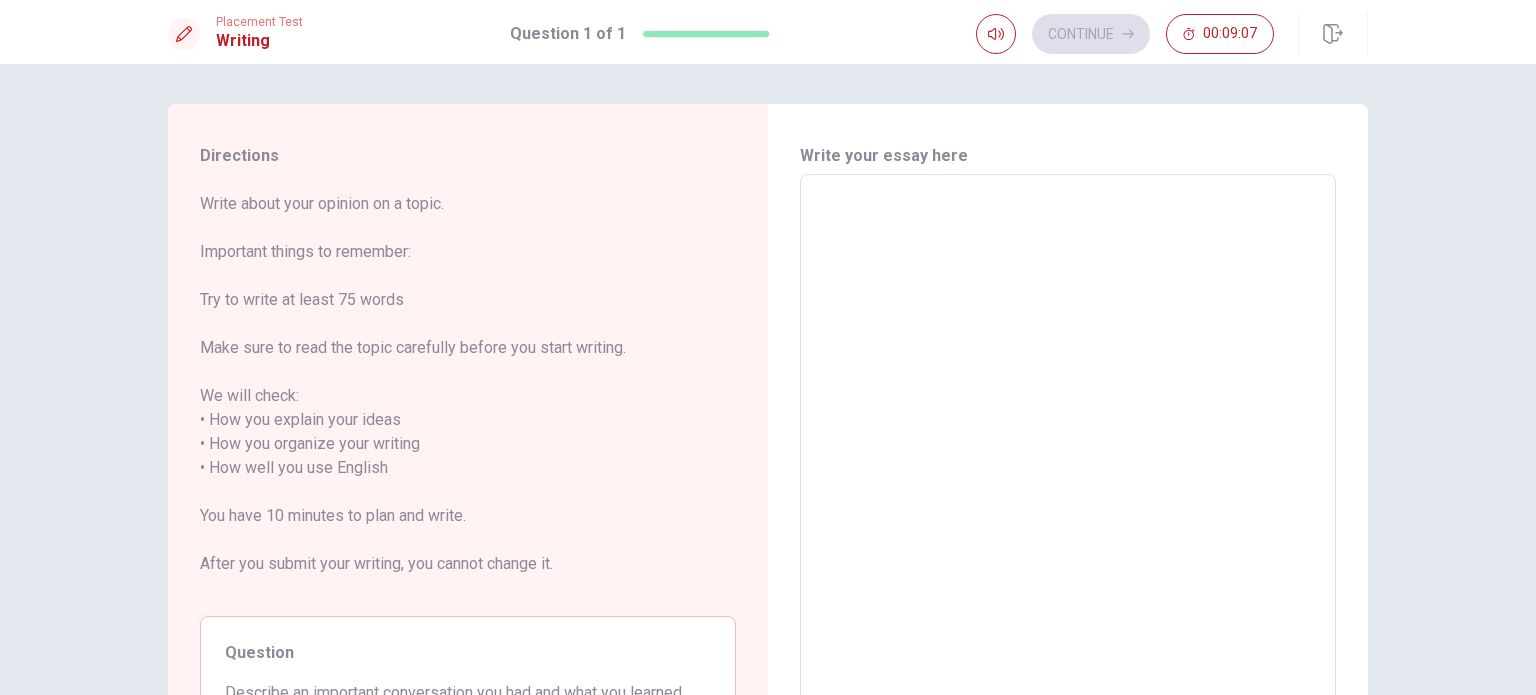 scroll, scrollTop: 0, scrollLeft: 0, axis: both 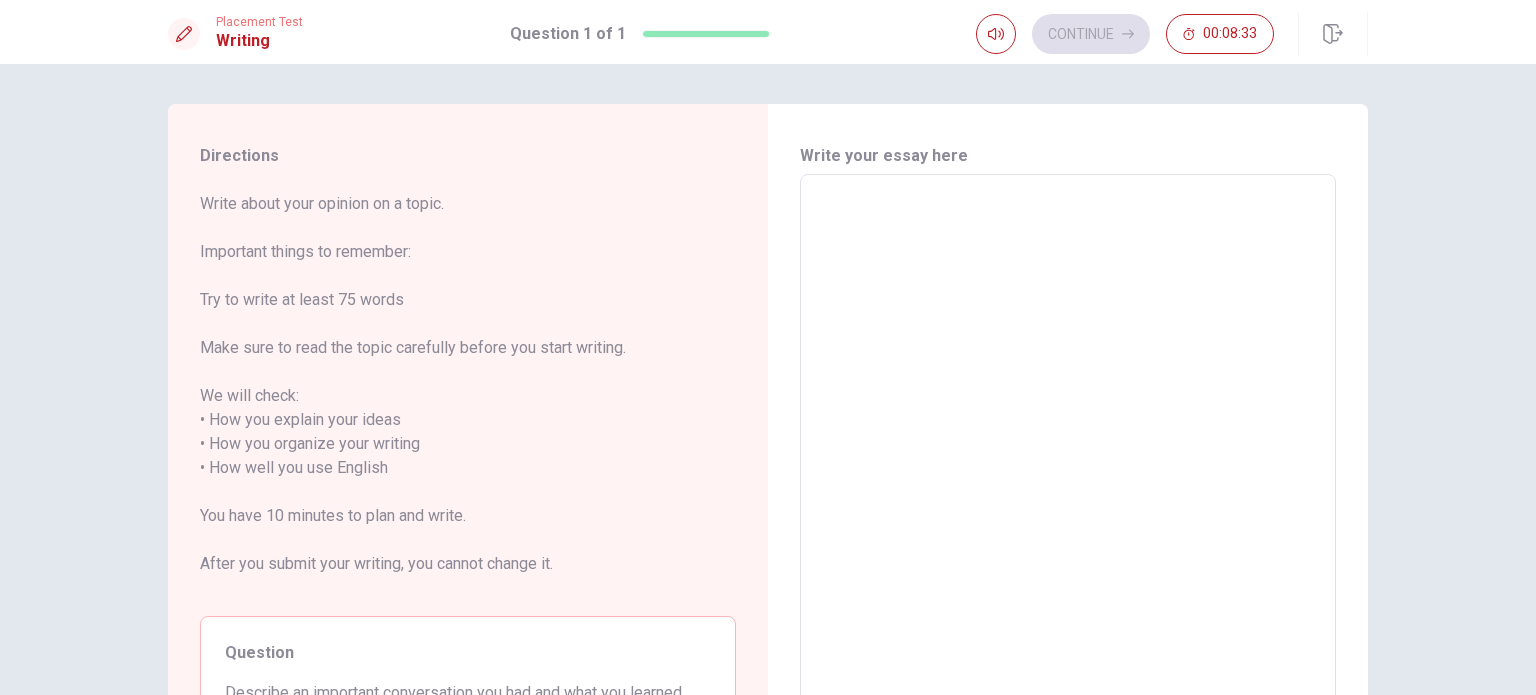 type on "O" 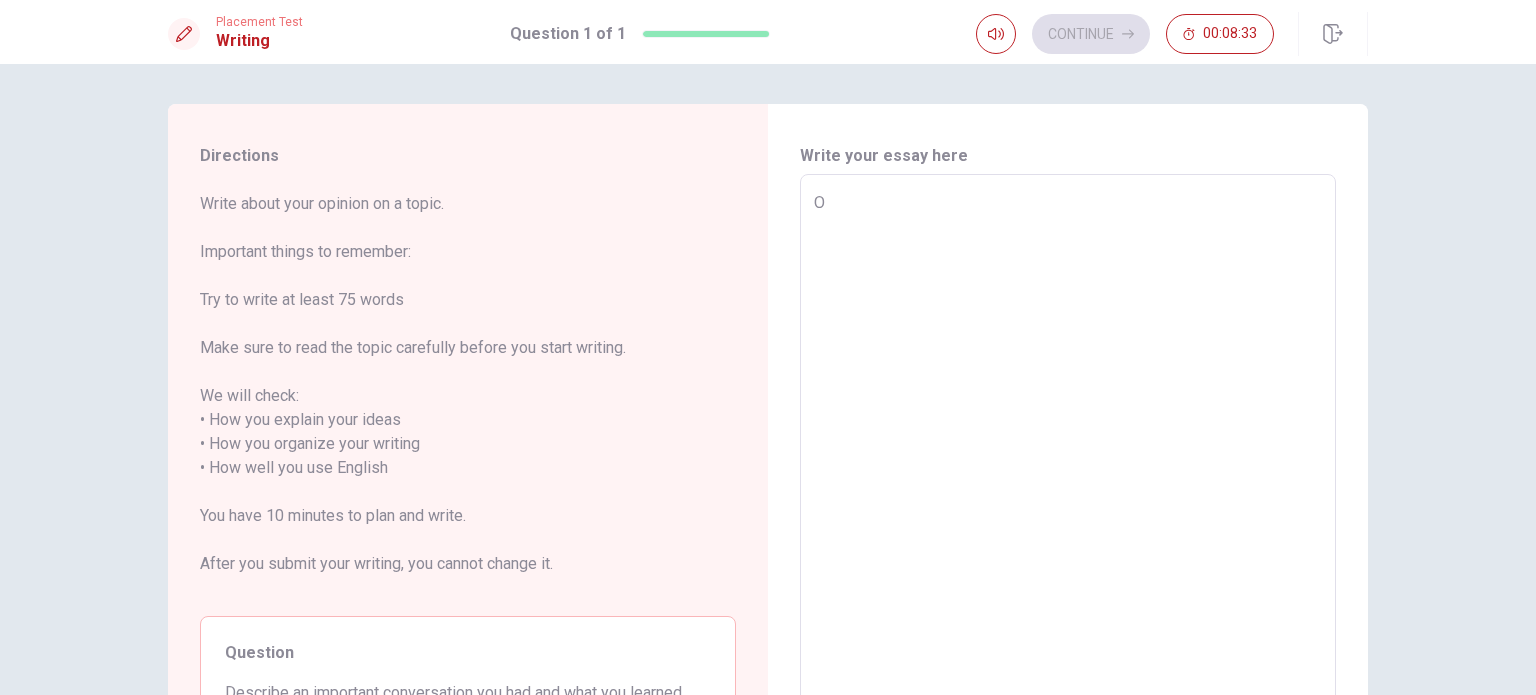 type on "x" 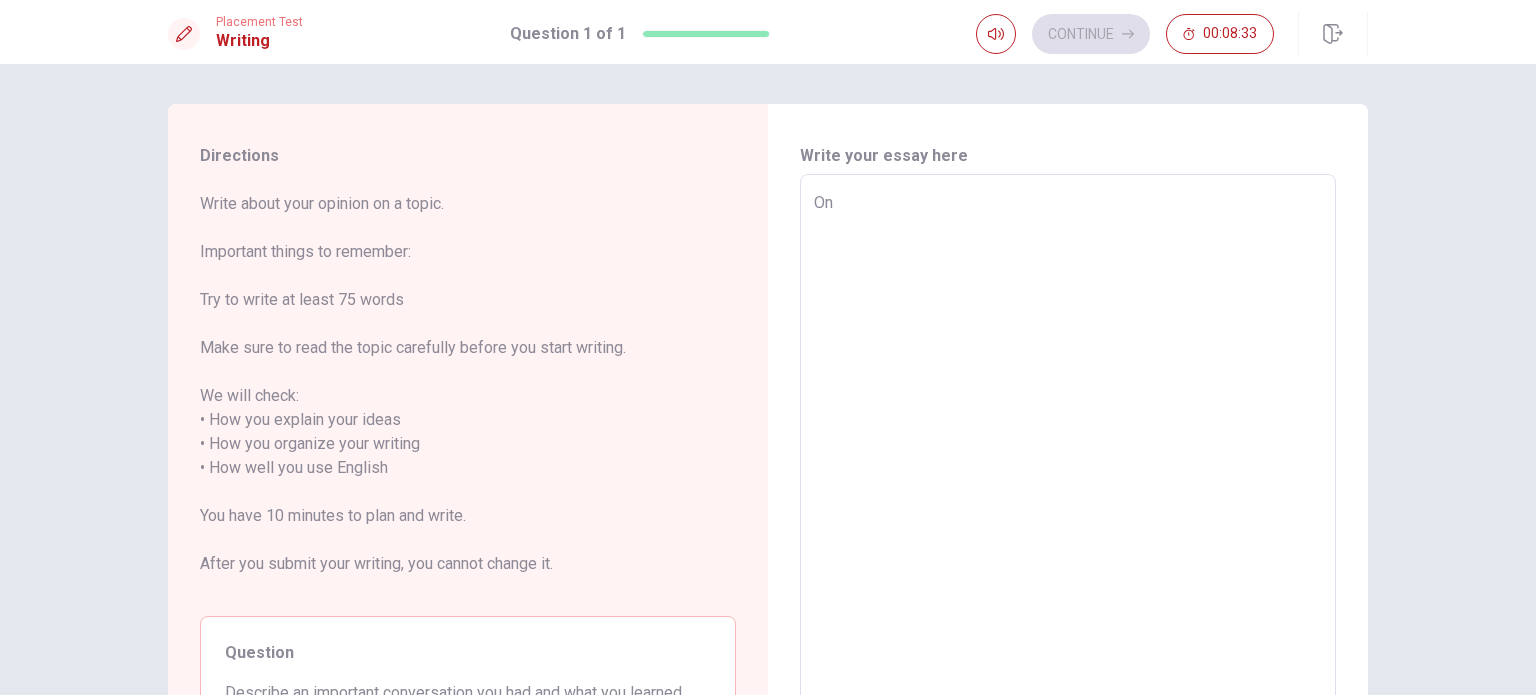 type on "x" 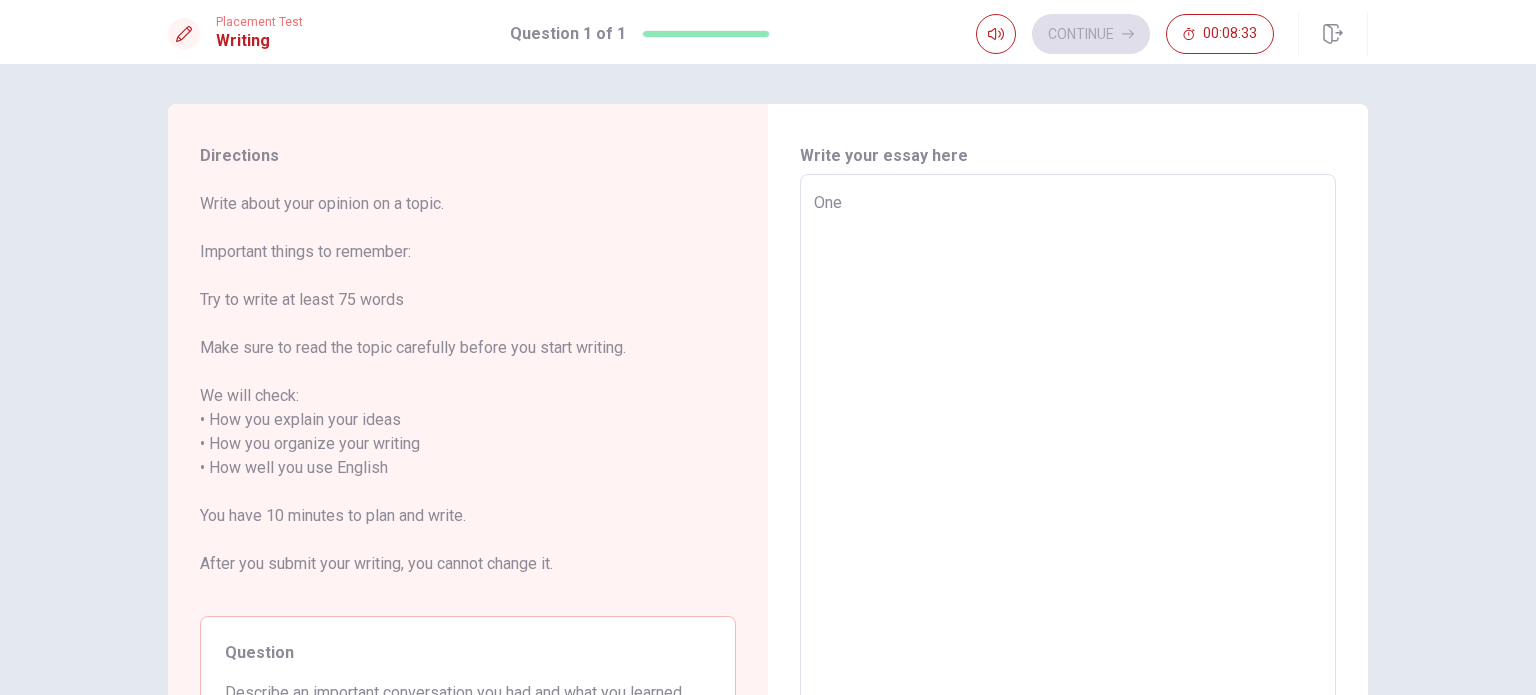 type on "x" 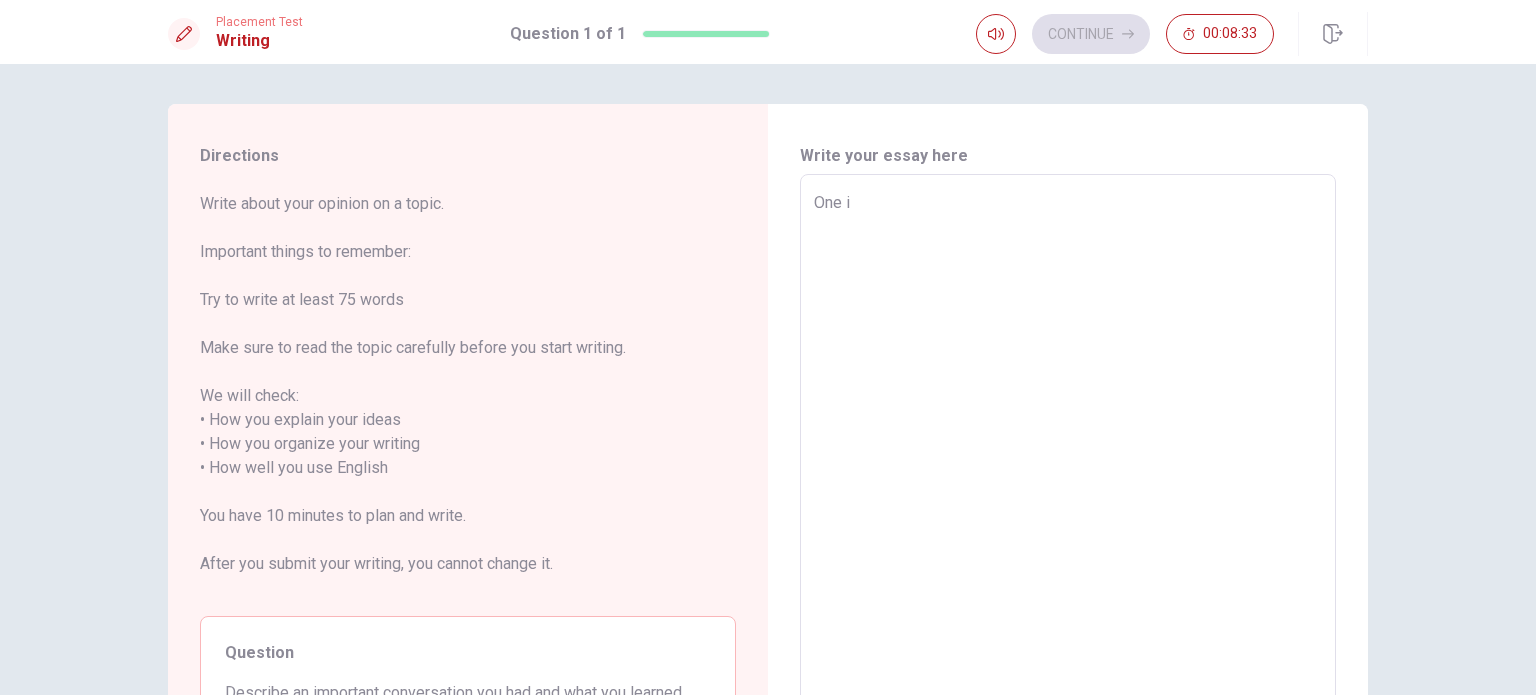 type on "x" 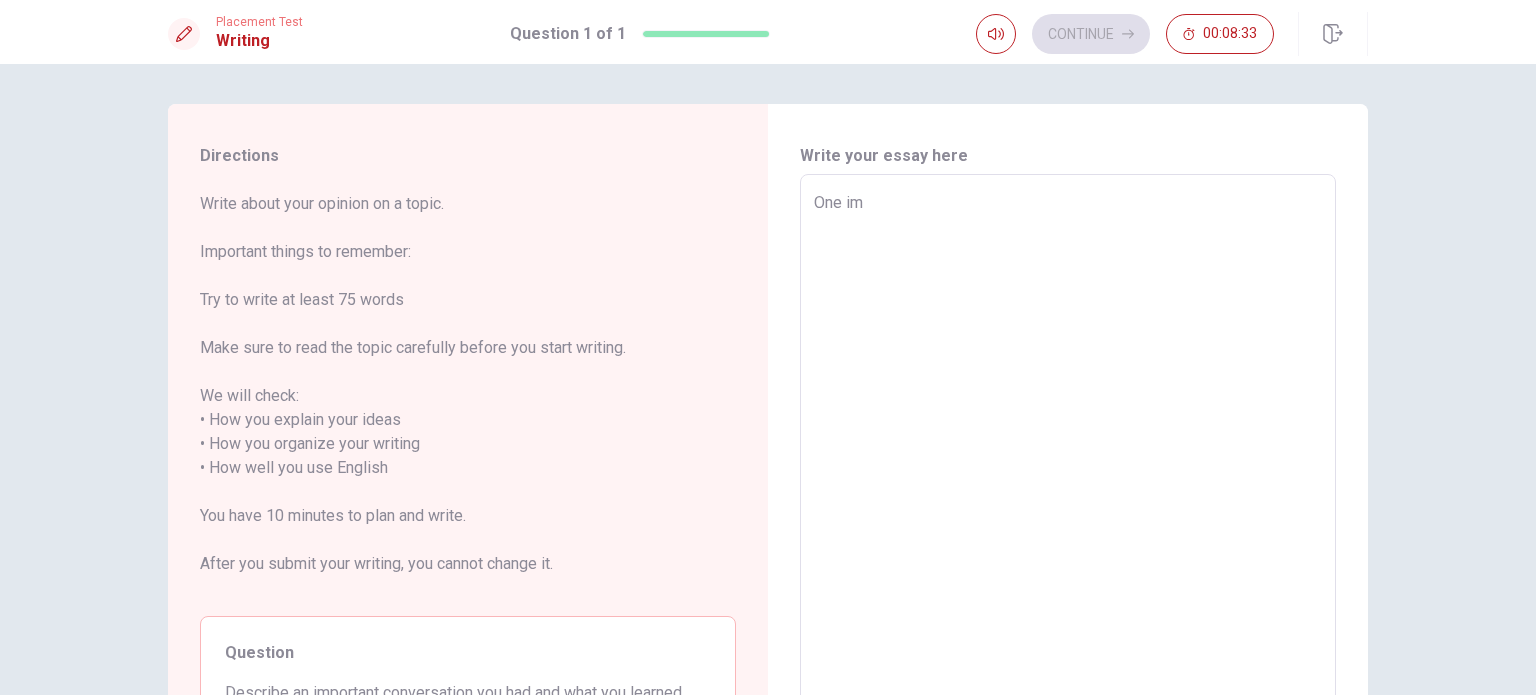 type on "x" 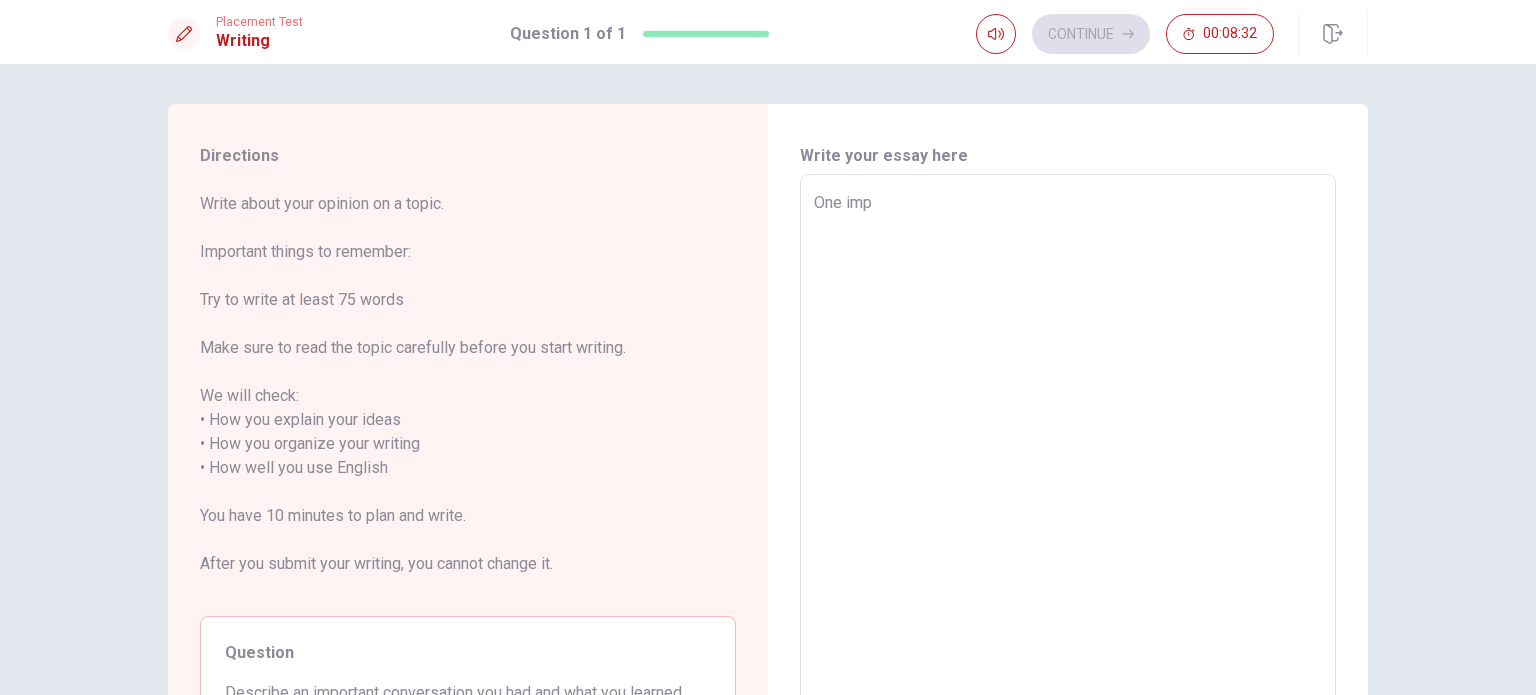 type on "x" 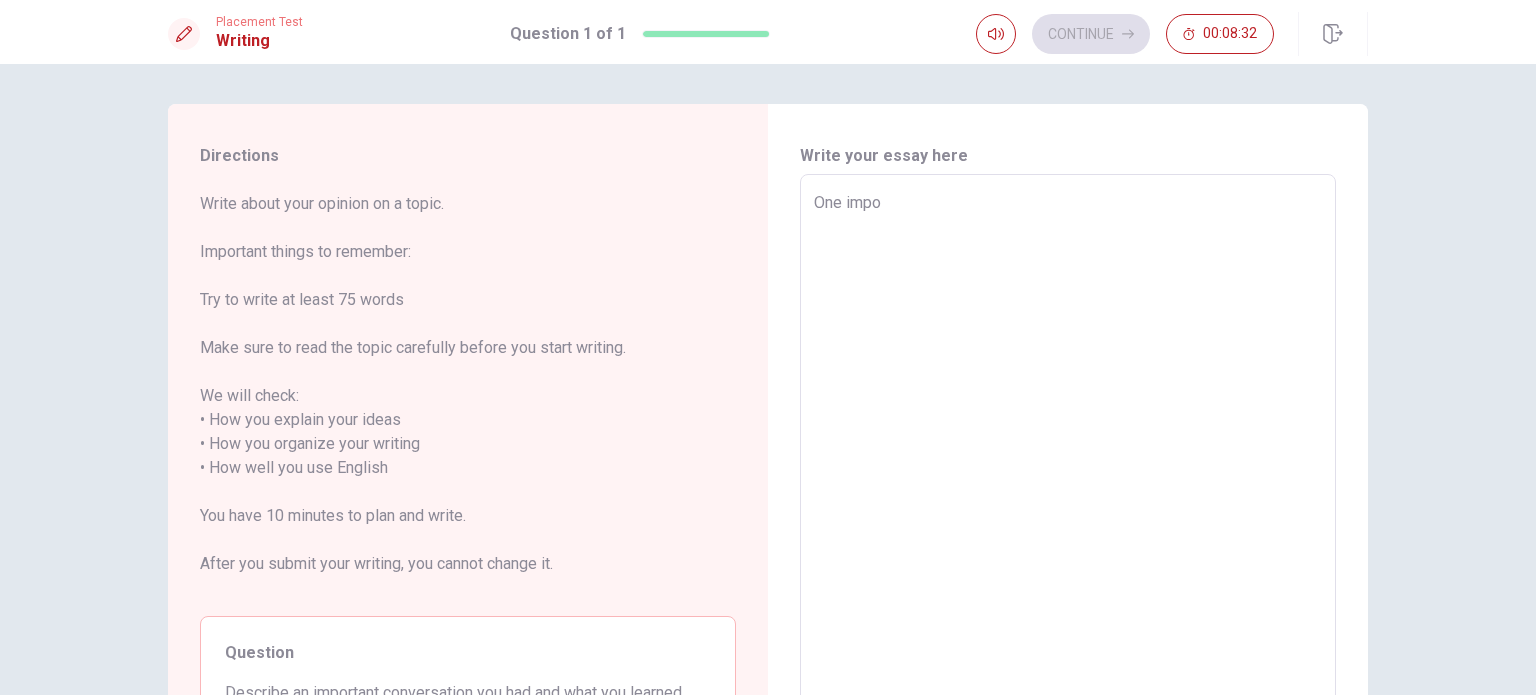 type on "x" 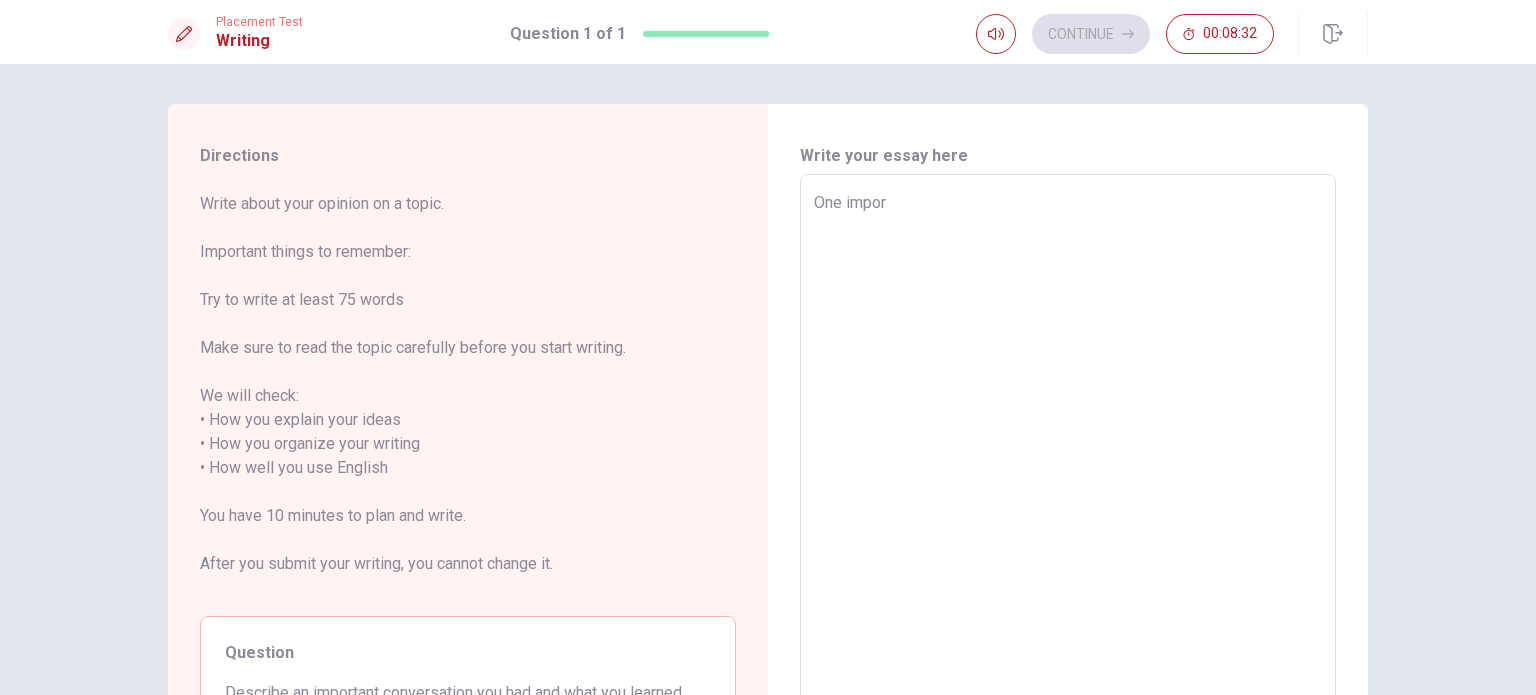 type on "One import" 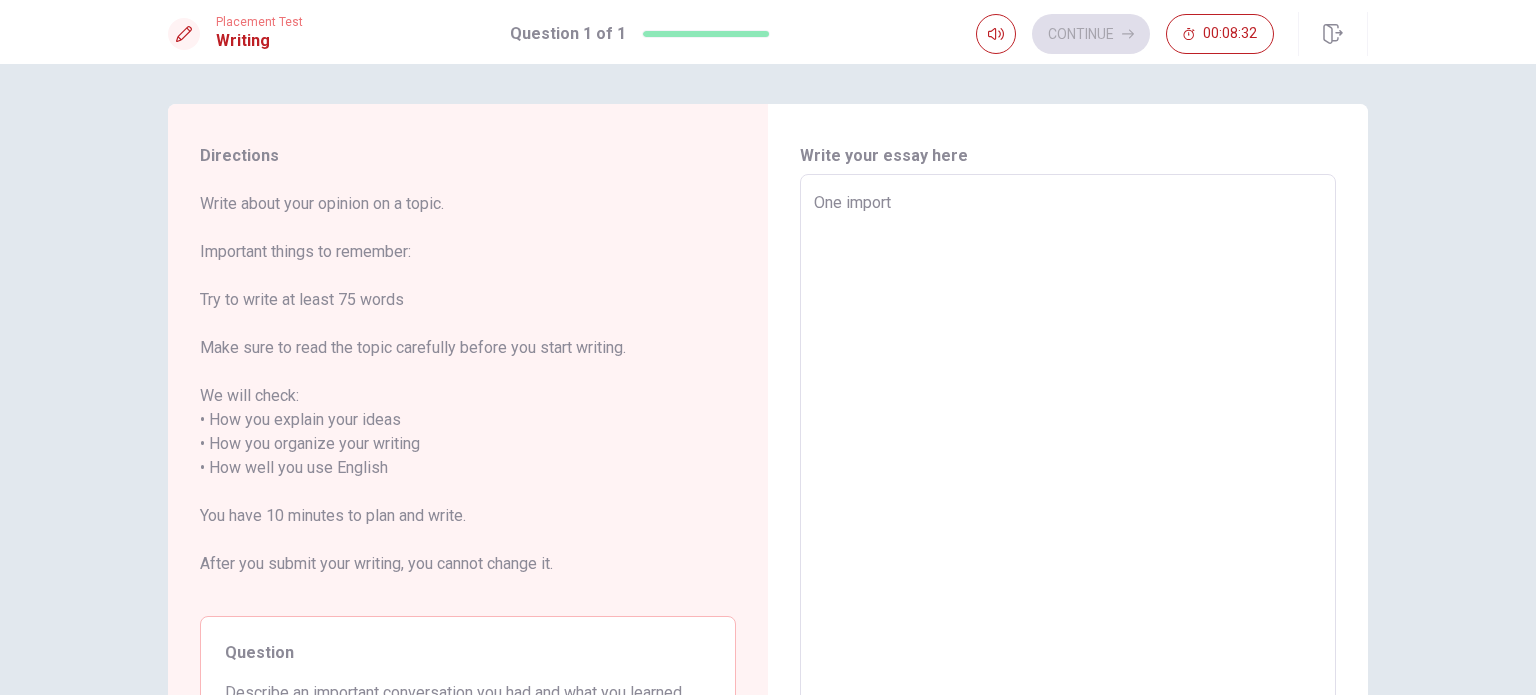 type on "x" 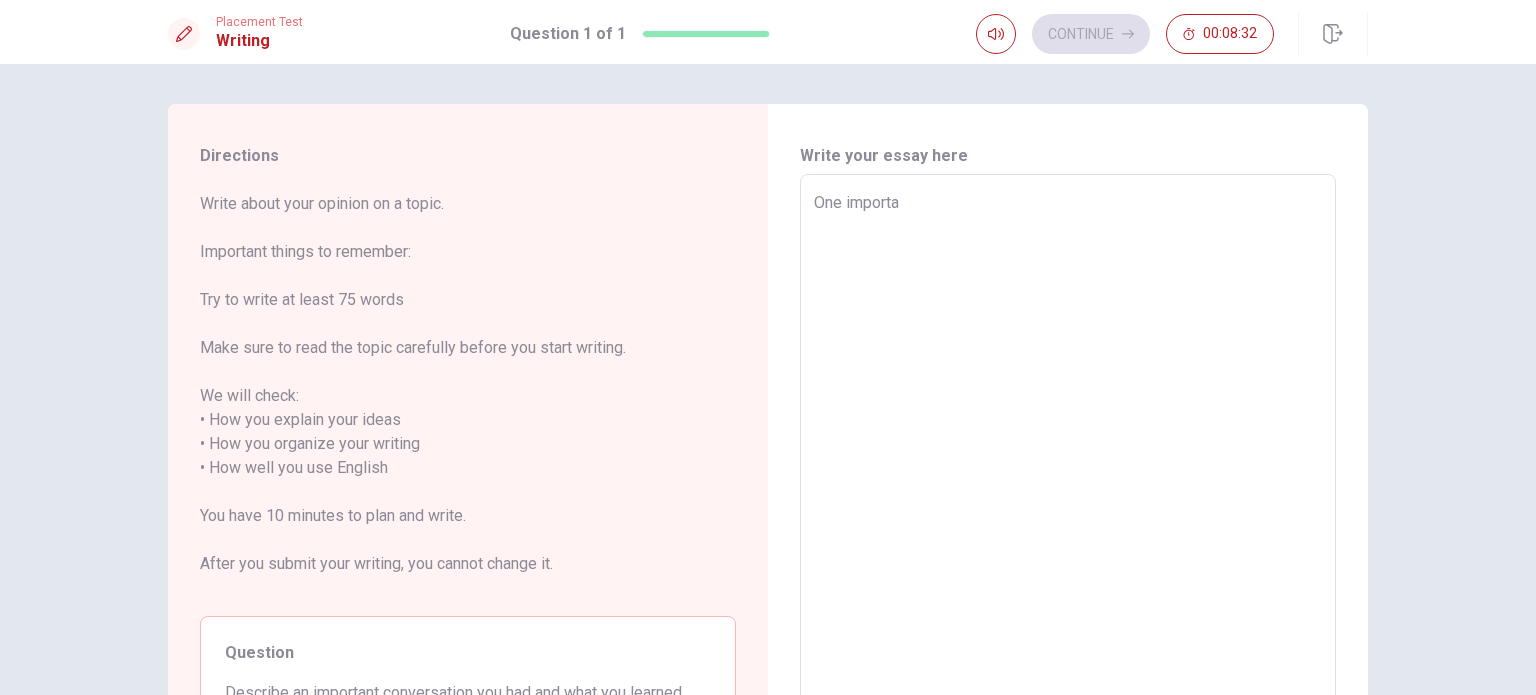 type on "x" 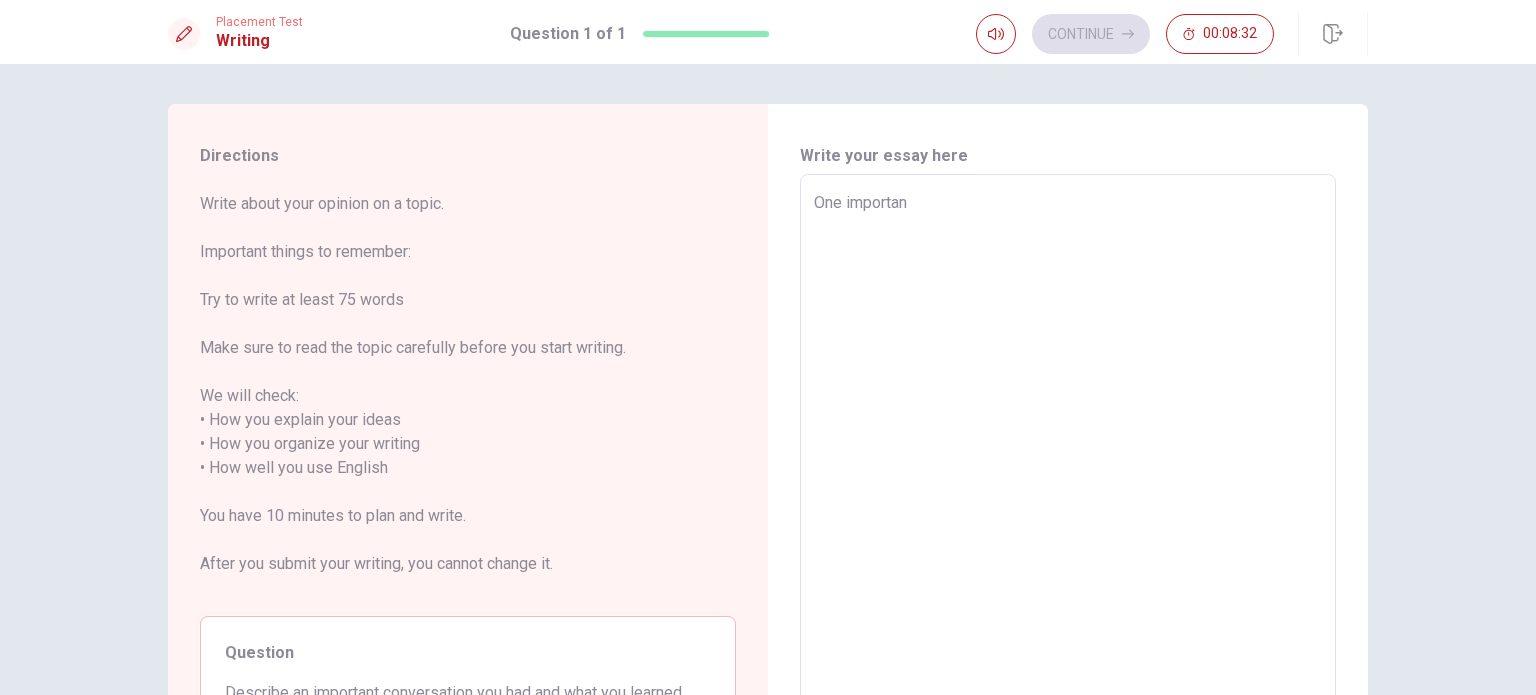 type on "x" 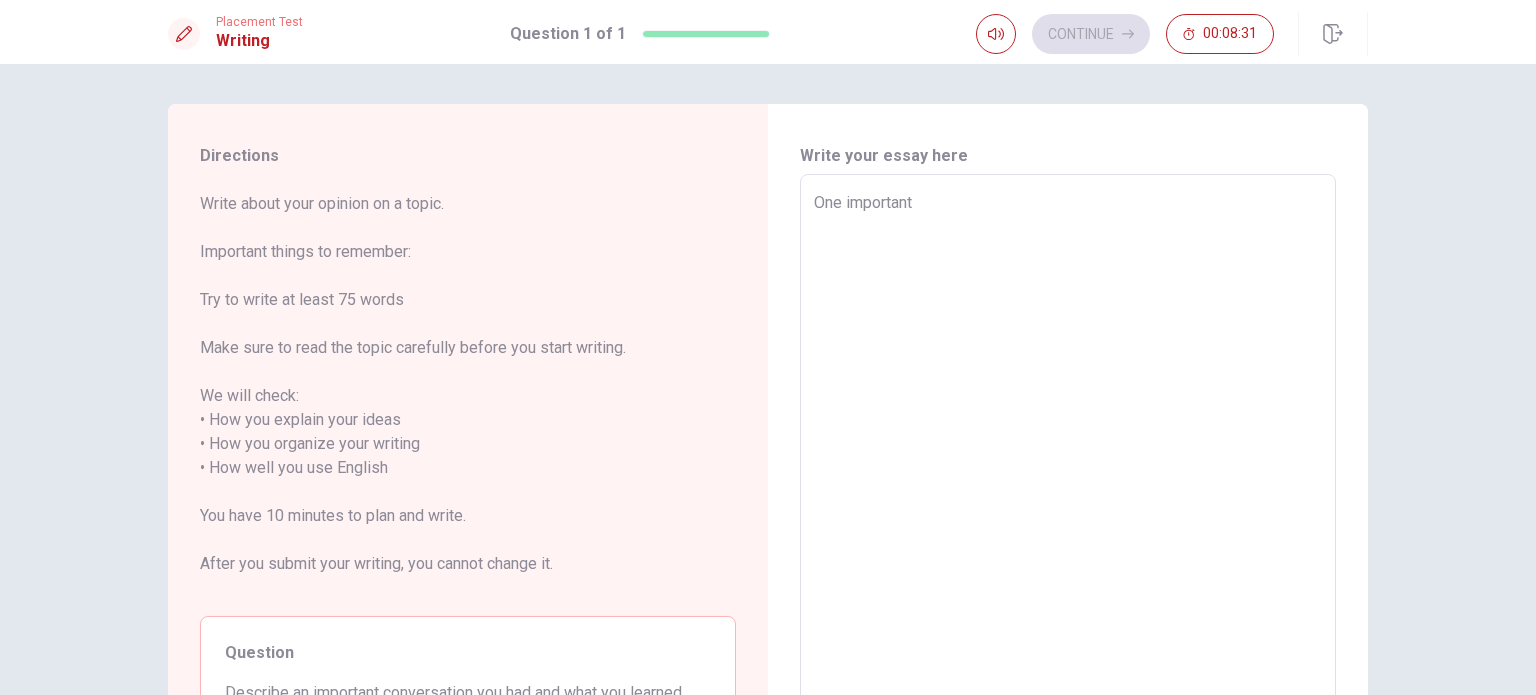 type on "One important" 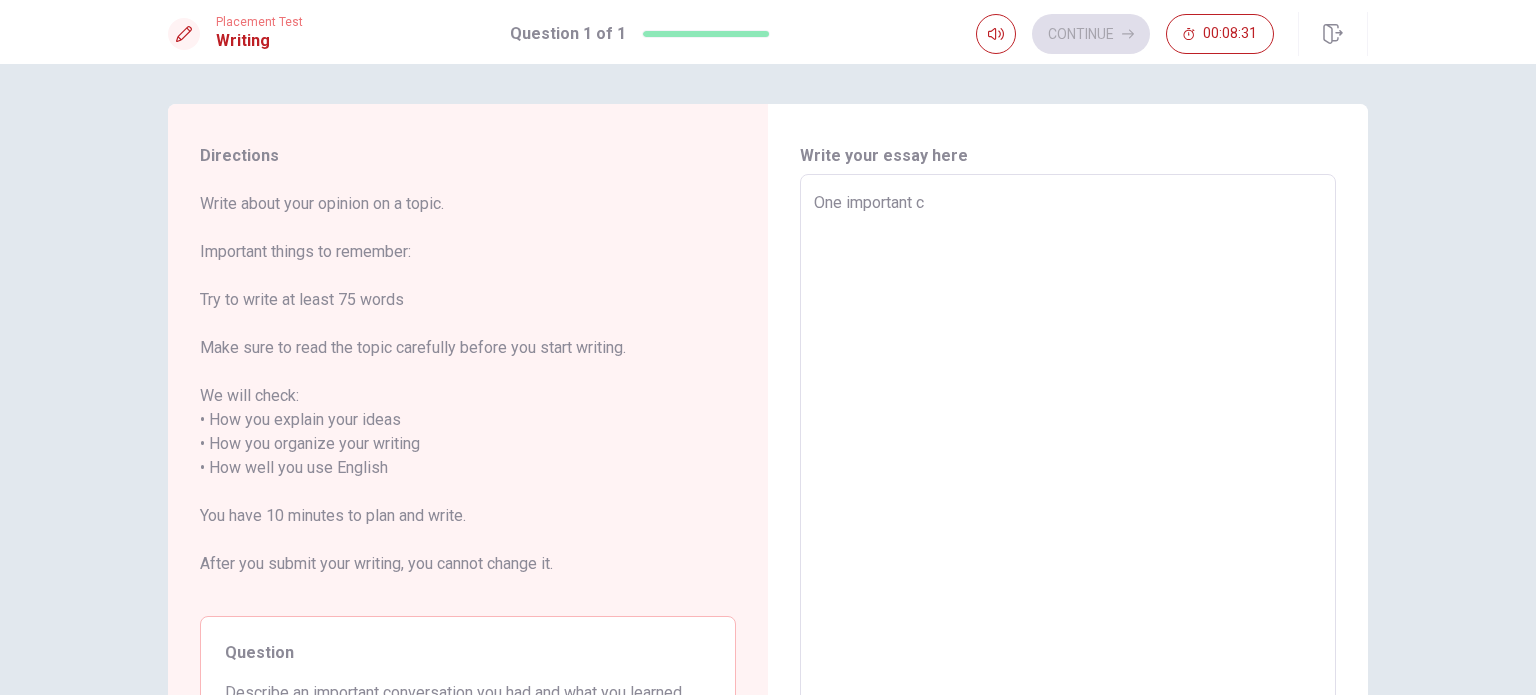 type on "x" 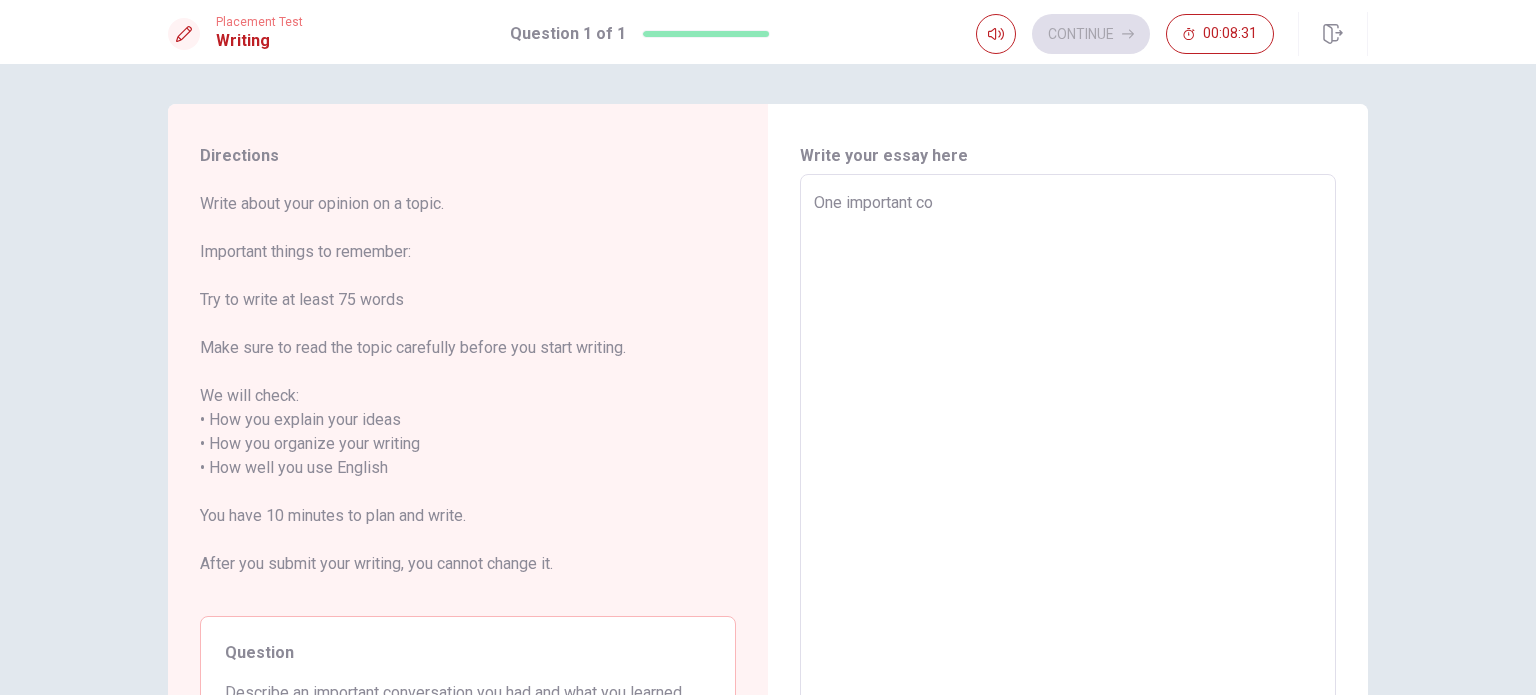 type on "x" 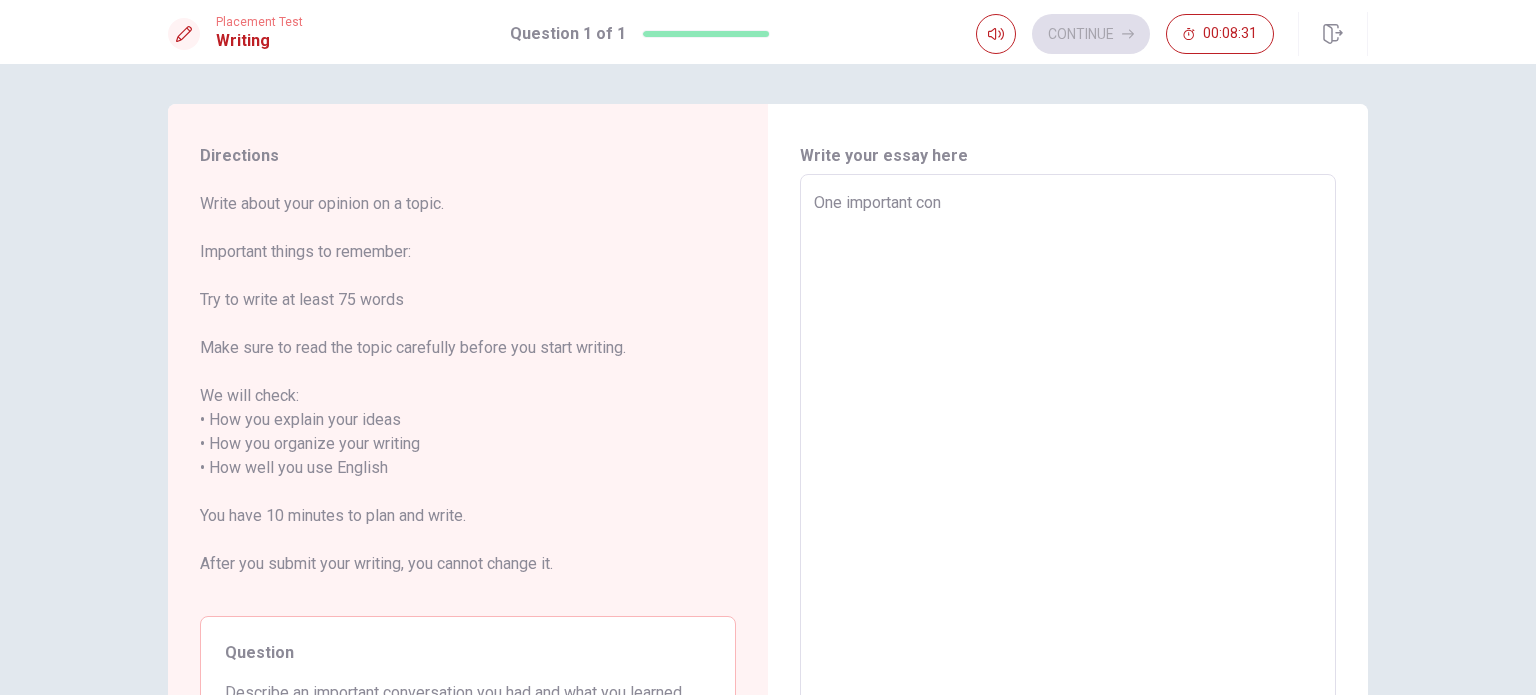type on "x" 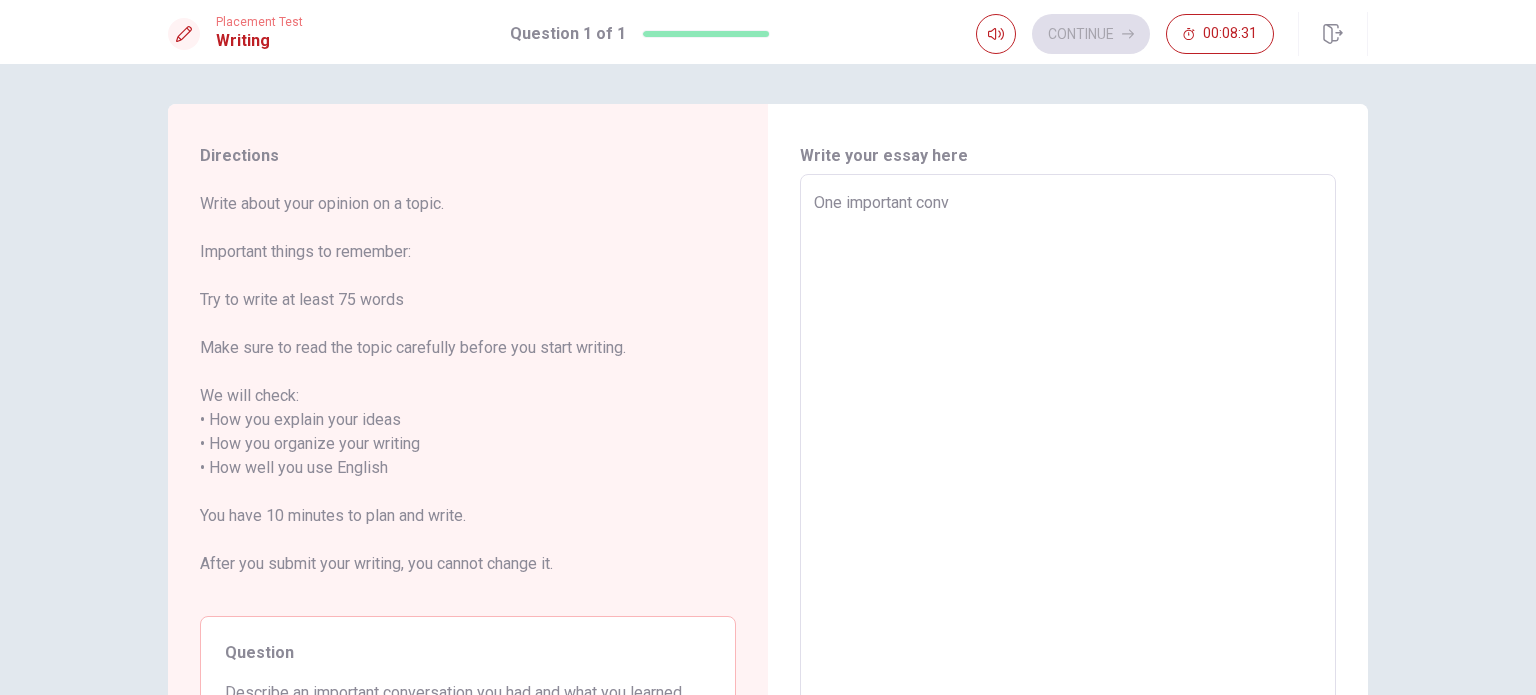 type on "x" 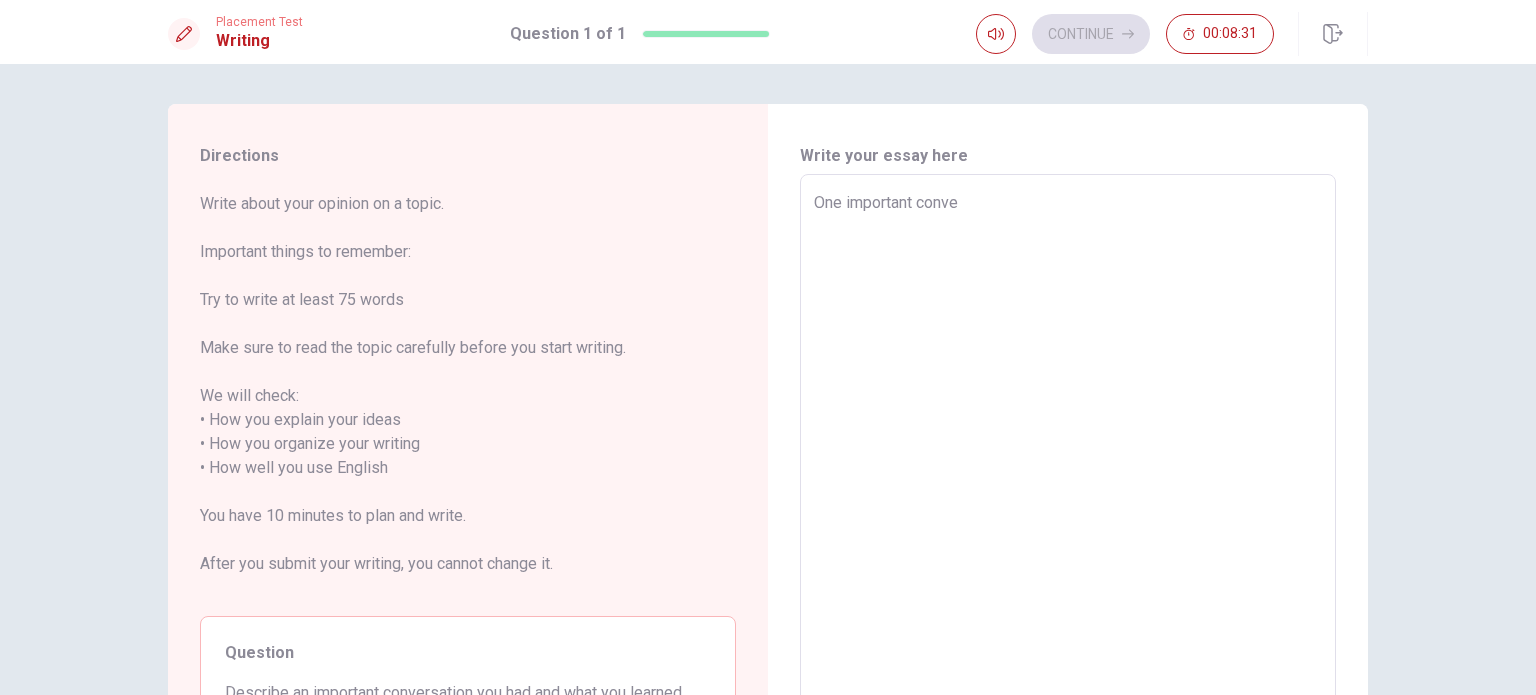 type on "x" 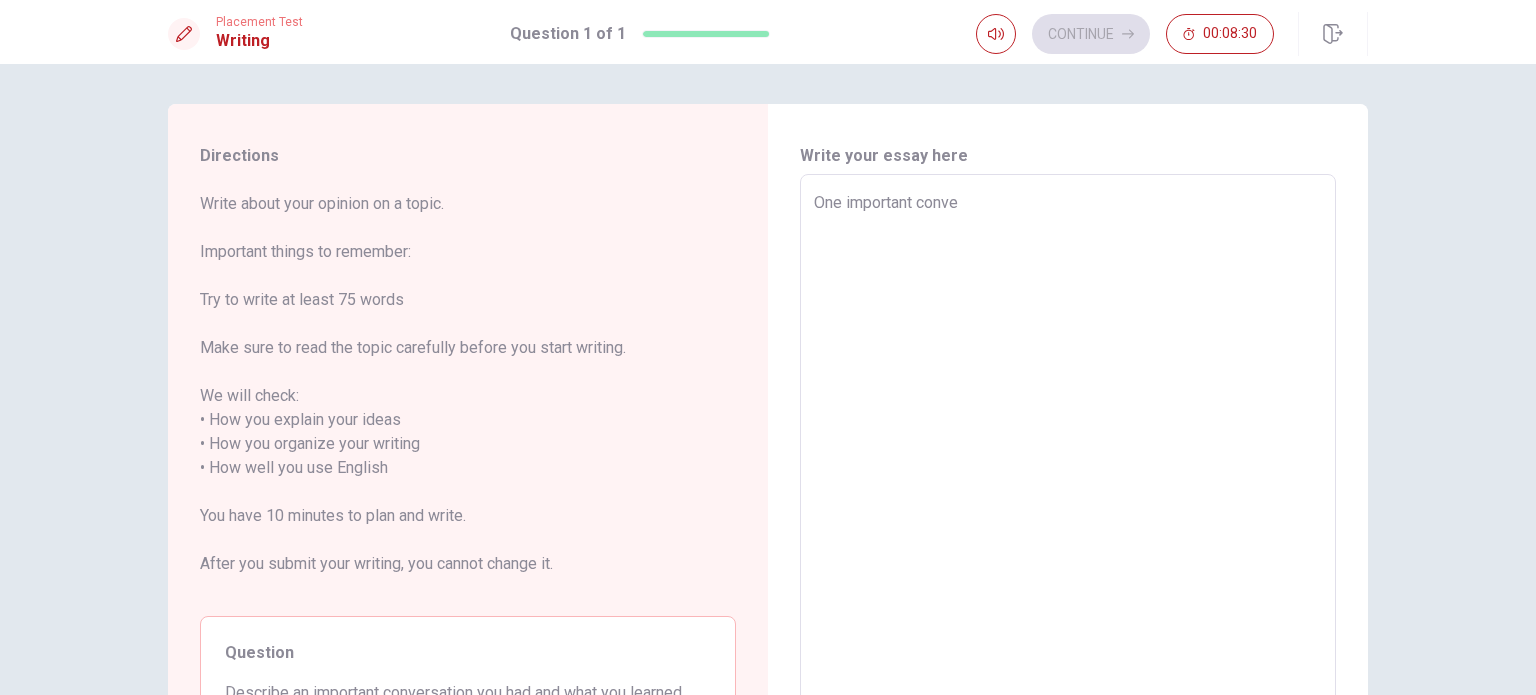 type on "One important conver" 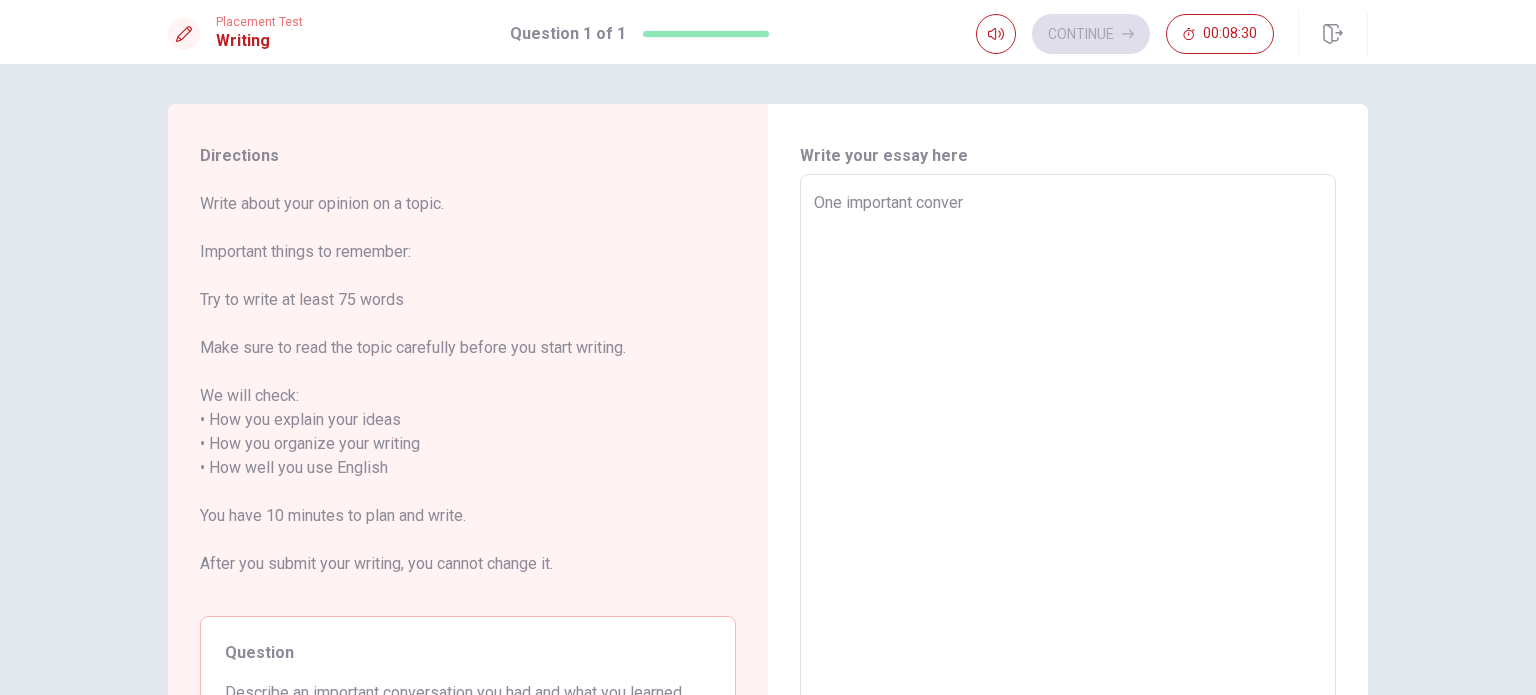 type on "x" 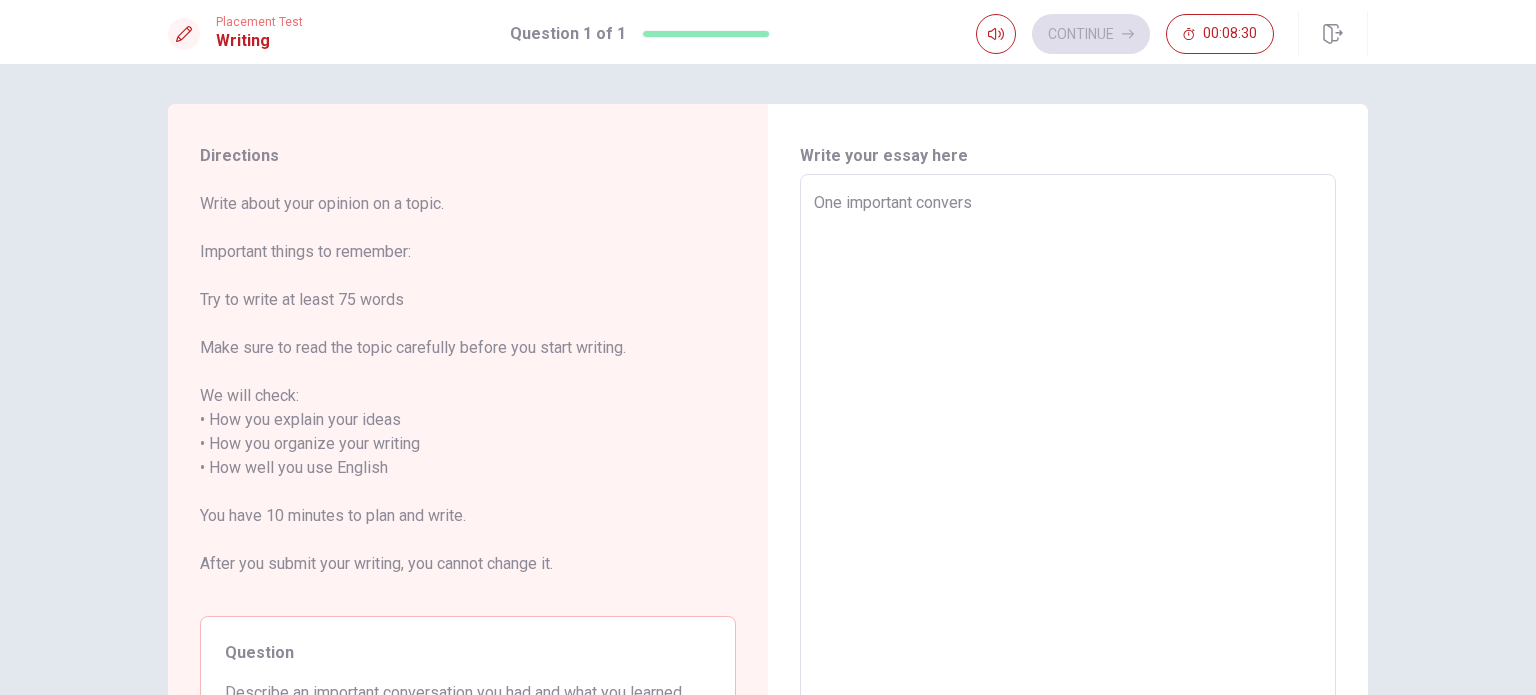 type on "x" 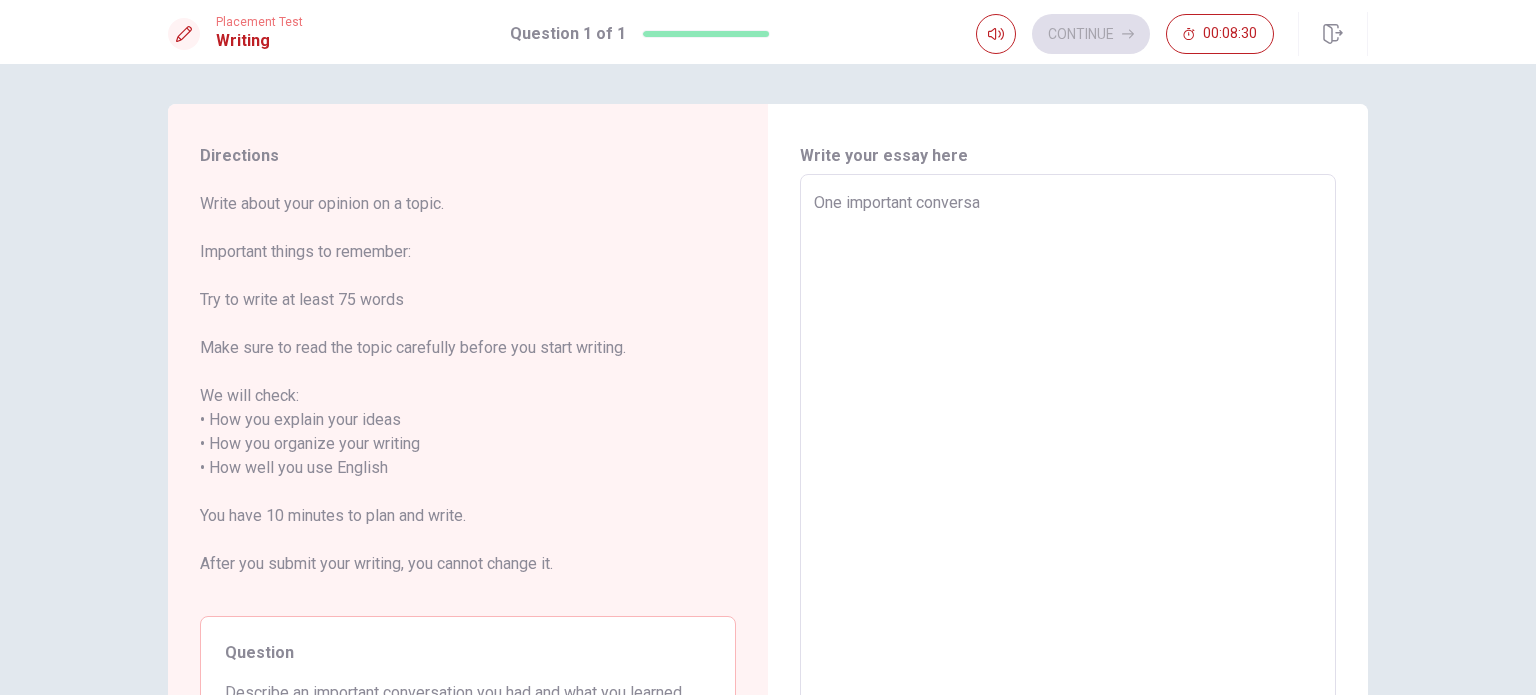 type on "x" 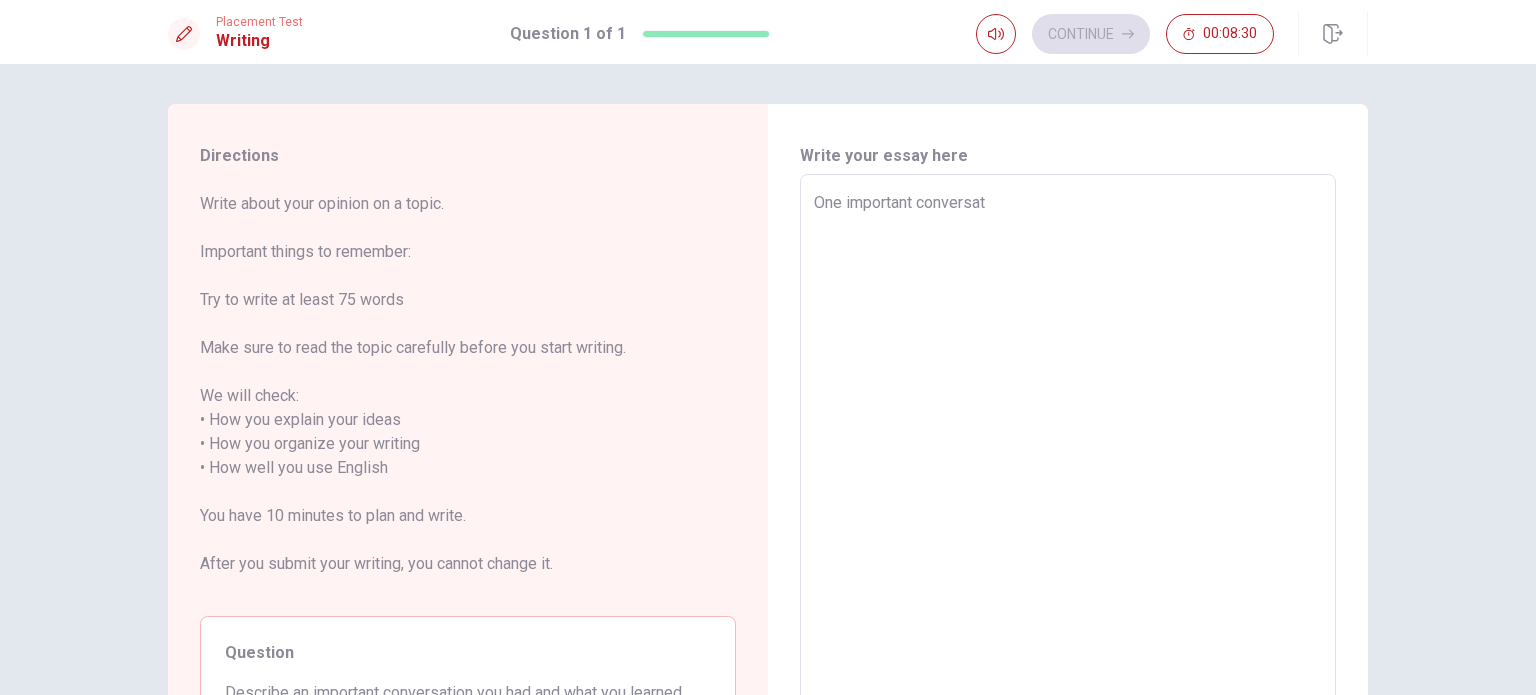 type on "x" 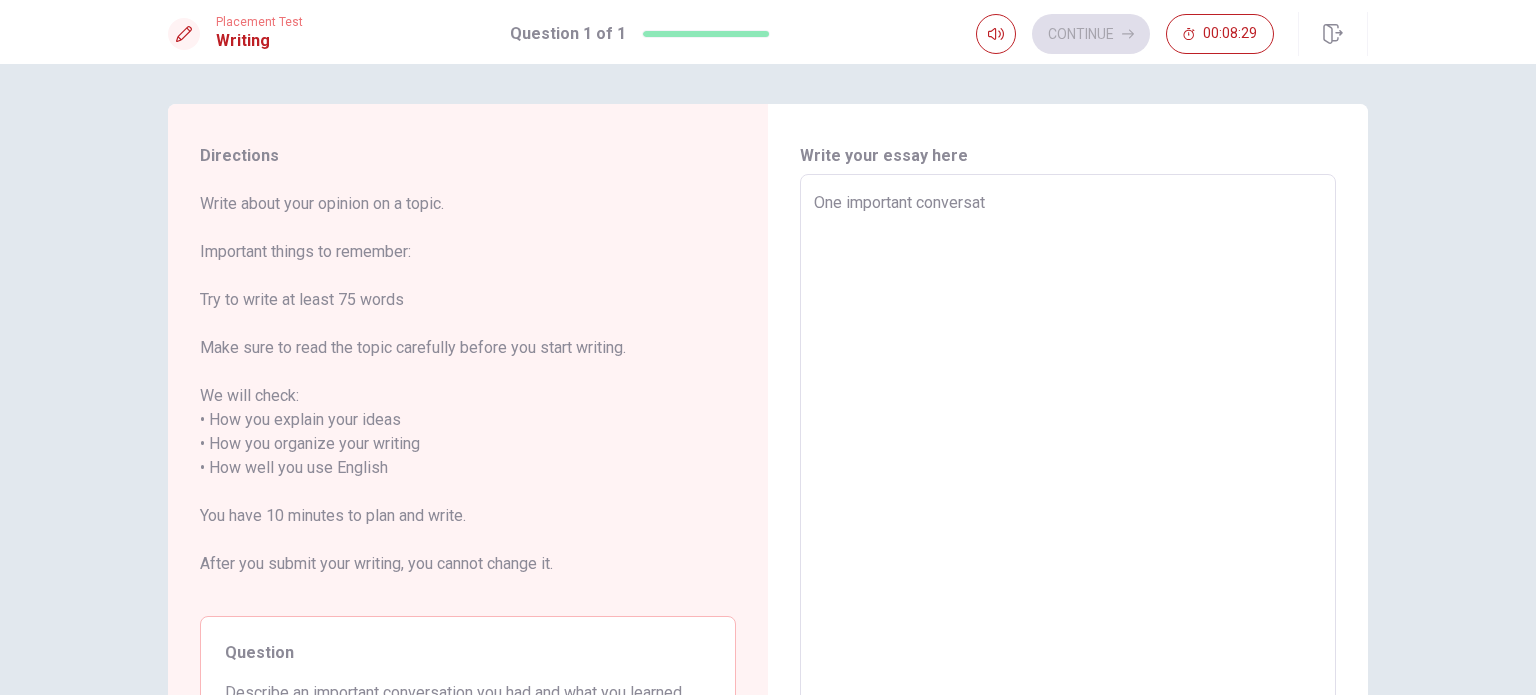 type on "One important conversati" 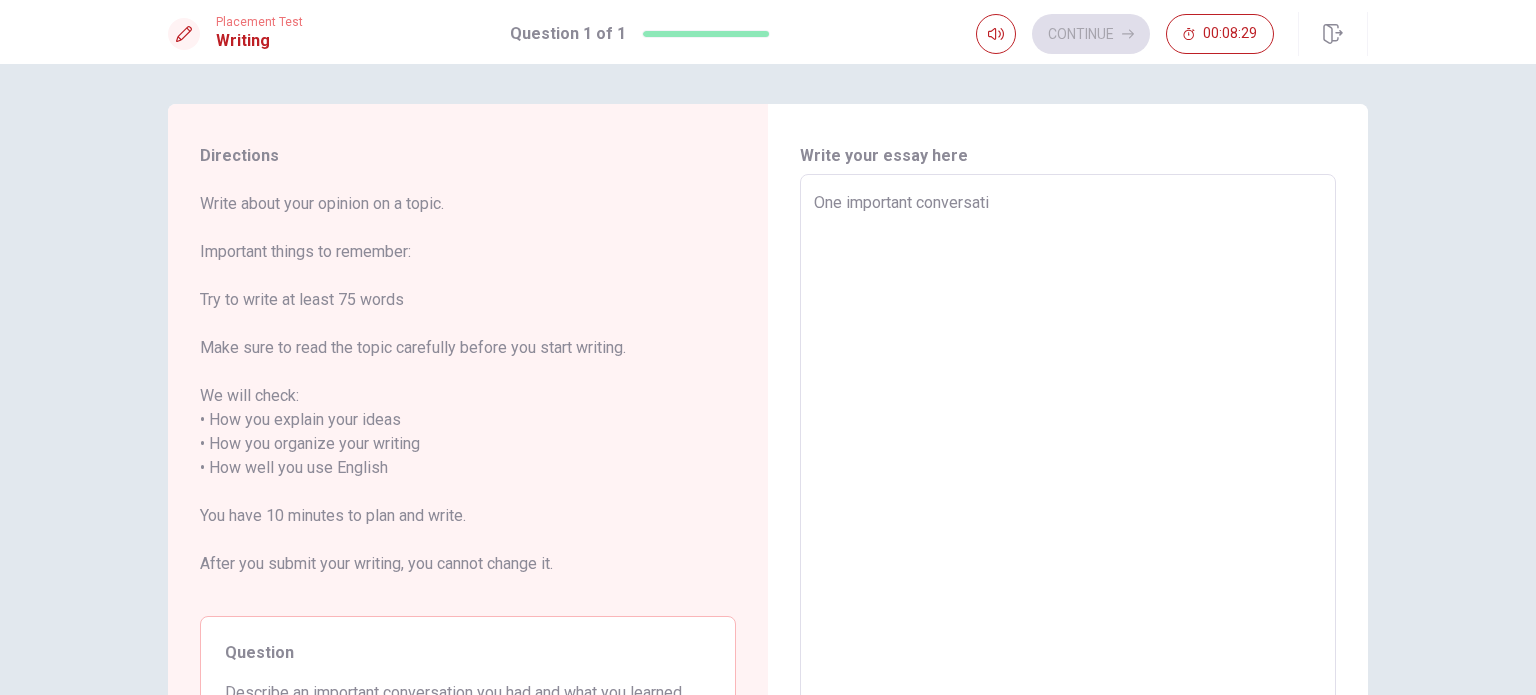 type on "x" 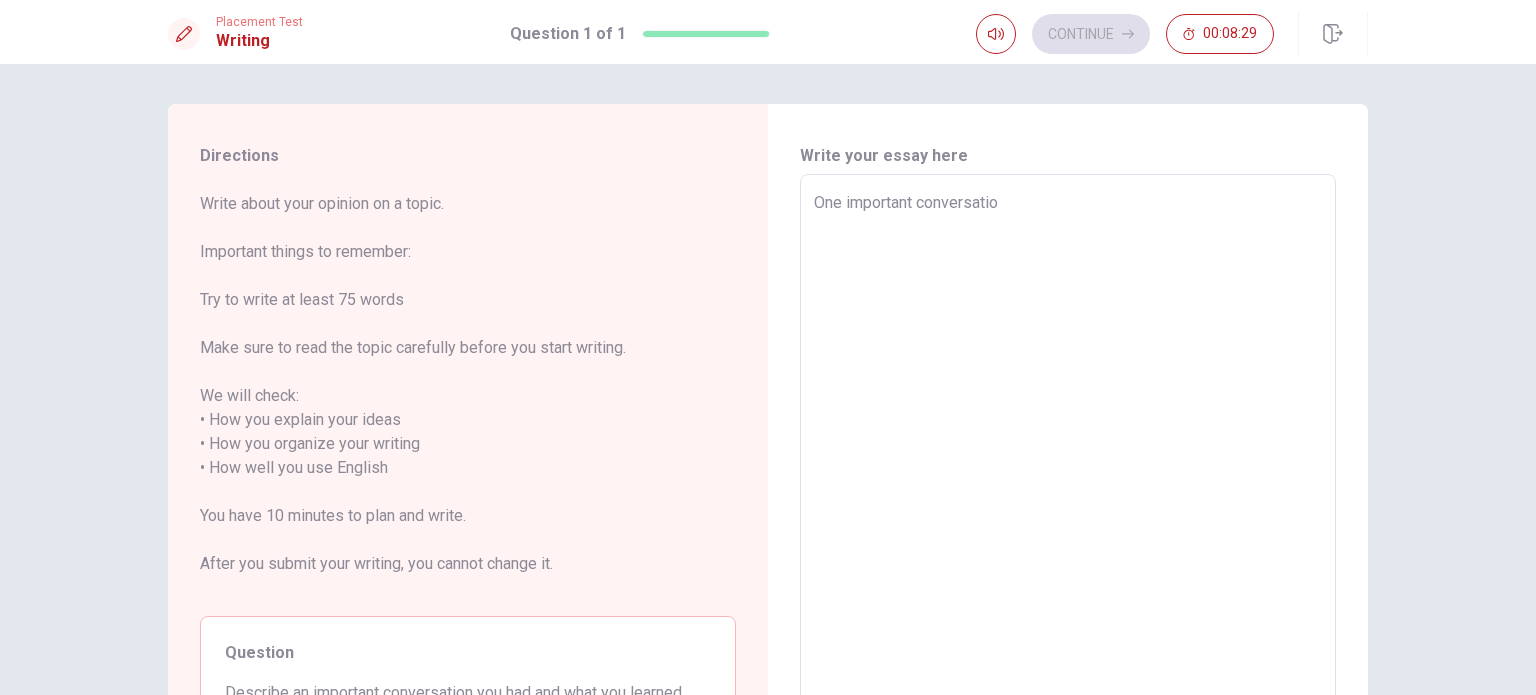 type on "x" 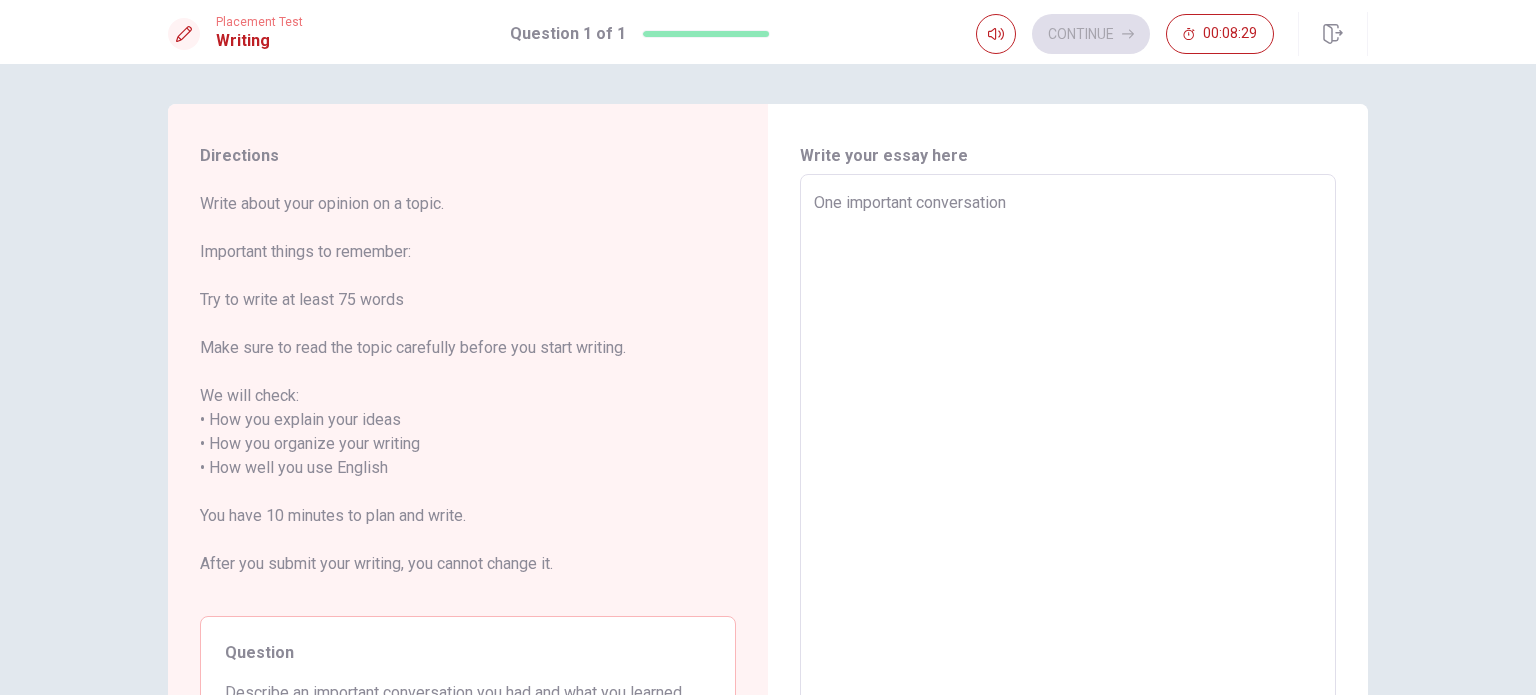 type on "x" 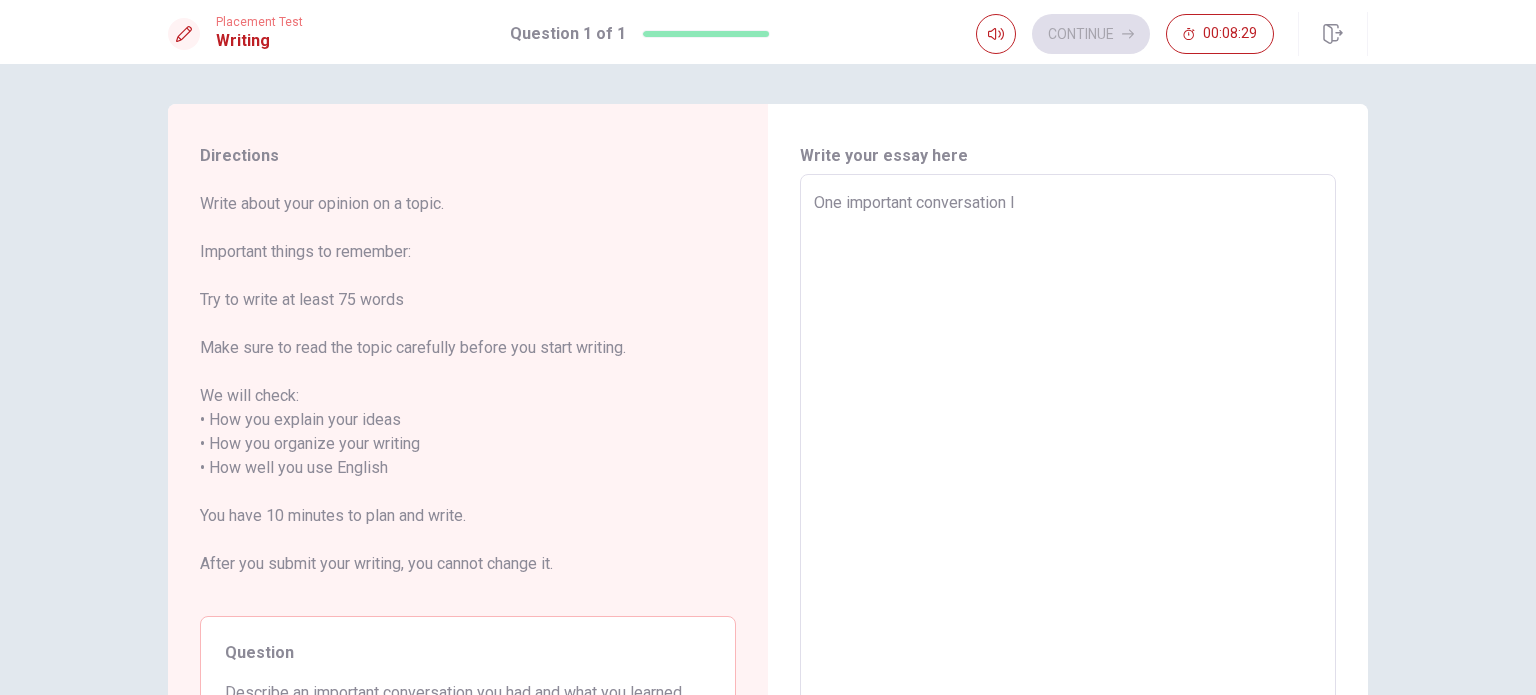 type on "x" 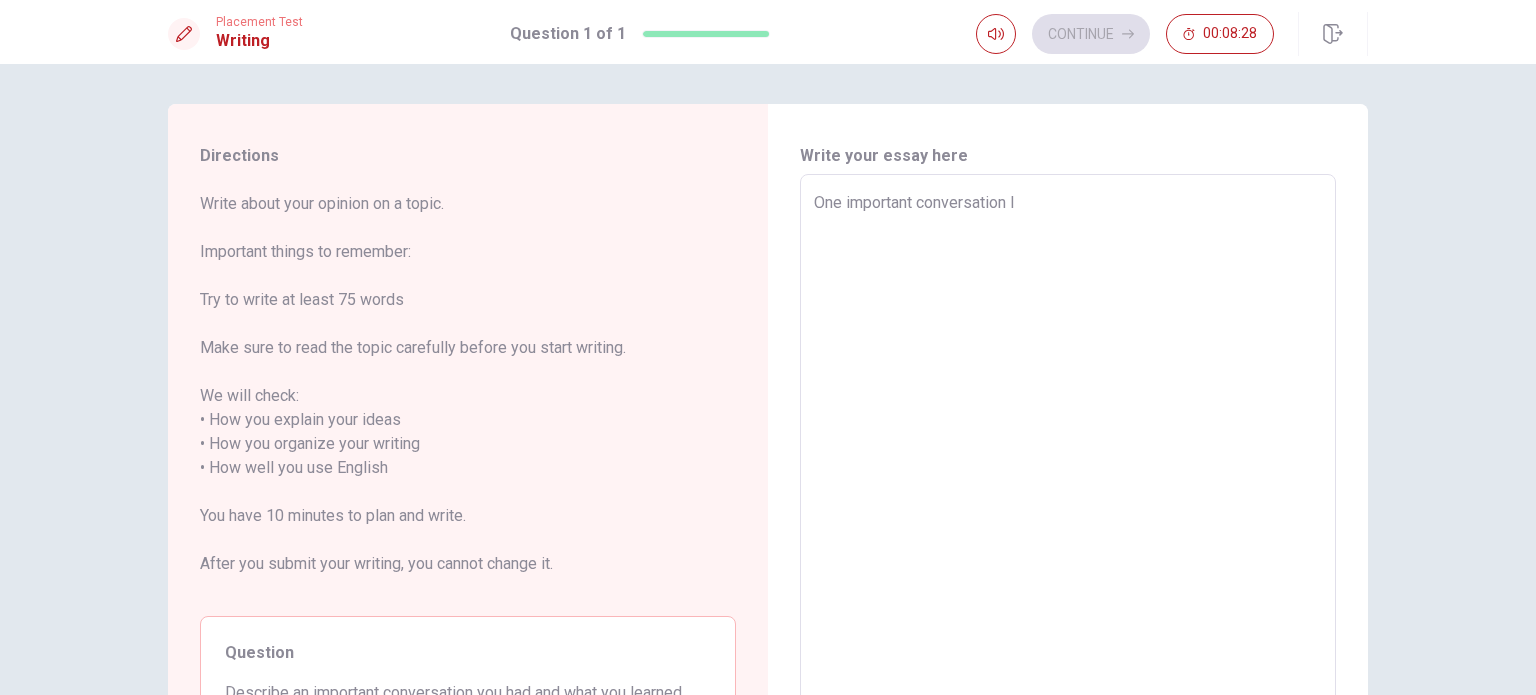 type on "One important conversation I h" 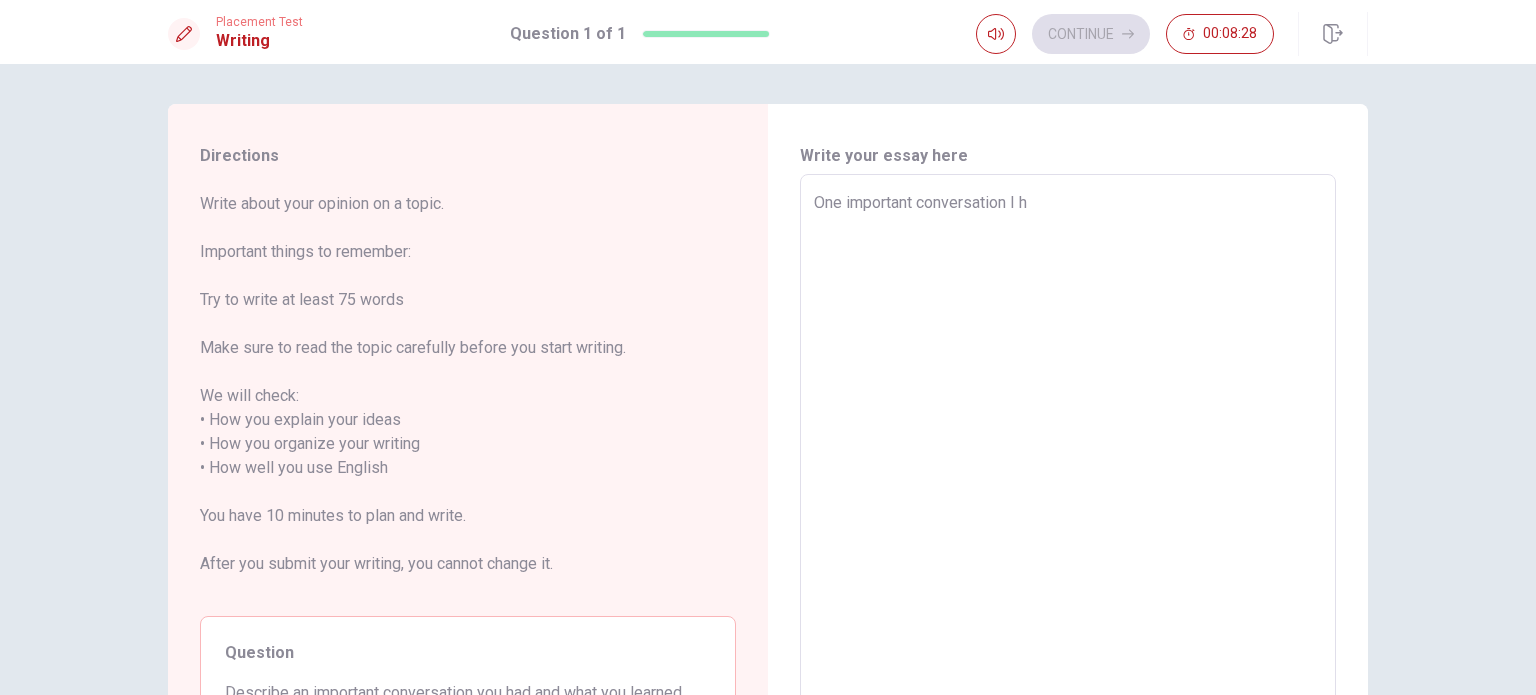 type on "x" 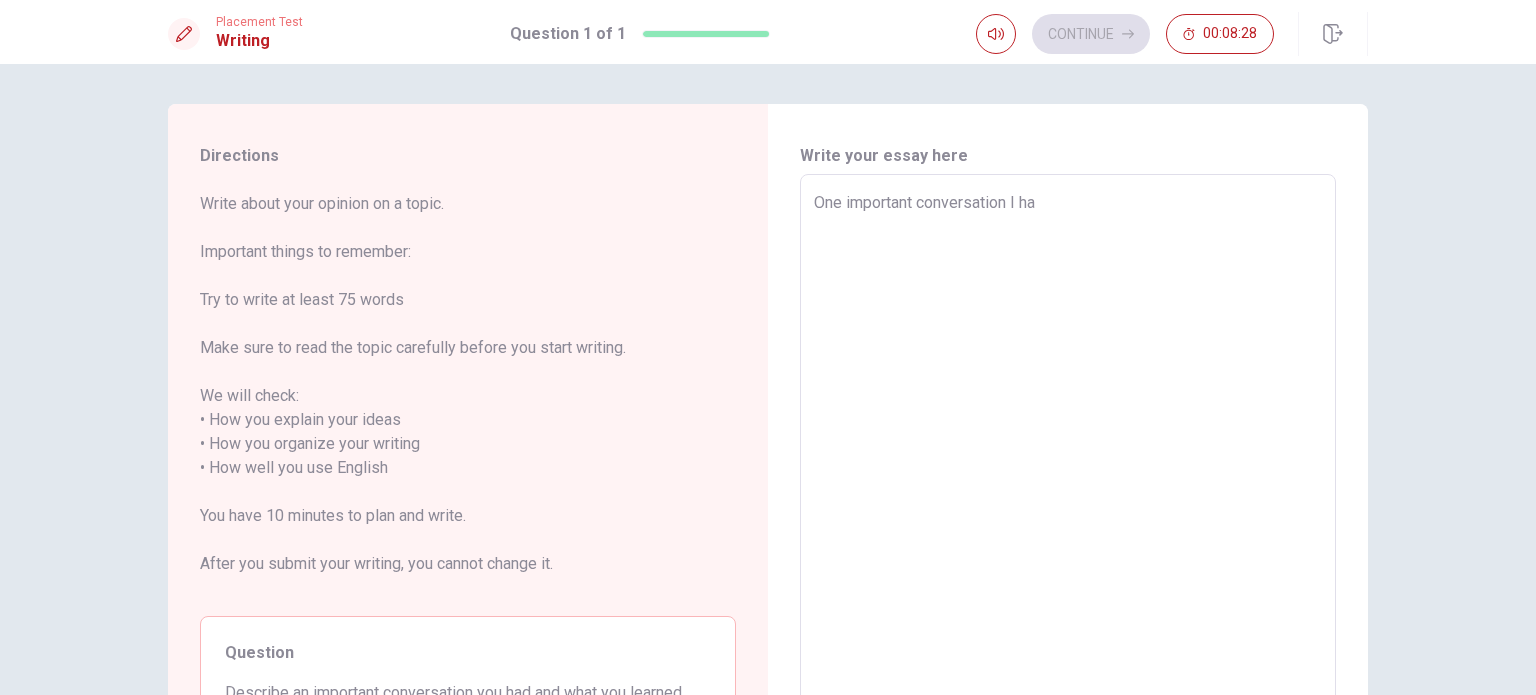 type on "x" 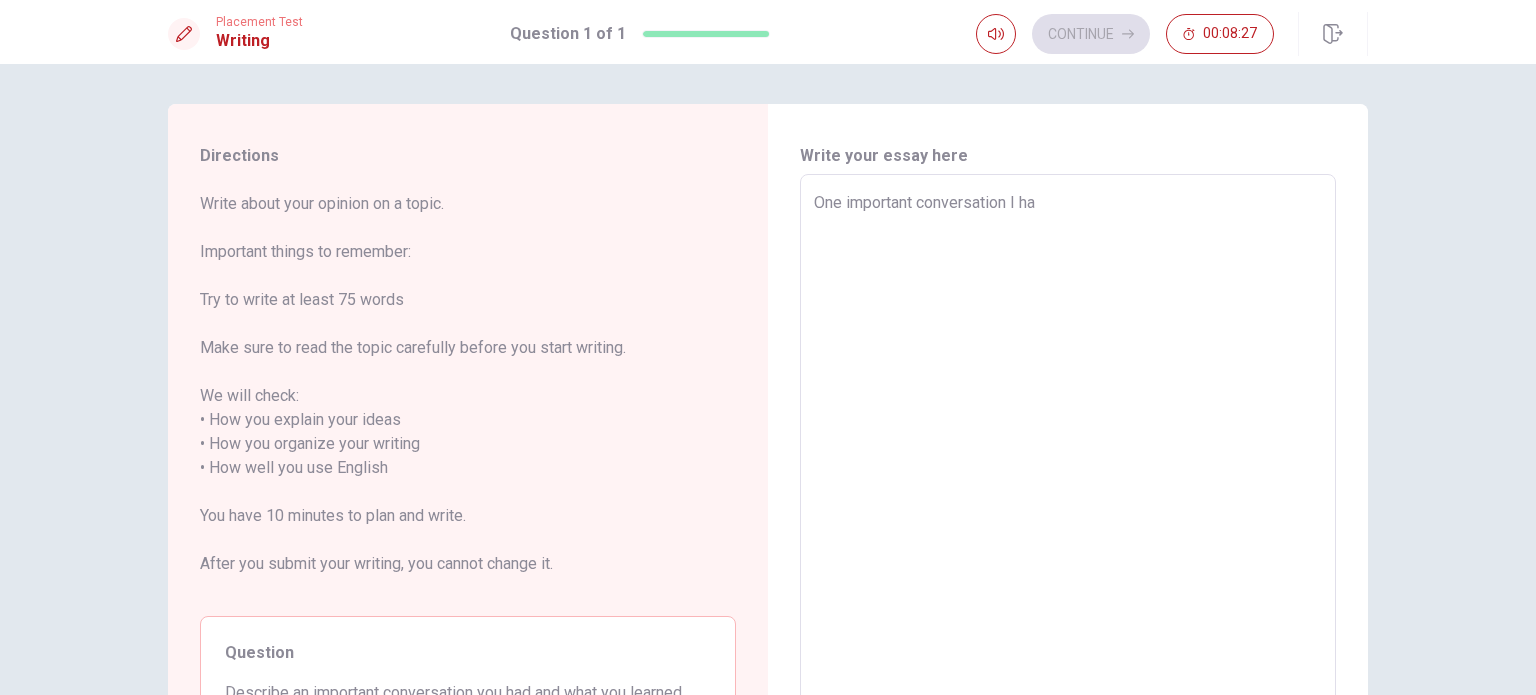 type on "One important conversation I had" 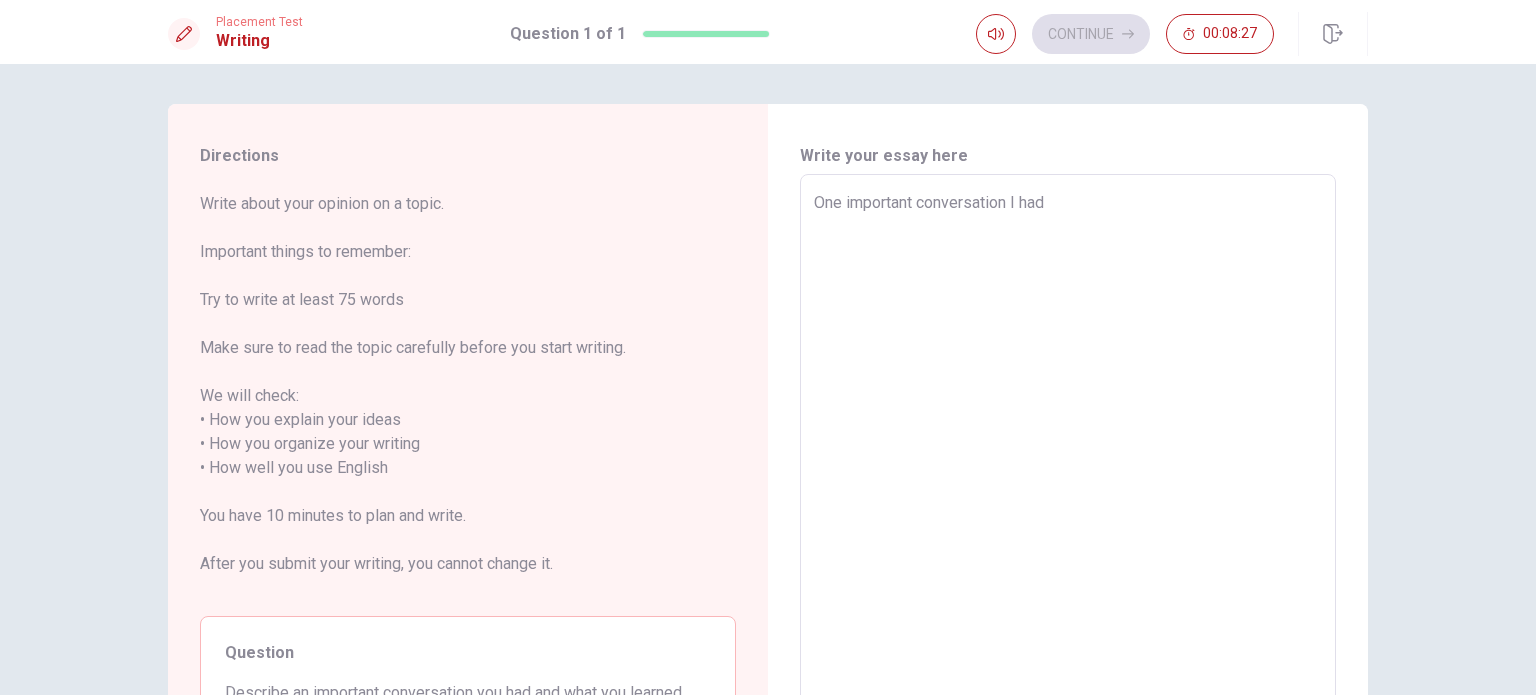 type on "x" 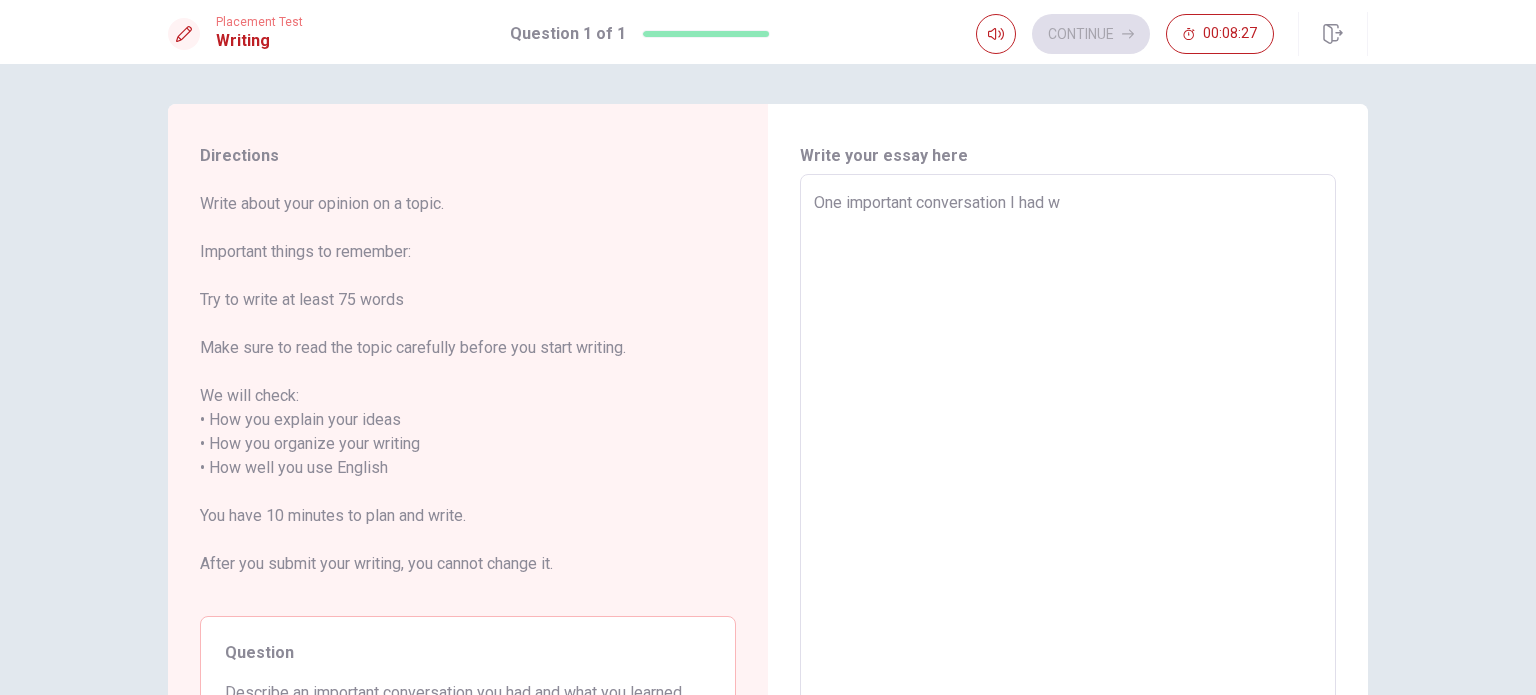 type on "x" 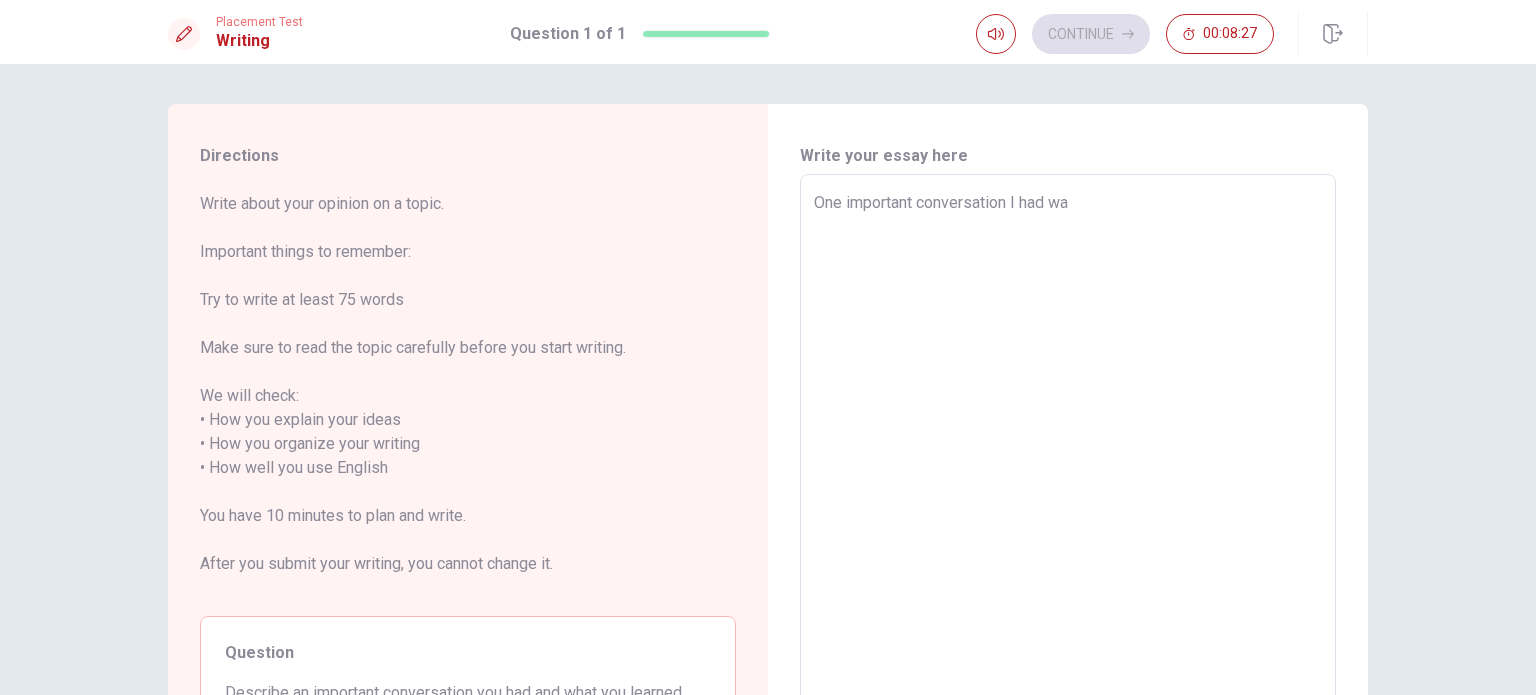 type on "x" 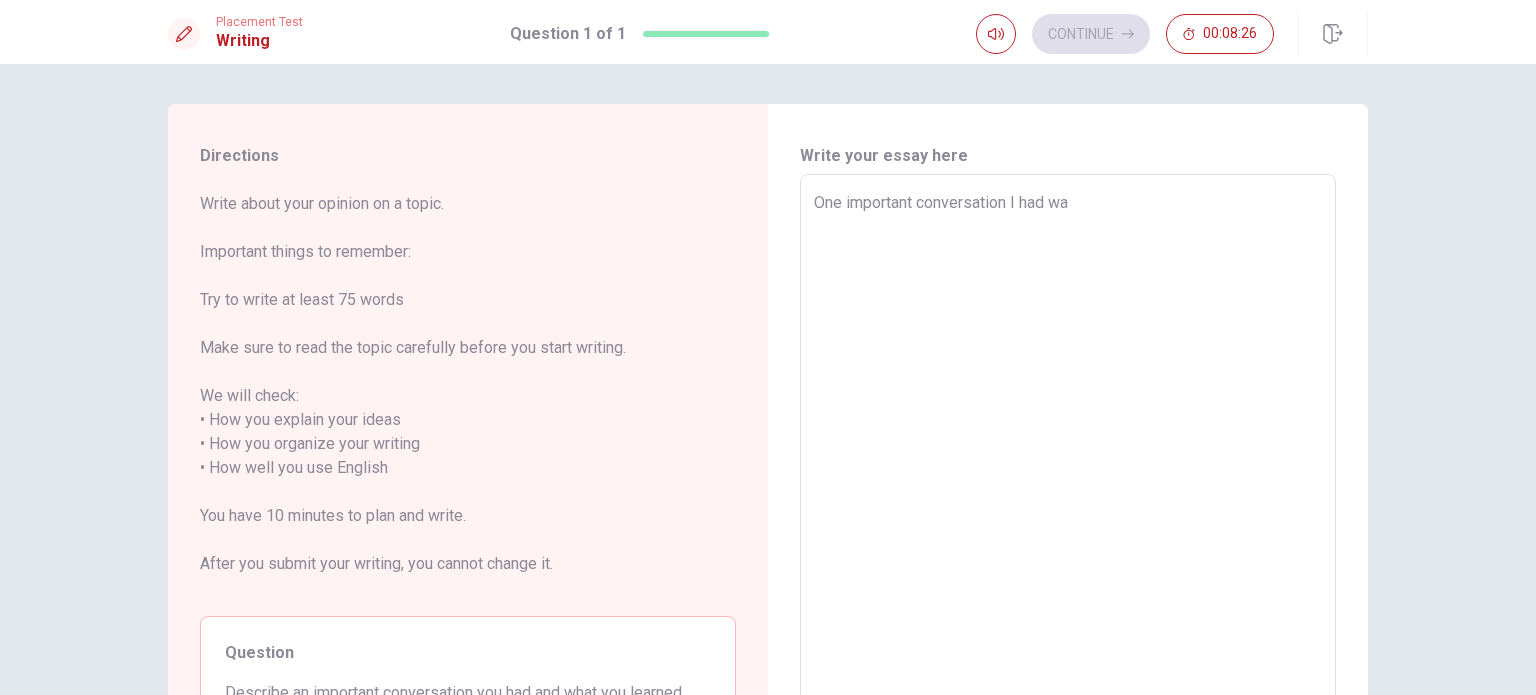 type on "One important conversation I had was" 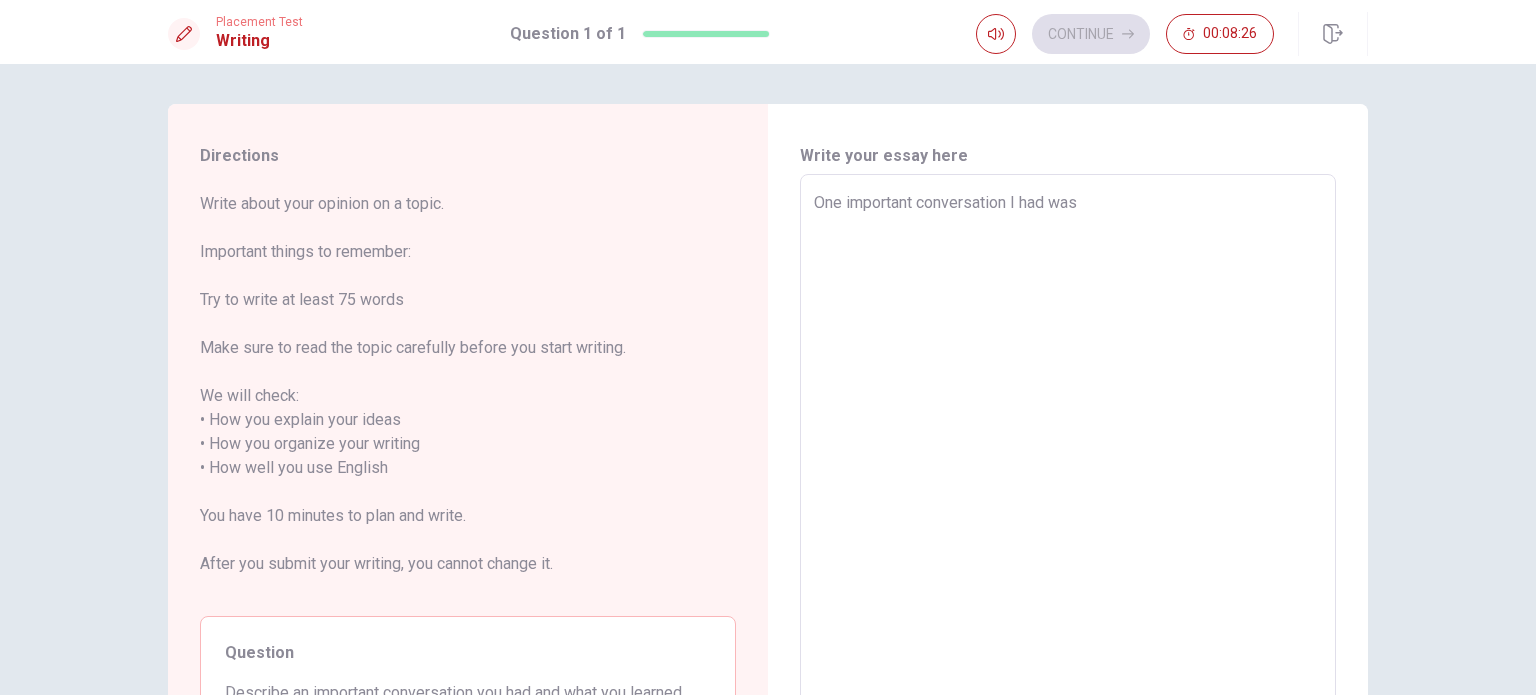 type on "x" 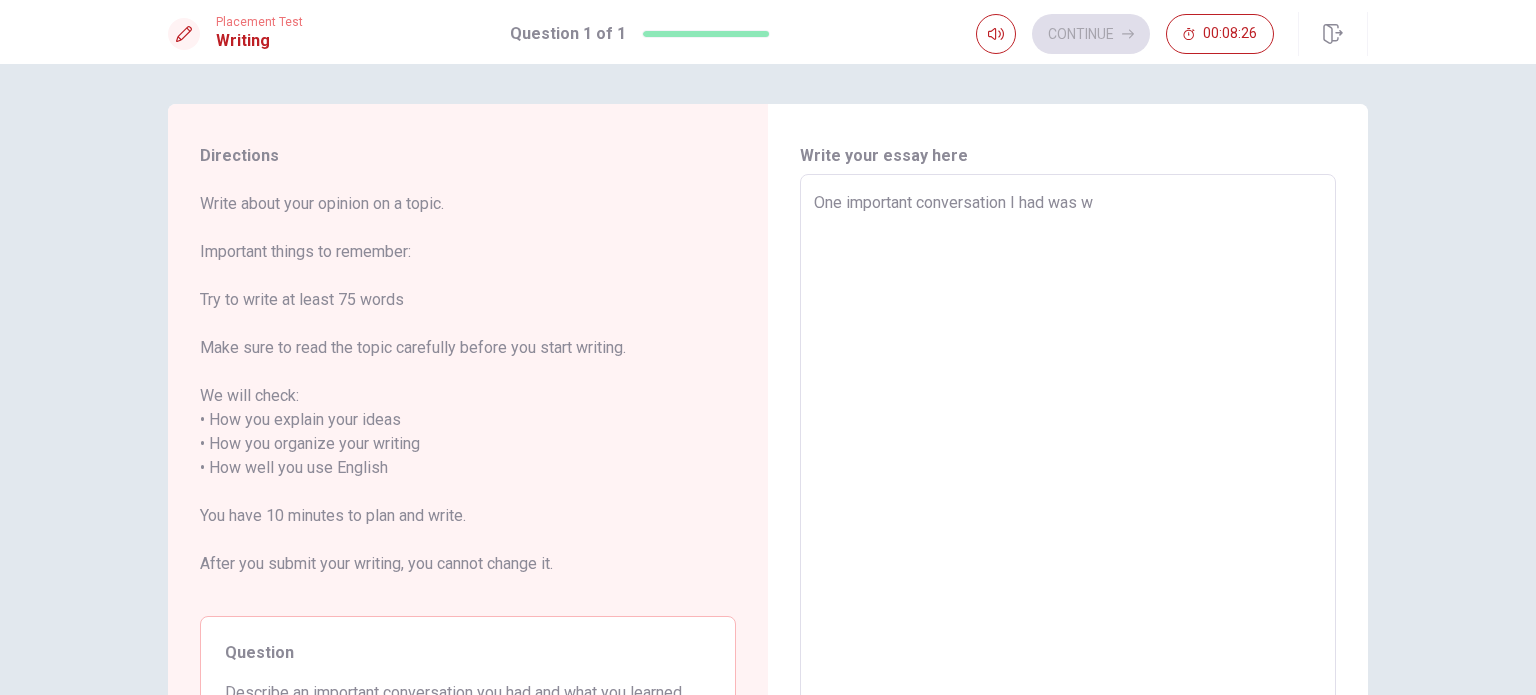 type on "x" 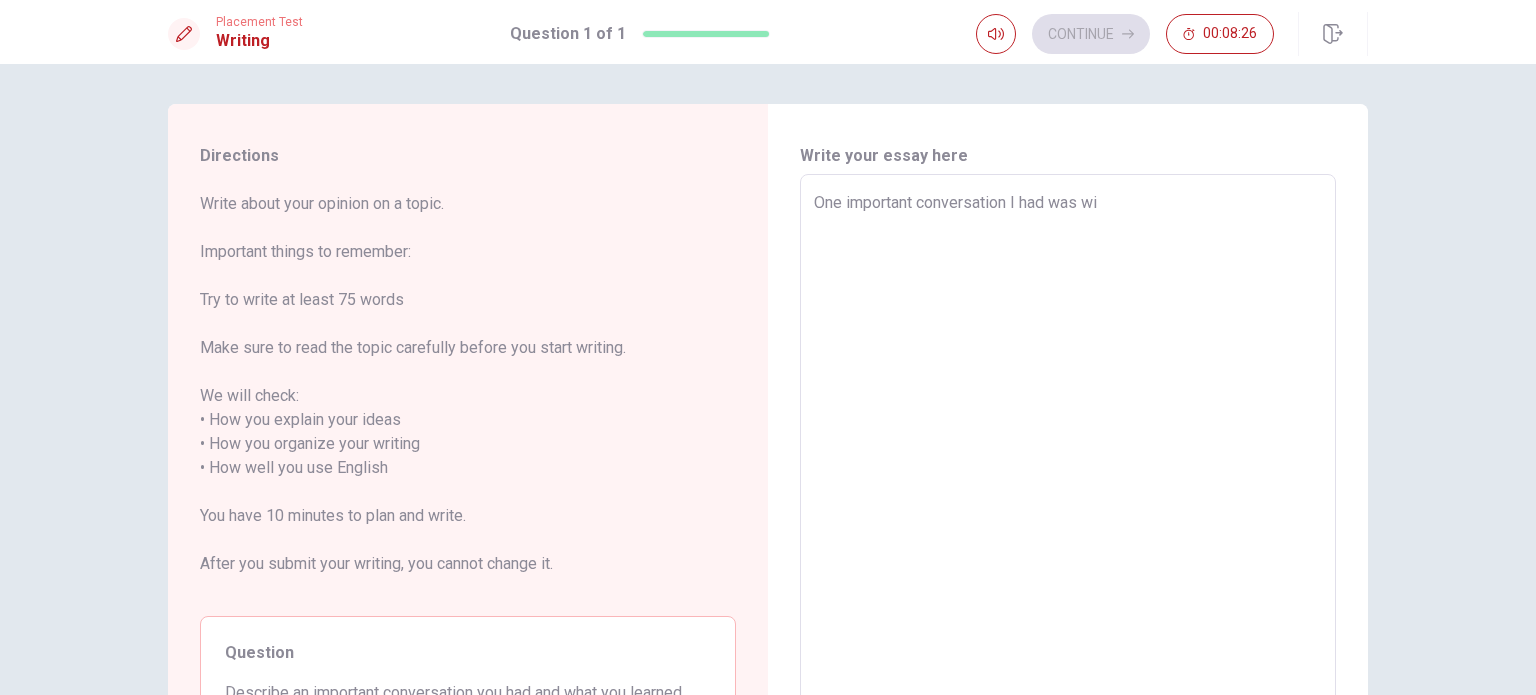 type on "x" 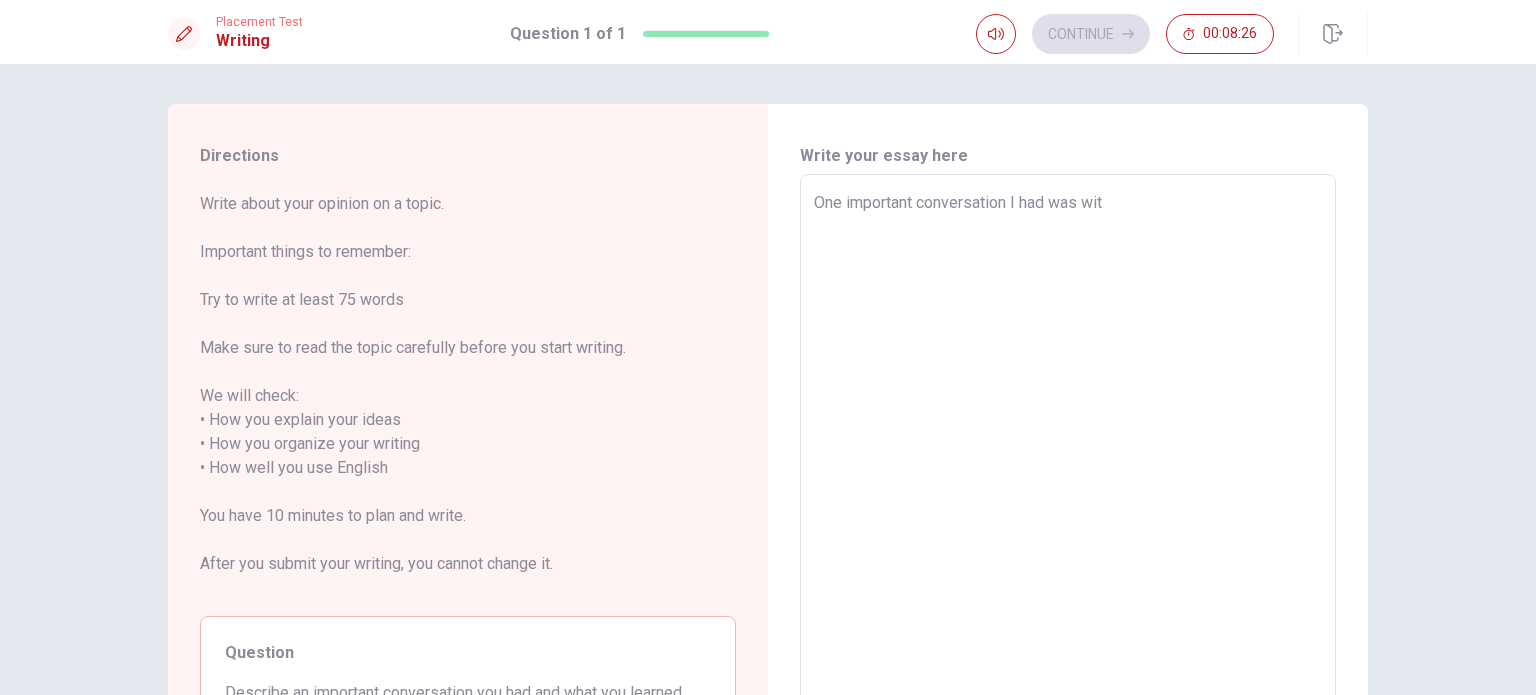 type on "x" 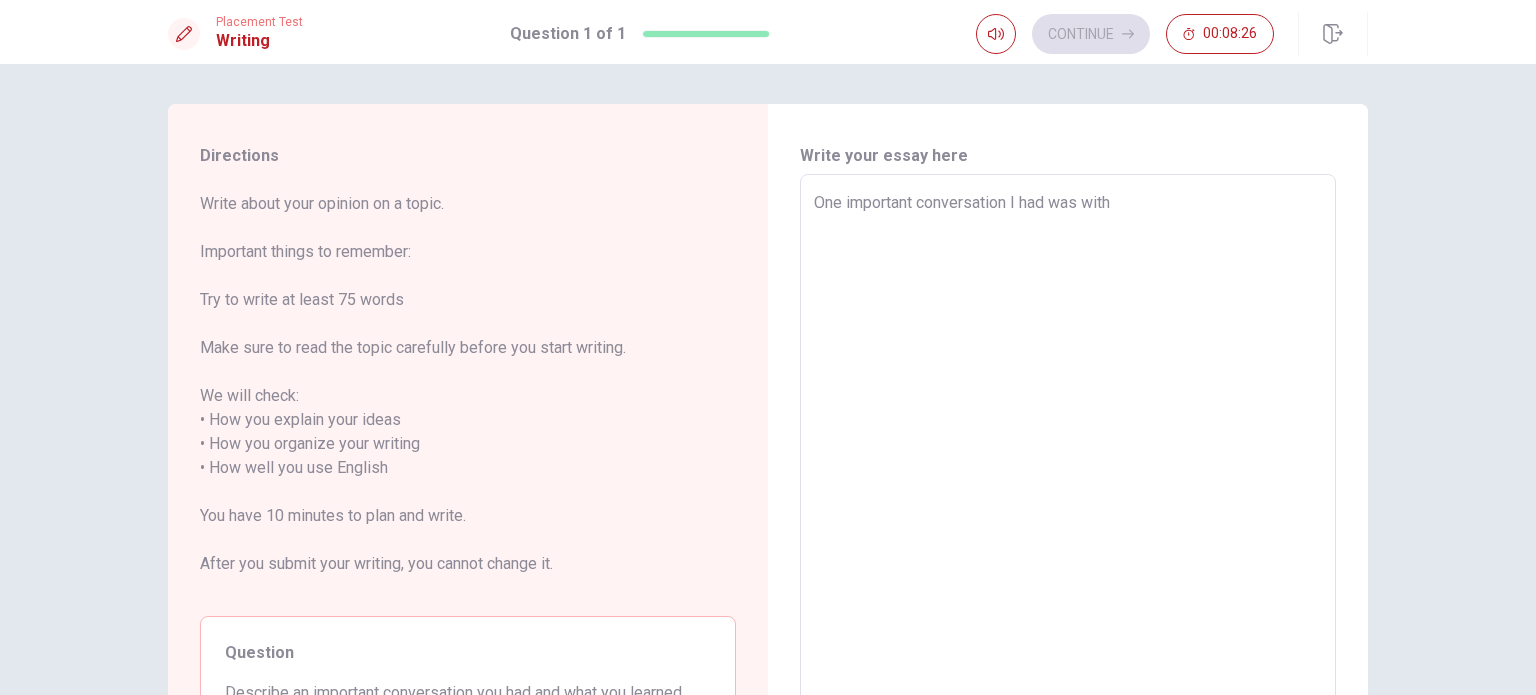 type on "x" 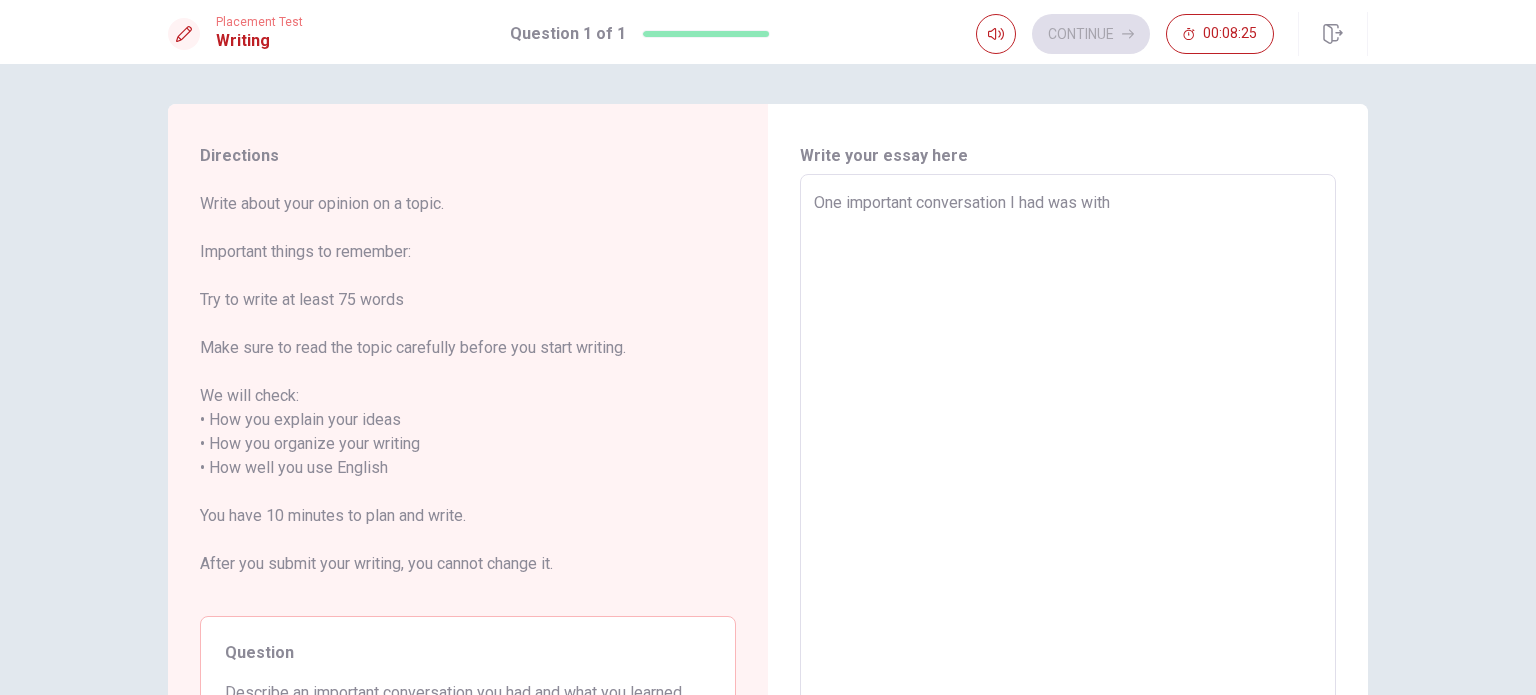type on "One important conversation I had was with" 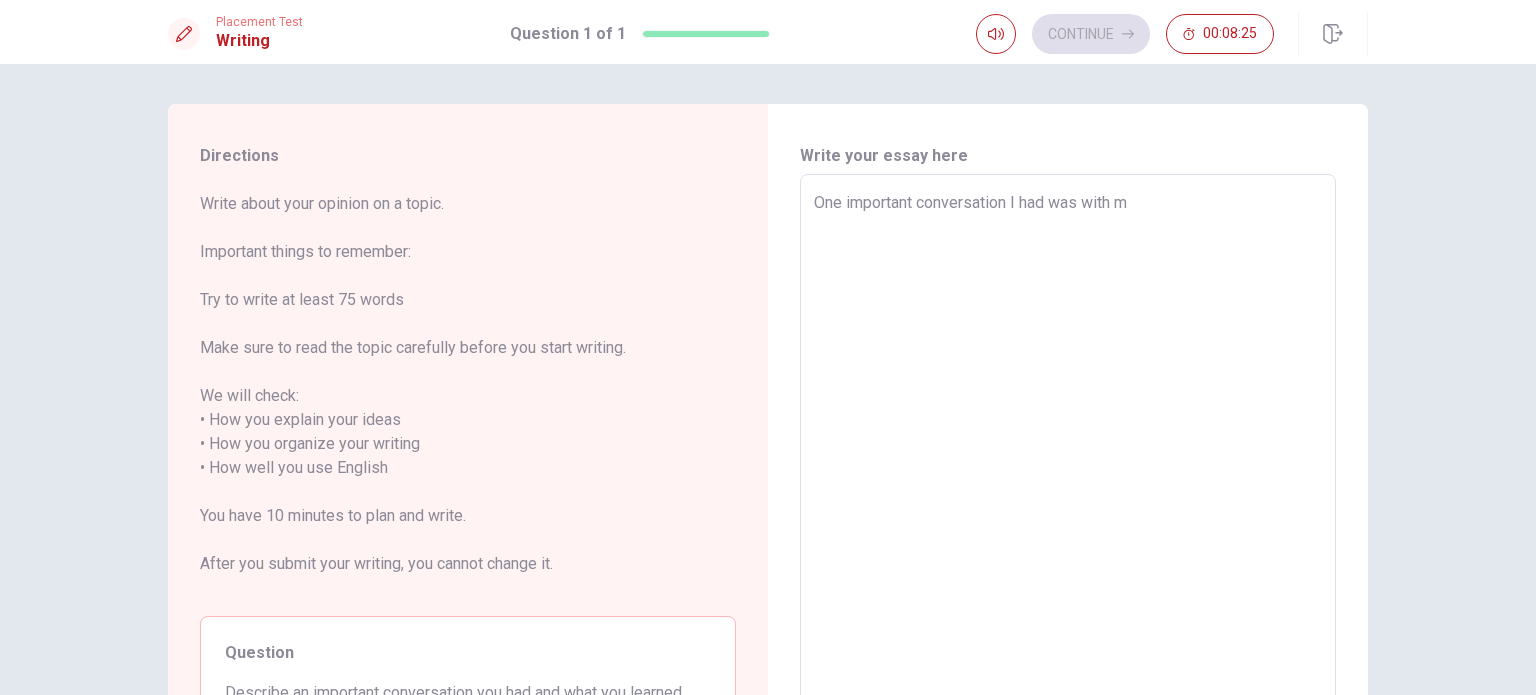 type on "x" 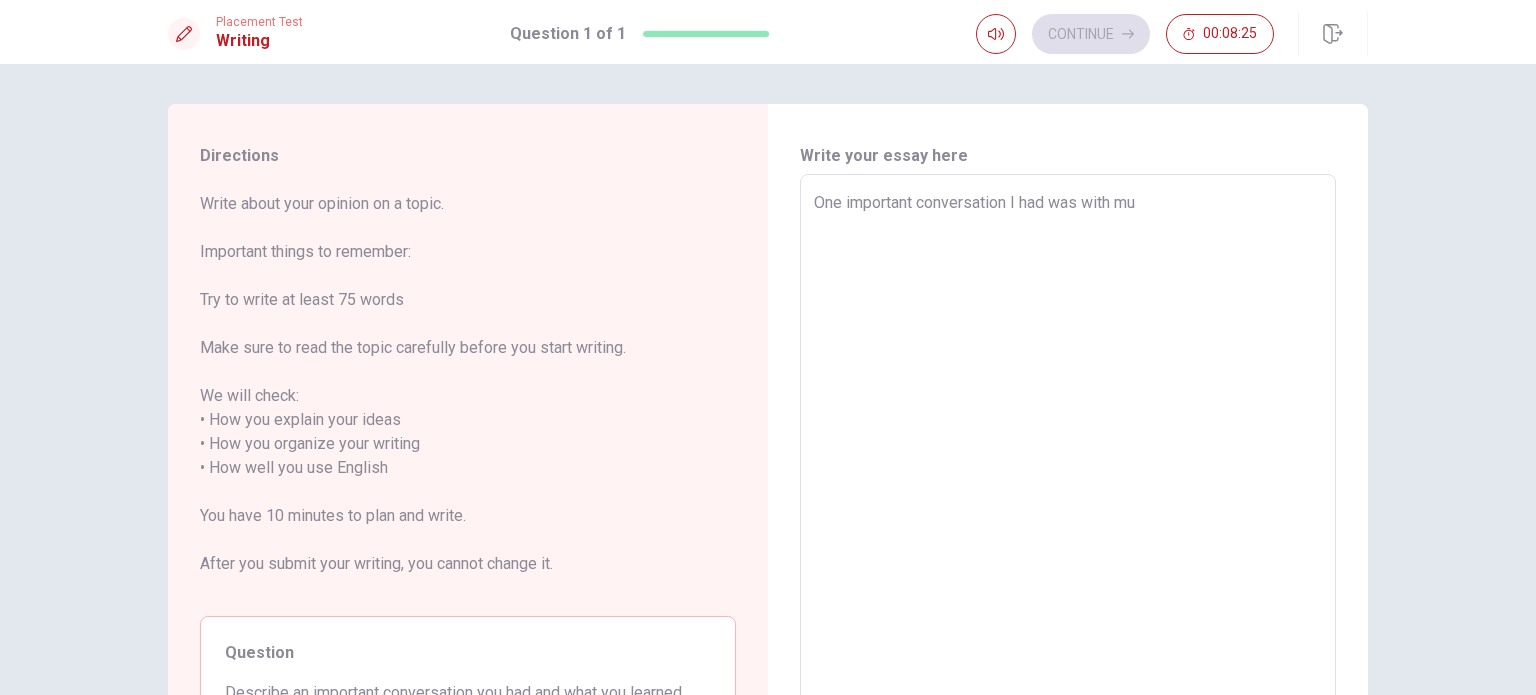 type on "x" 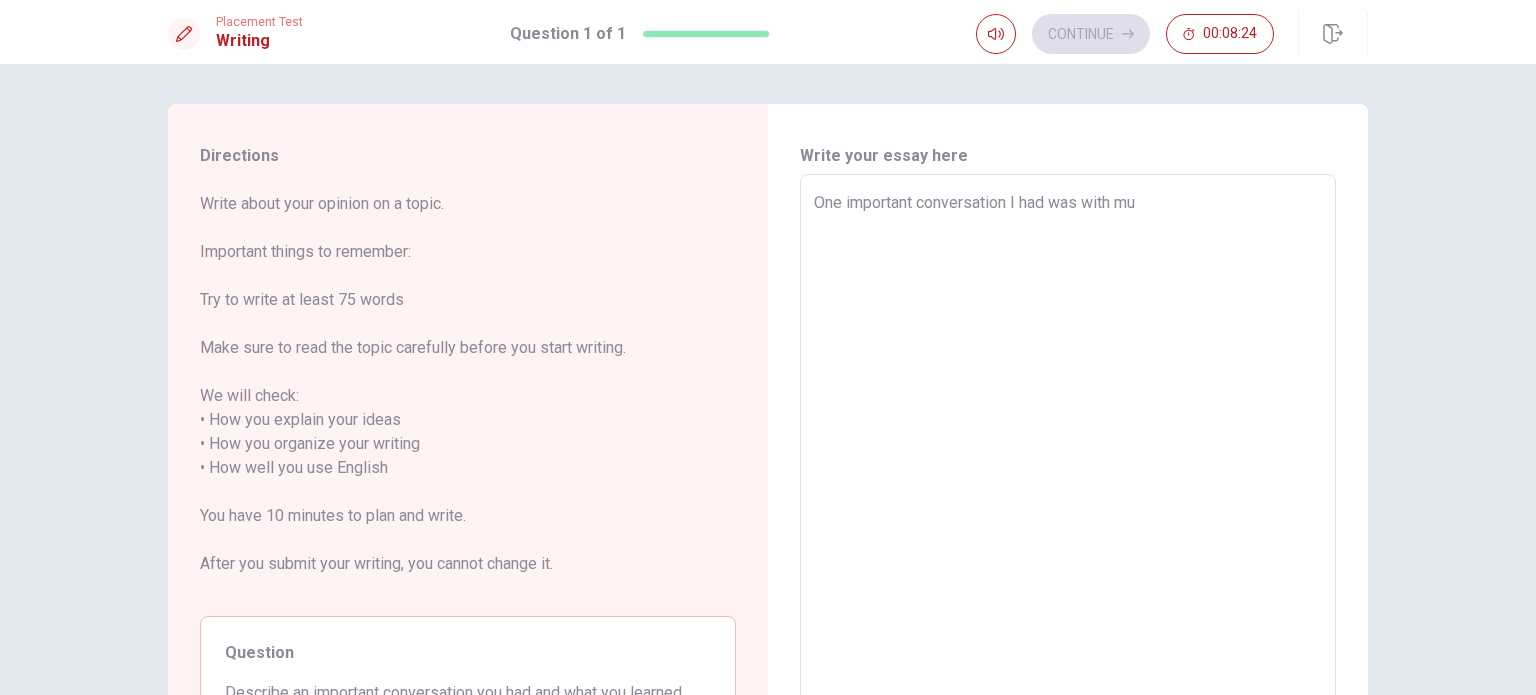 type on "One important conversation I had was with m" 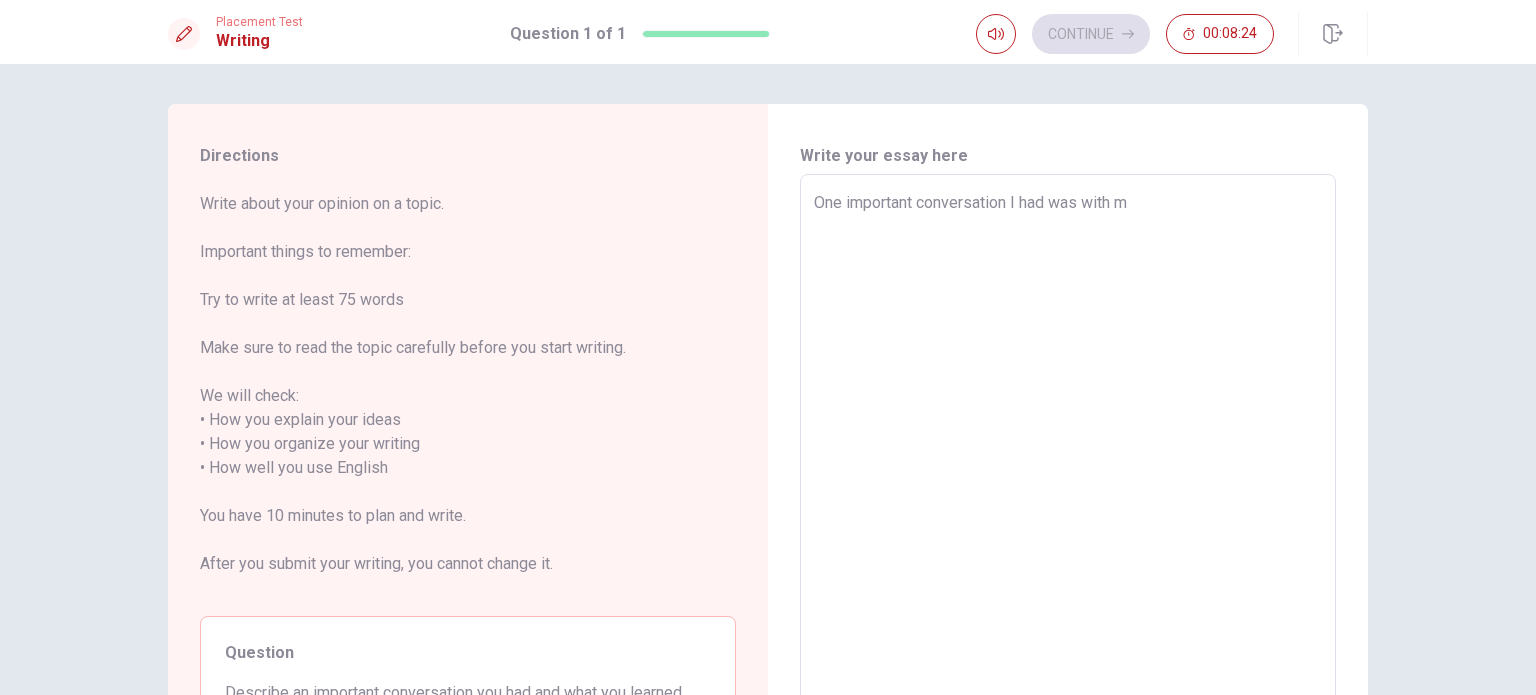 type on "x" 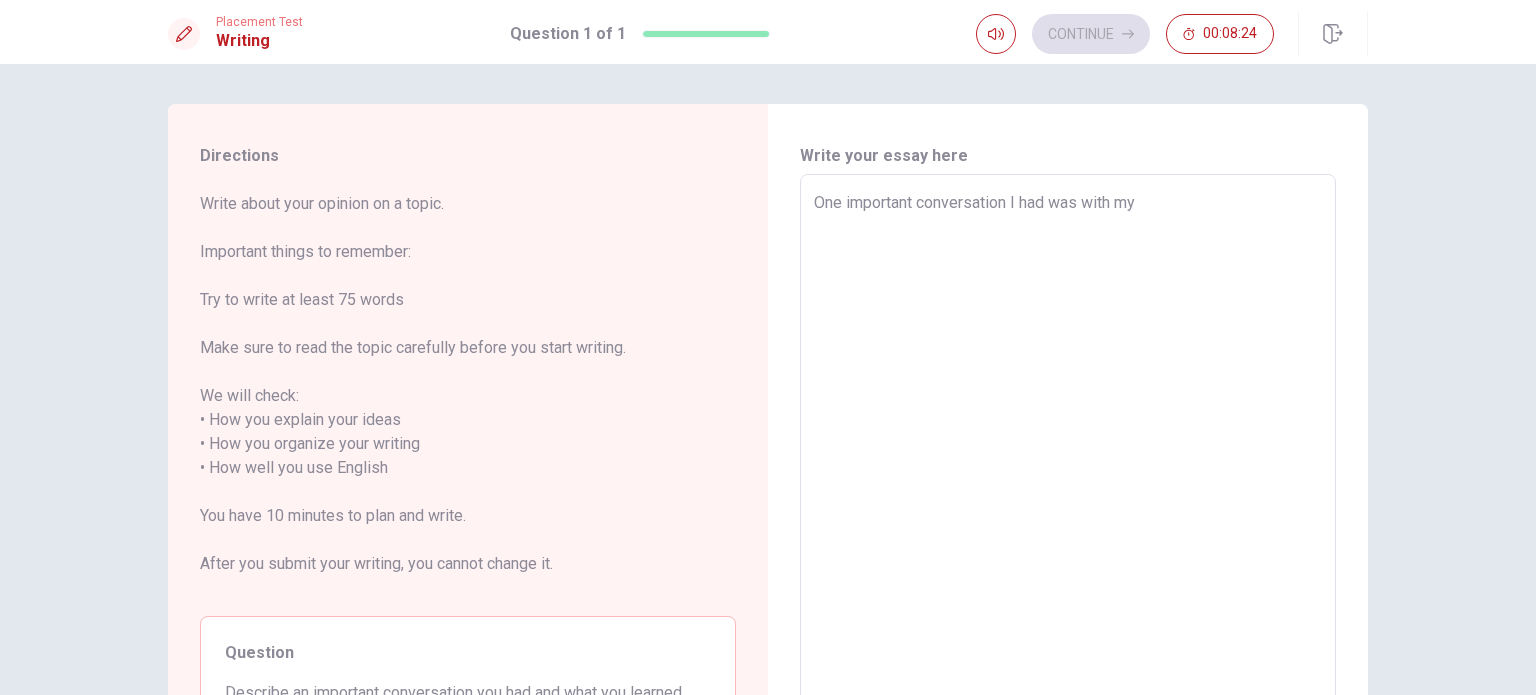 type on "x" 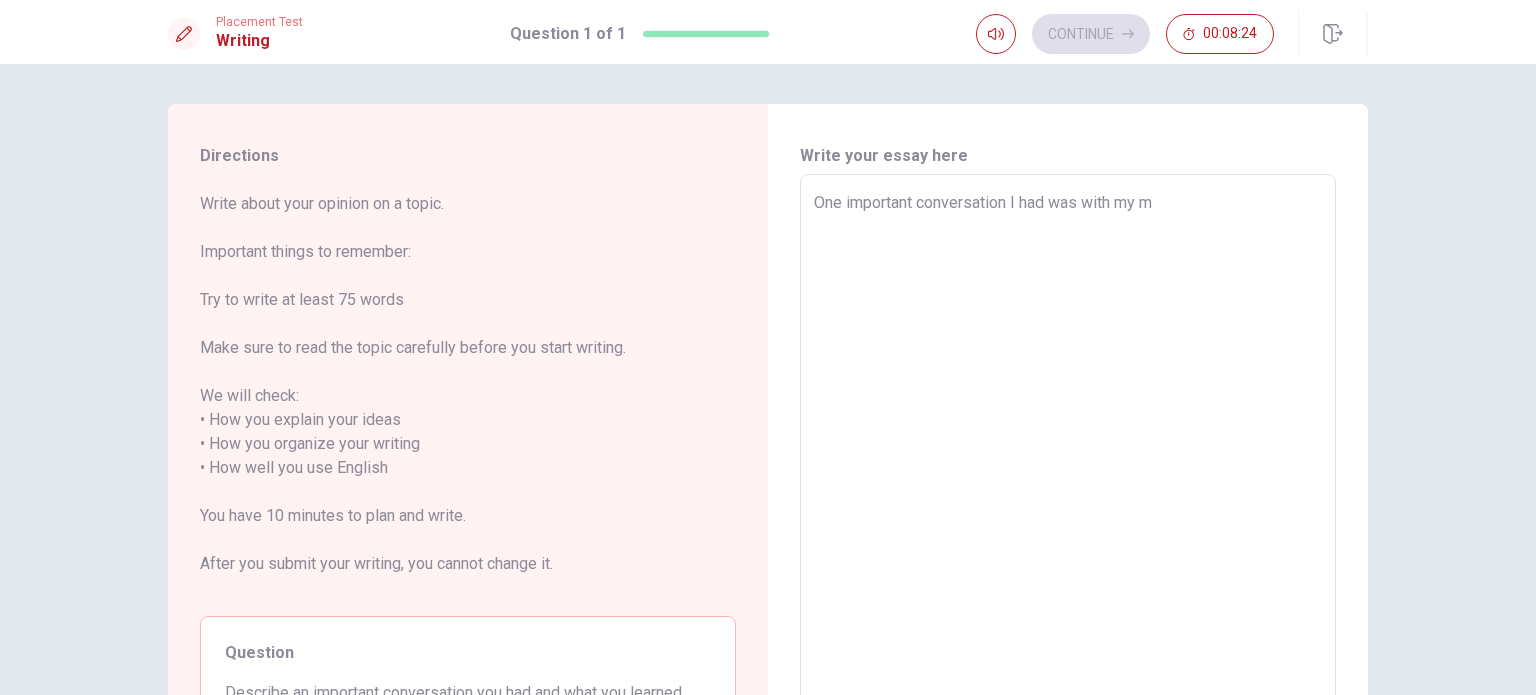 type on "x" 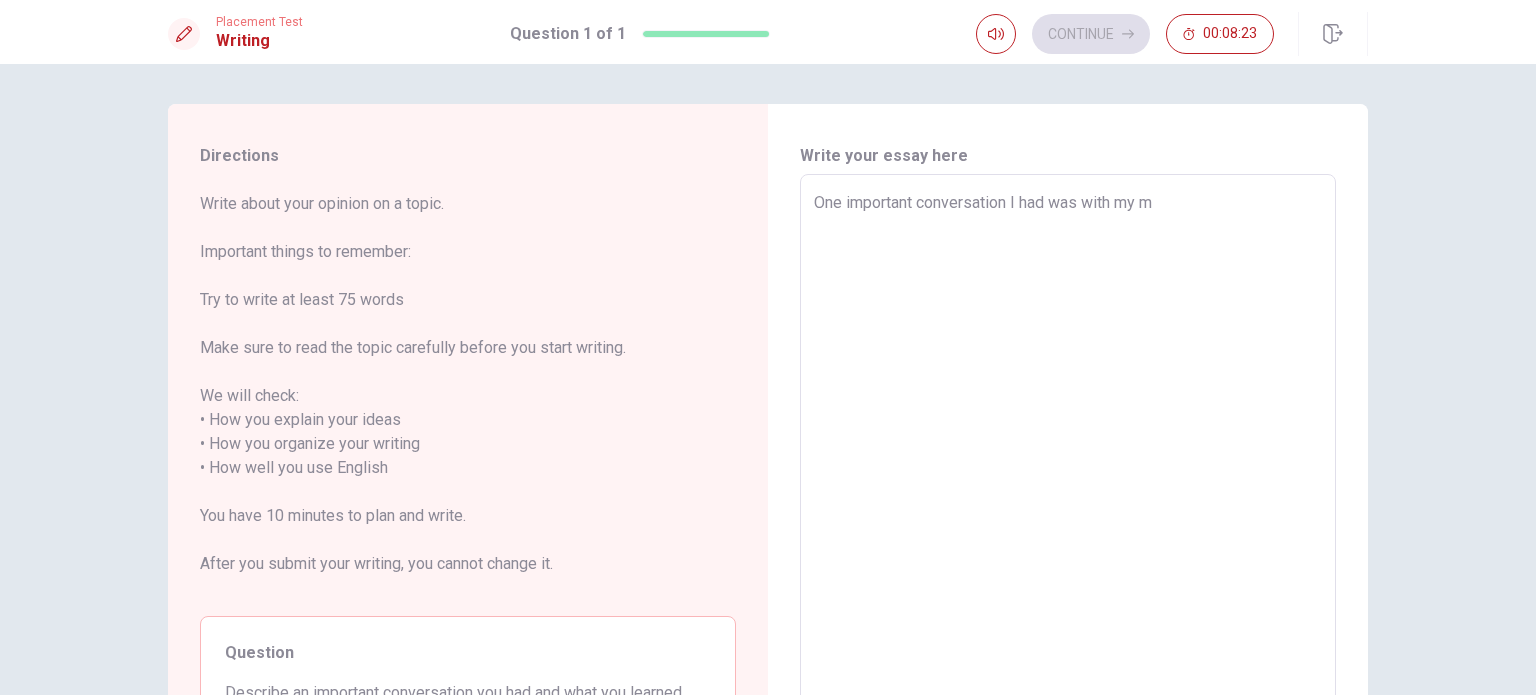 type on "One important conversation I had was with my mo" 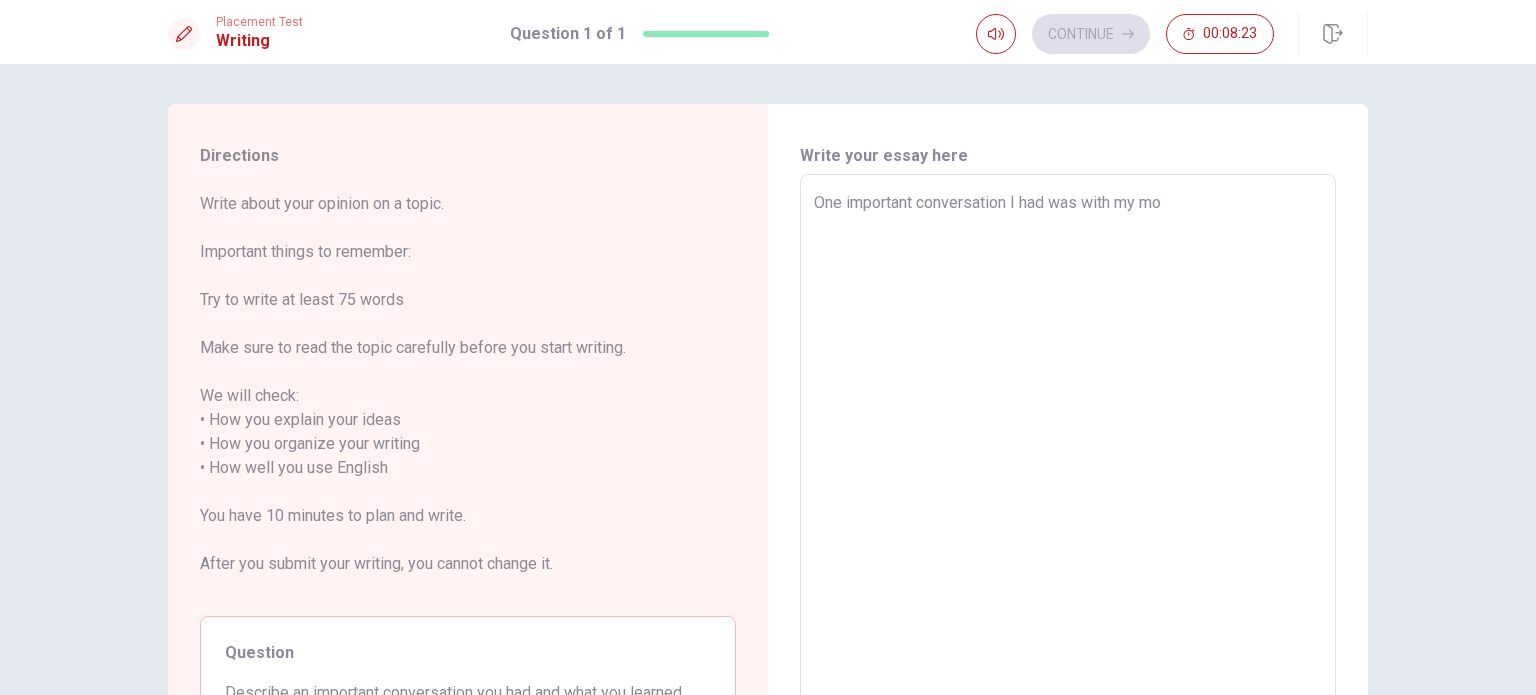 type on "x" 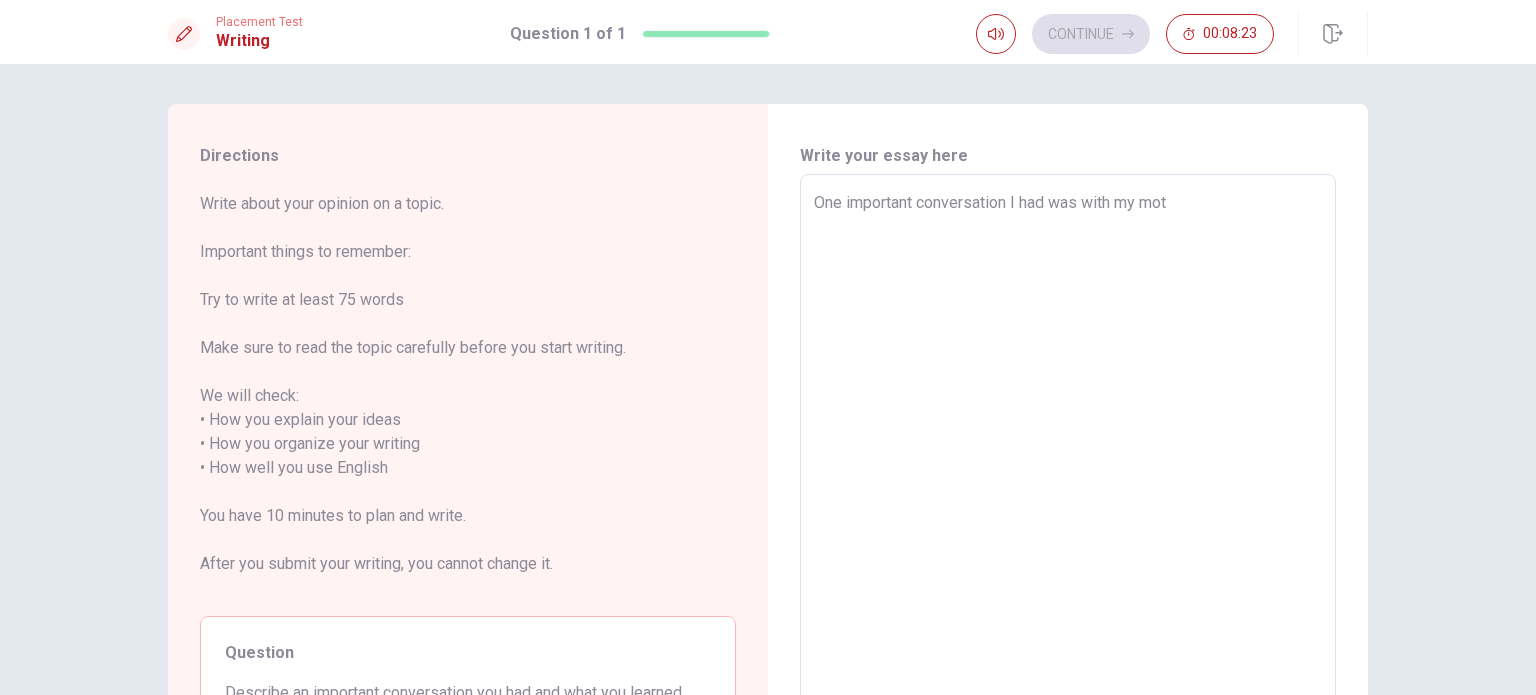 type on "x" 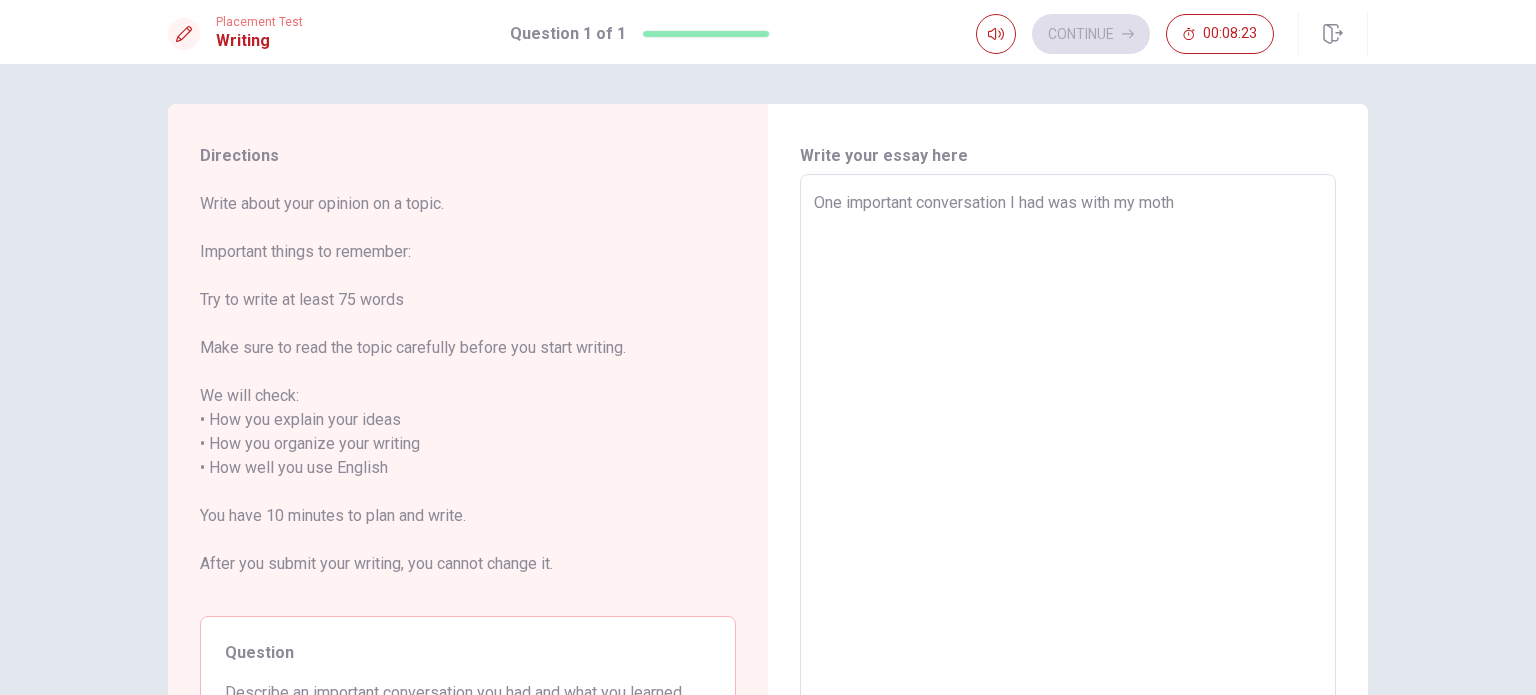 type on "x" 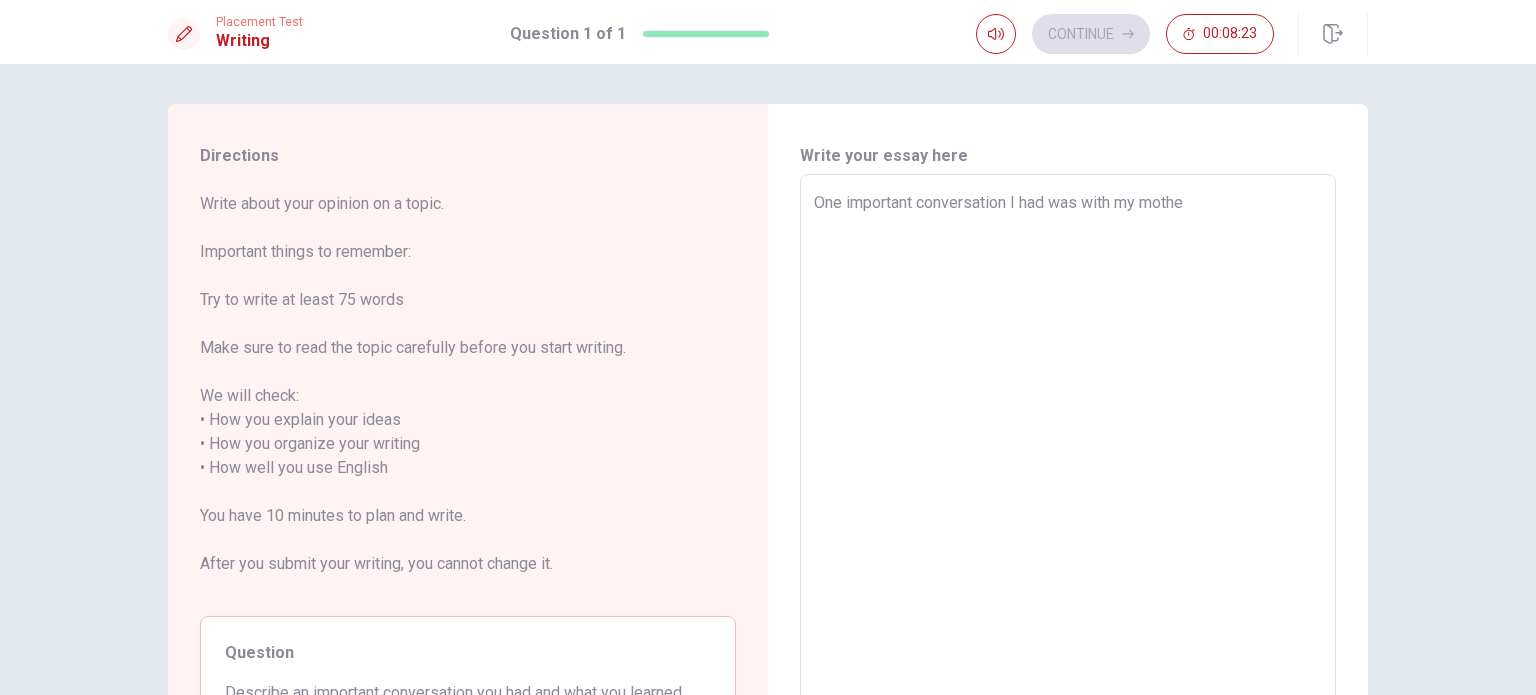 type on "x" 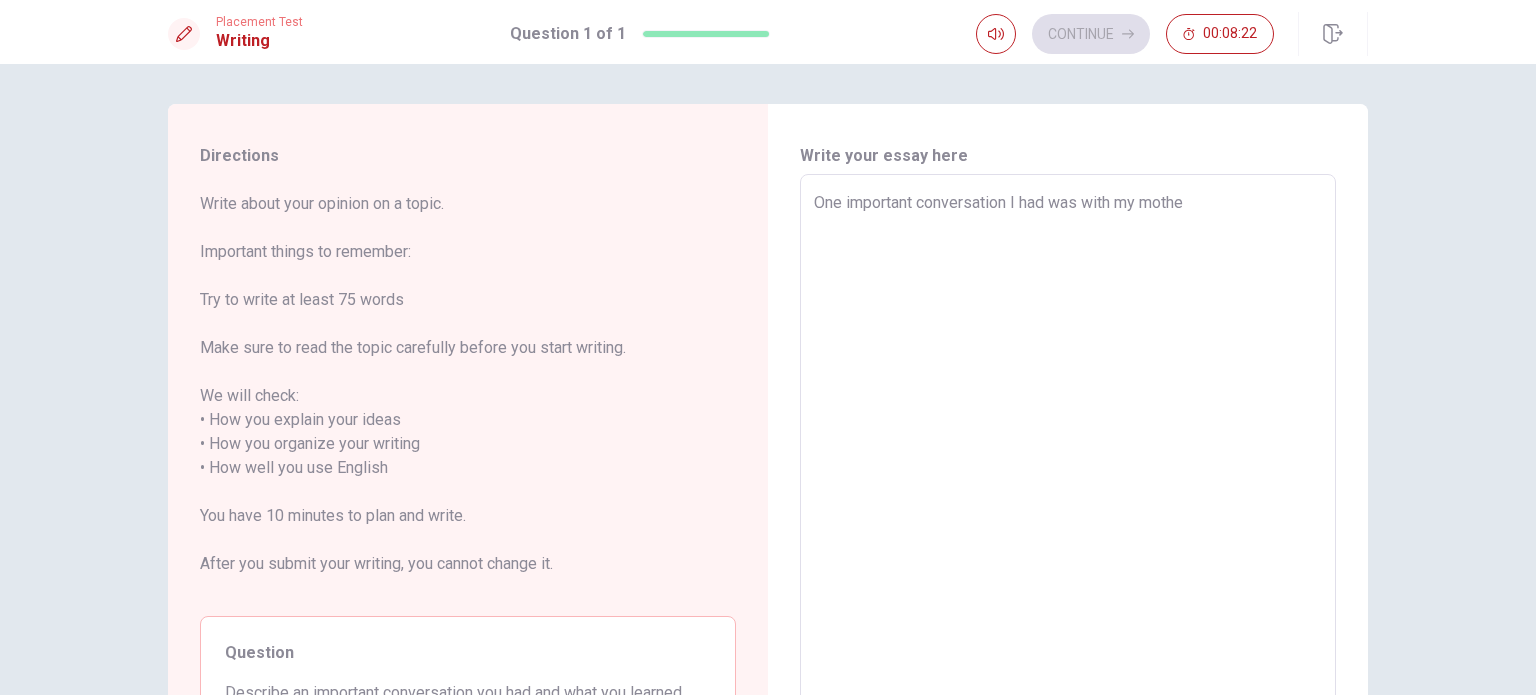 type on "One important conversation I had was with my mother" 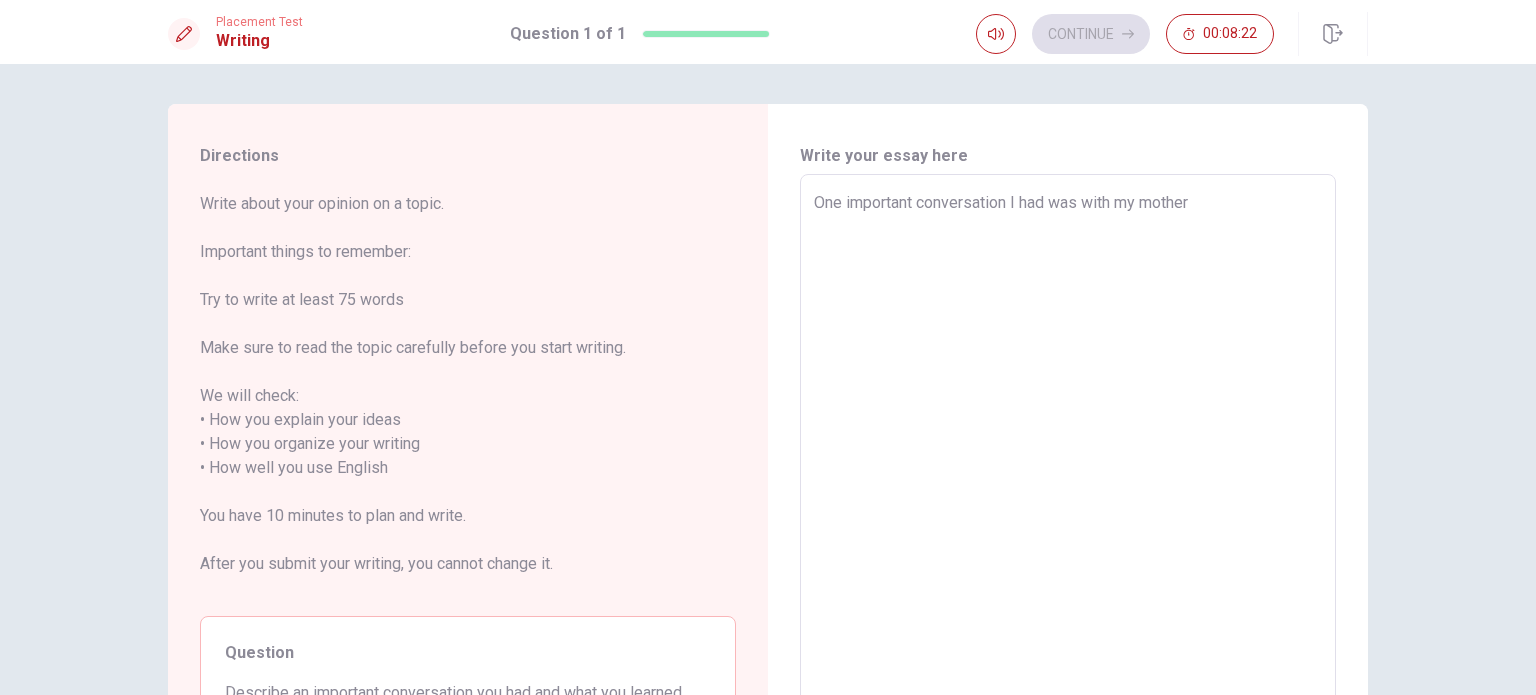 type on "x" 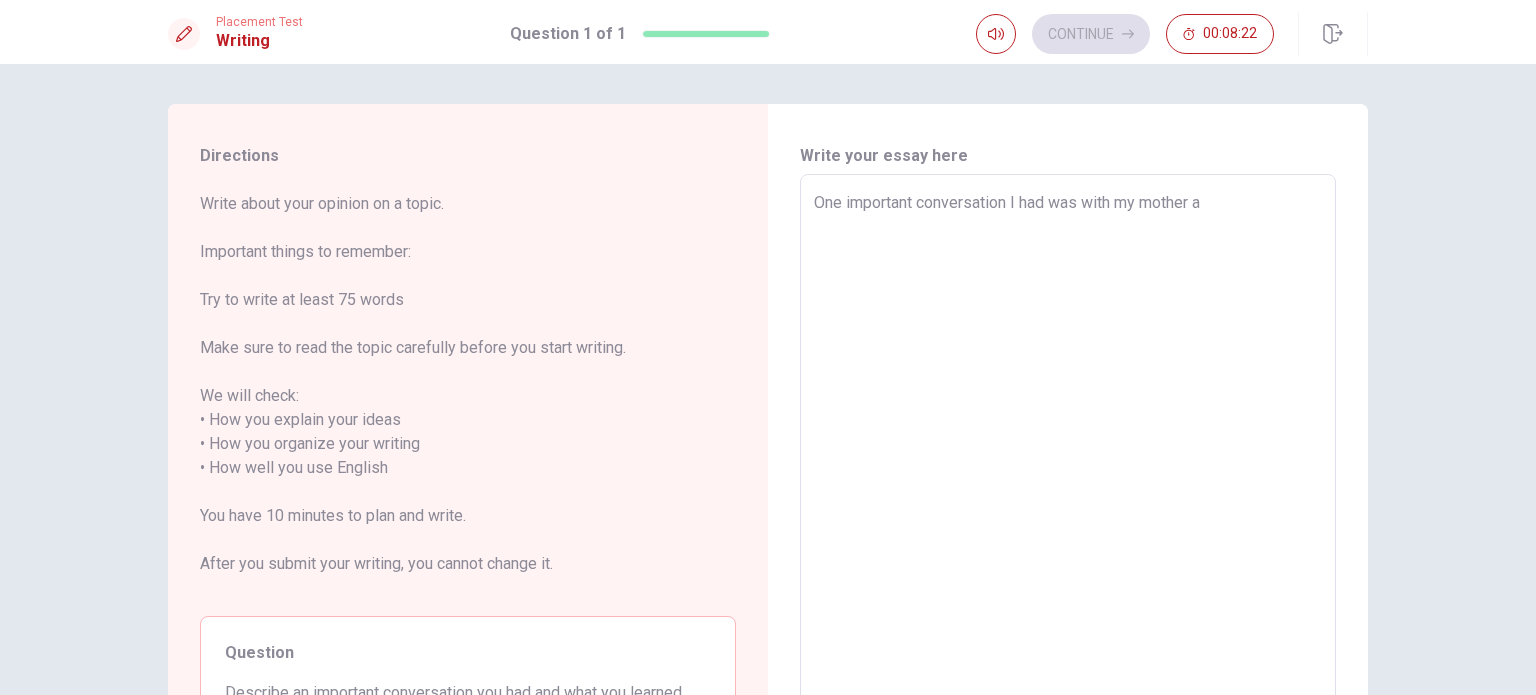 type on "x" 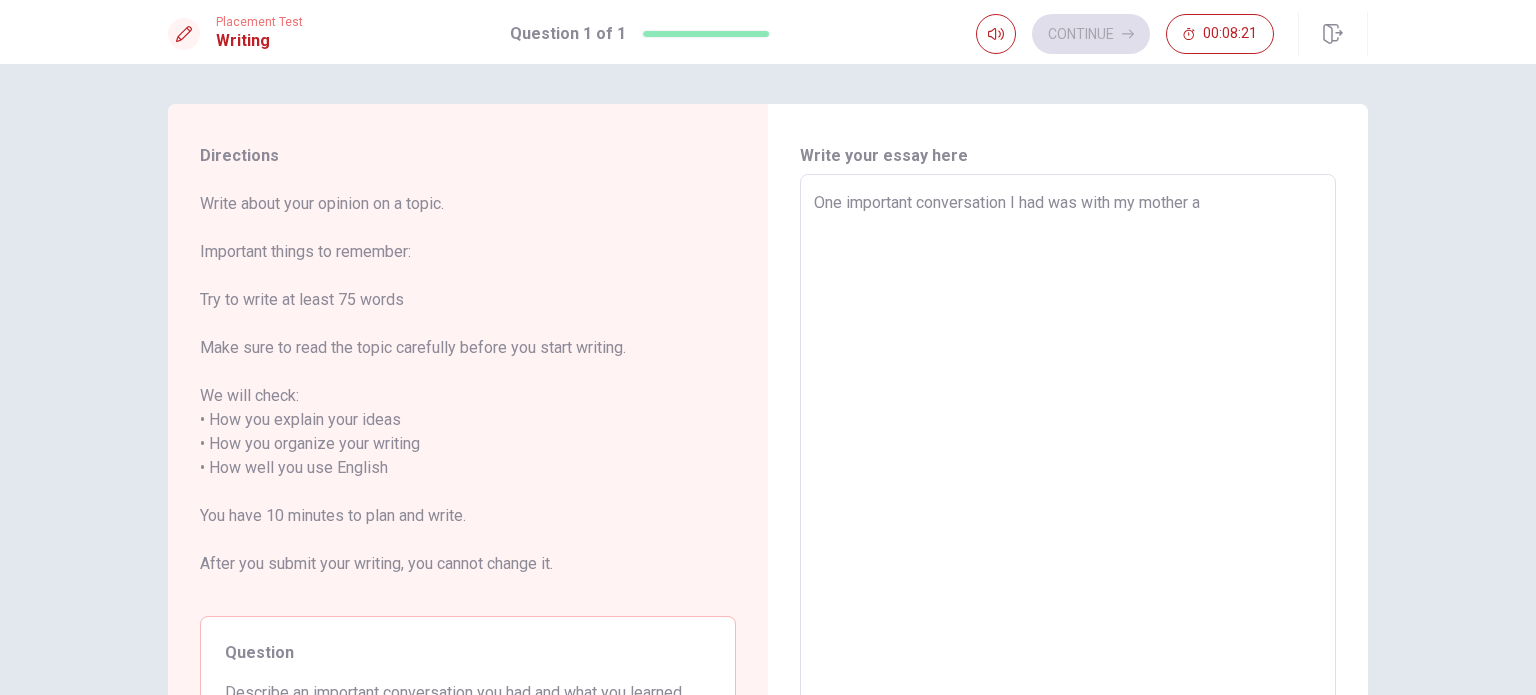 type on "One important conversation I had was with my mother a f" 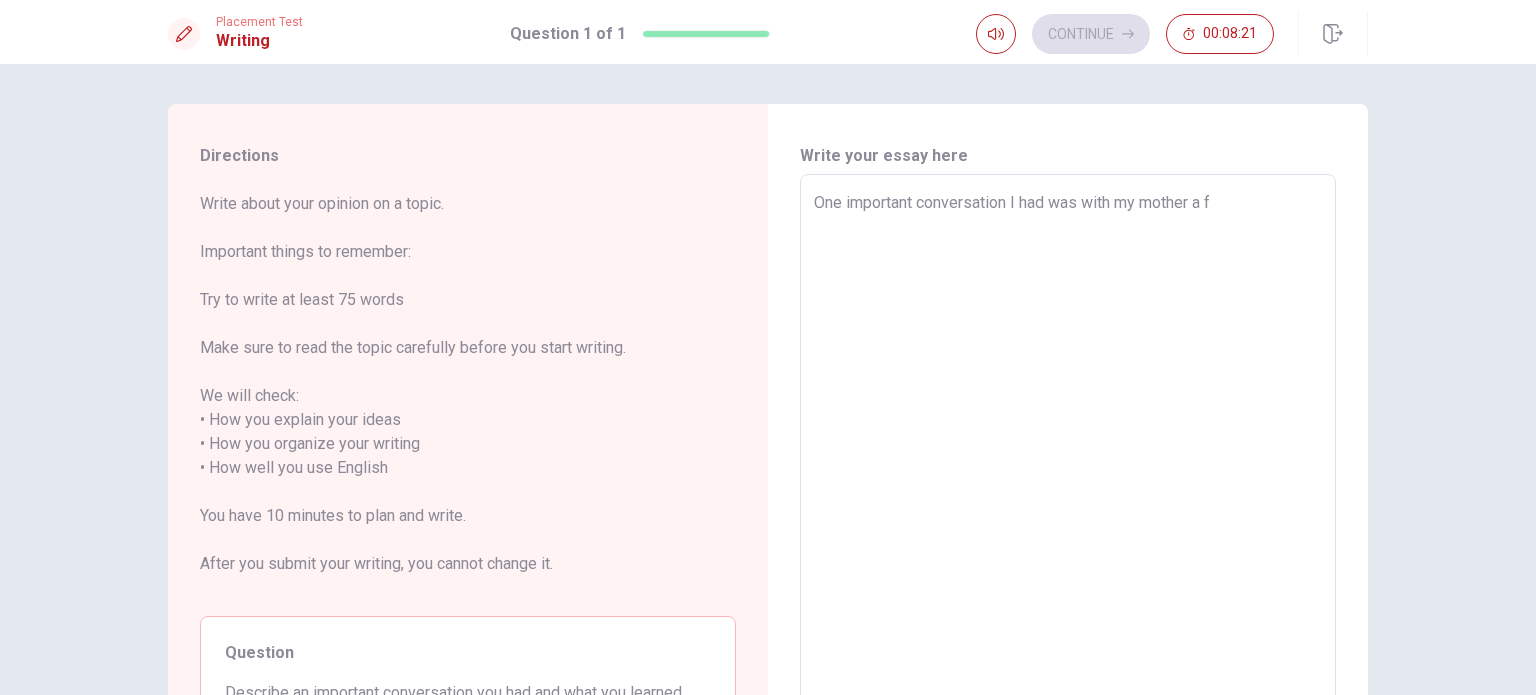 type on "x" 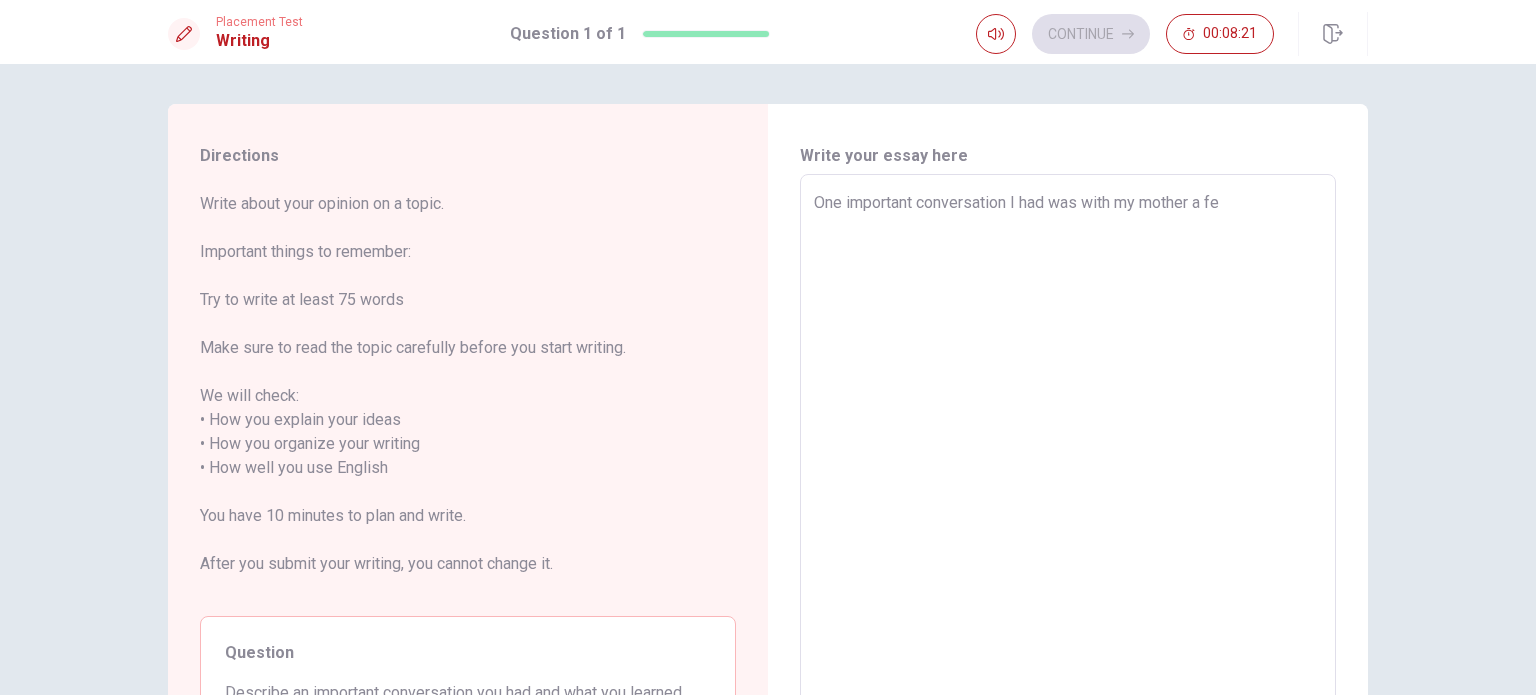type on "x" 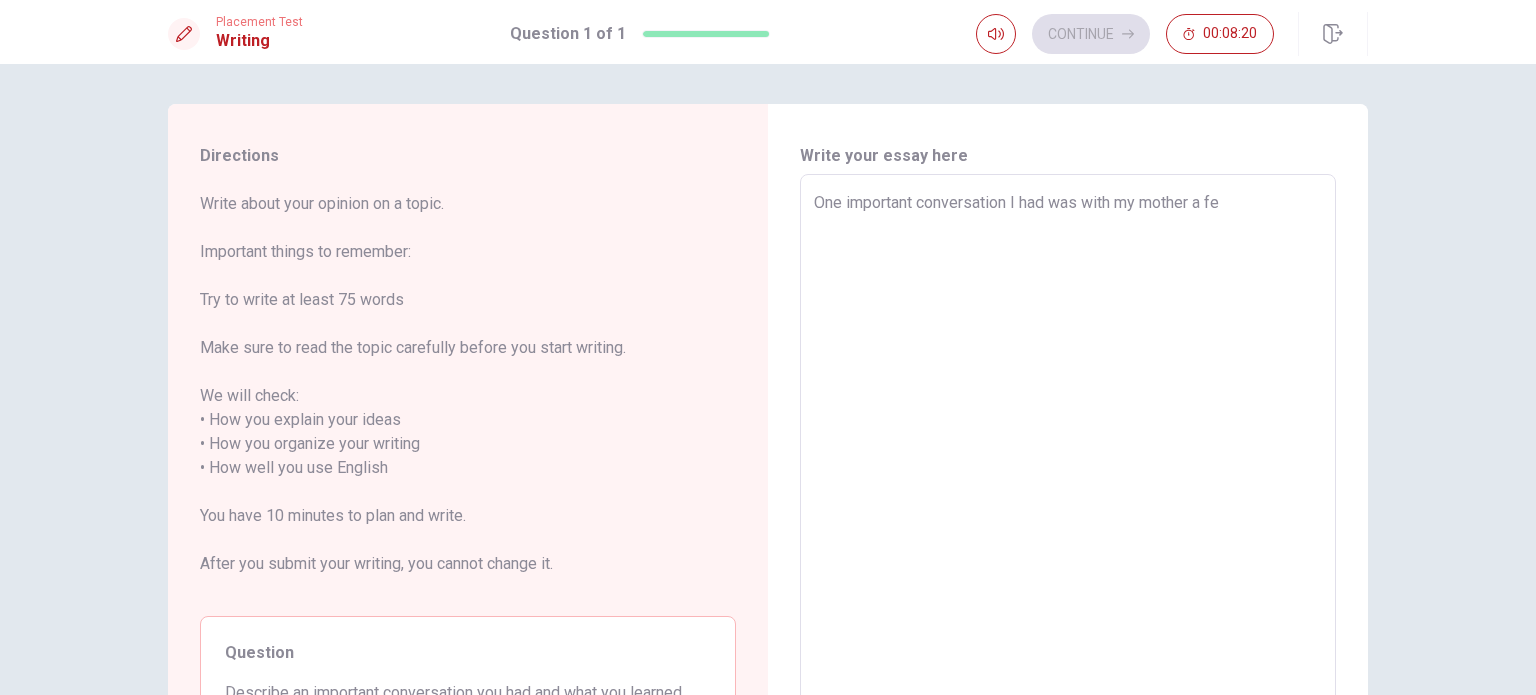type on "One important conversation I had was with my mother a few" 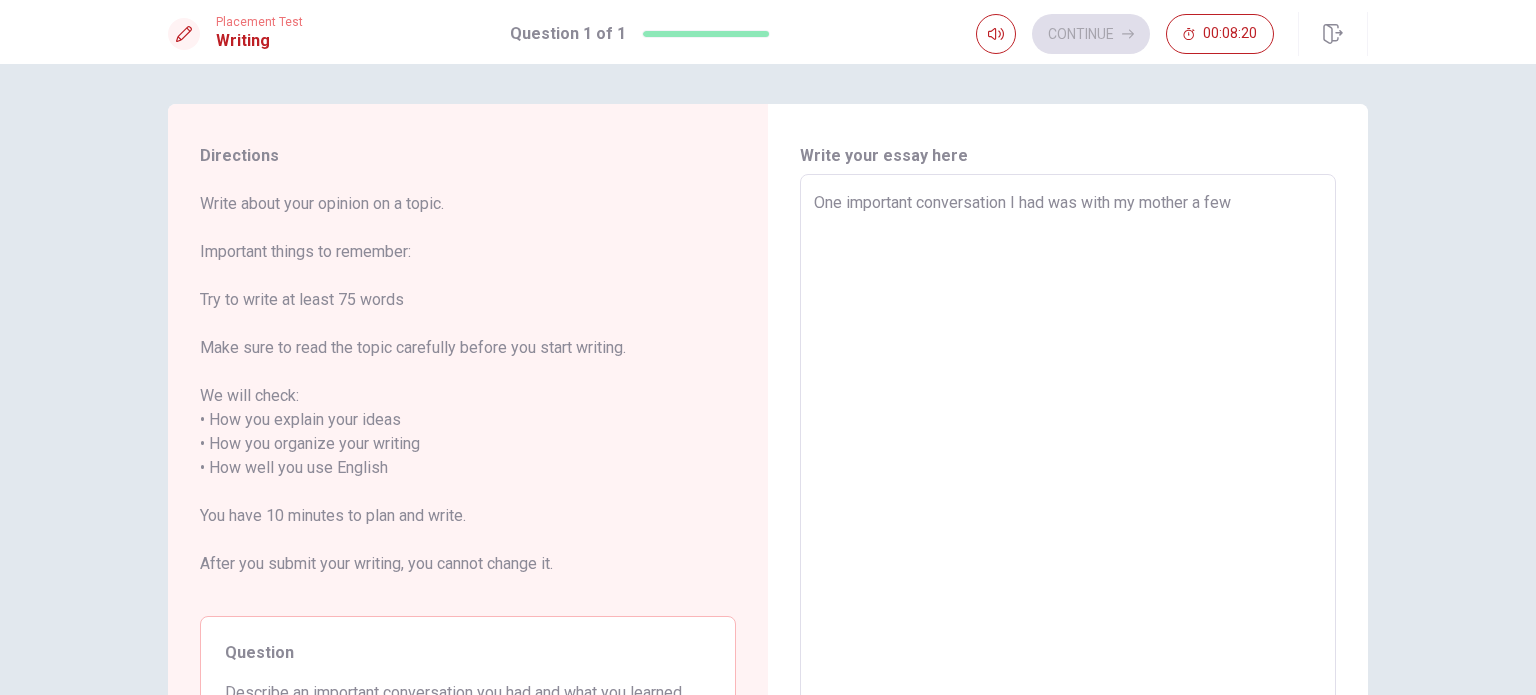 type on "x" 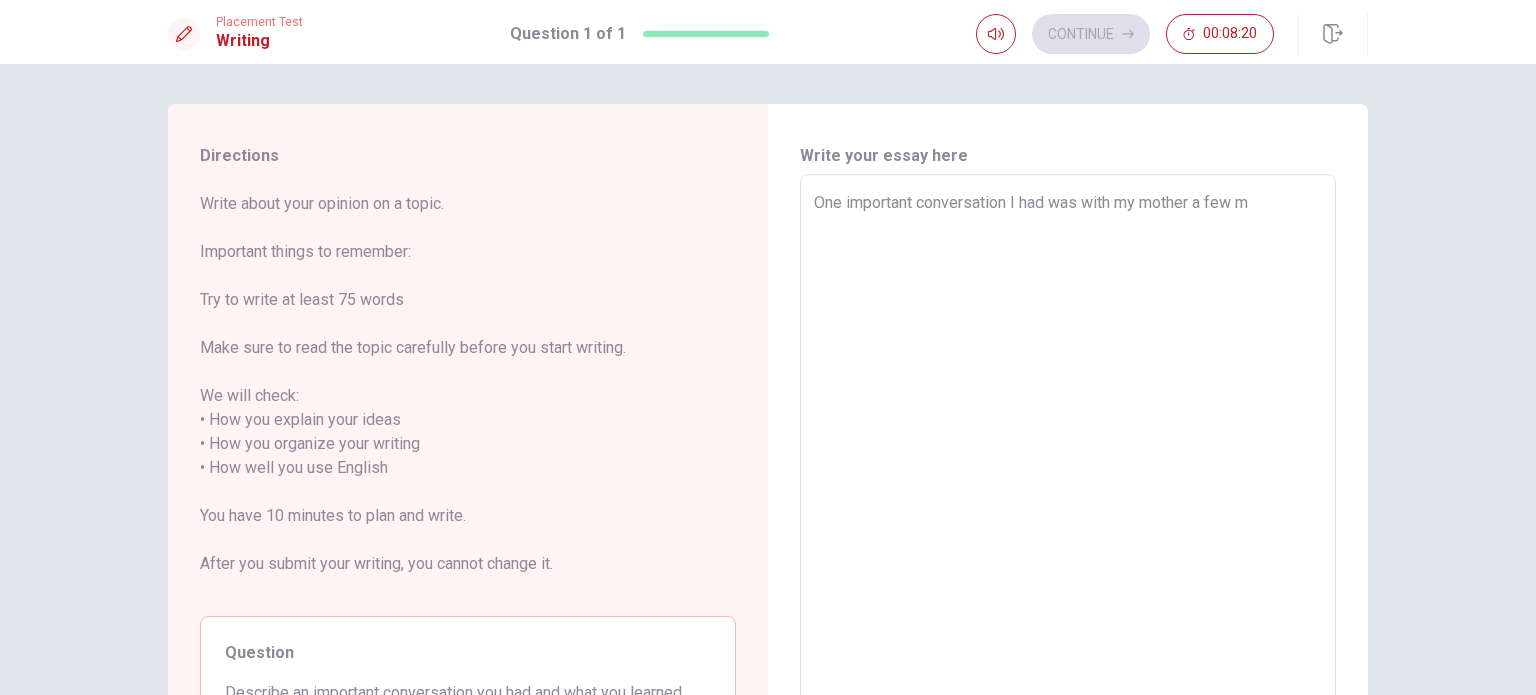 type on "x" 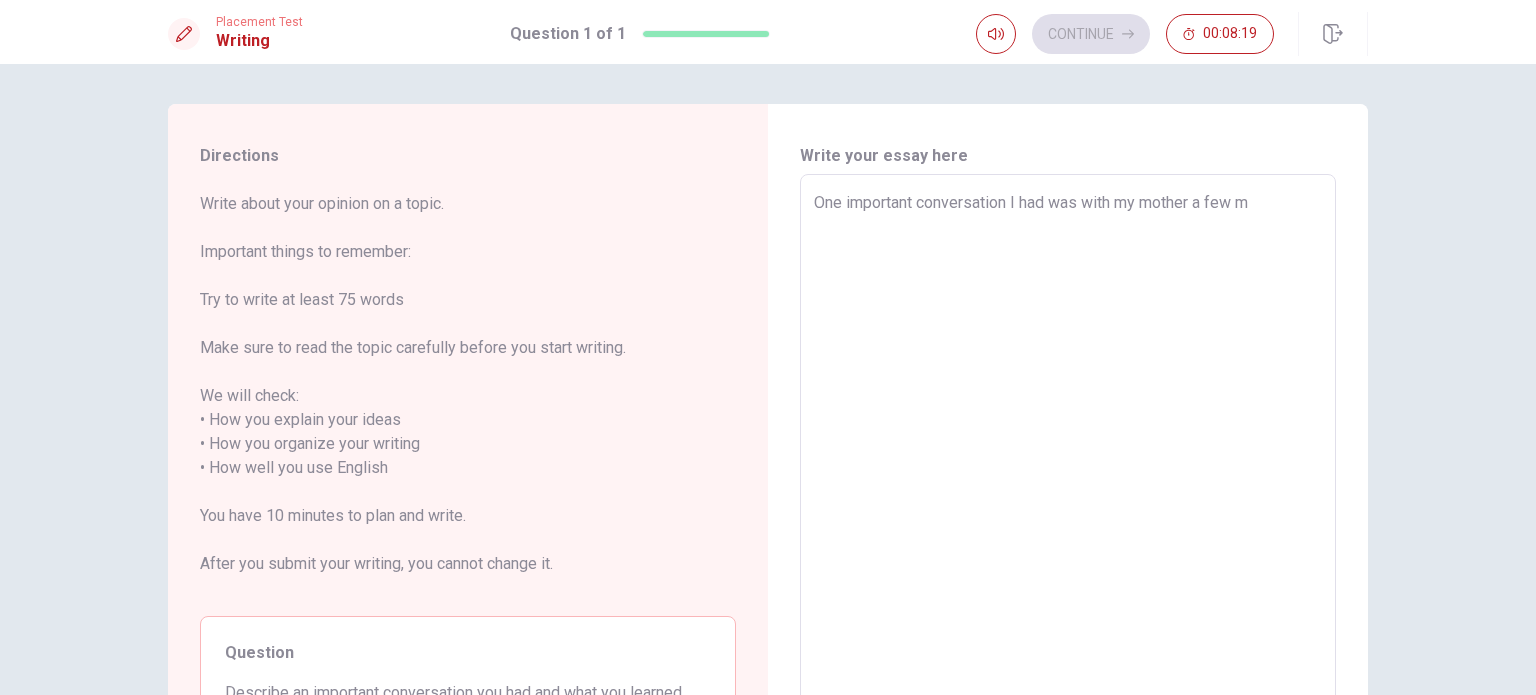 type on "One important conversation I had was with my mother a few mo" 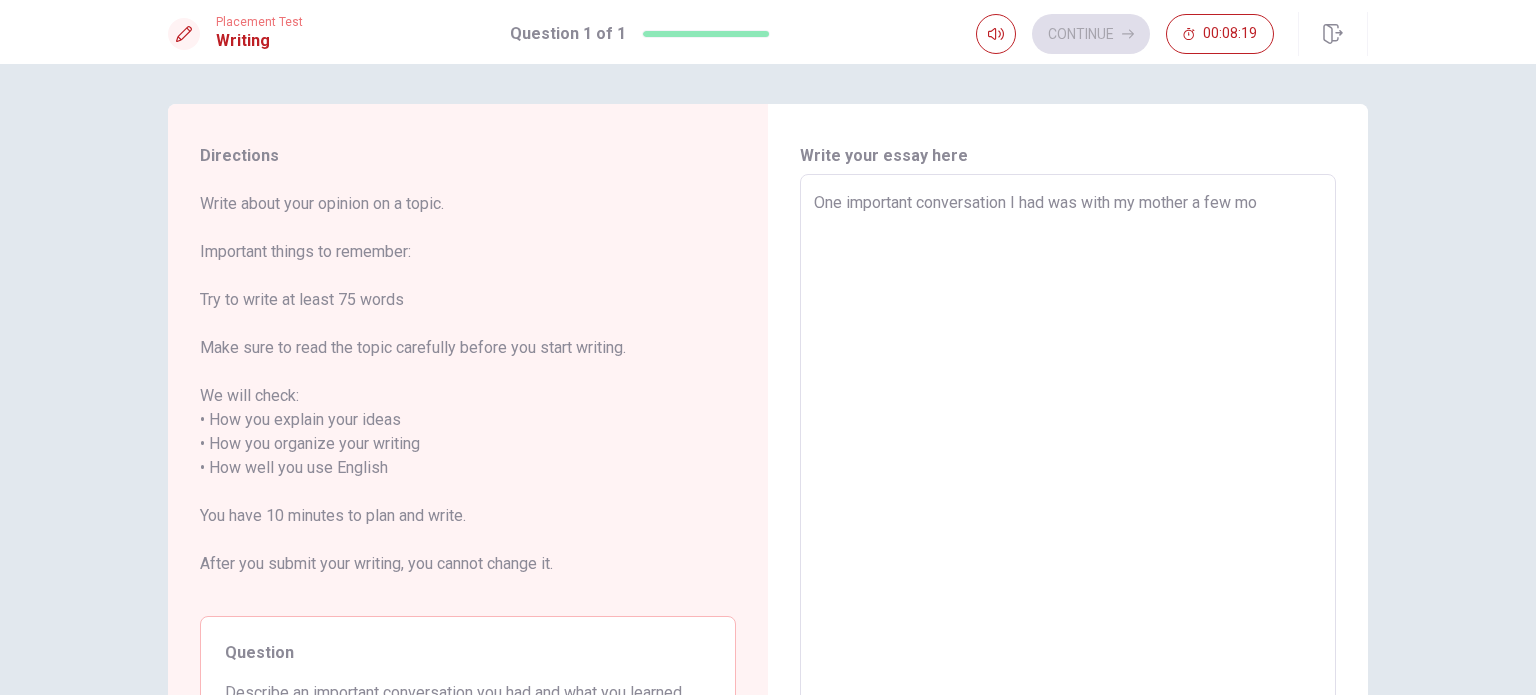 type on "x" 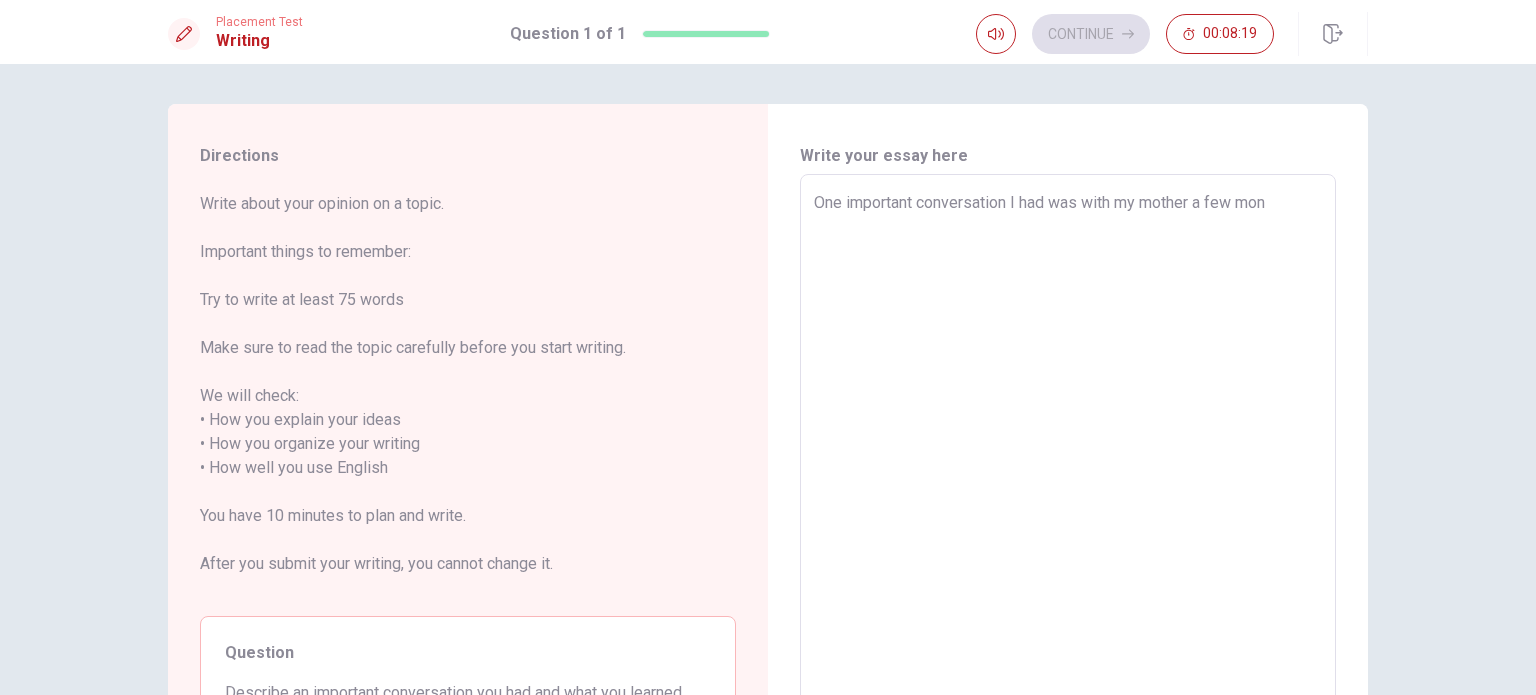 type on "x" 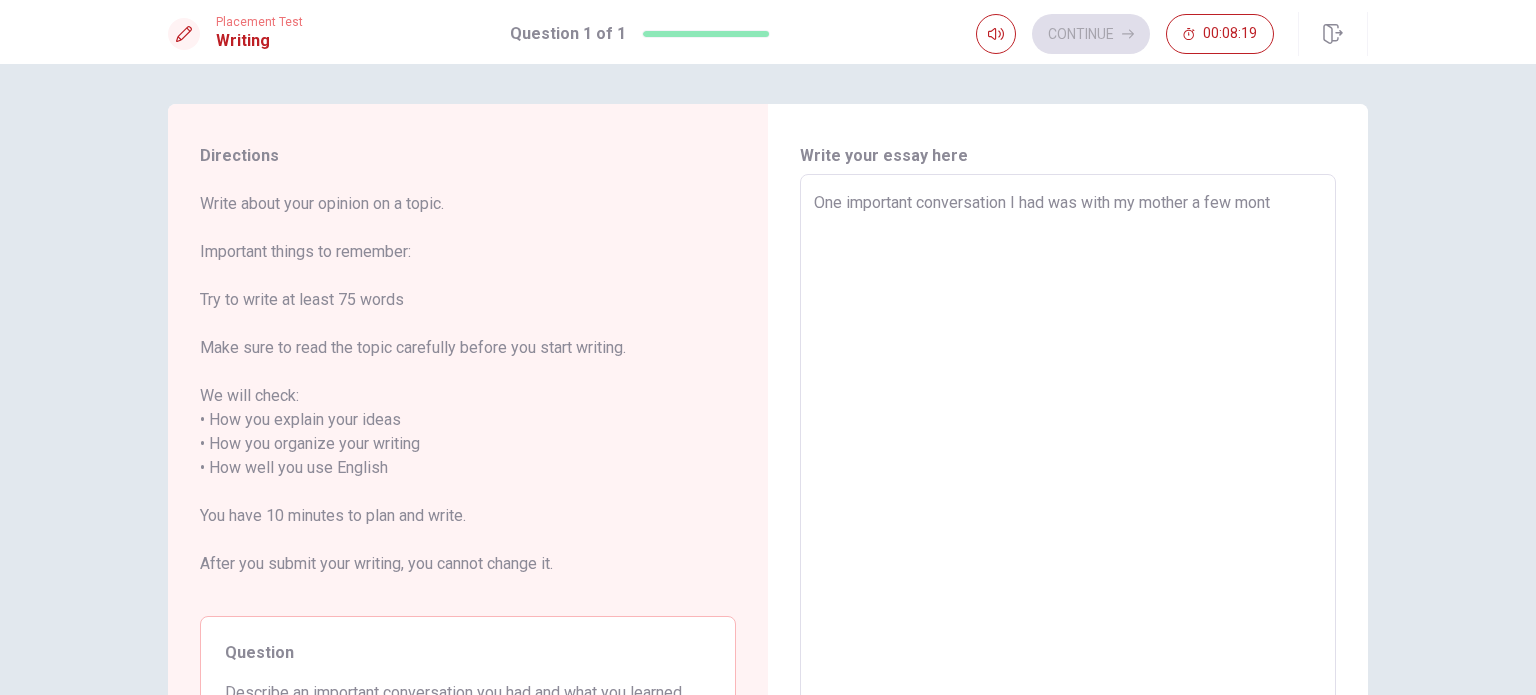 type on "x" 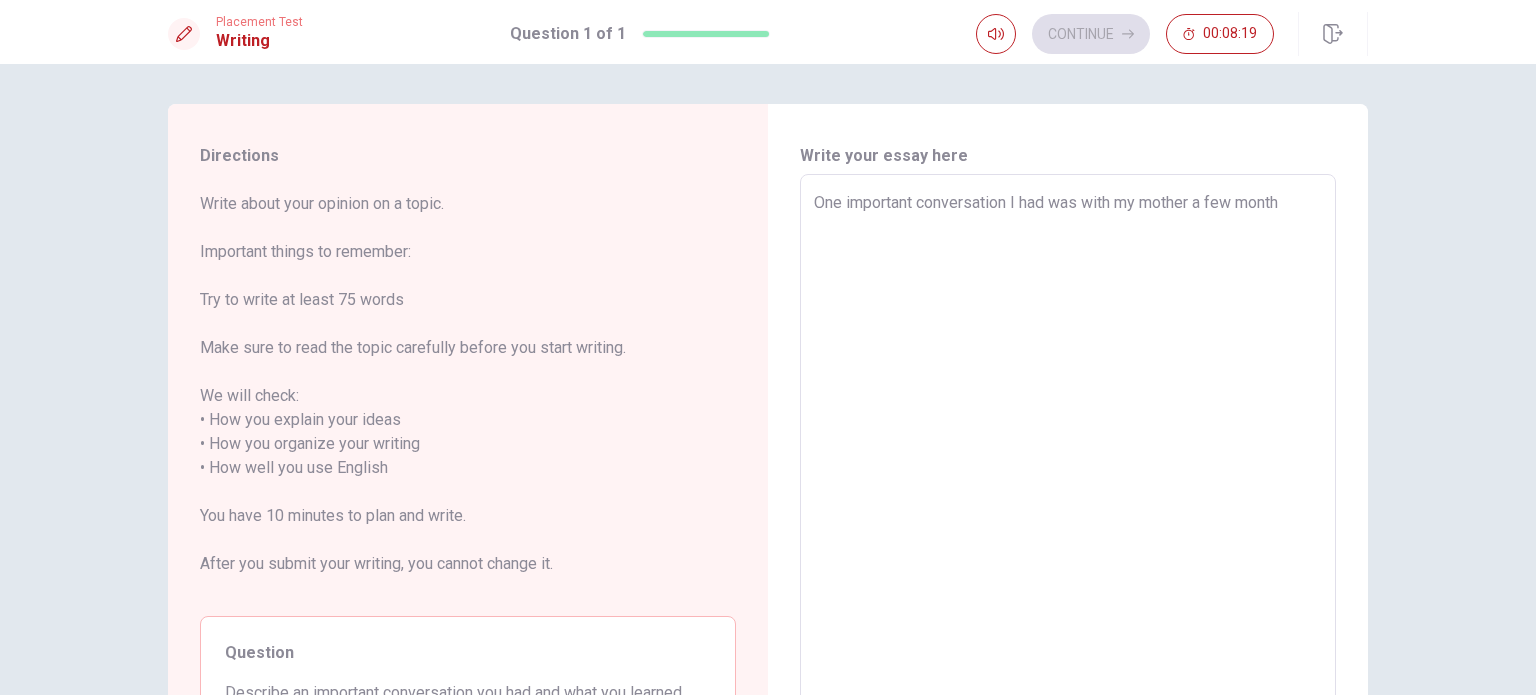 type on "x" 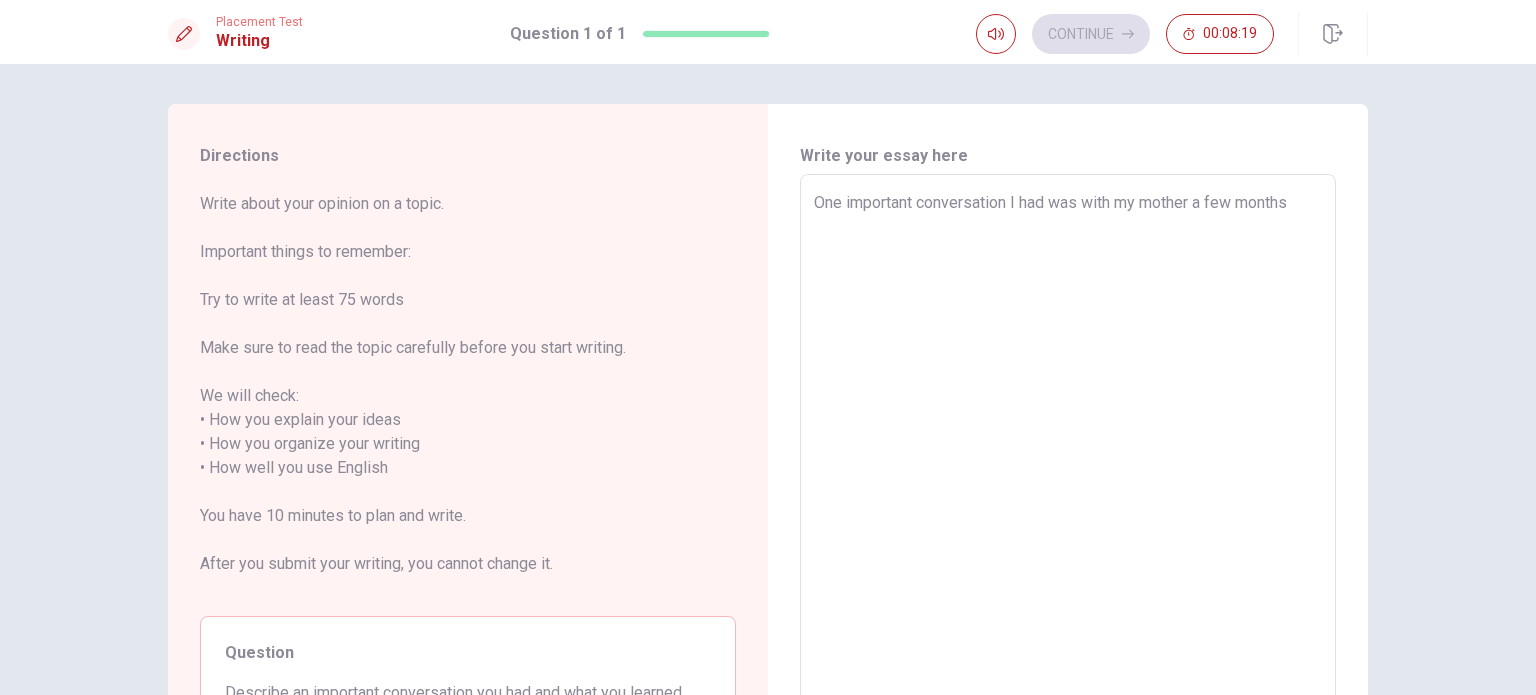 type on "x" 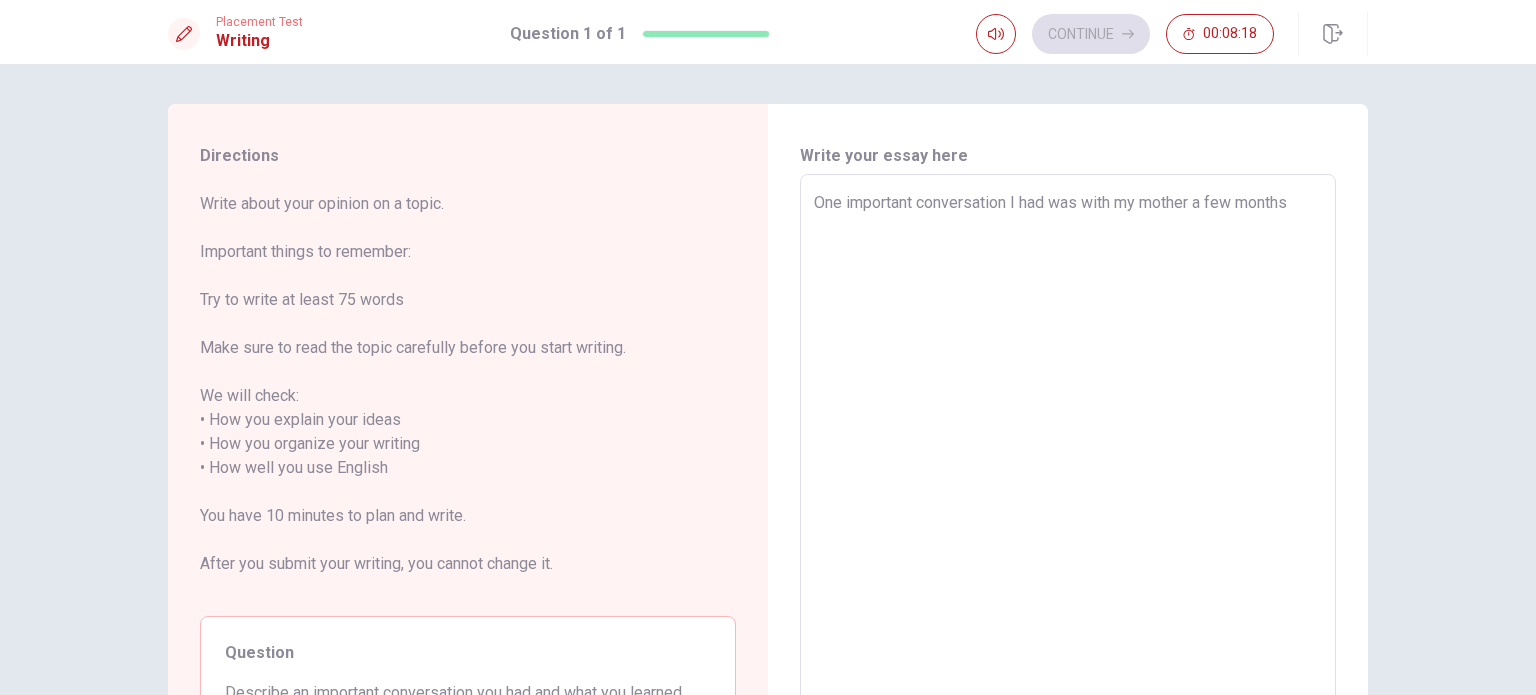 type on "One important conversation I had was with my mother a few months a" 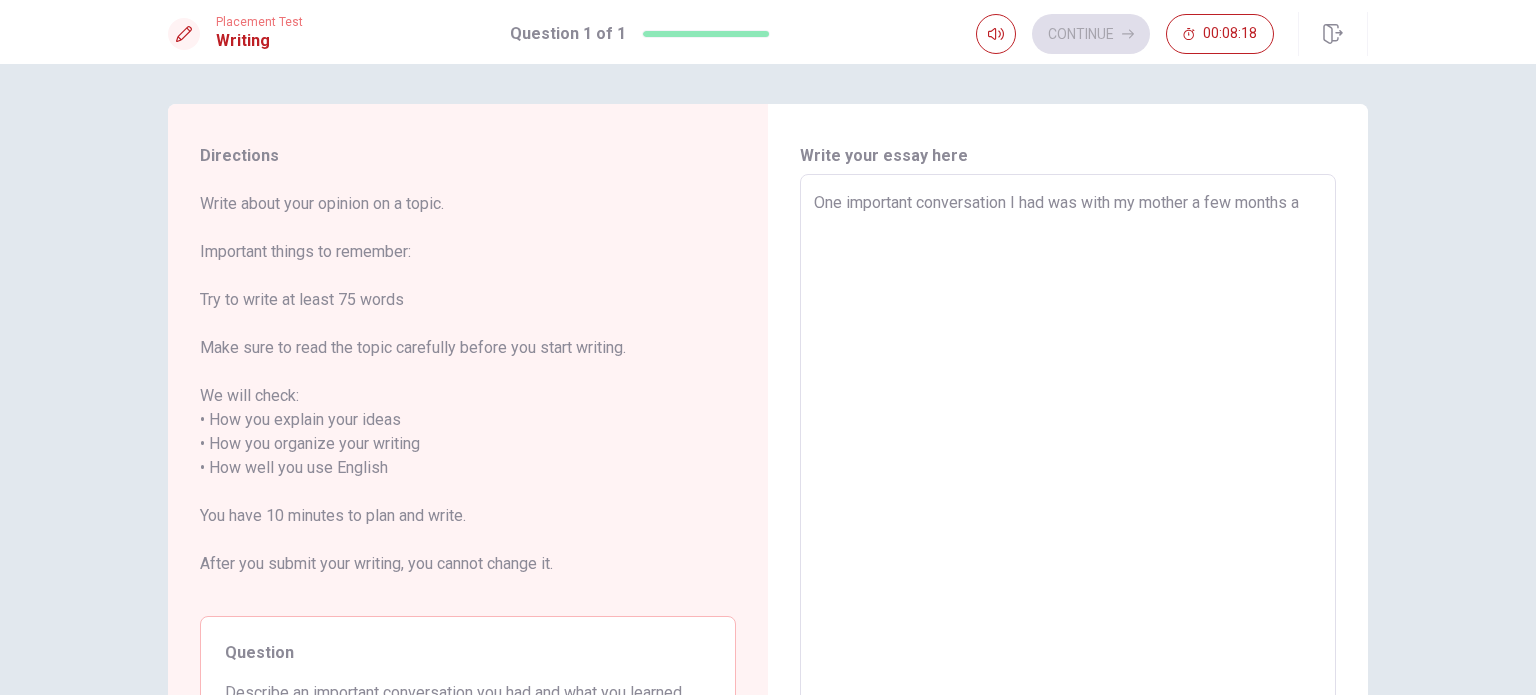 type on "x" 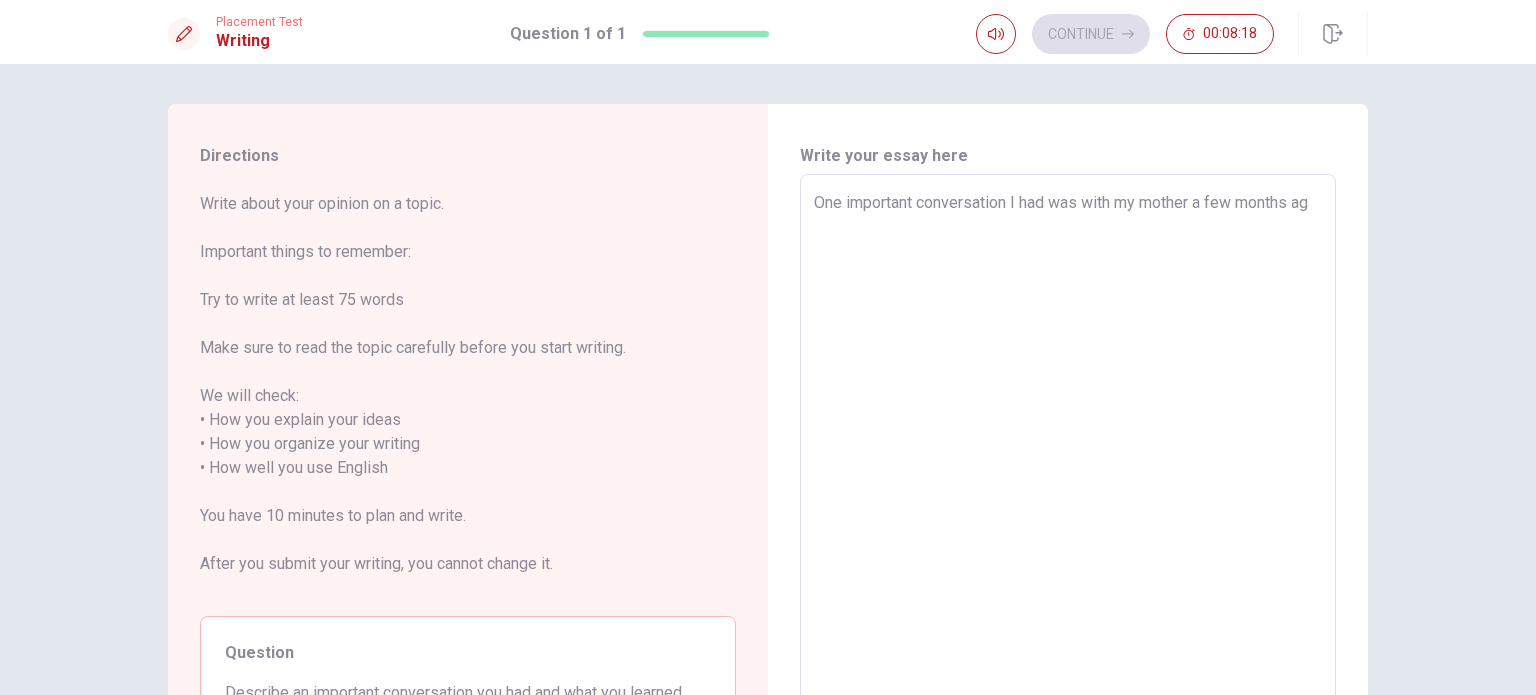 type on "x" 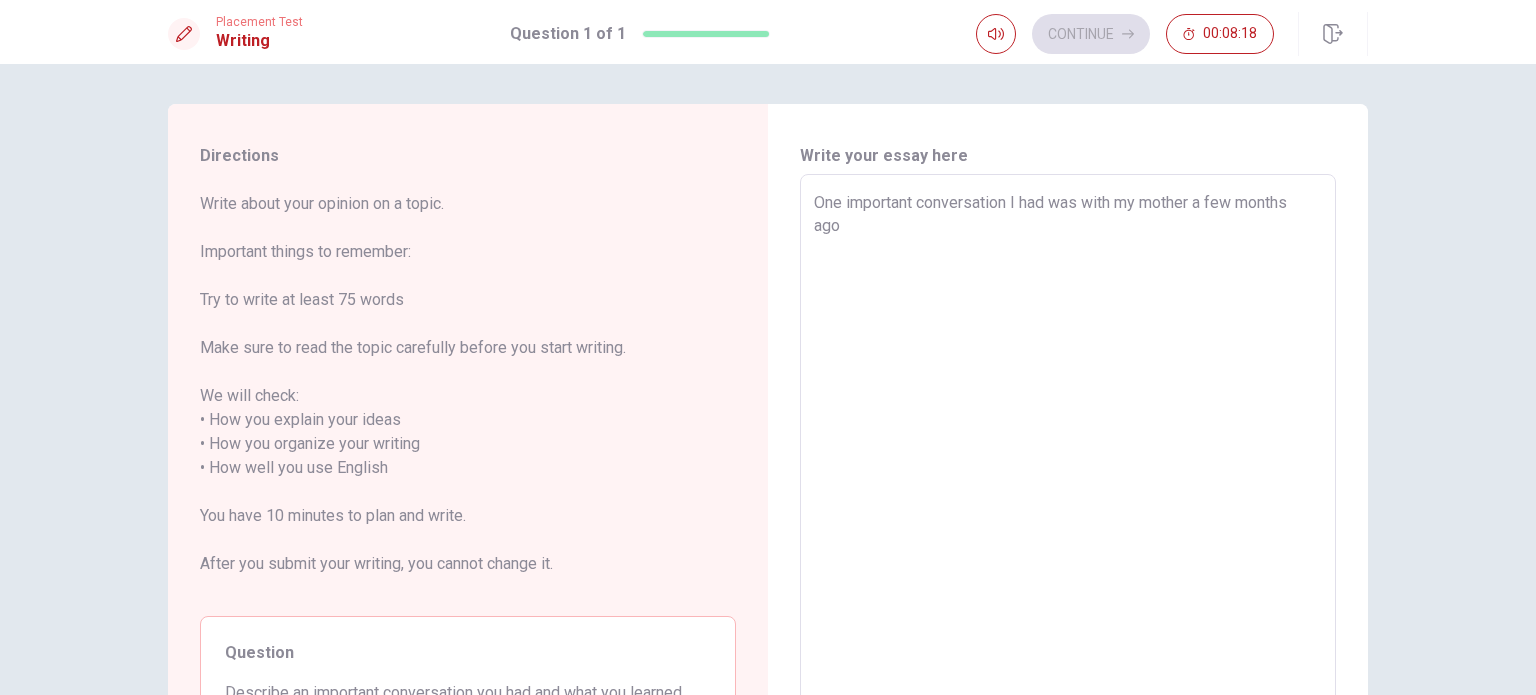 type on "x" 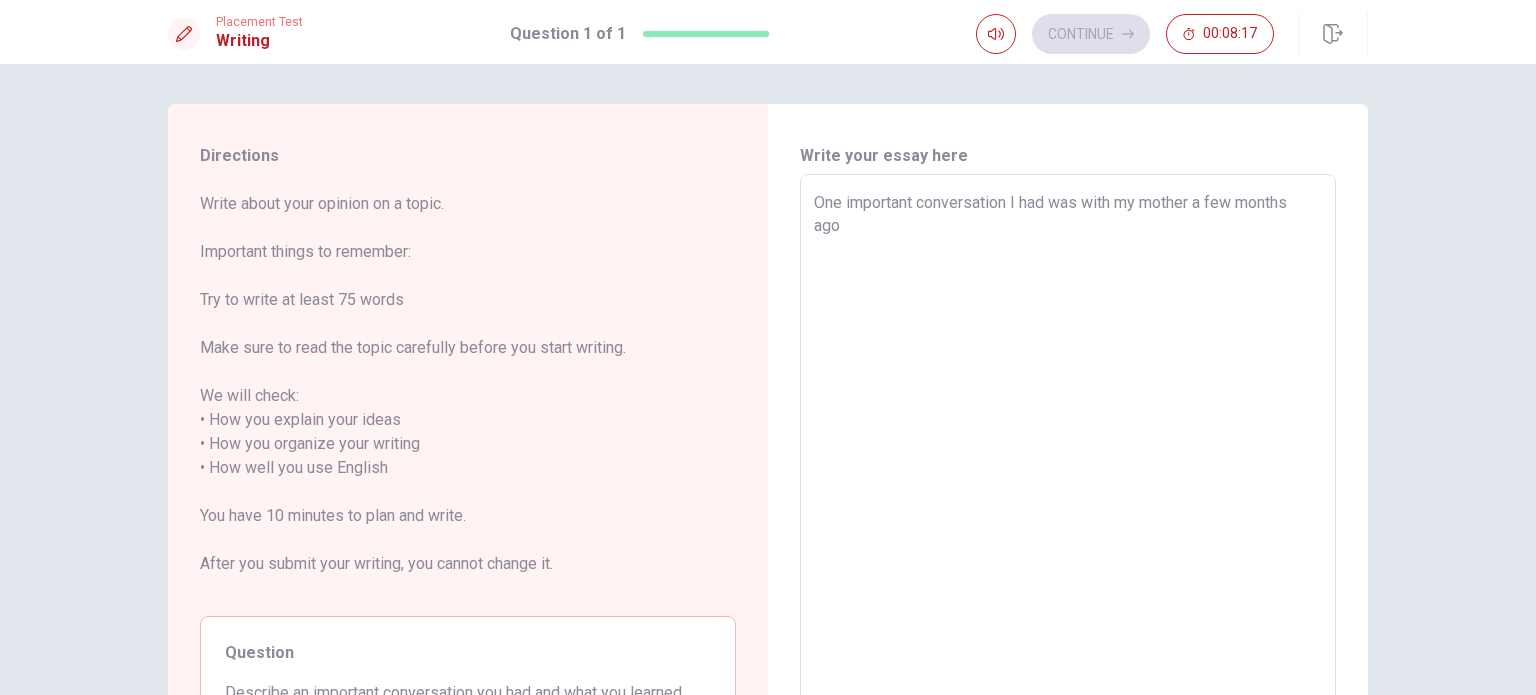 type on "One important conversation I had was with my mother a few months ago," 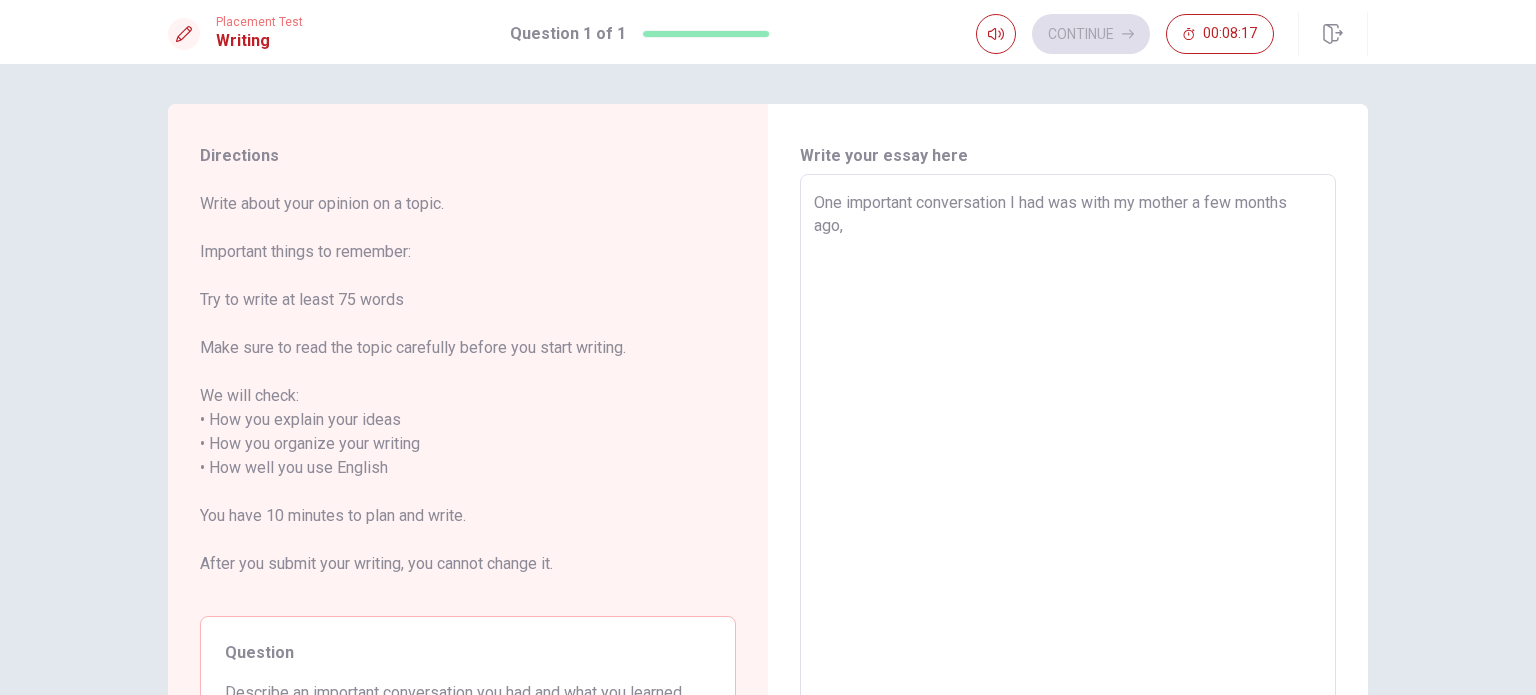 type on "x" 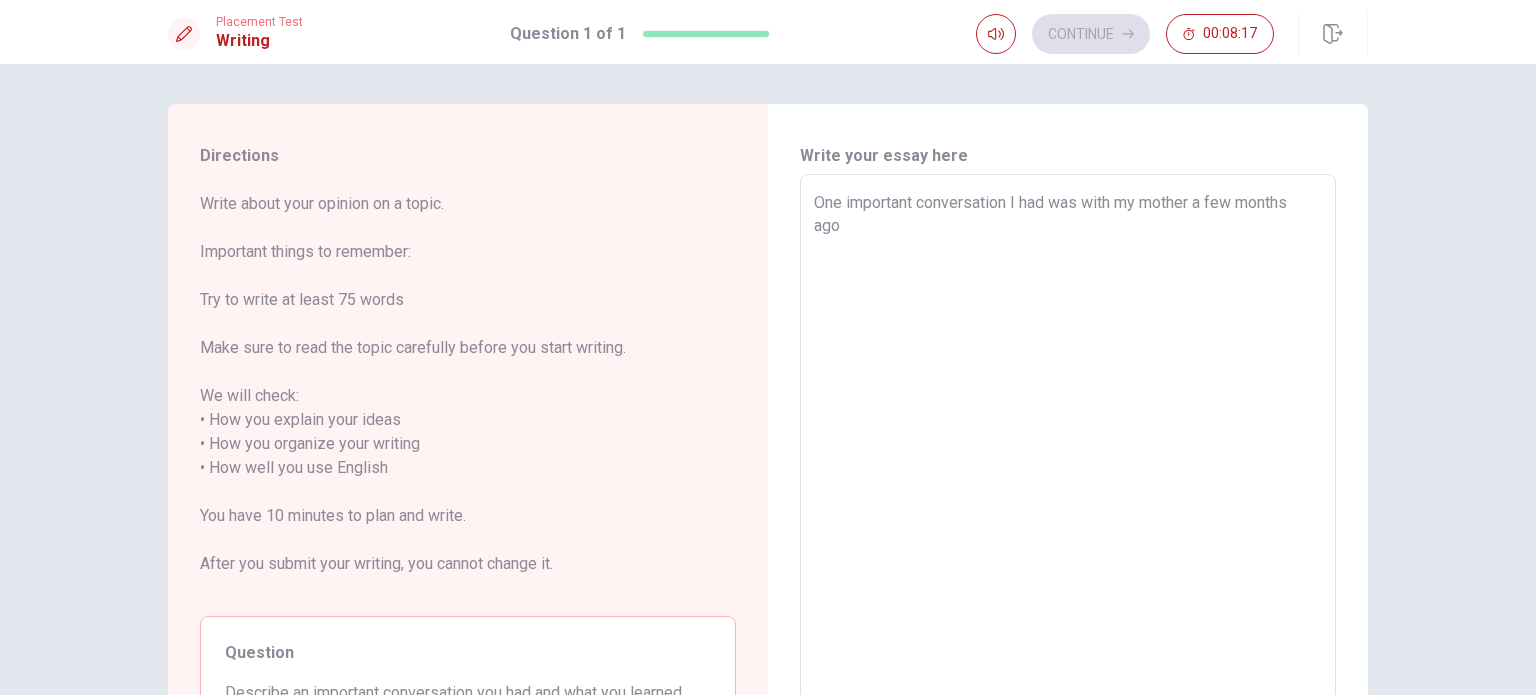 type on "x" 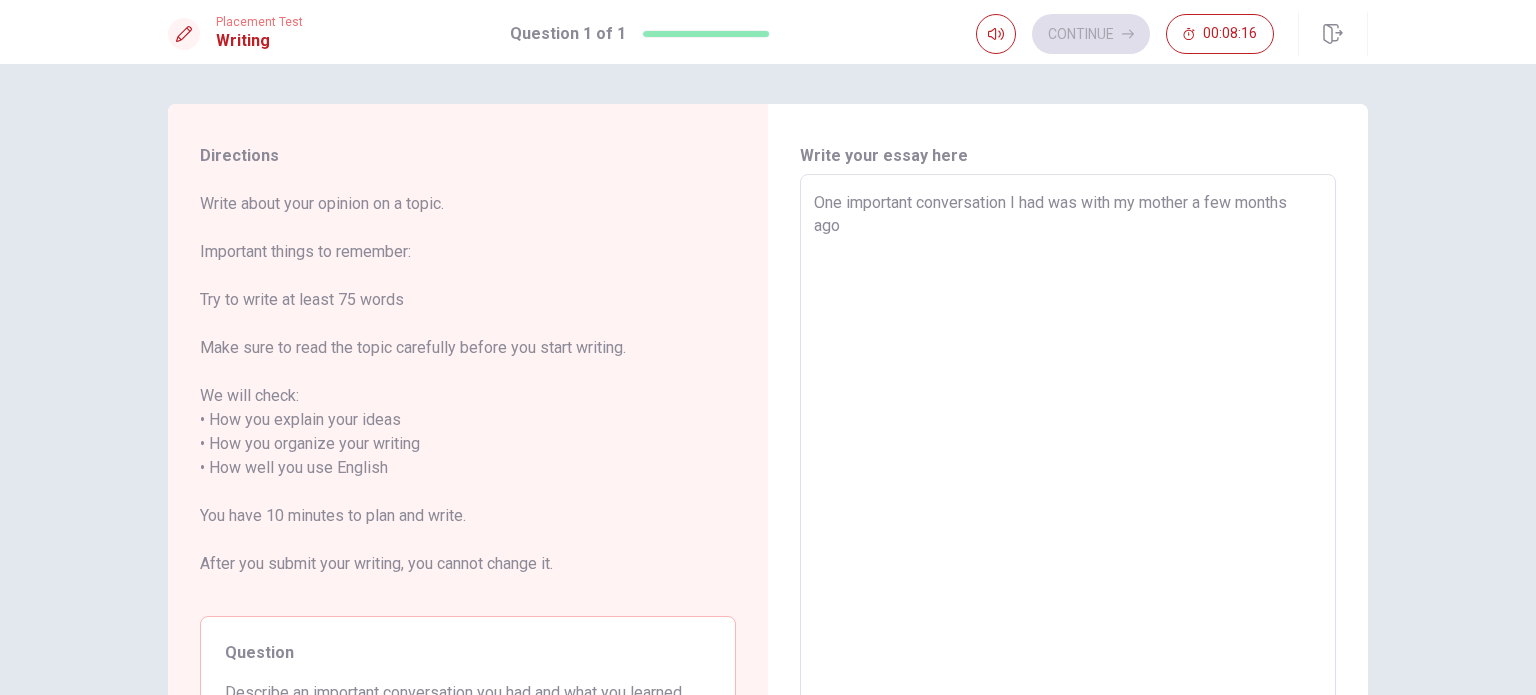 type on "One important conversation I had was with my mother a few months ago." 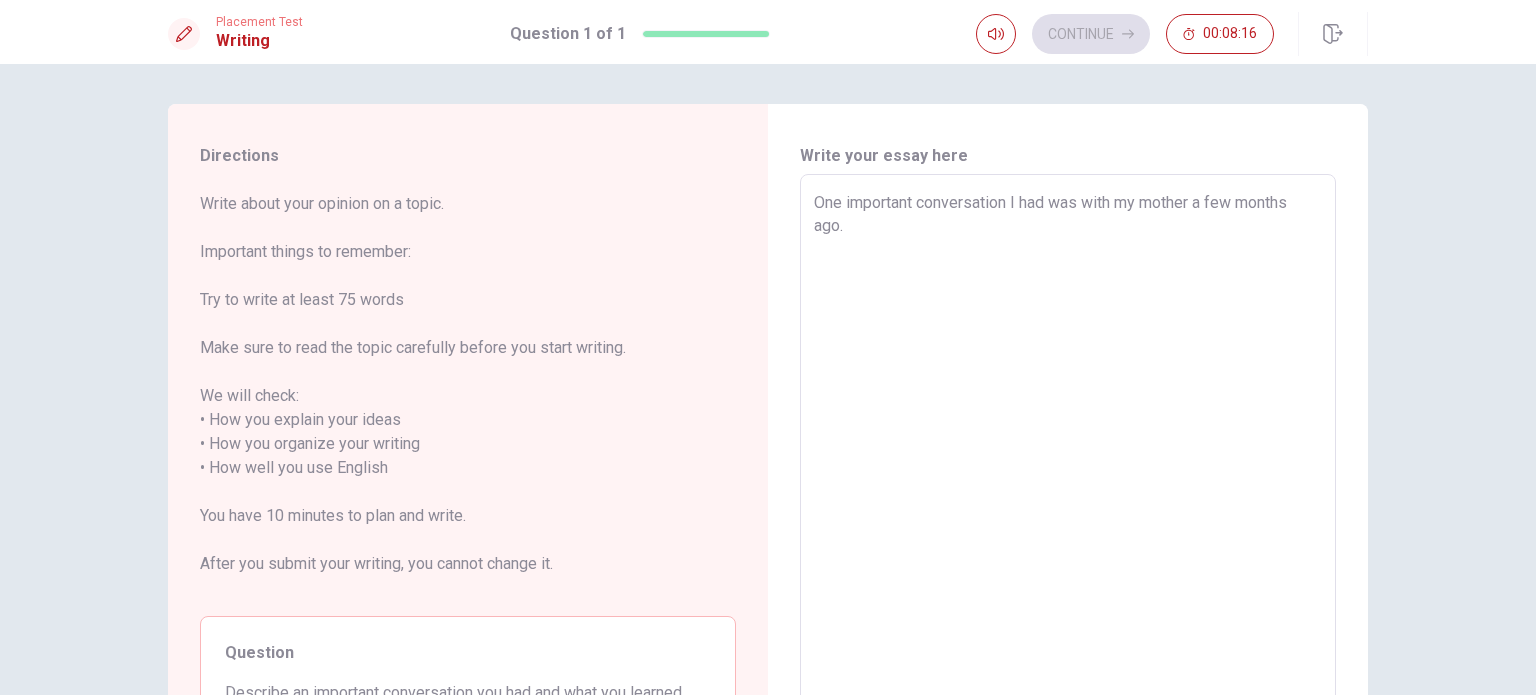 type on "x" 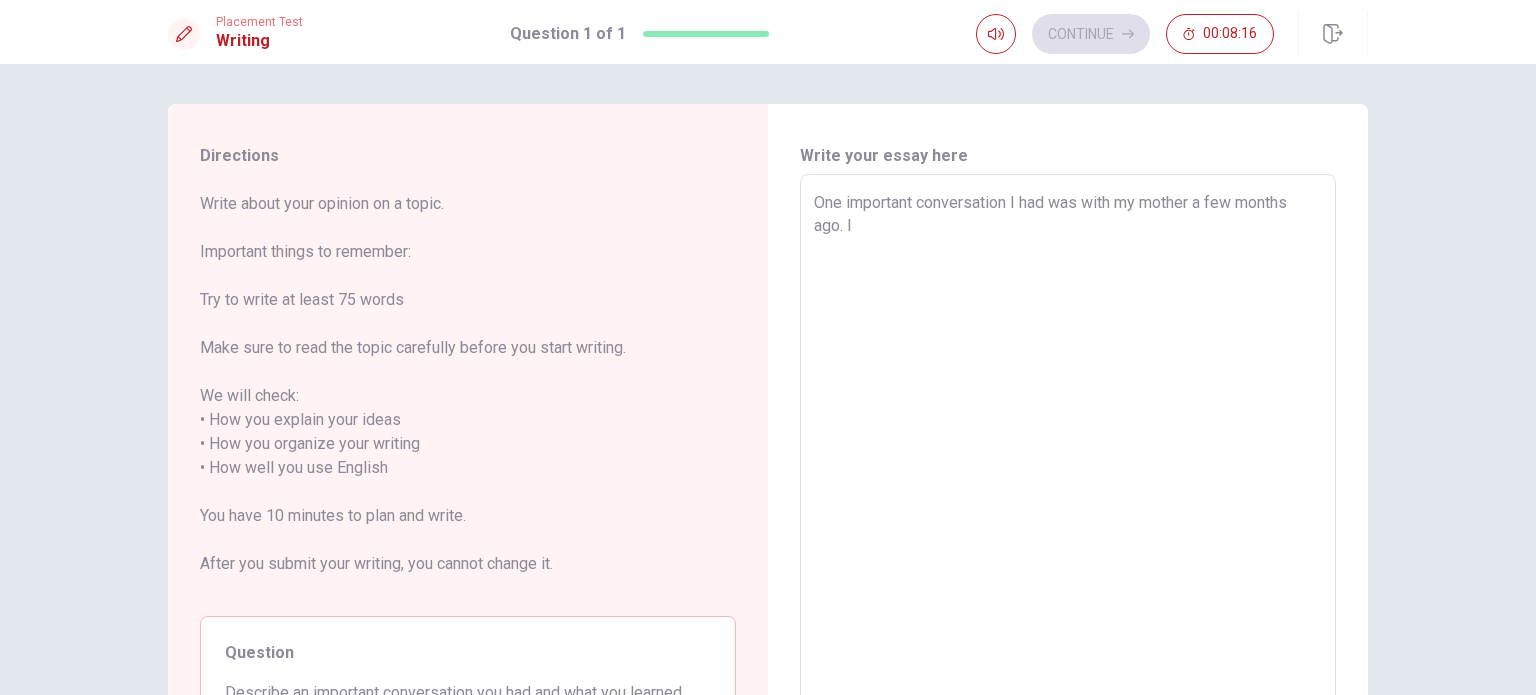 type on "x" 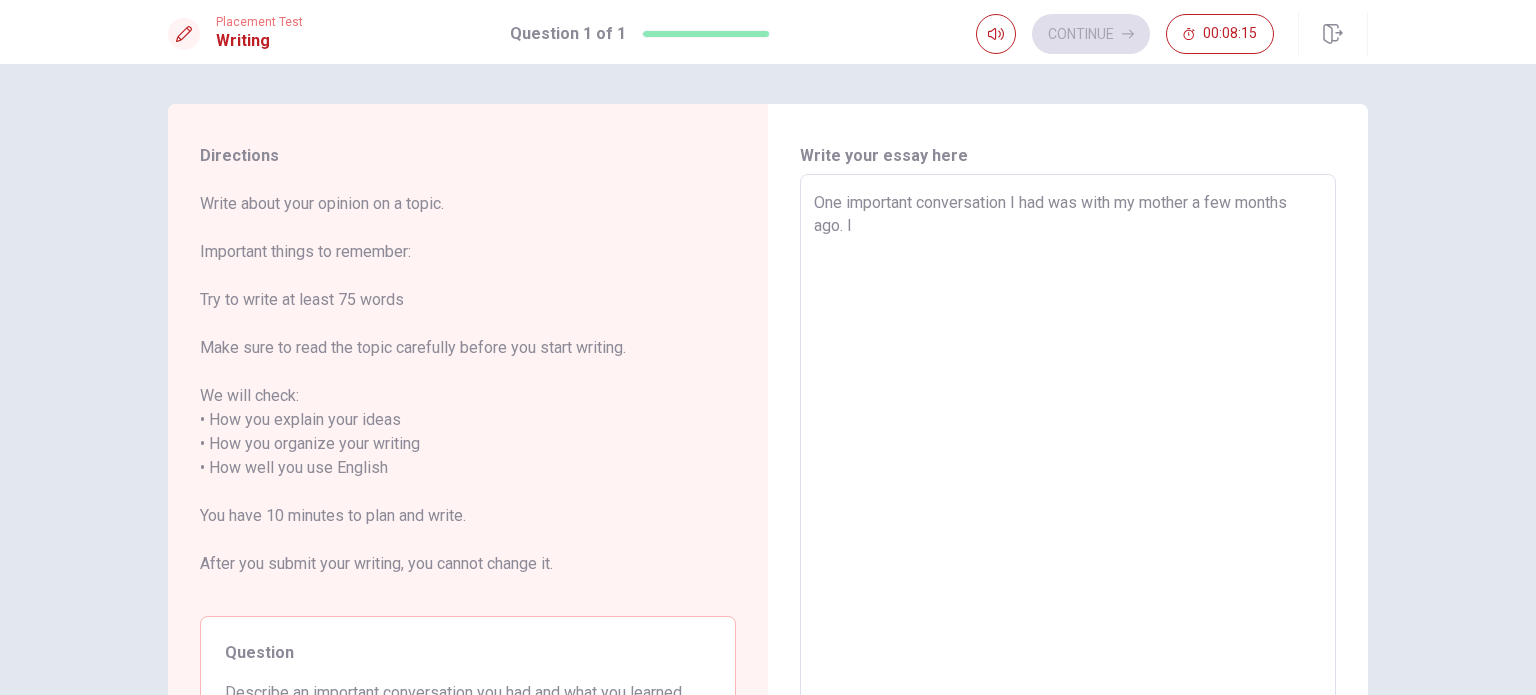 type on "One important conversation I had was with my mother a few months ago. I w" 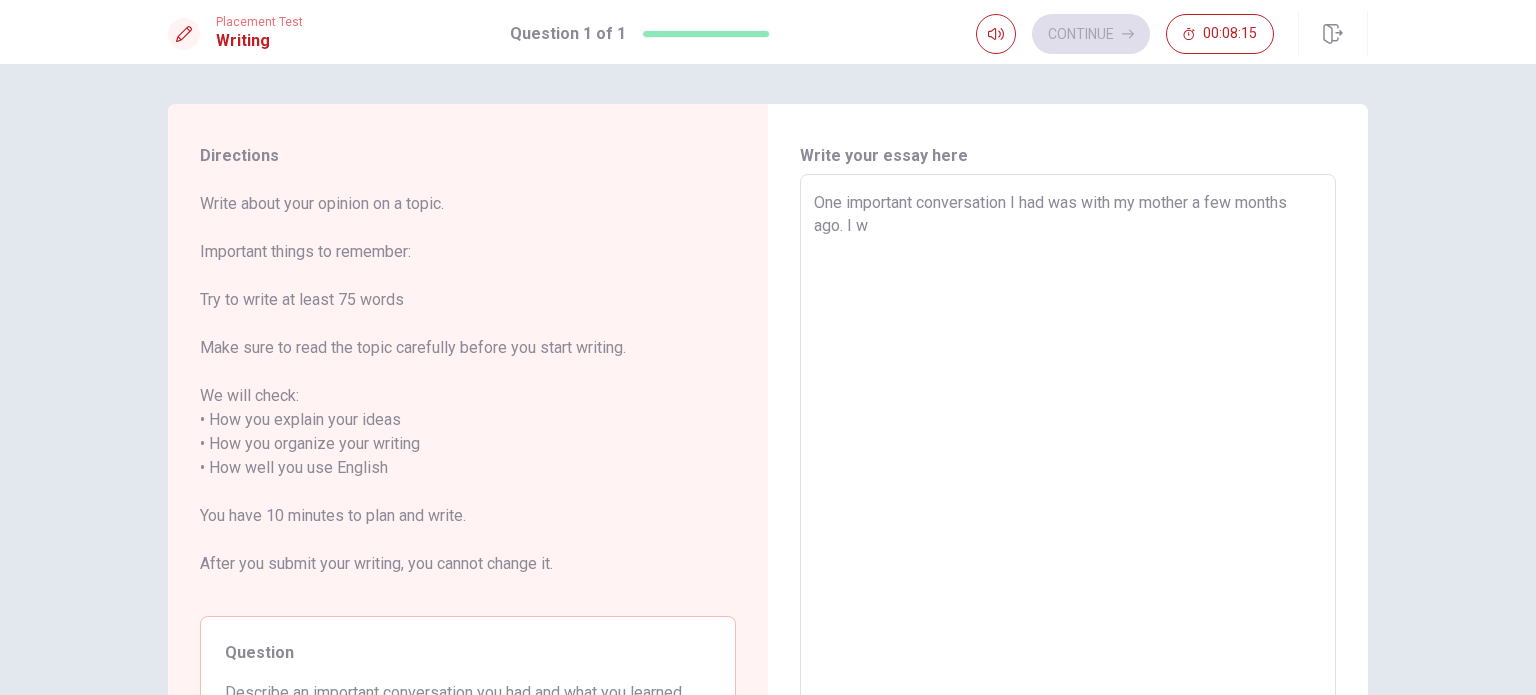 type on "x" 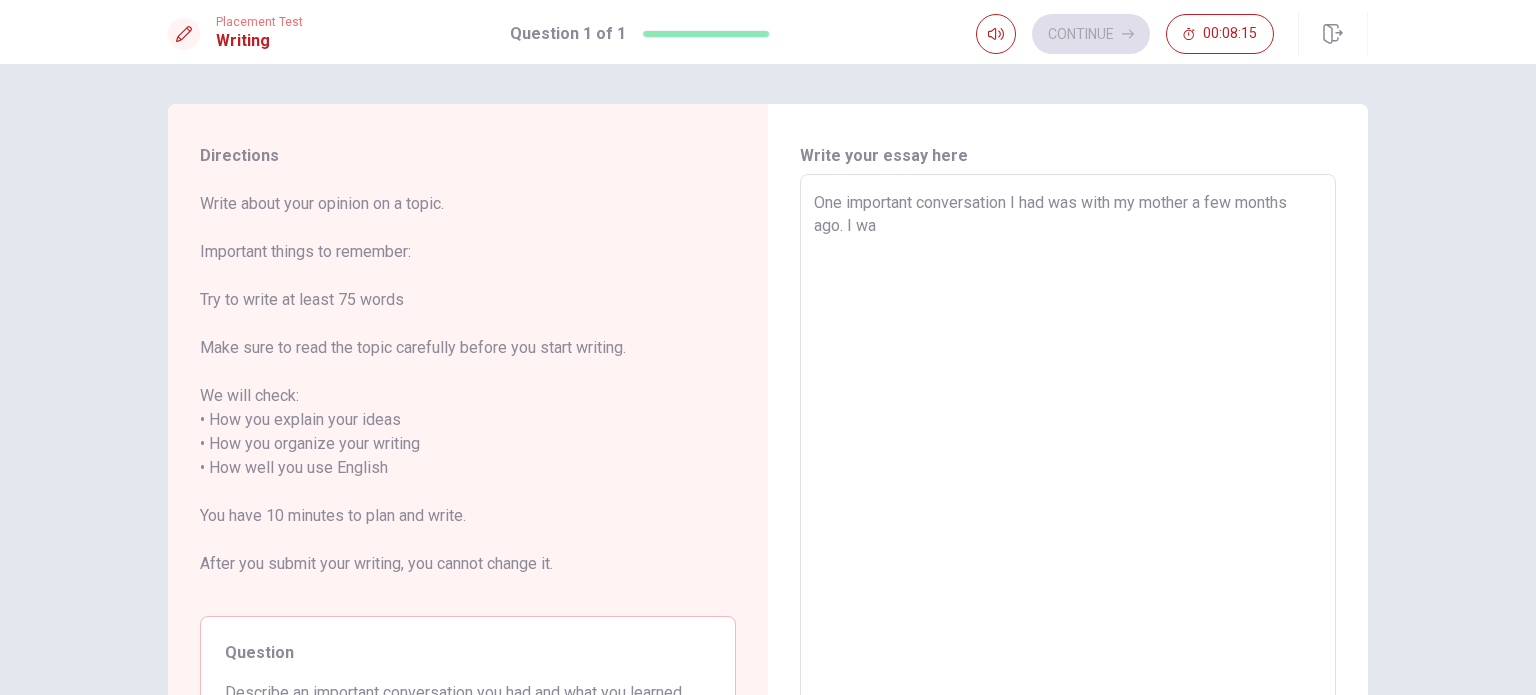 type on "x" 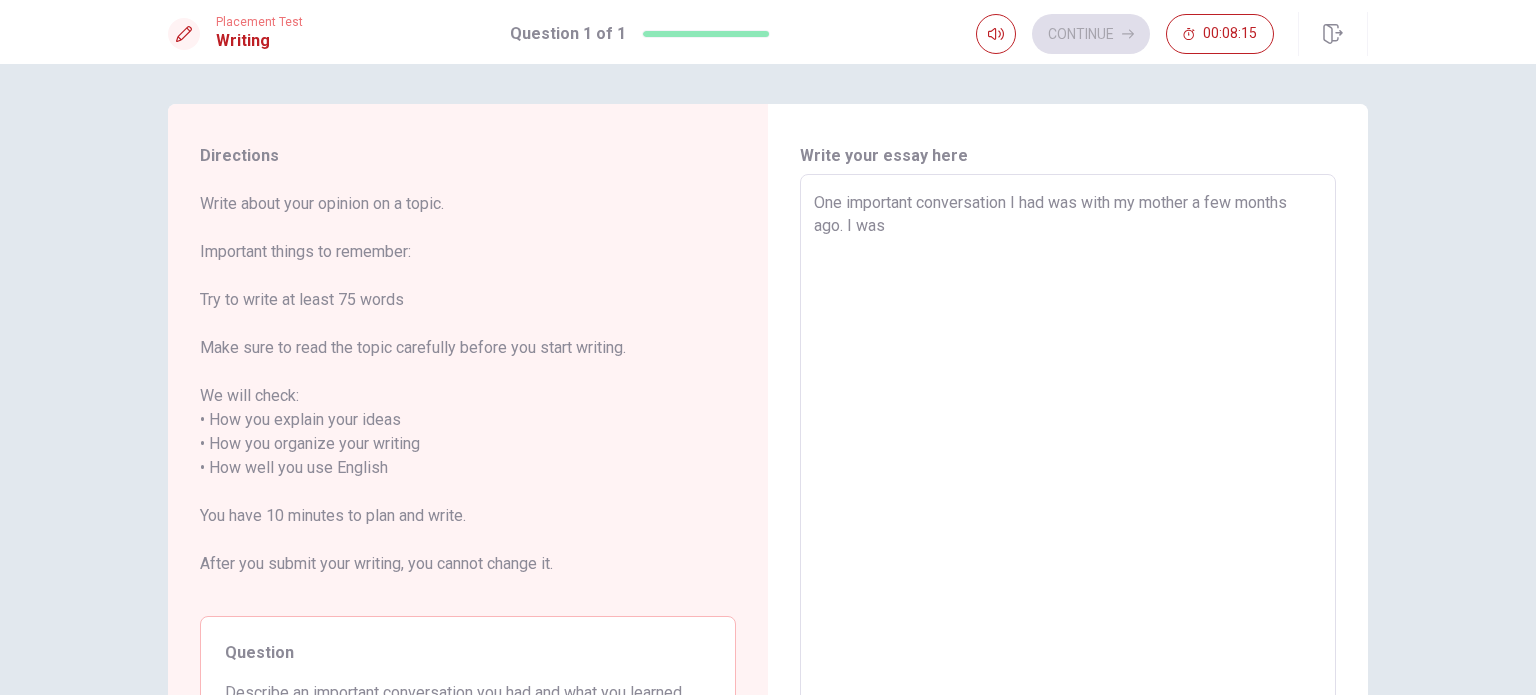 type on "x" 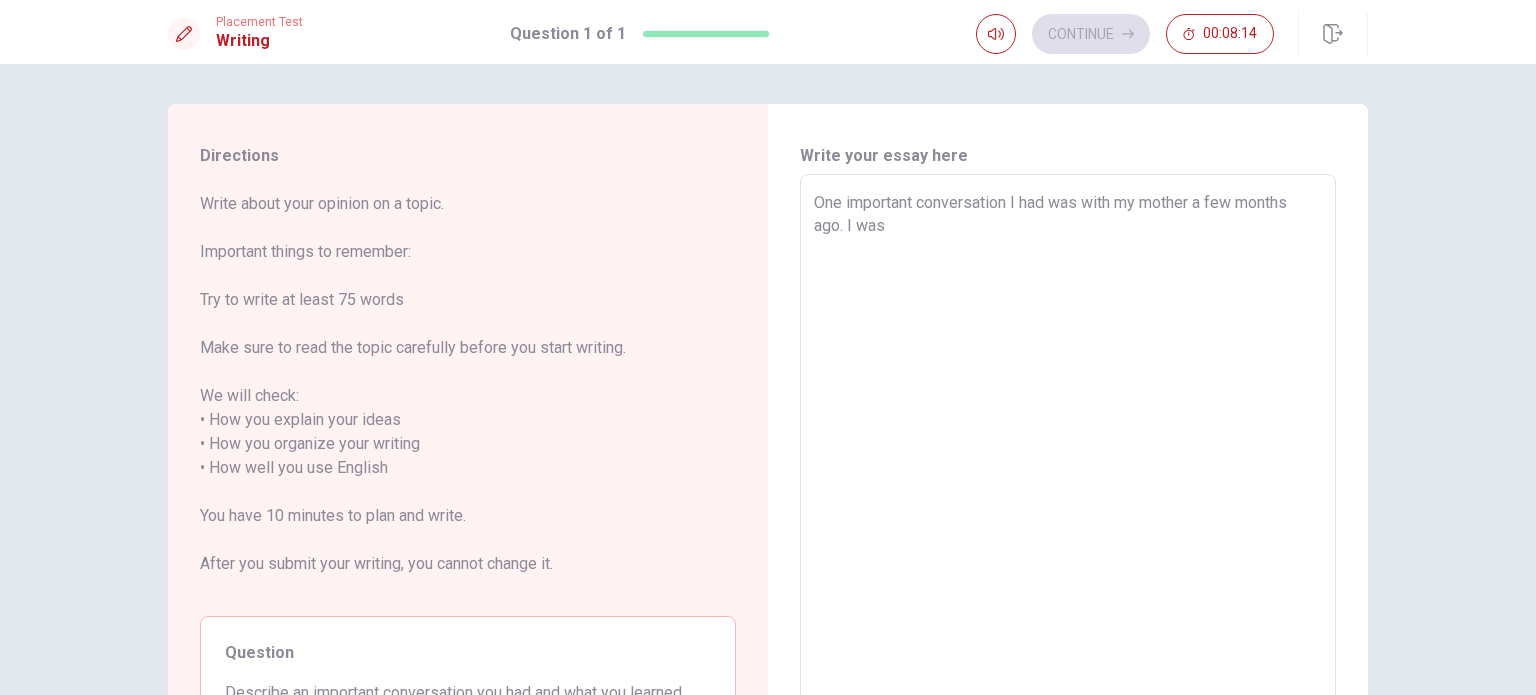 type on "One important conversation I had was with my mother a few months ago. I was f" 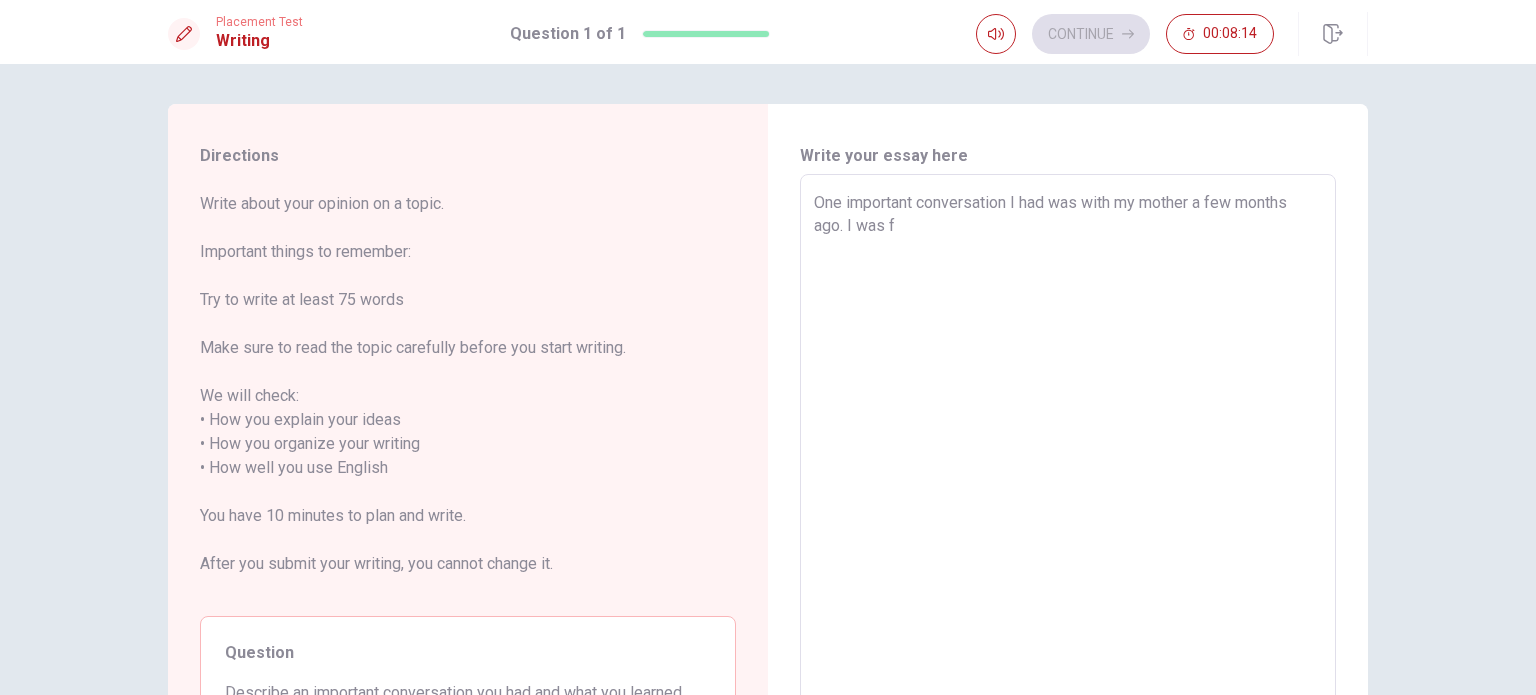 type on "x" 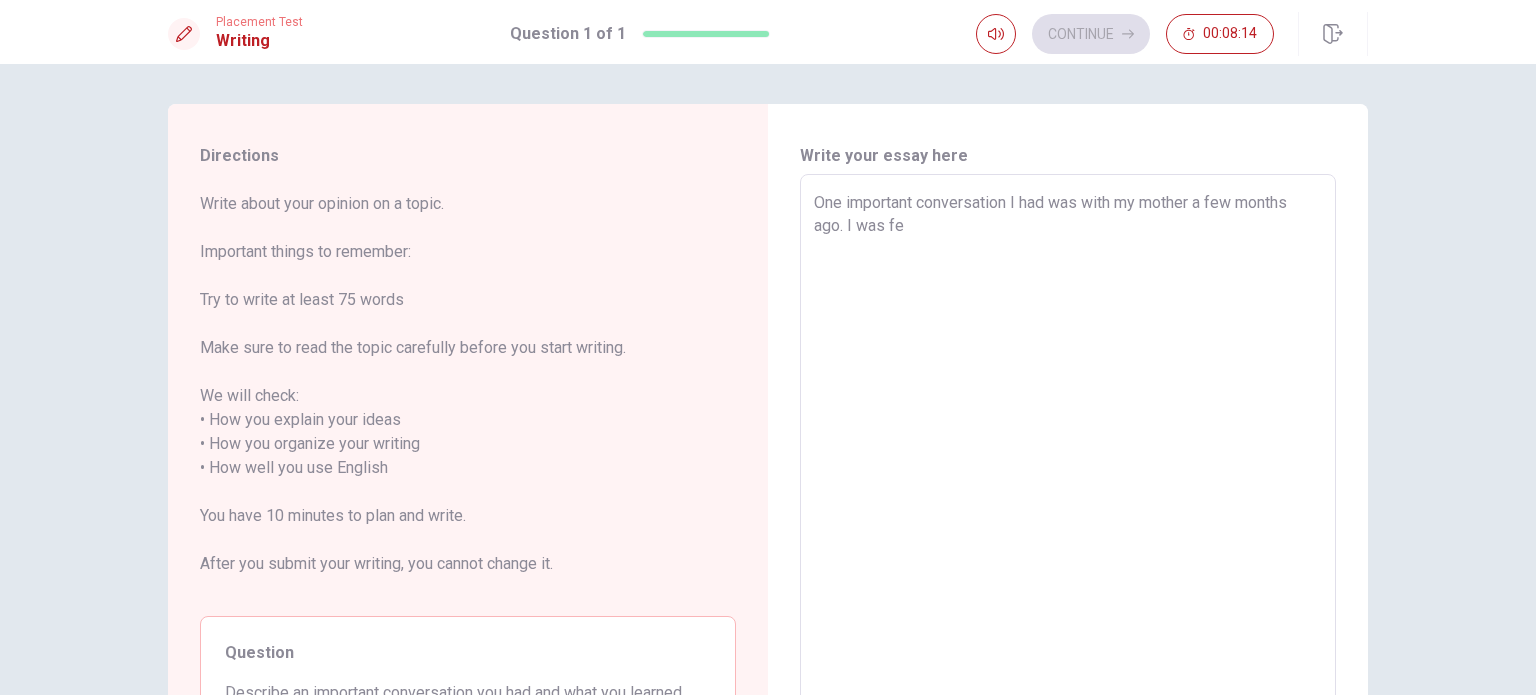 type on "x" 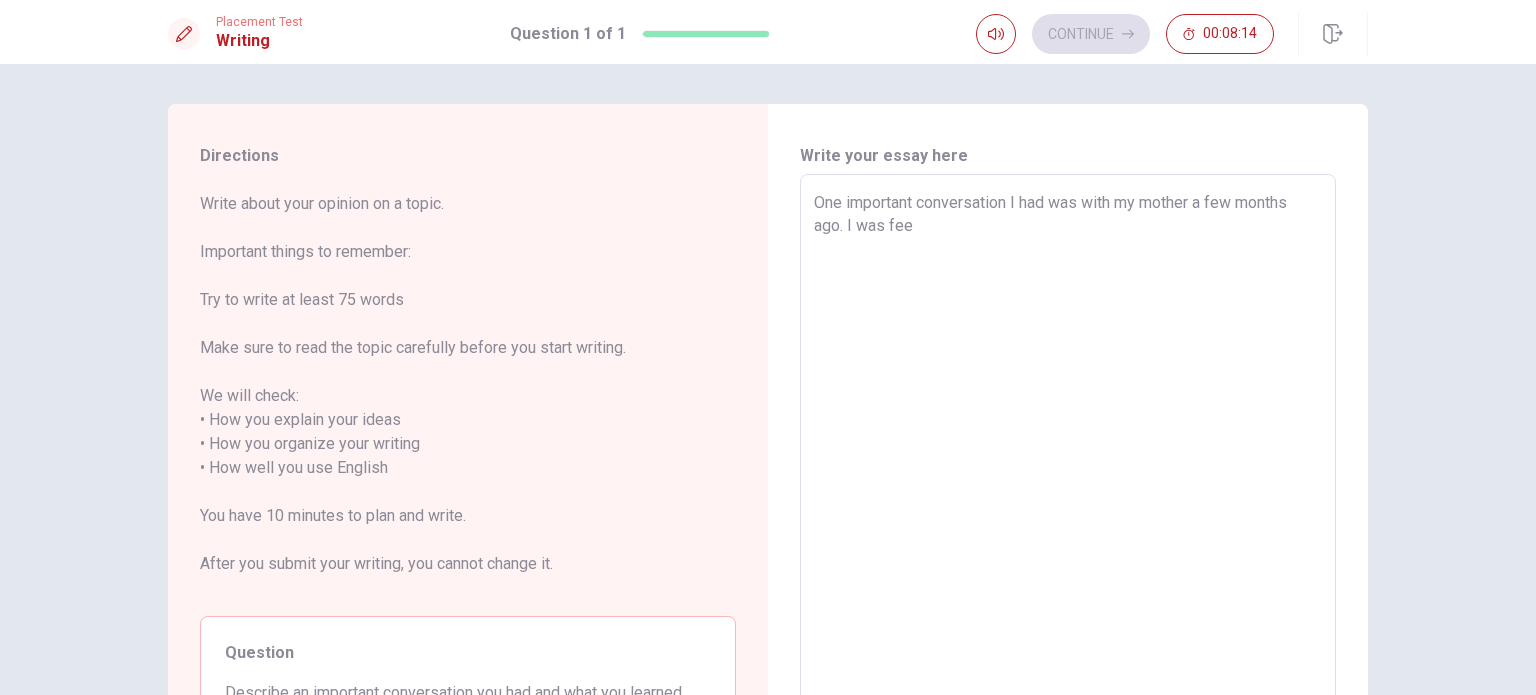 type on "x" 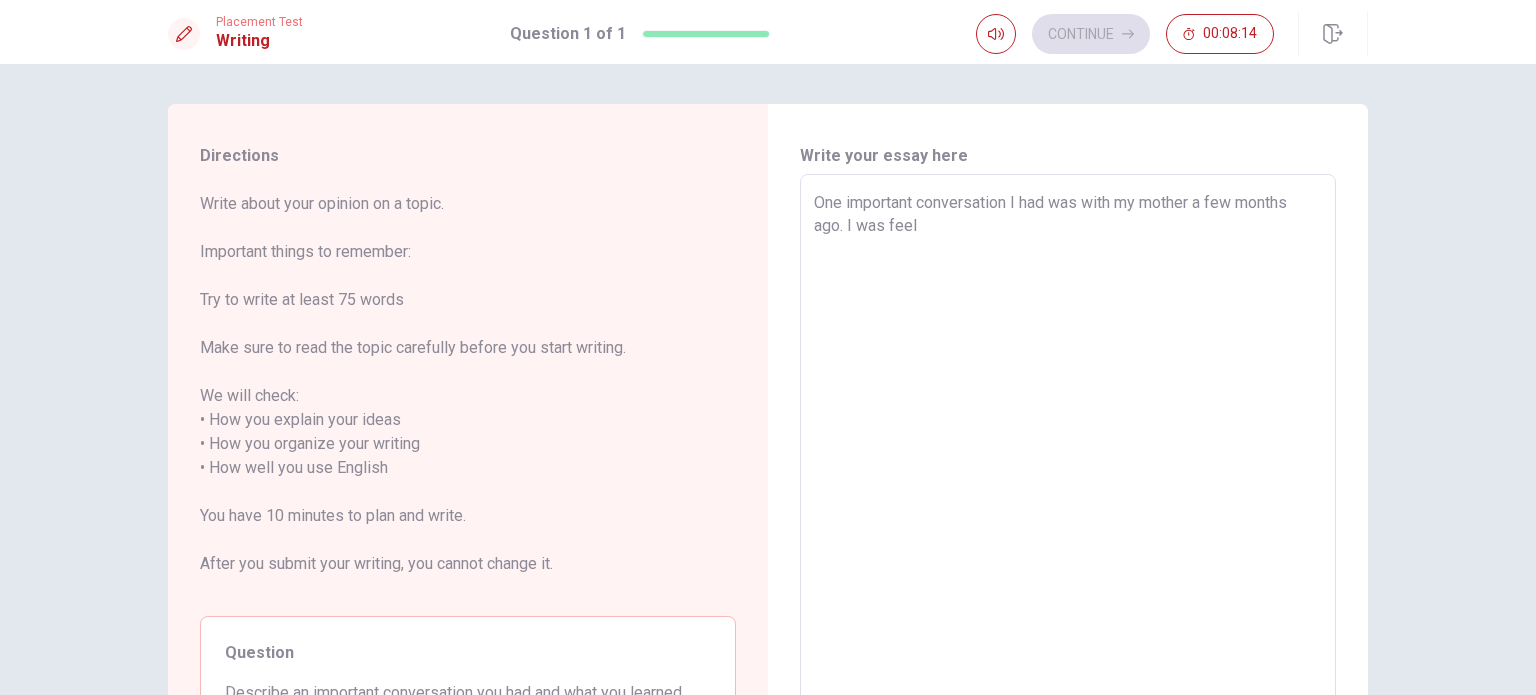 type on "x" 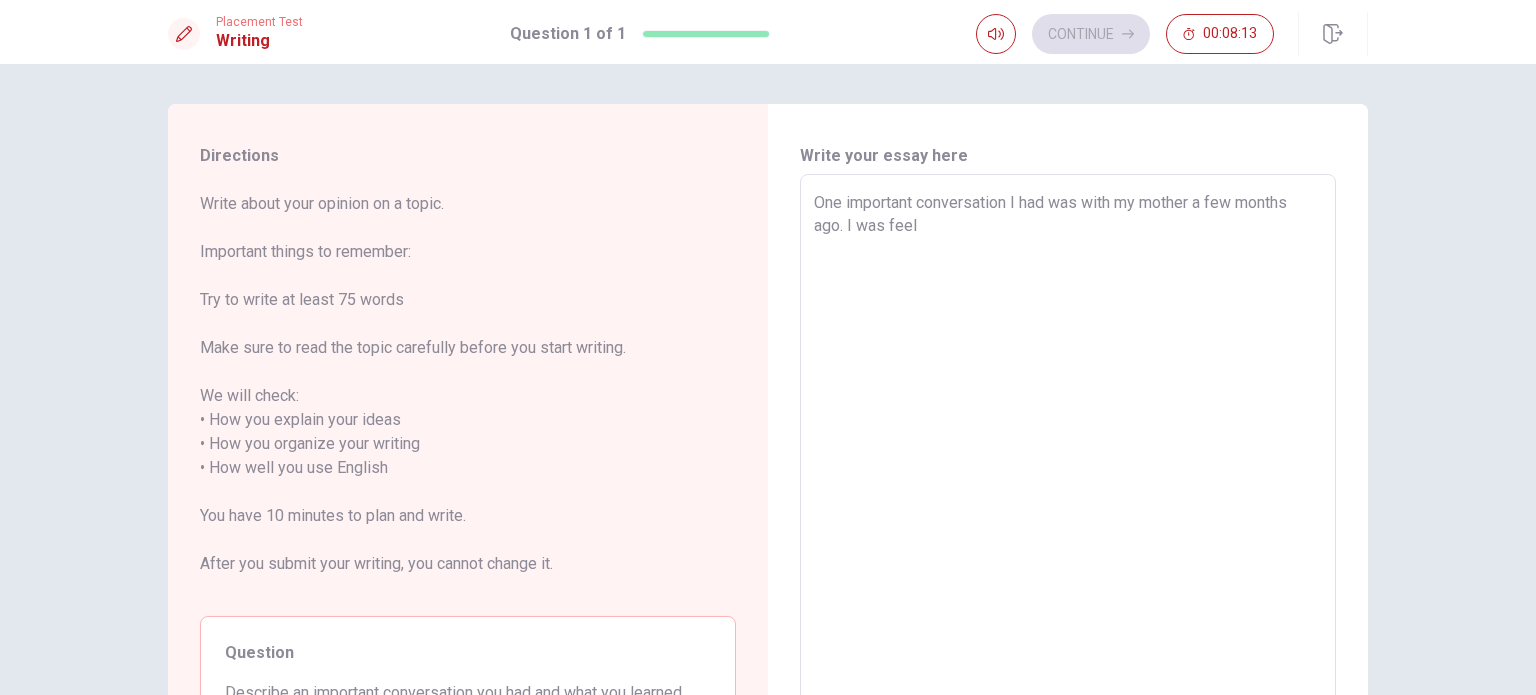 type on "One important conversation I had was with my mother a few months ago. I was feeli" 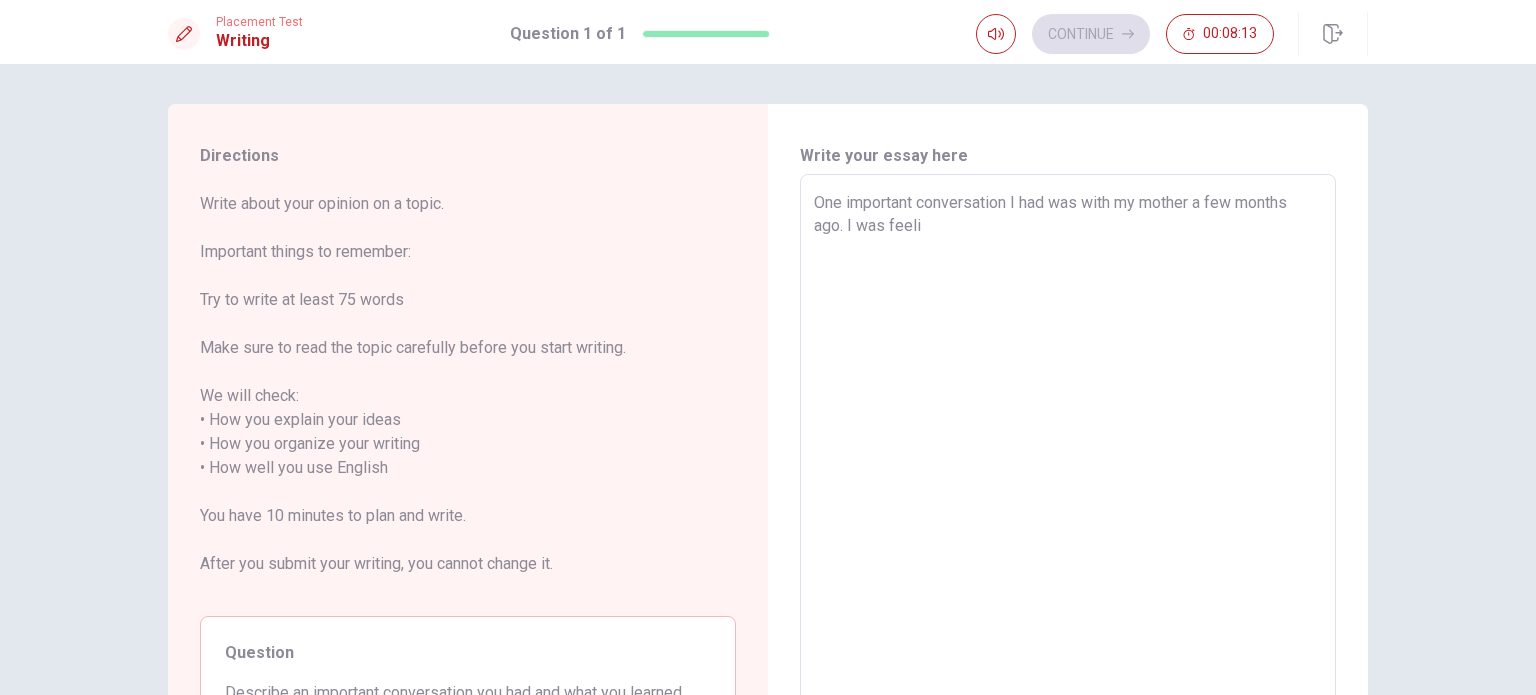 type on "x" 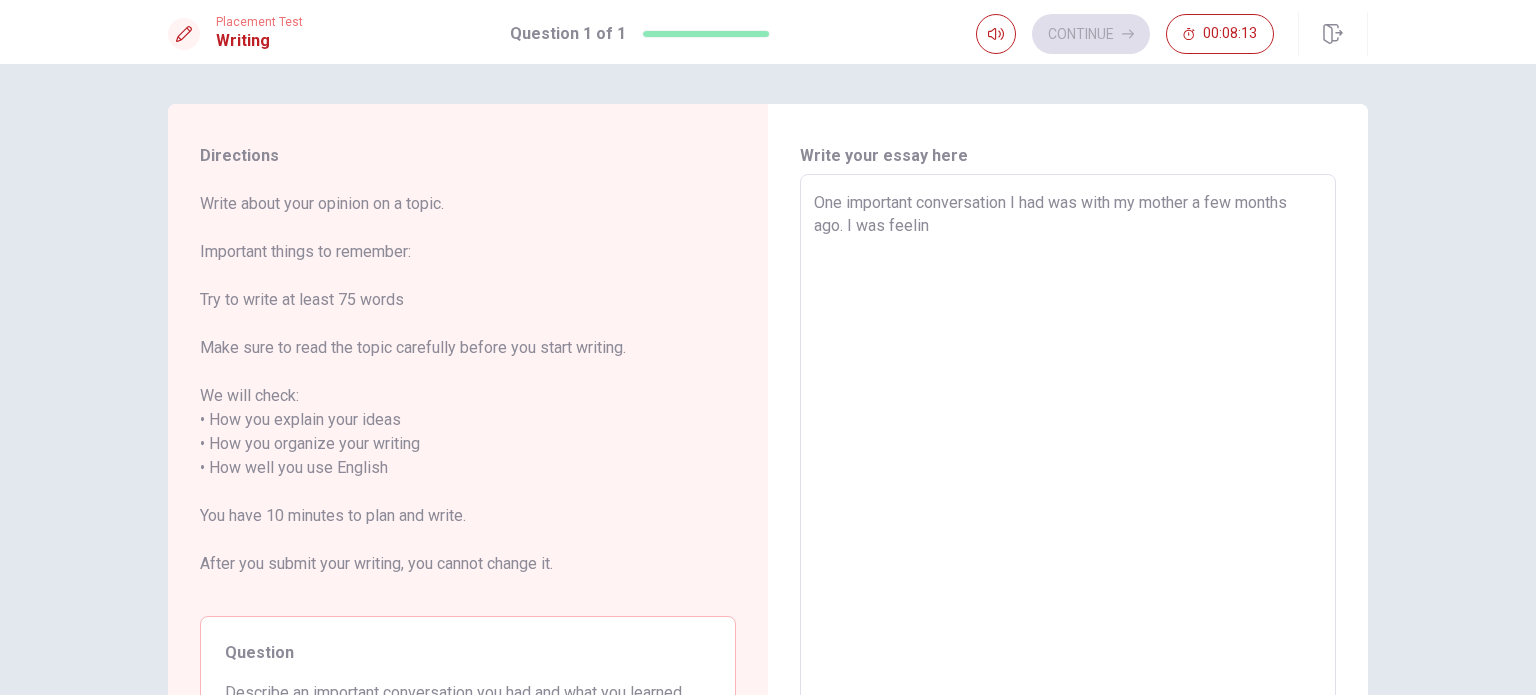 type on "x" 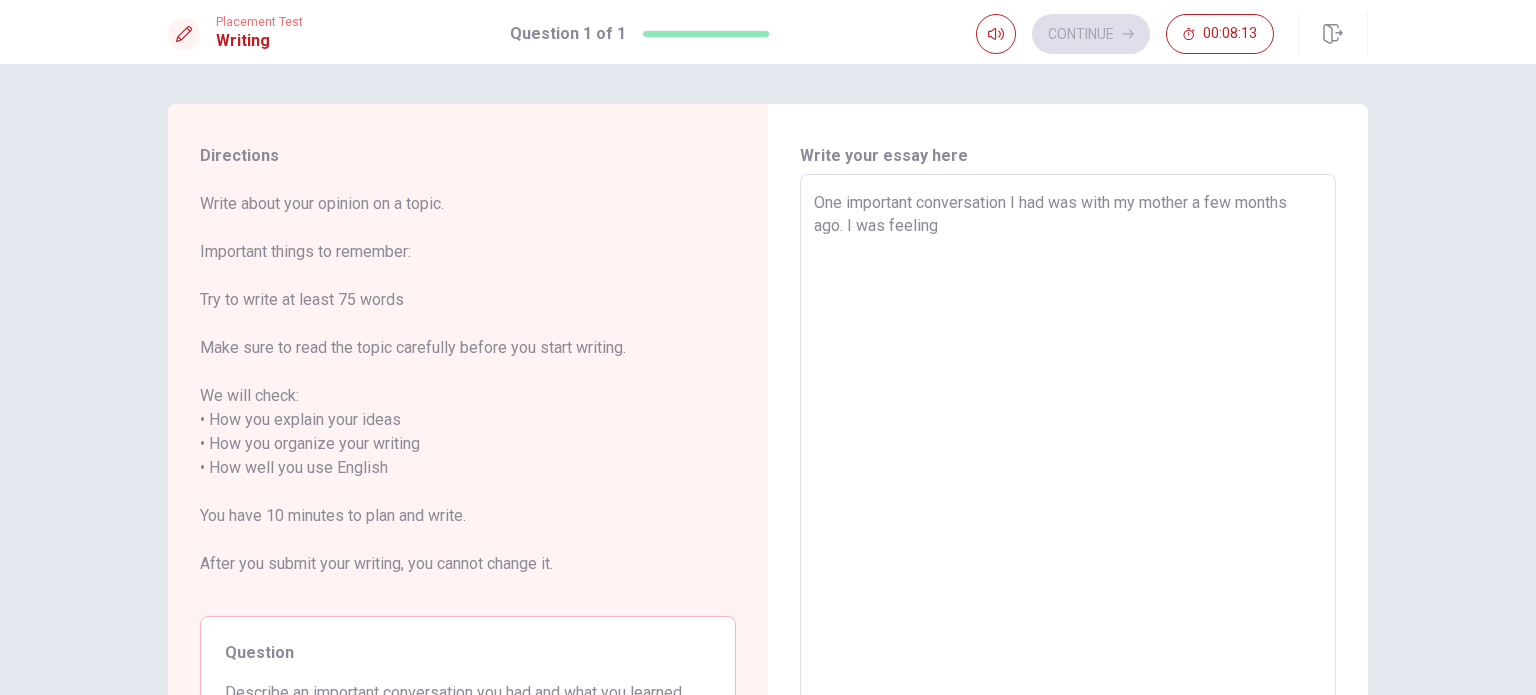type on "x" 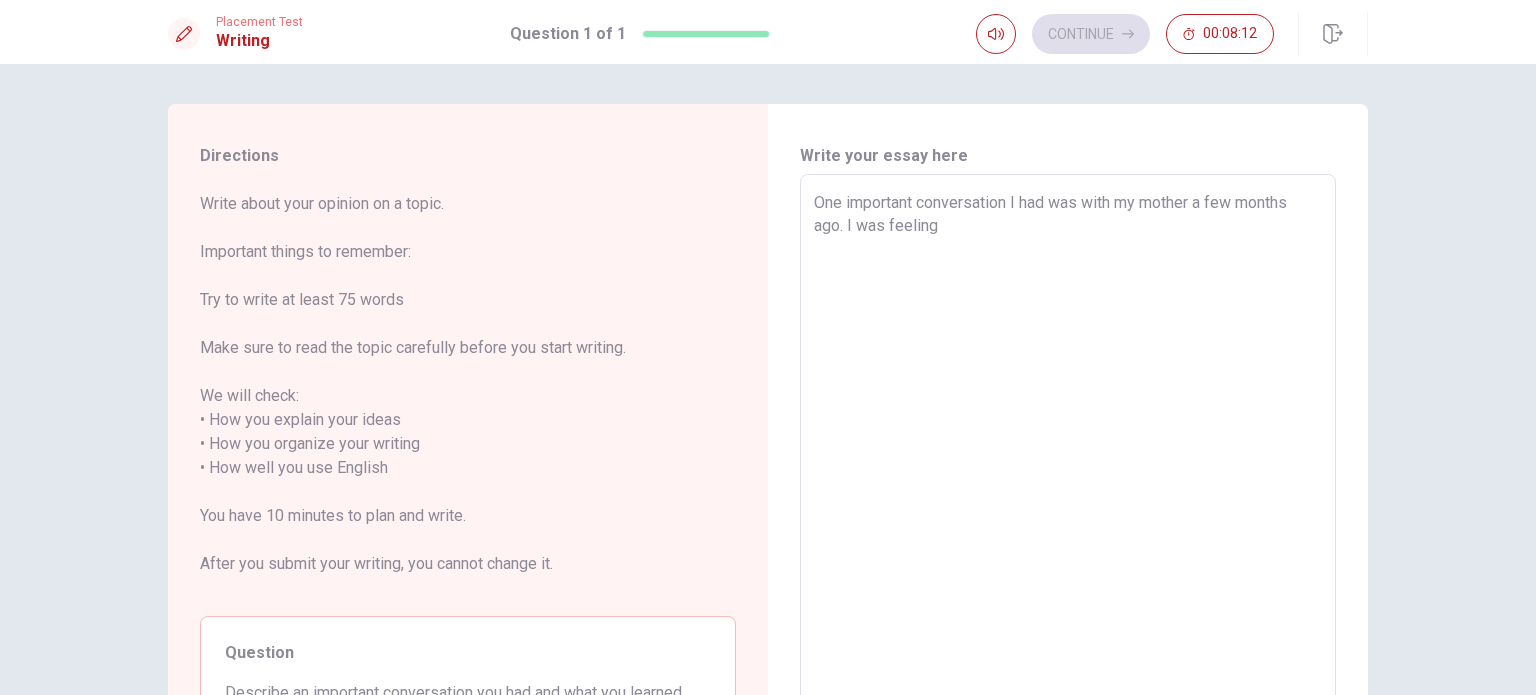 type on "One important conversation I had was with my mother a few months ago. I was feeling w" 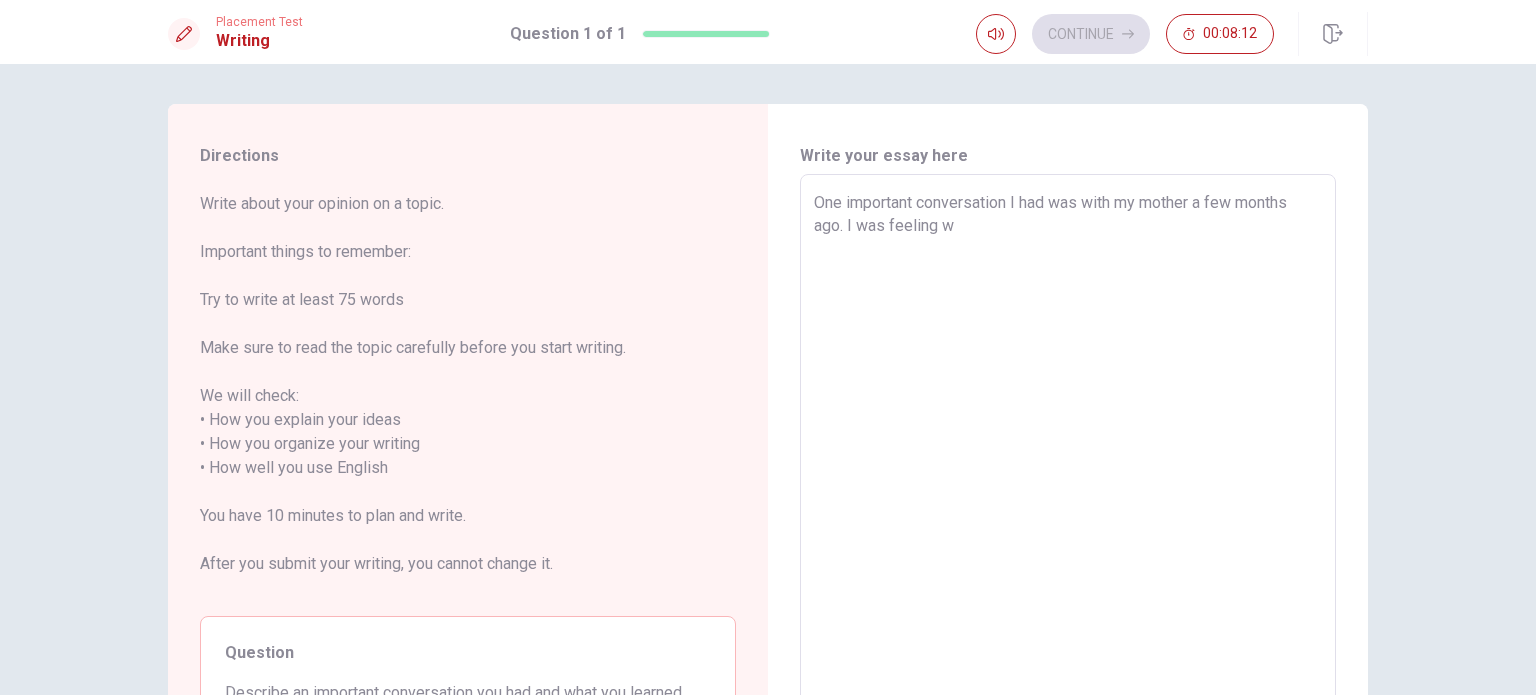 type on "x" 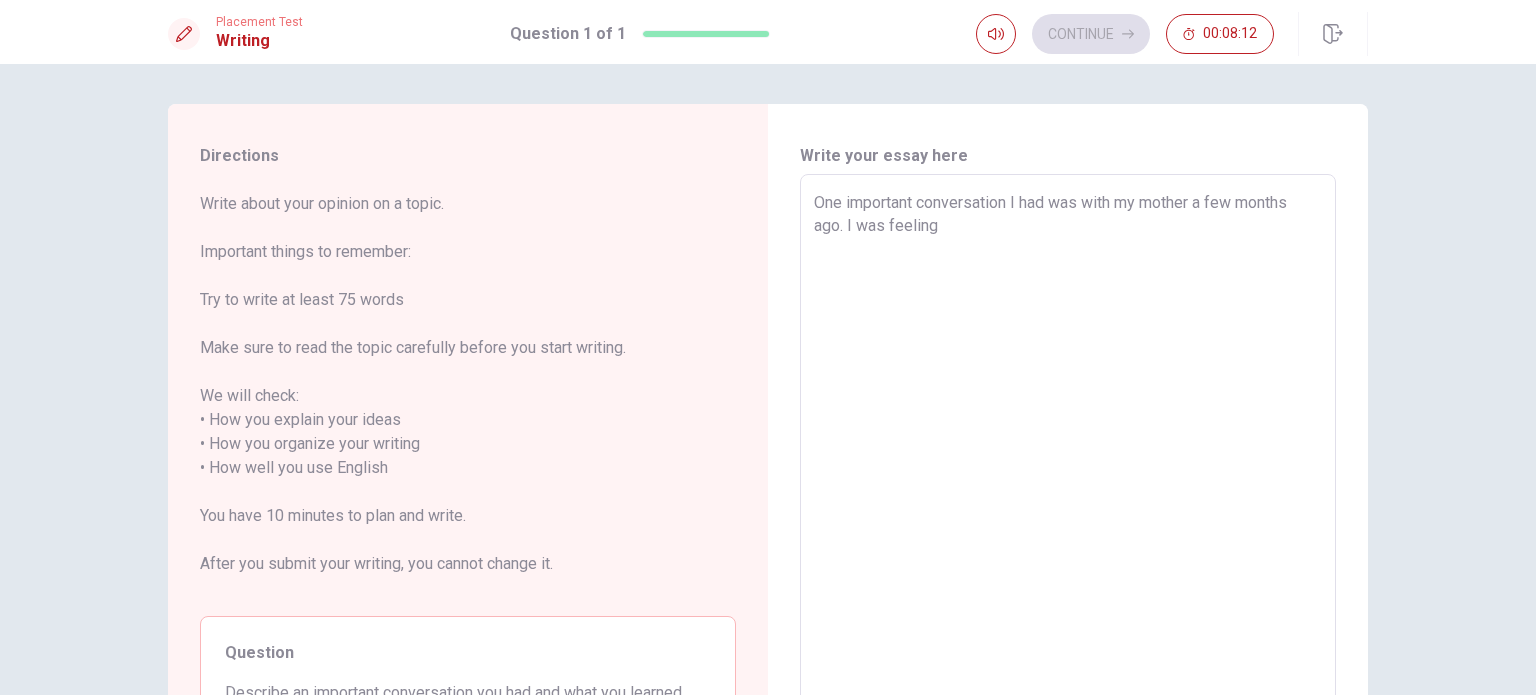 type on "x" 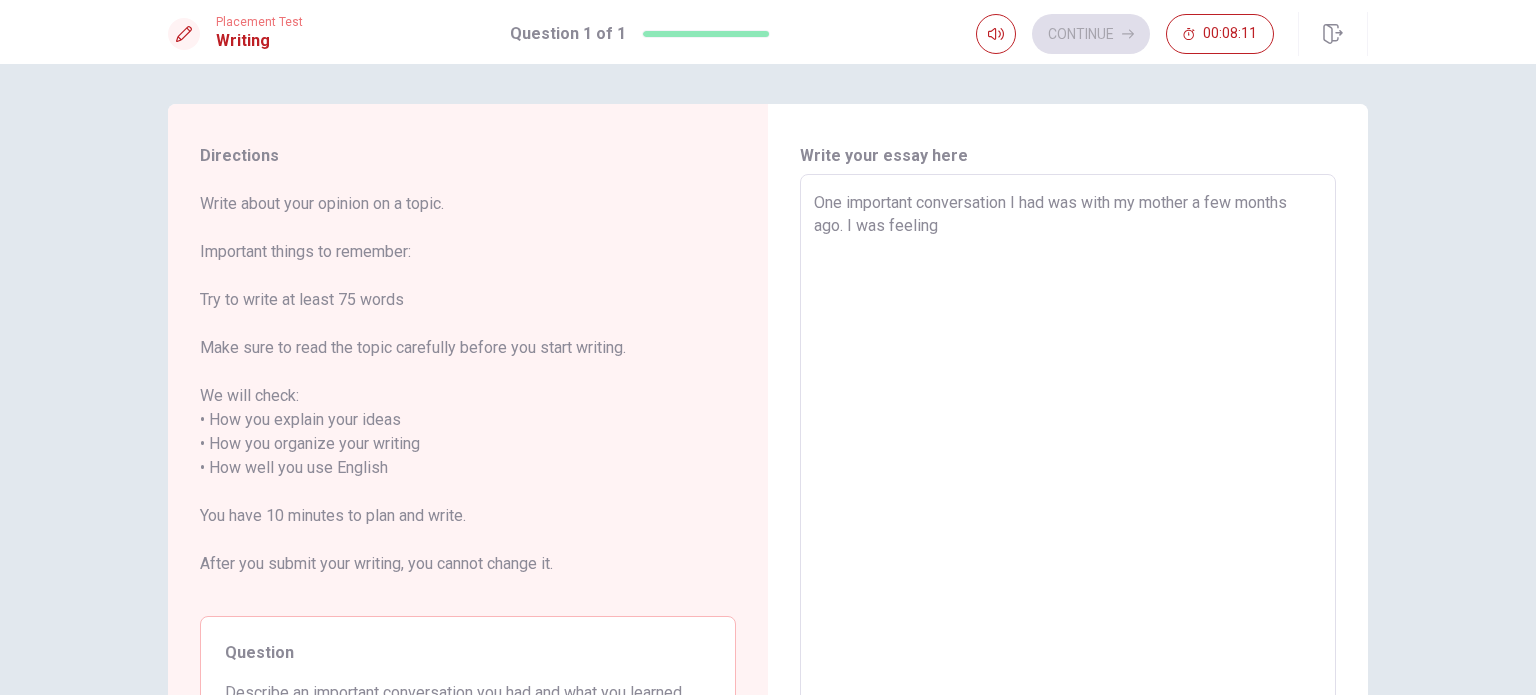 type on "One important conversation I had was with my mother a few months ago. I was feeling v" 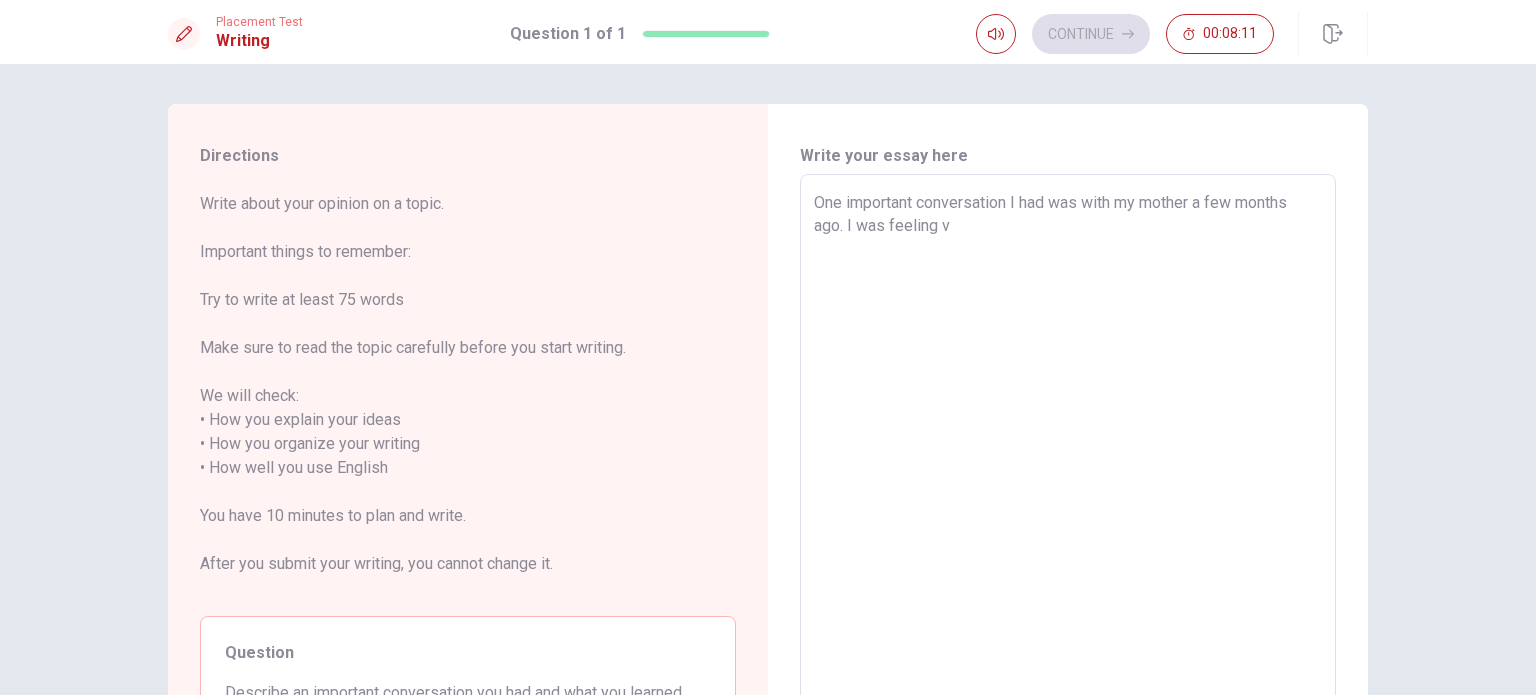 type on "x" 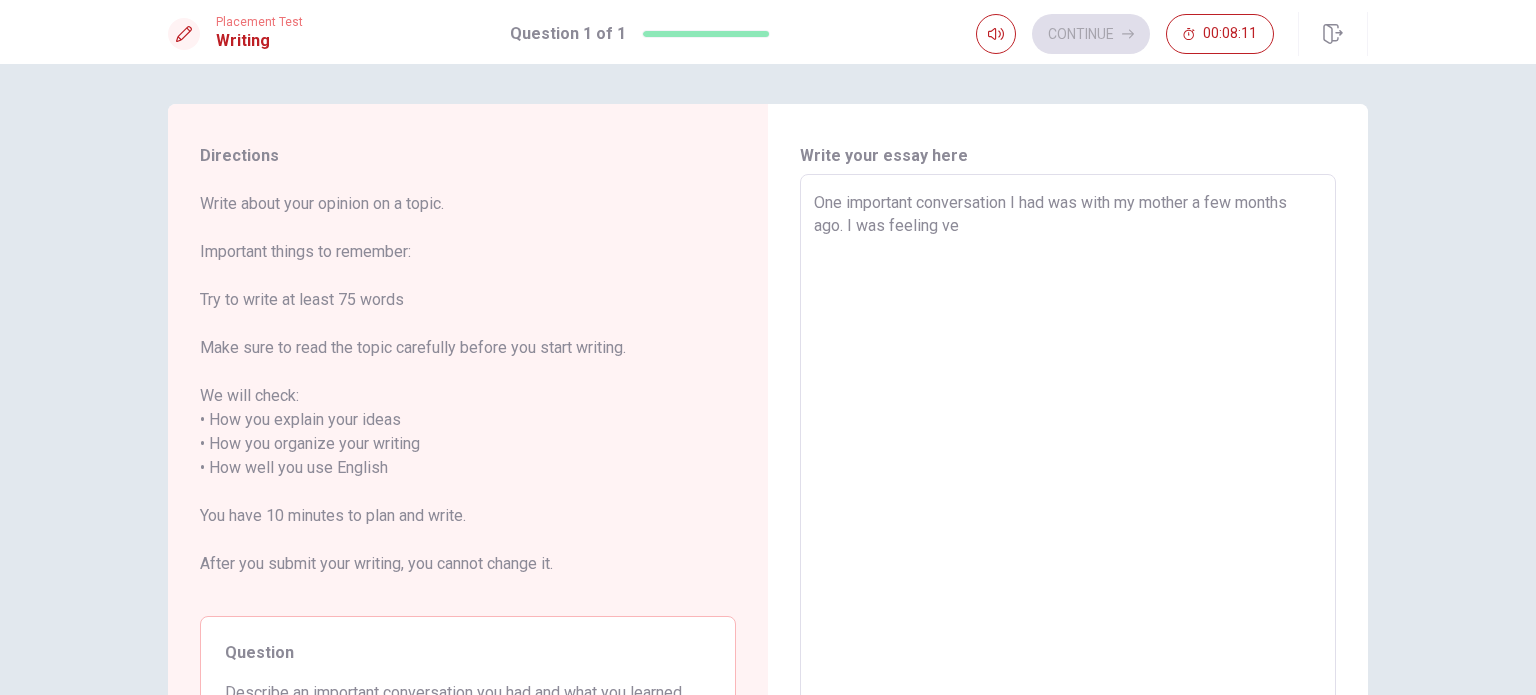 type on "x" 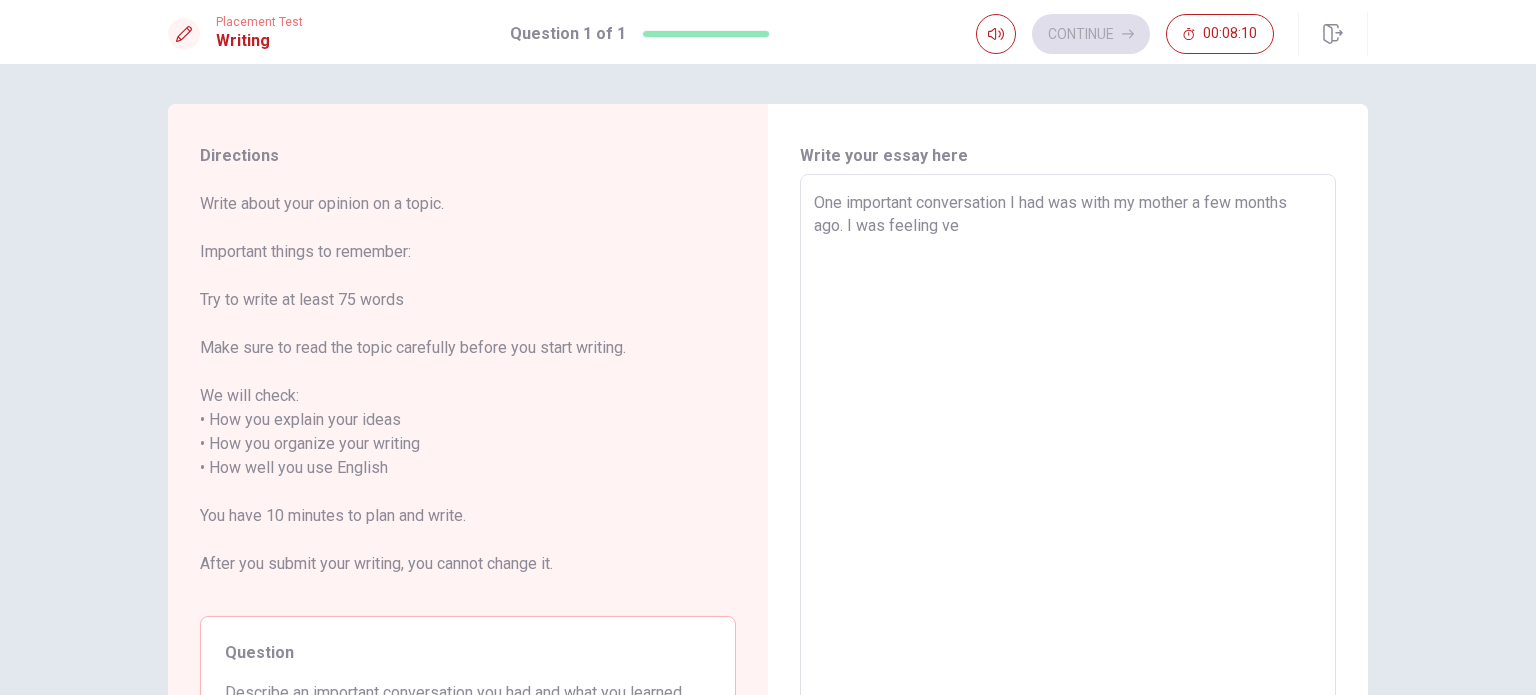 type on "One important conversation I had was with my mother a few months ago. I was feeling ver" 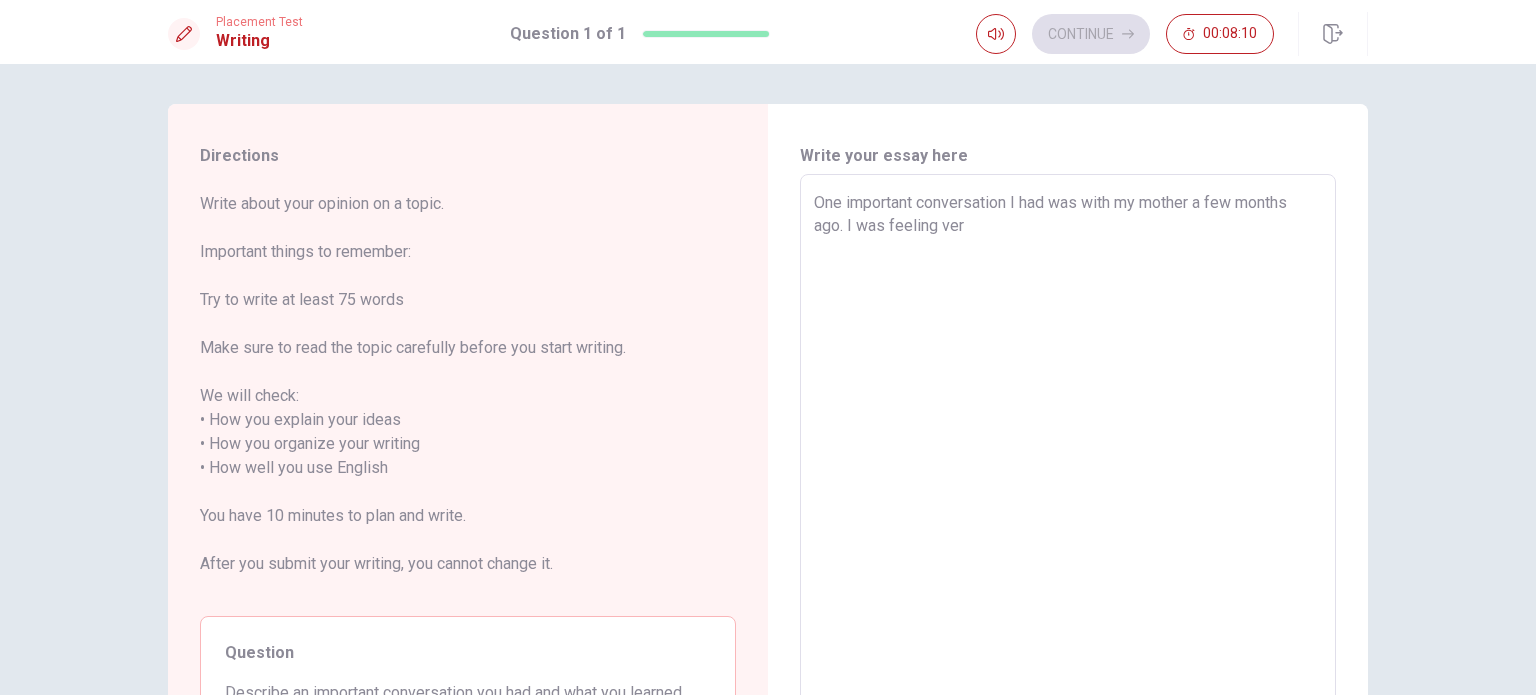 type on "x" 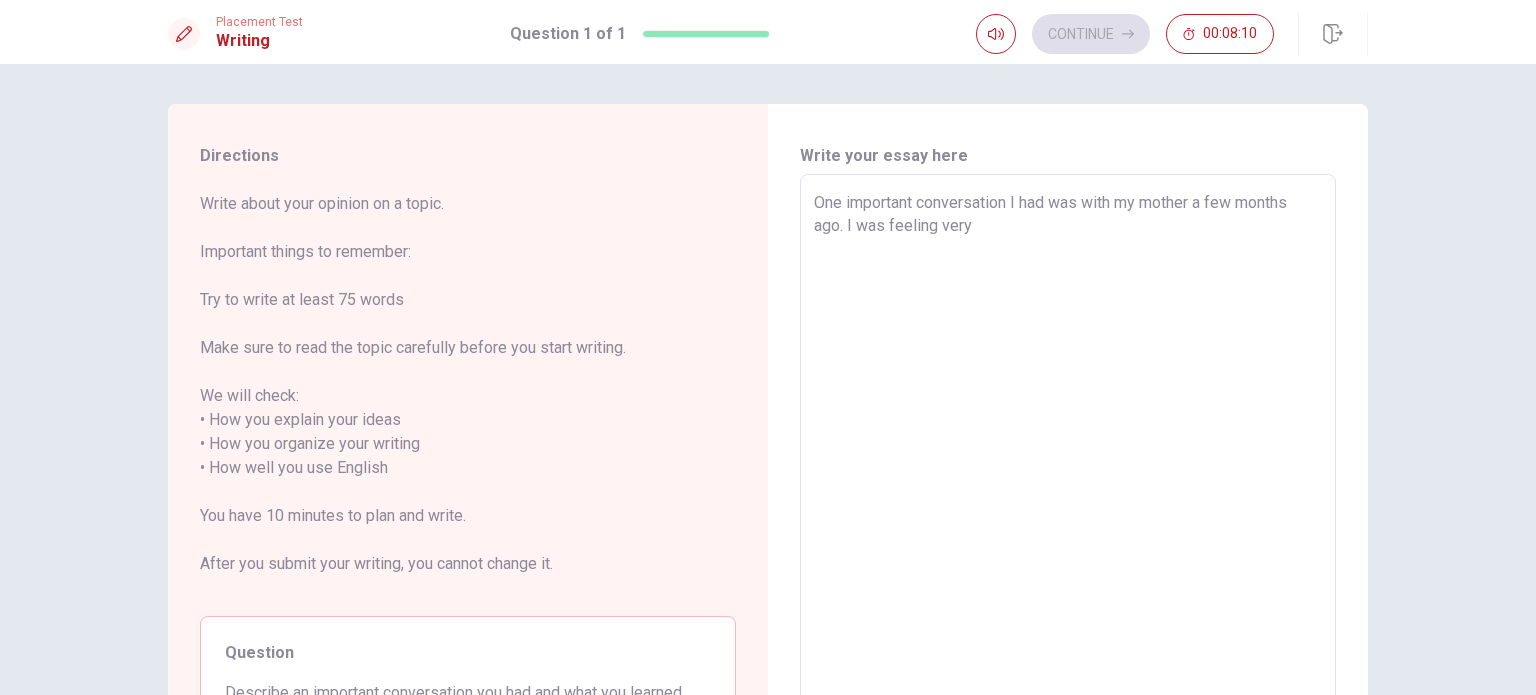 type on "x" 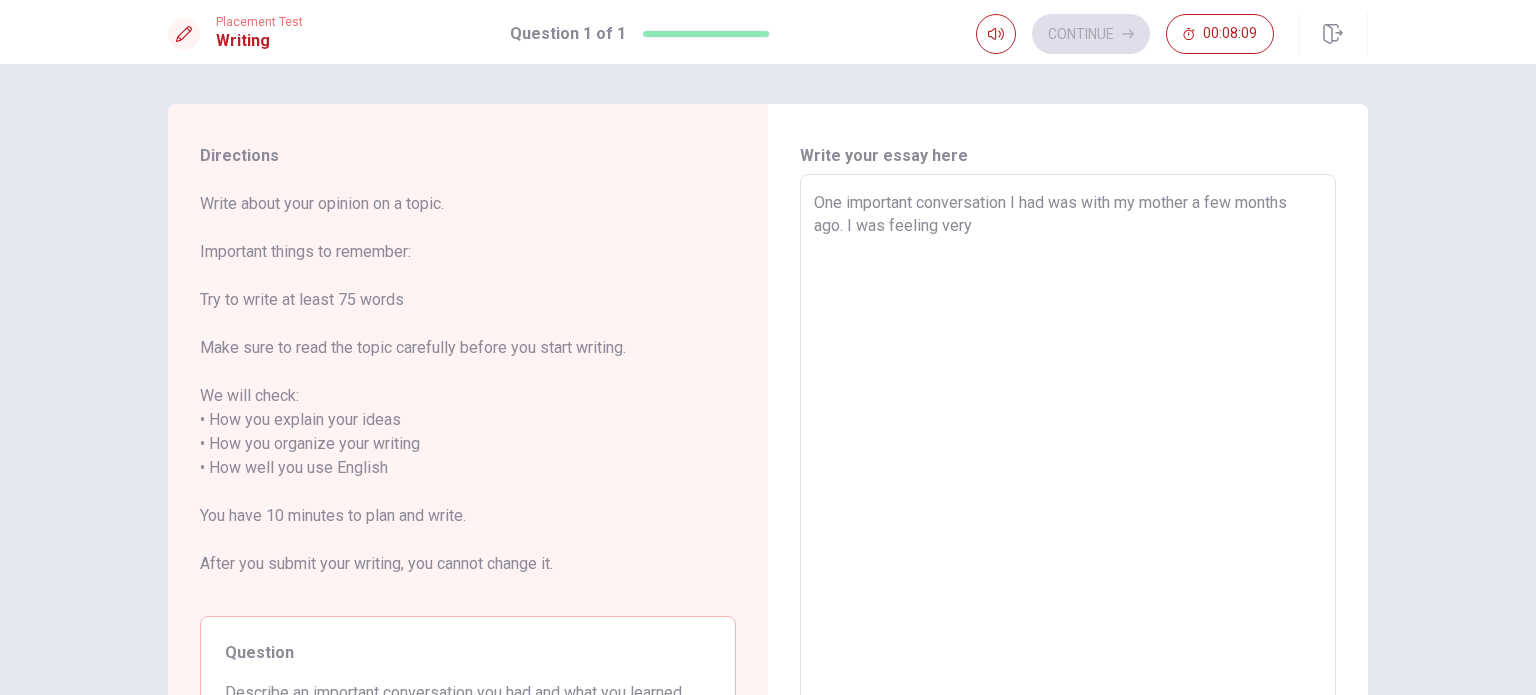 type on "One important conversation I had was with my mother a few months ago. I was feeling very s" 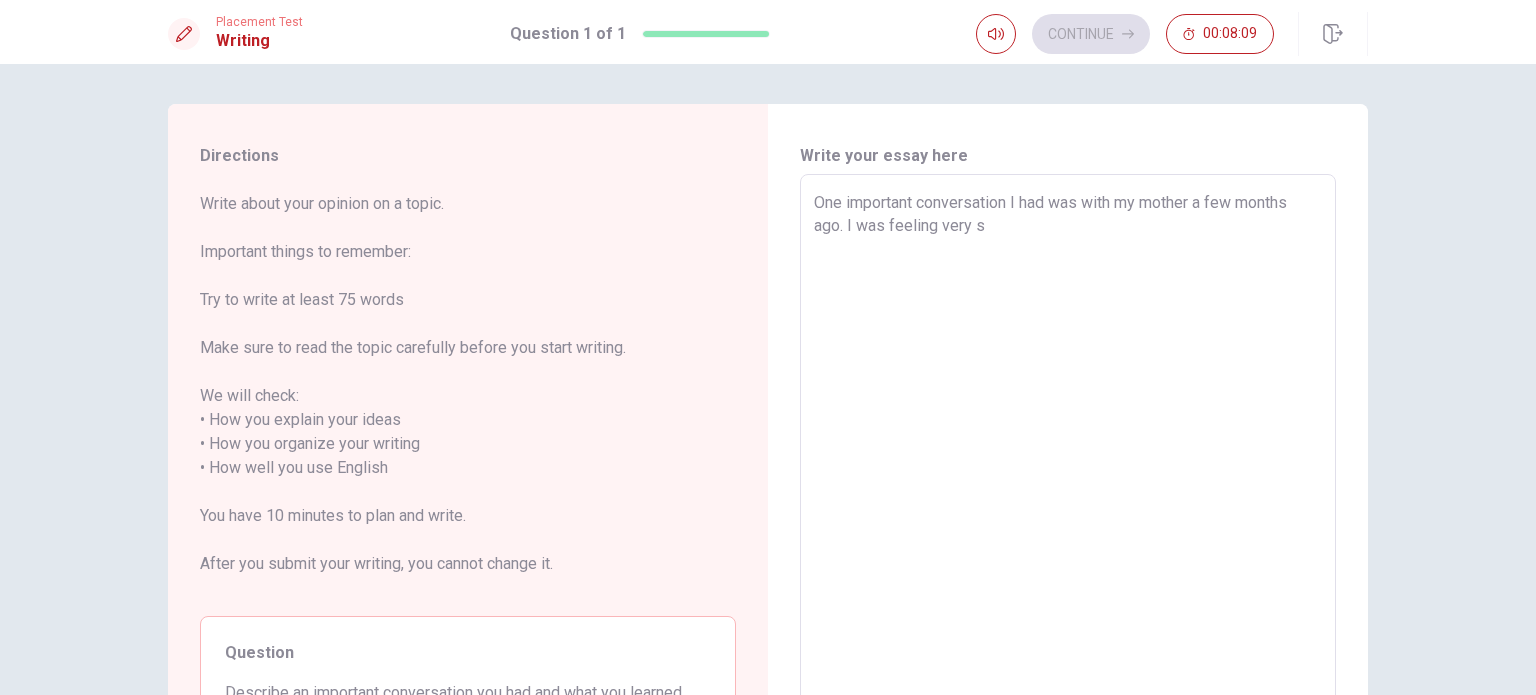 type on "x" 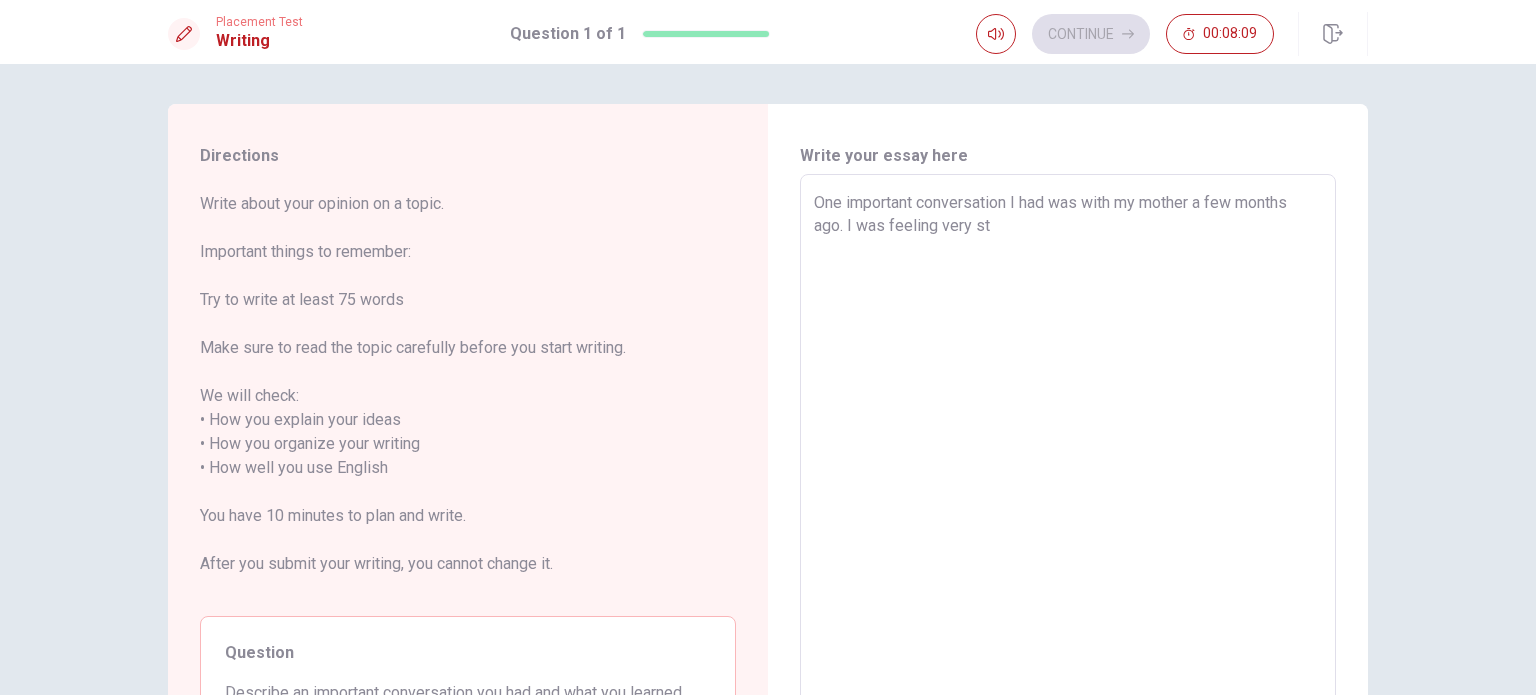 type on "x" 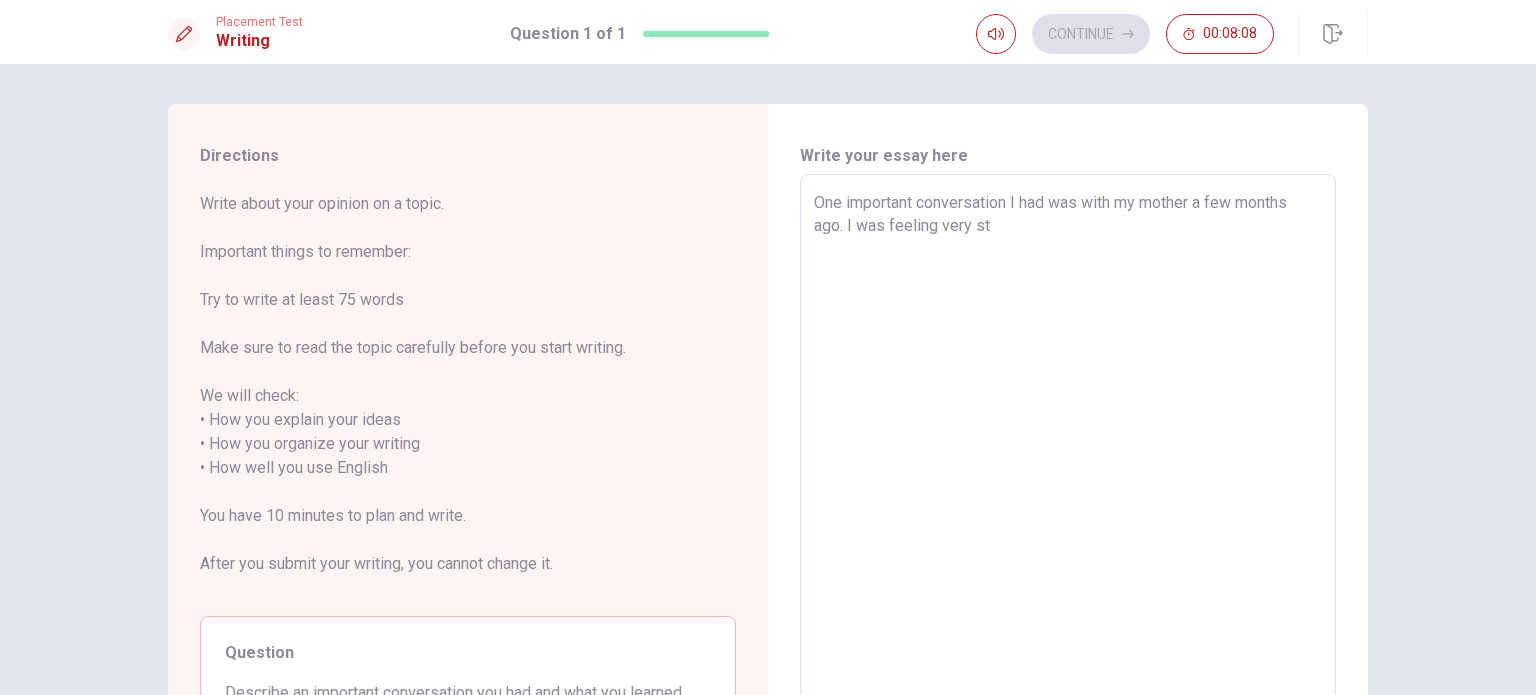 type on "One important conversation I had was with my mother a few months ago. I was feeling very str" 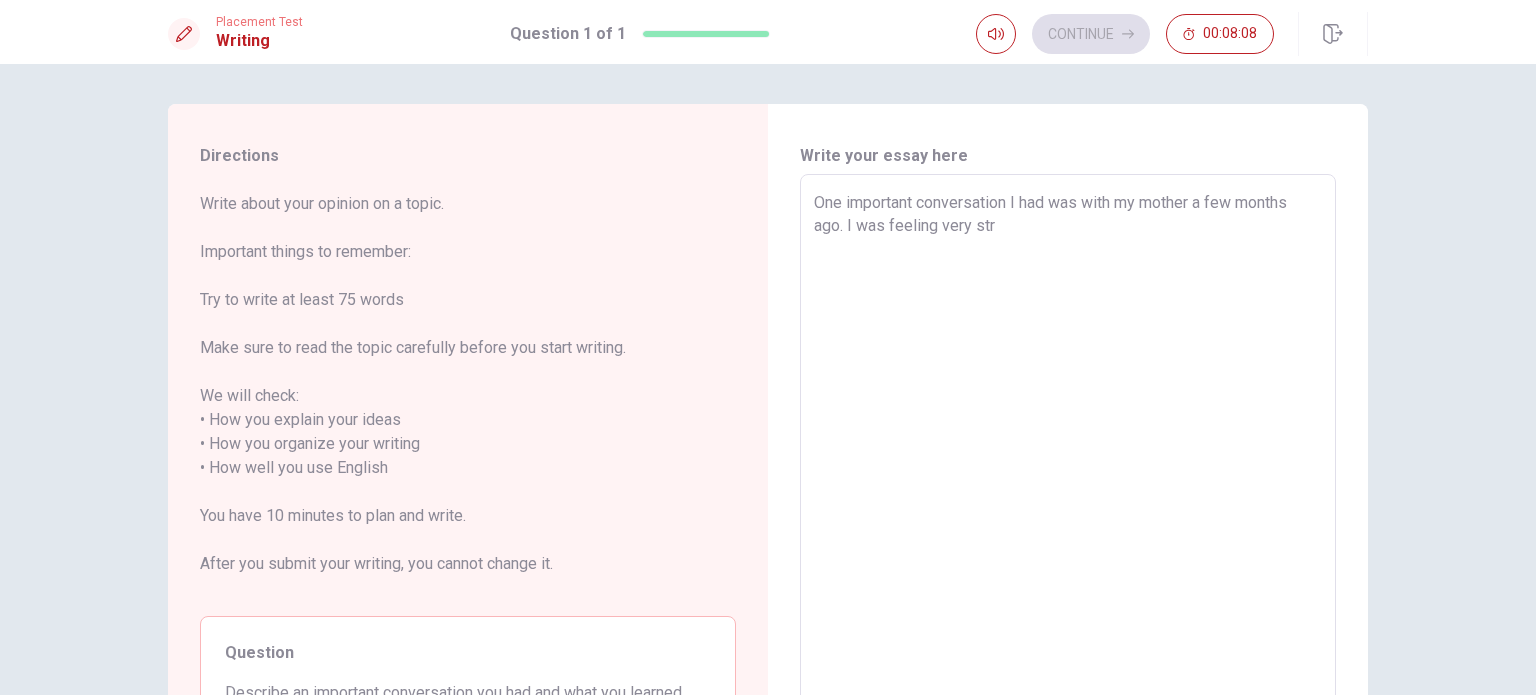 type 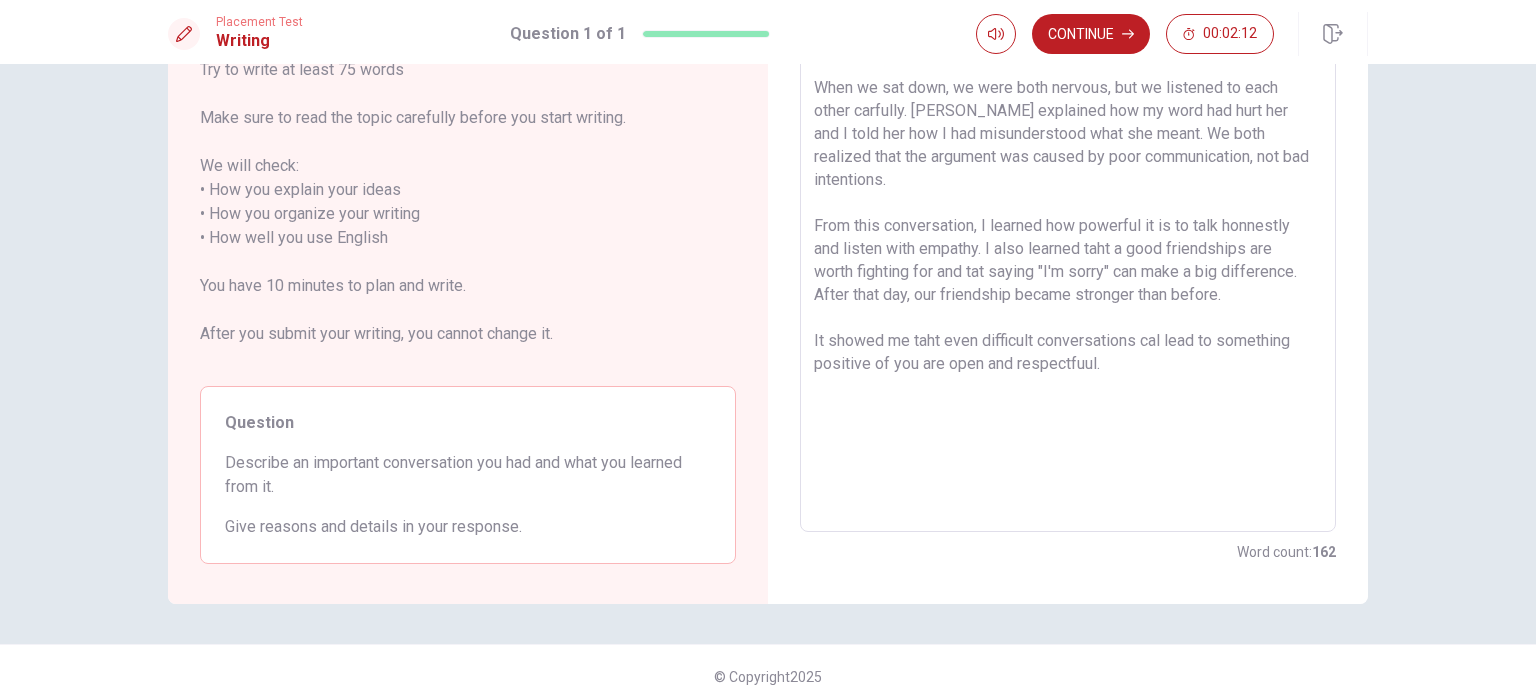scroll, scrollTop: 242, scrollLeft: 0, axis: vertical 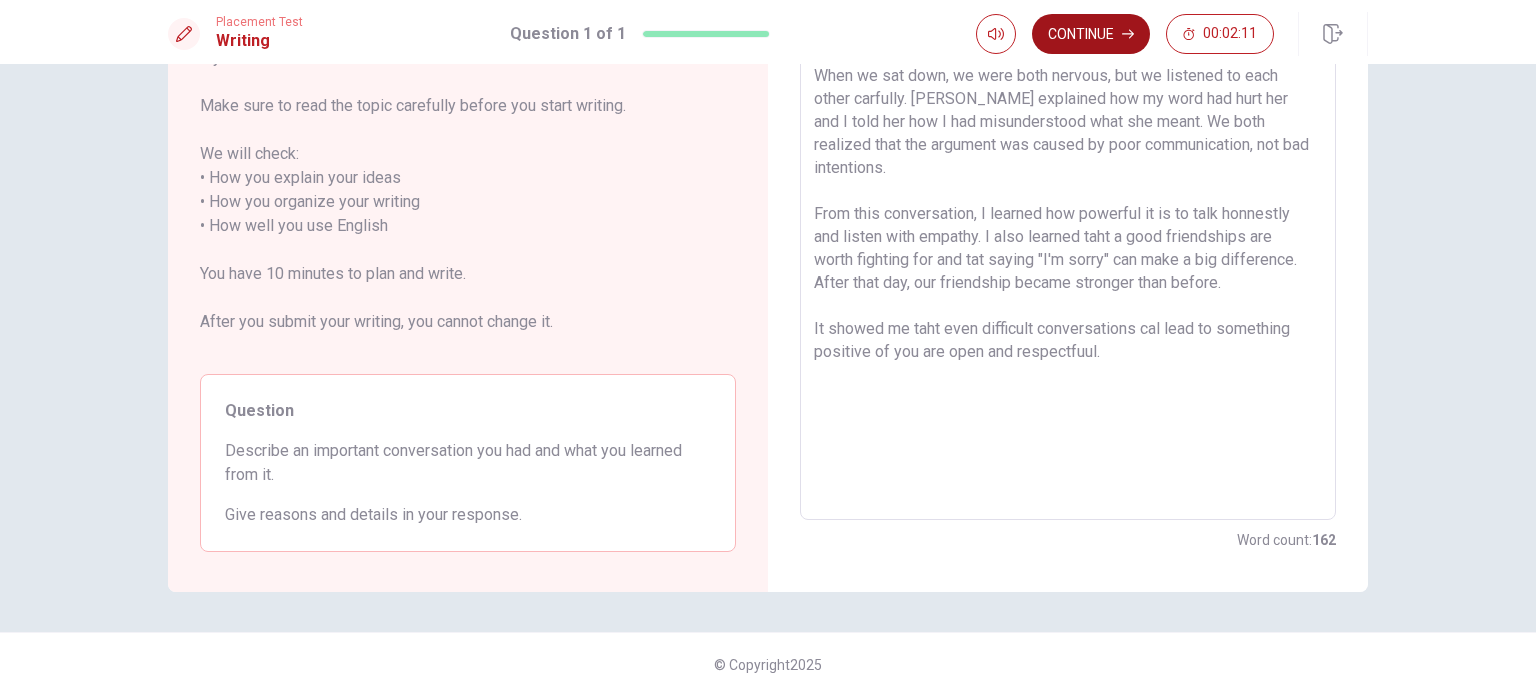 click on "Continue" at bounding box center (1091, 34) 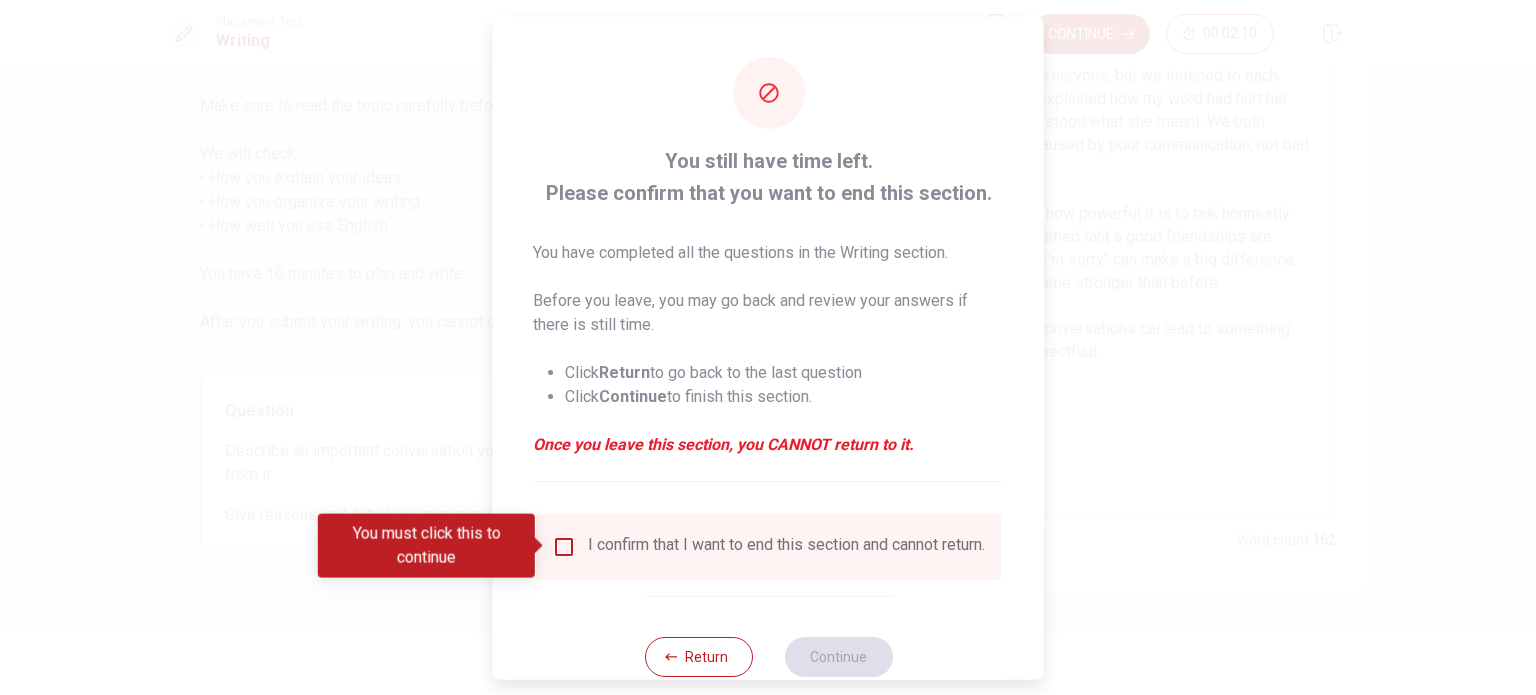click on "I confirm that I want to end this section and cannot return." at bounding box center [786, 546] 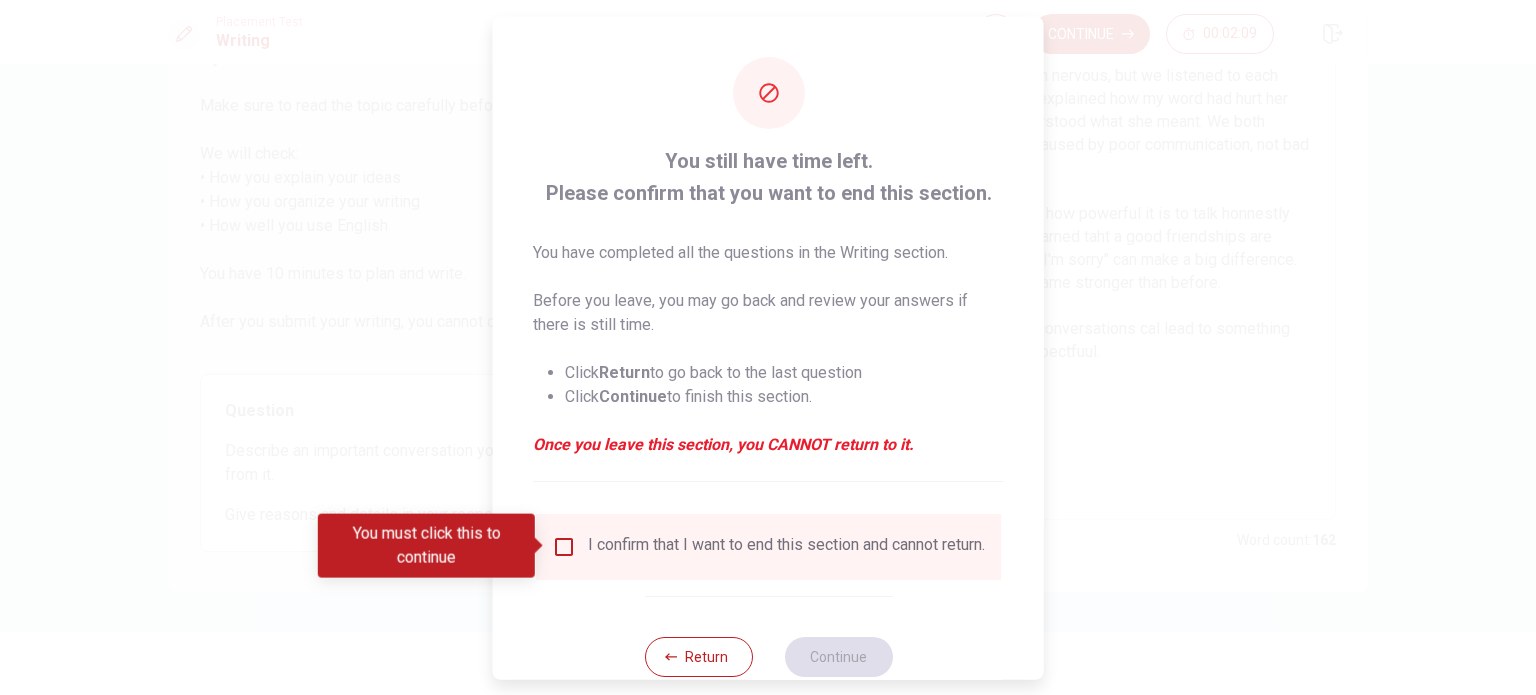 click at bounding box center [564, 546] 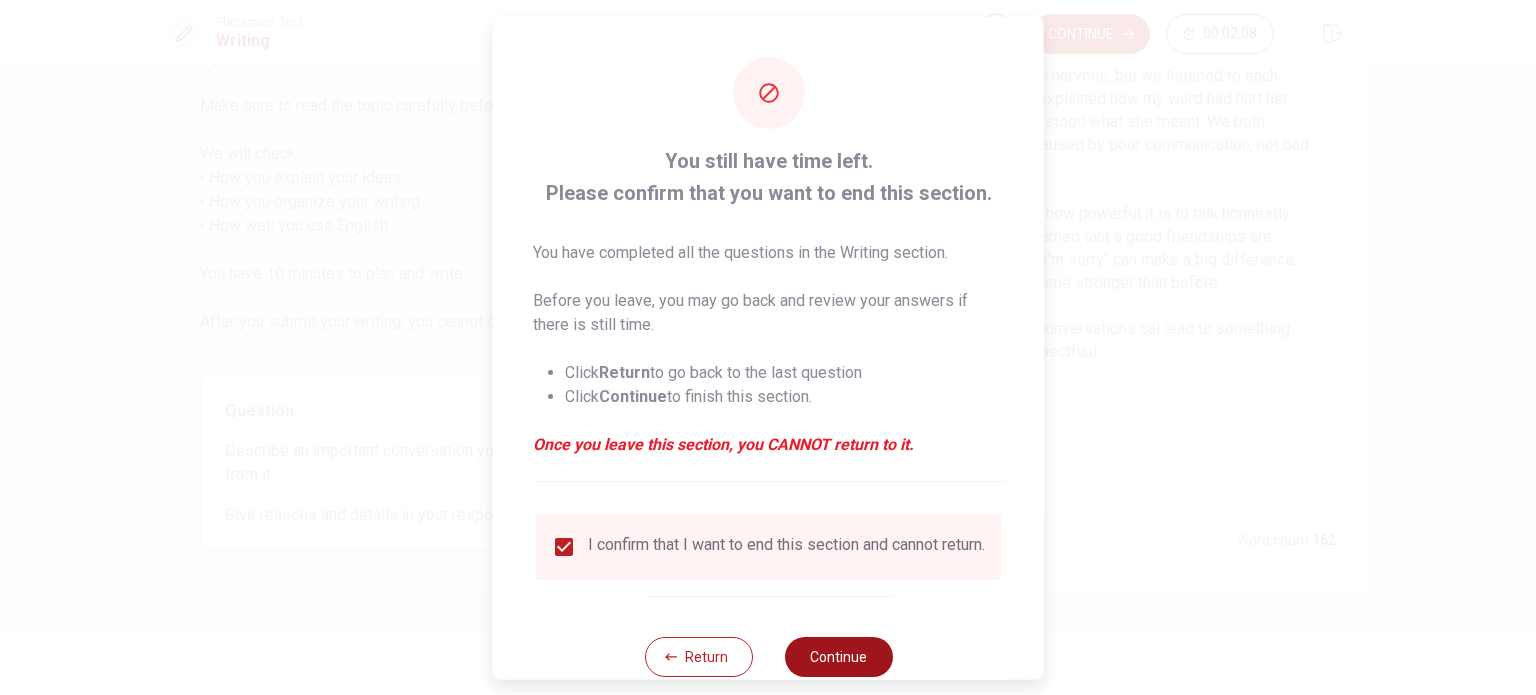 click on "Continue" at bounding box center [838, 656] 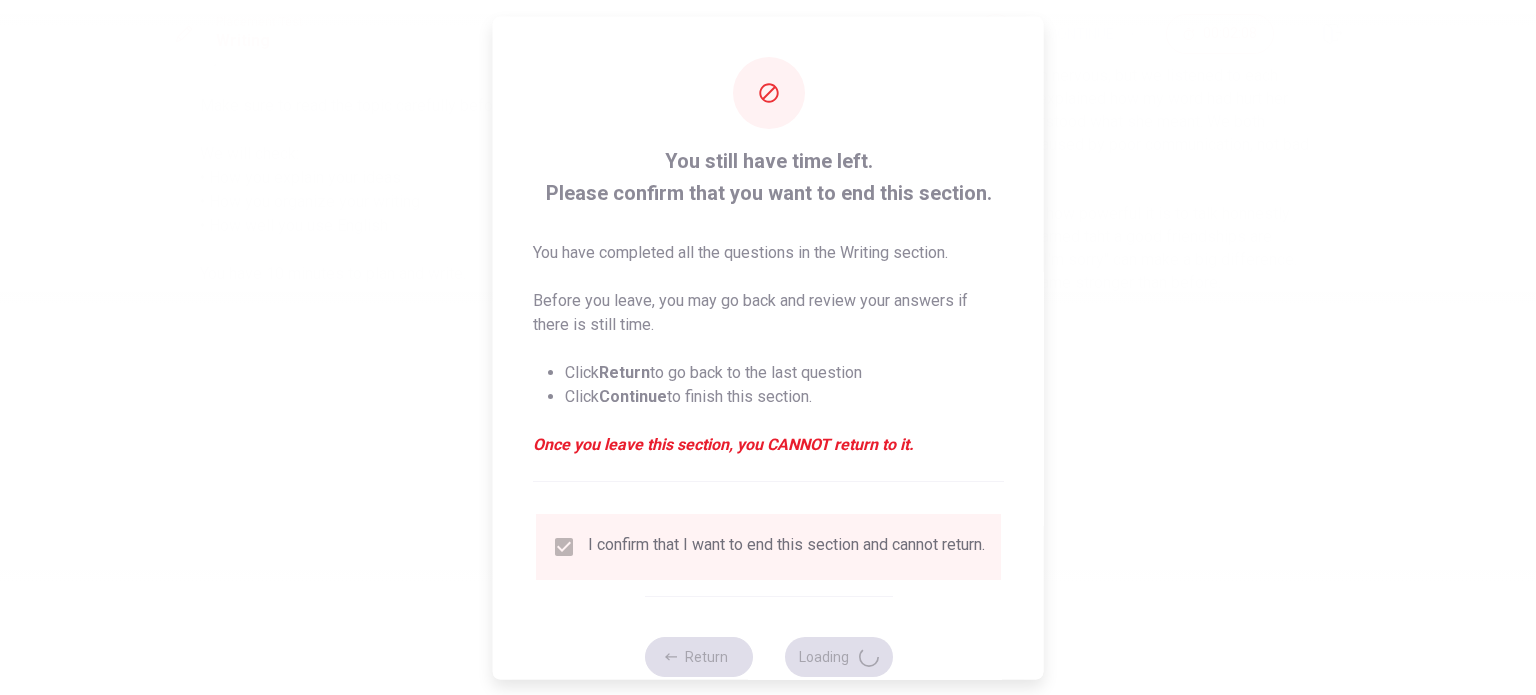 scroll, scrollTop: 0, scrollLeft: 0, axis: both 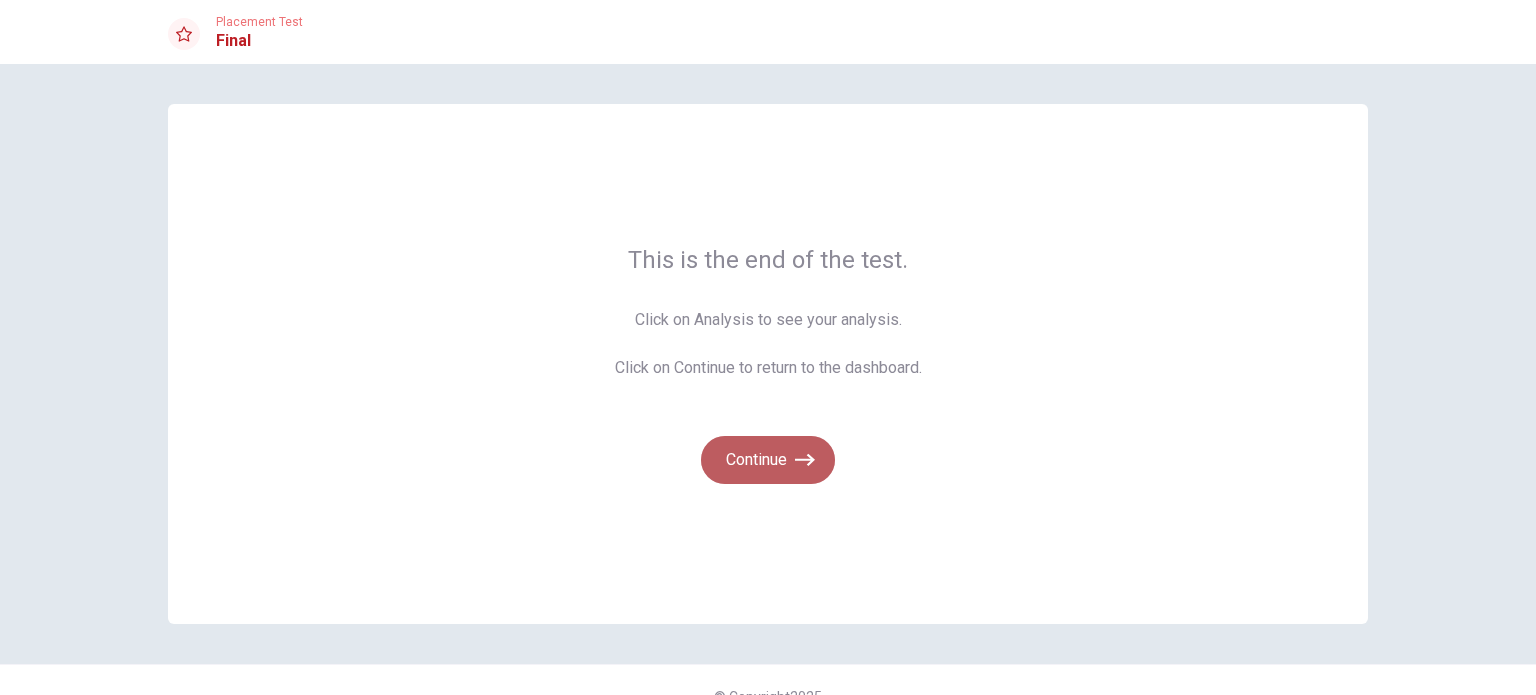 click on "Continue" at bounding box center [768, 460] 